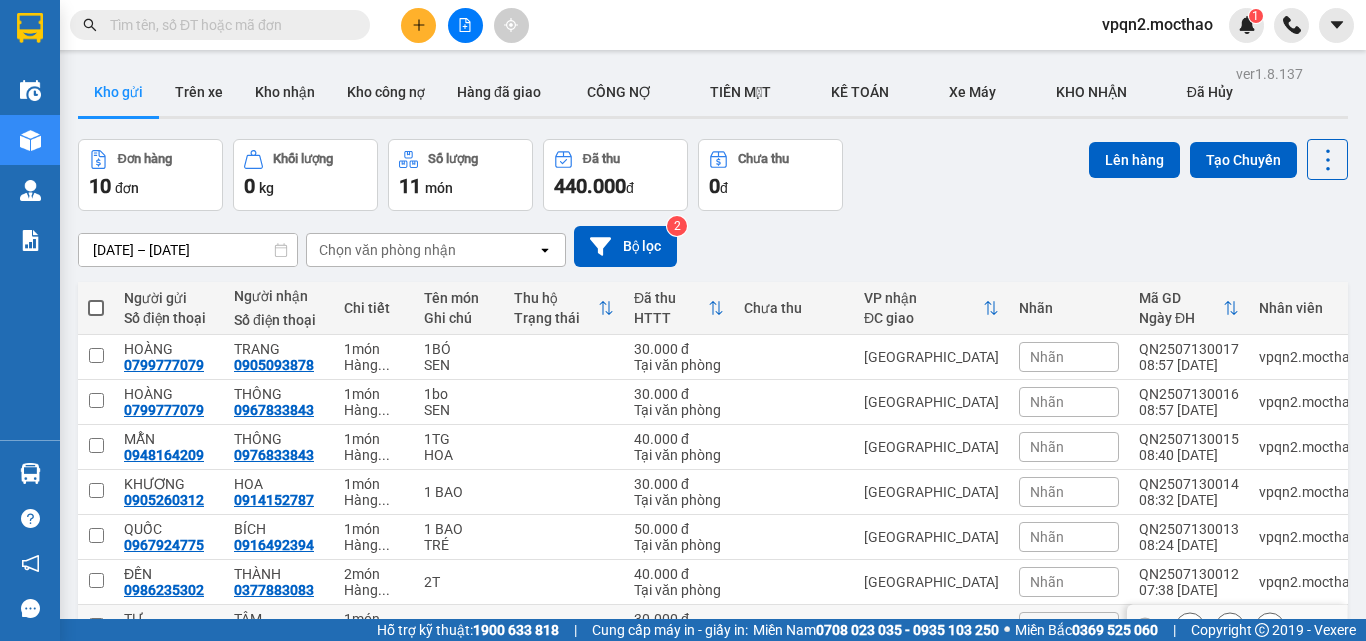 scroll, scrollTop: 0, scrollLeft: 0, axis: both 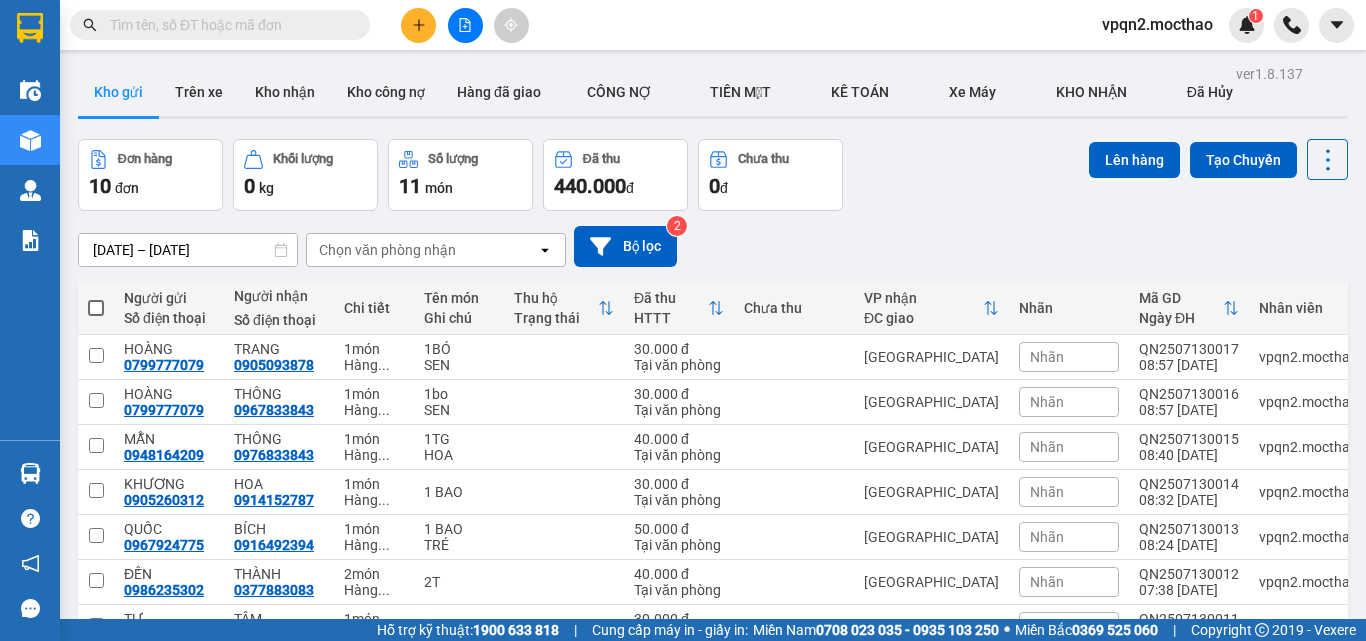 click 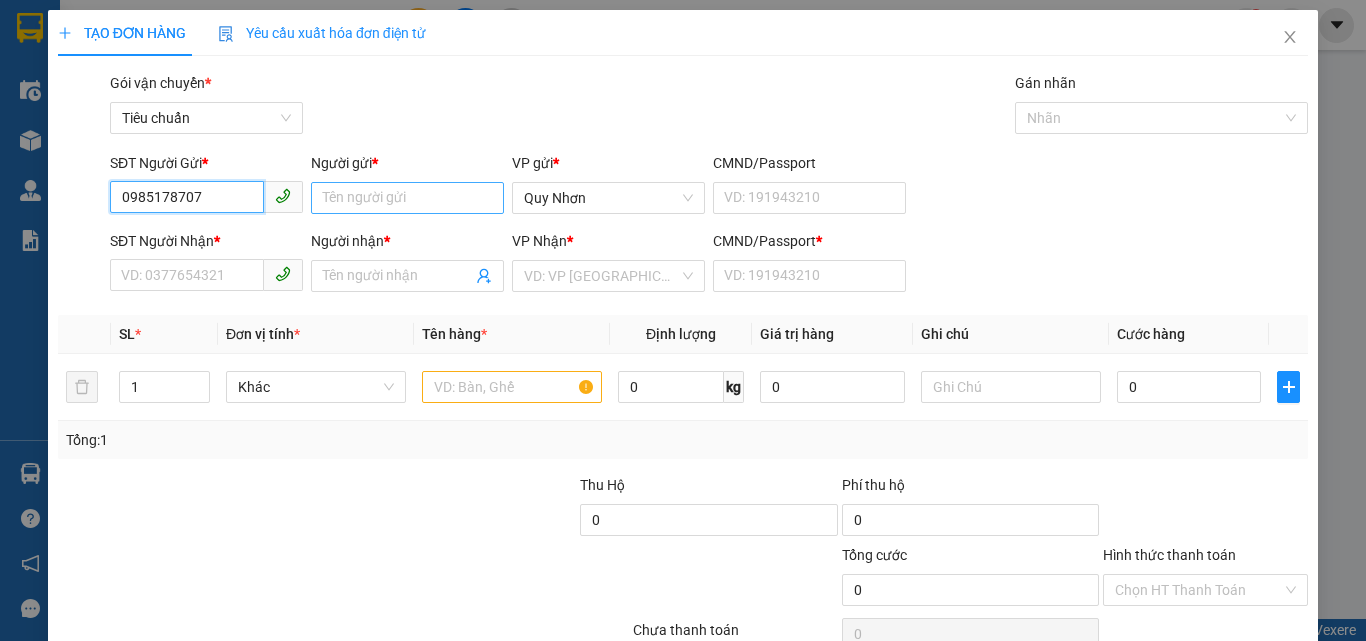 type on "0985178707" 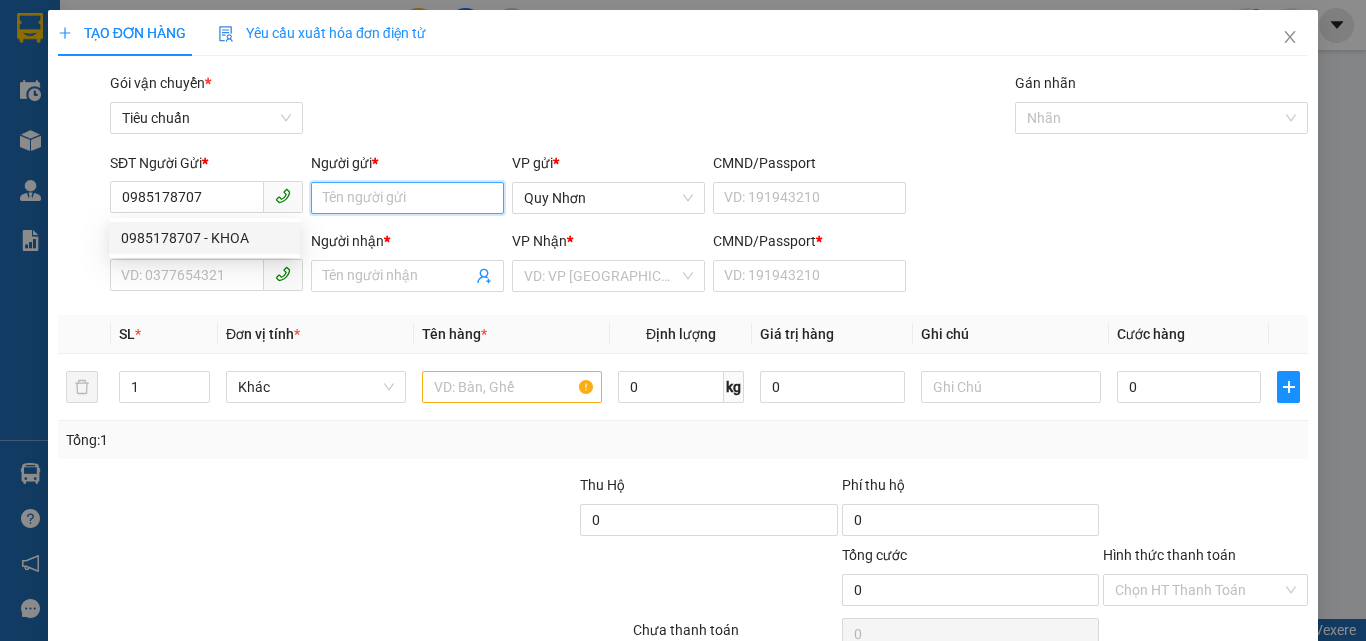 click on "Người gửi  *" at bounding box center [407, 198] 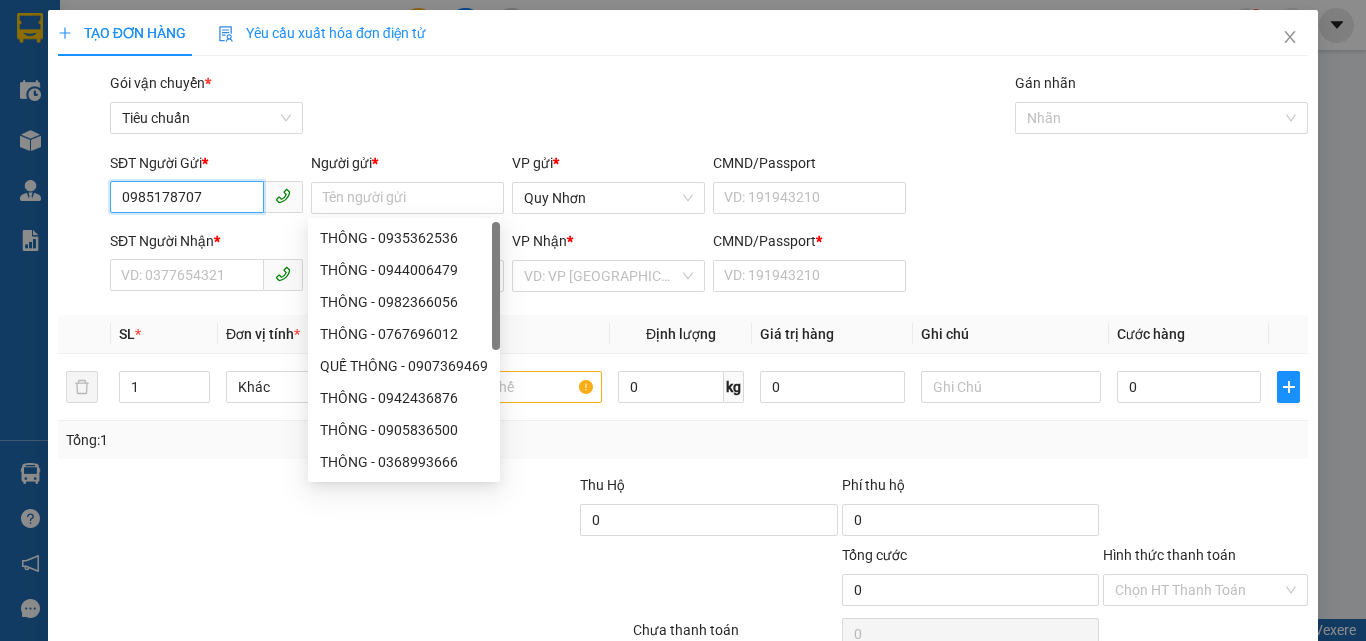 click on "0985178707" at bounding box center (187, 197) 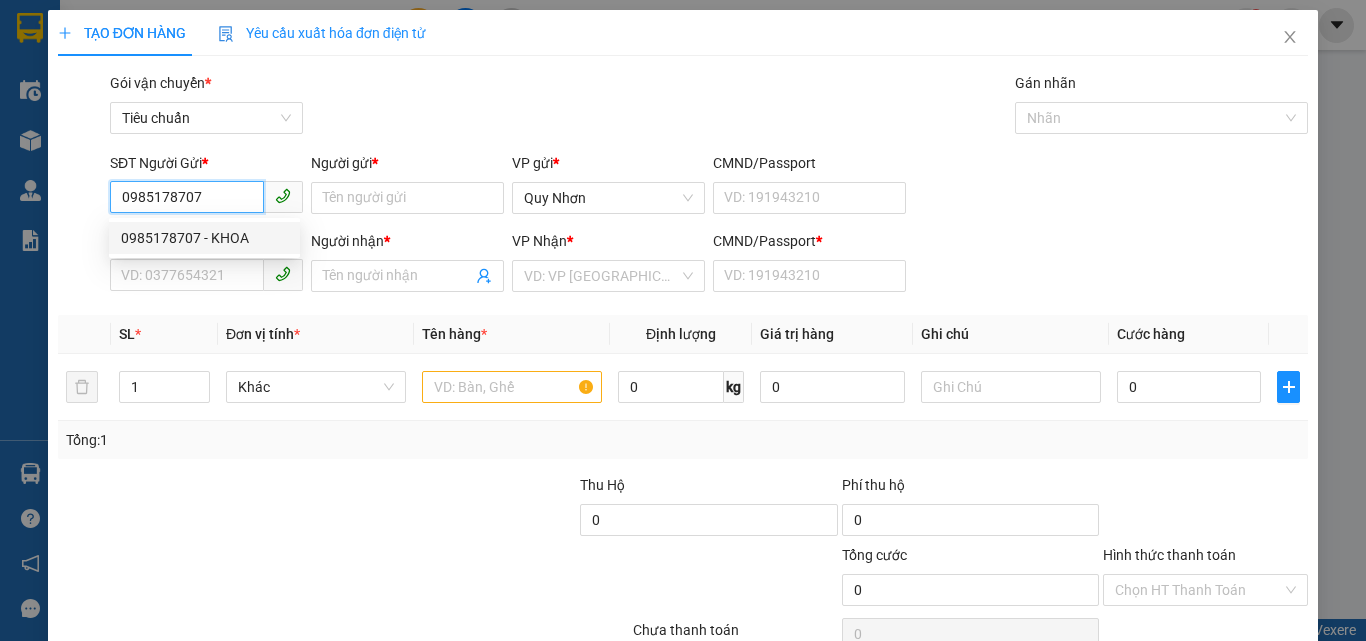 click on "0985178707 - KHOA" at bounding box center (204, 238) 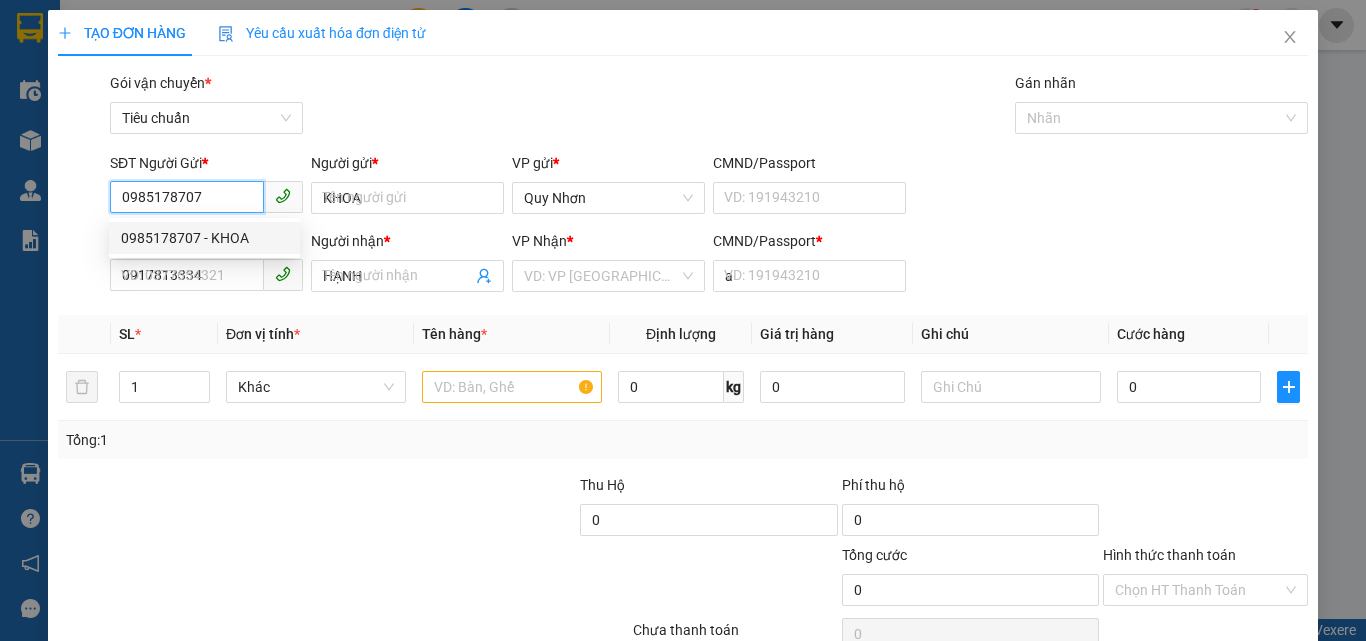 type on "20.000" 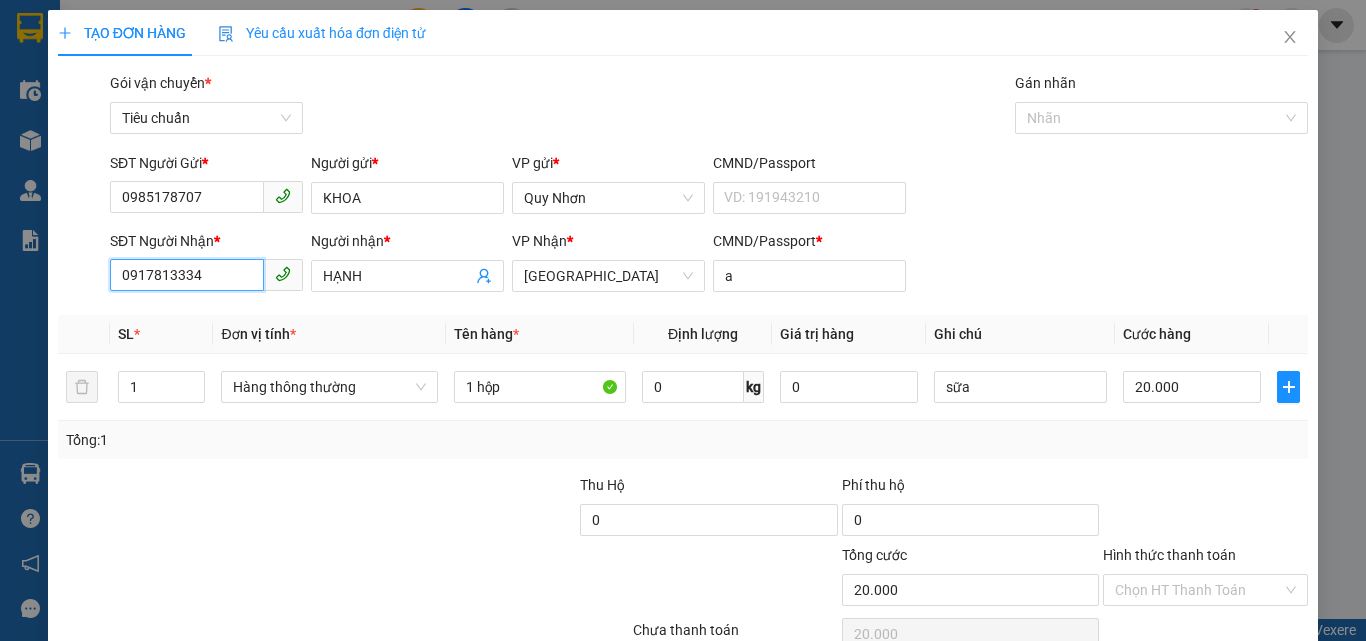 click on "0917813334" at bounding box center (187, 275) 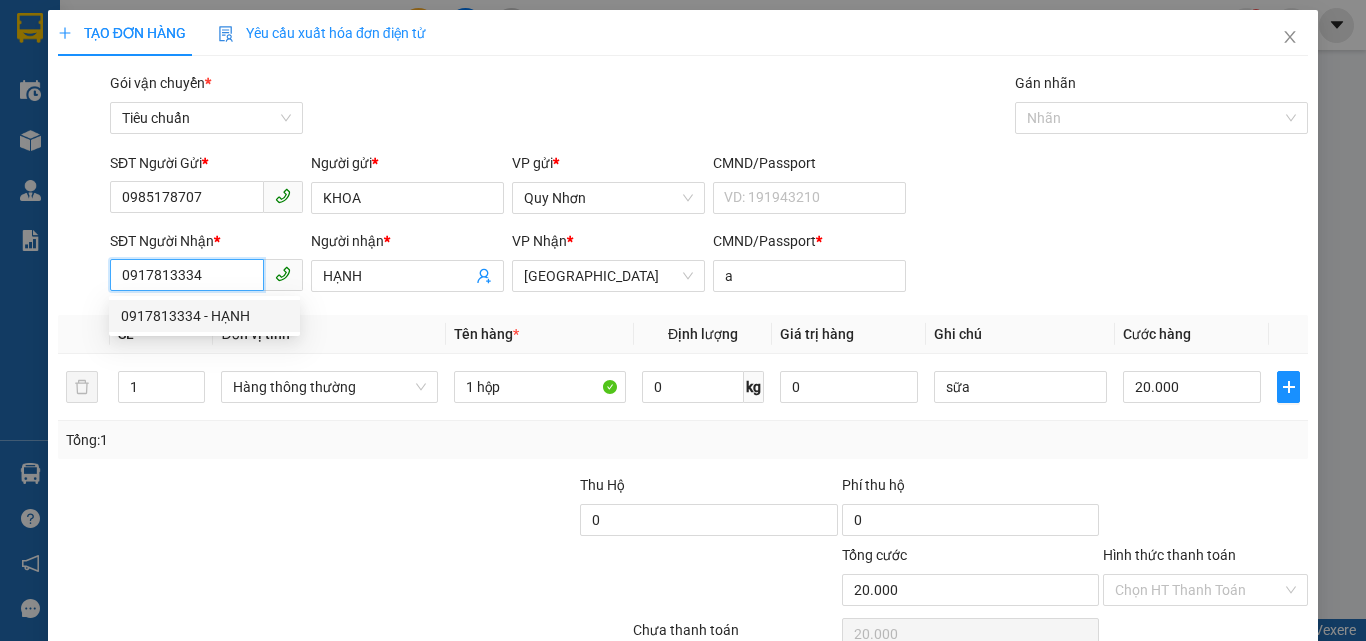 click on "0917813334" at bounding box center [187, 275] 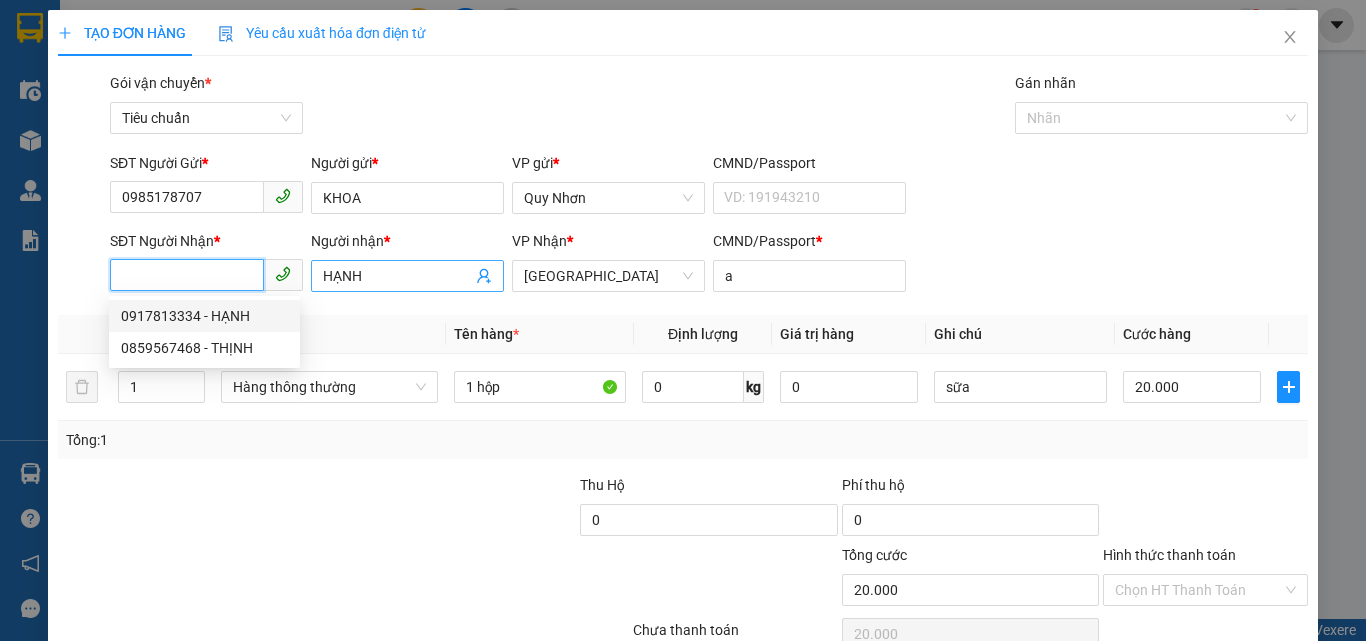 type 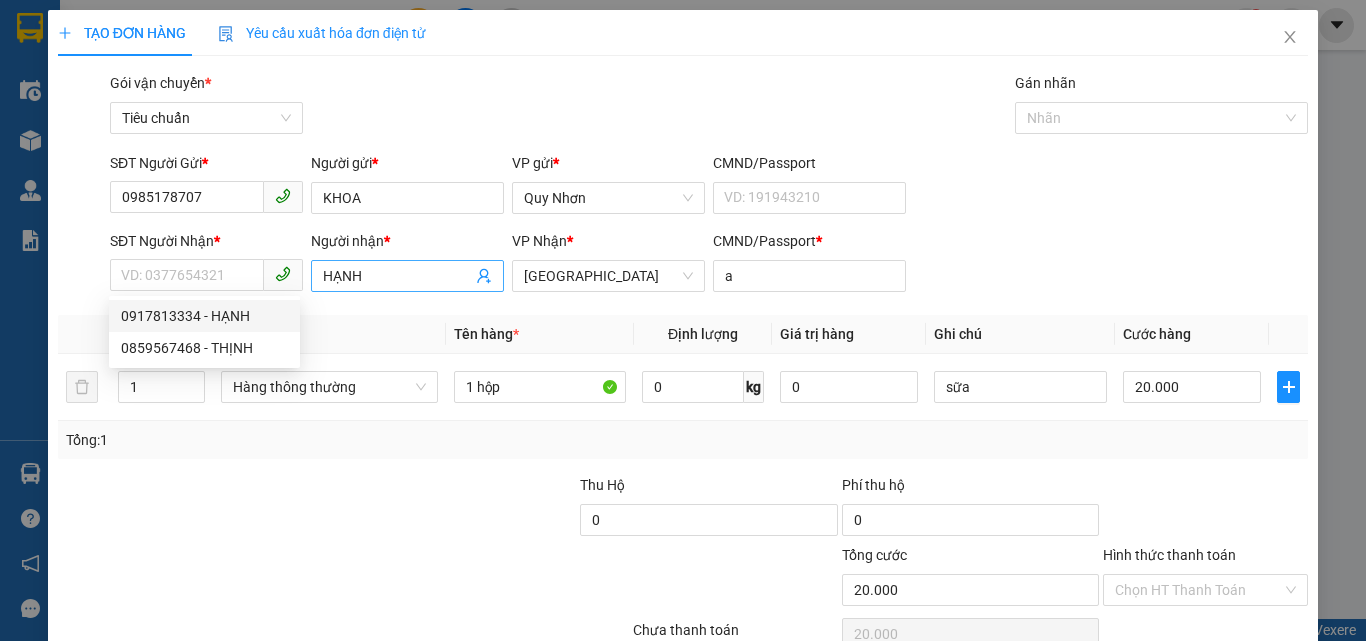 click on "HẠNH" at bounding box center [397, 276] 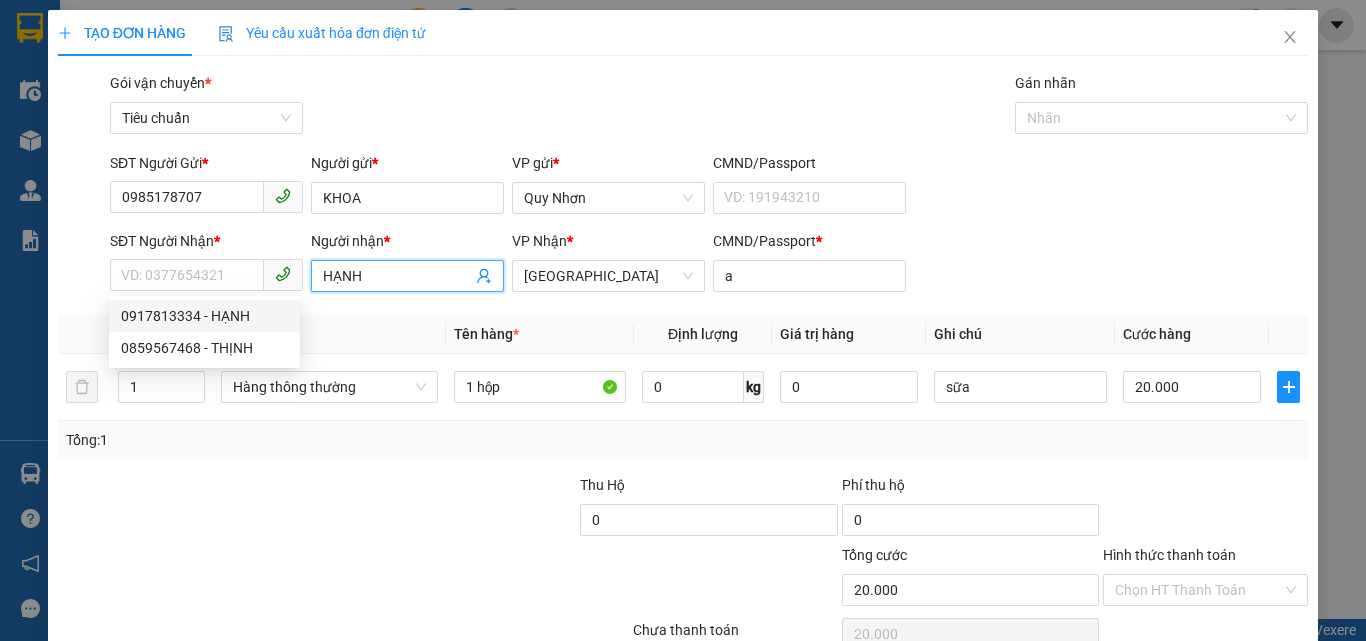 click on "HẠNH" at bounding box center [397, 276] 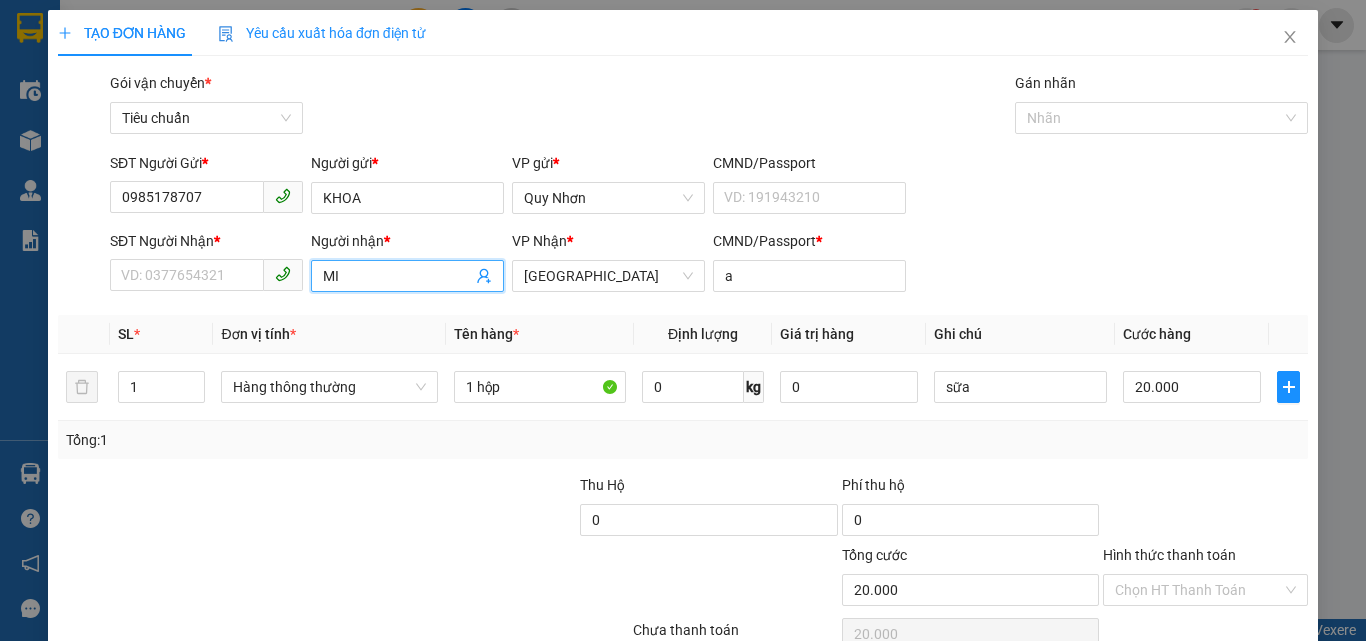 click on "MI" at bounding box center (397, 276) 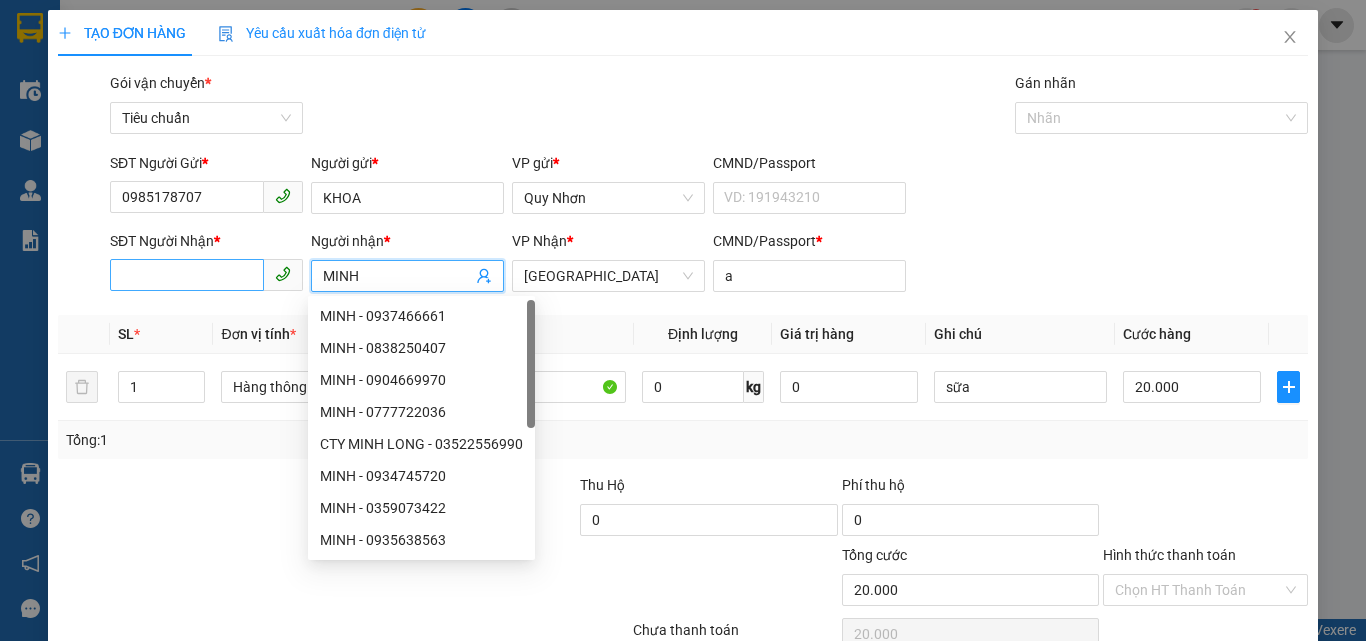 type on "MINH" 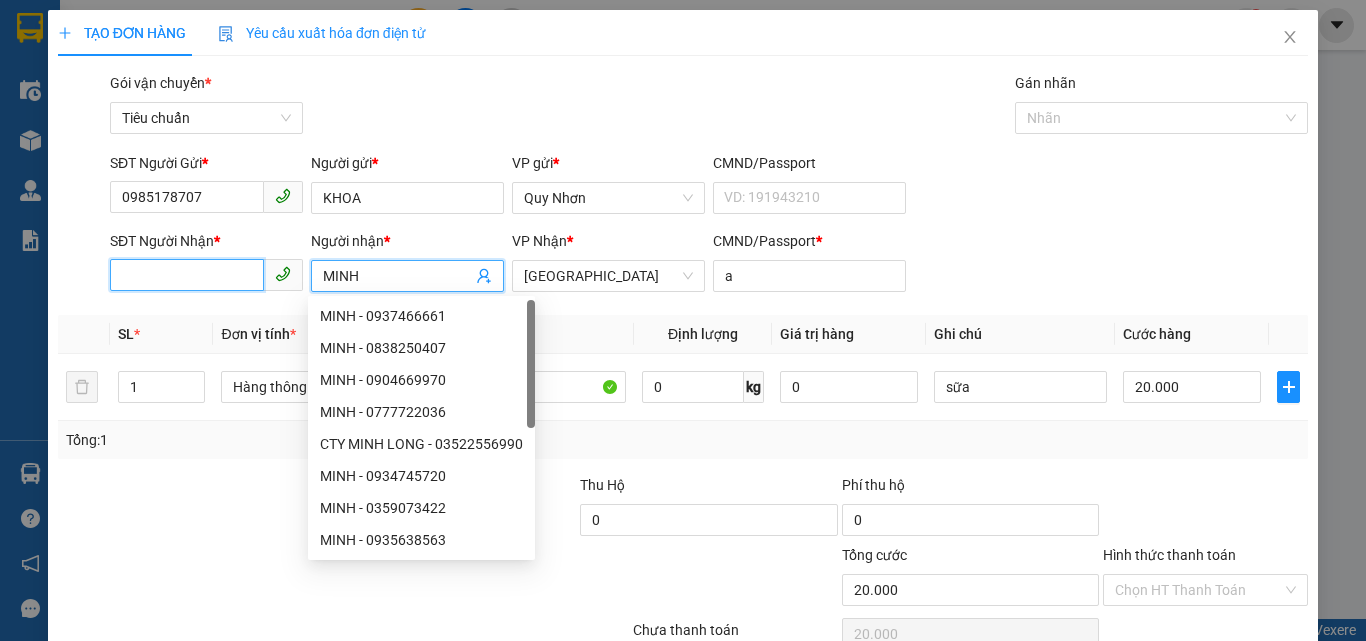 drag, startPoint x: 202, startPoint y: 281, endPoint x: 189, endPoint y: 270, distance: 17.029387 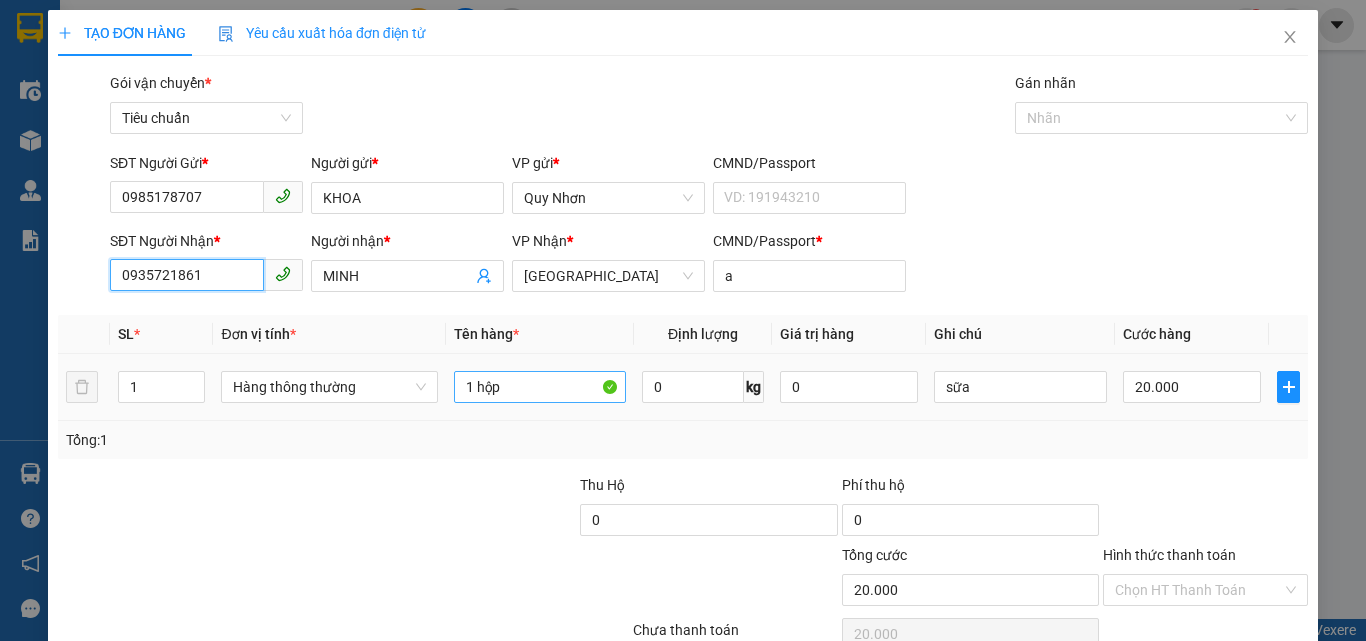 type on "0935721861" 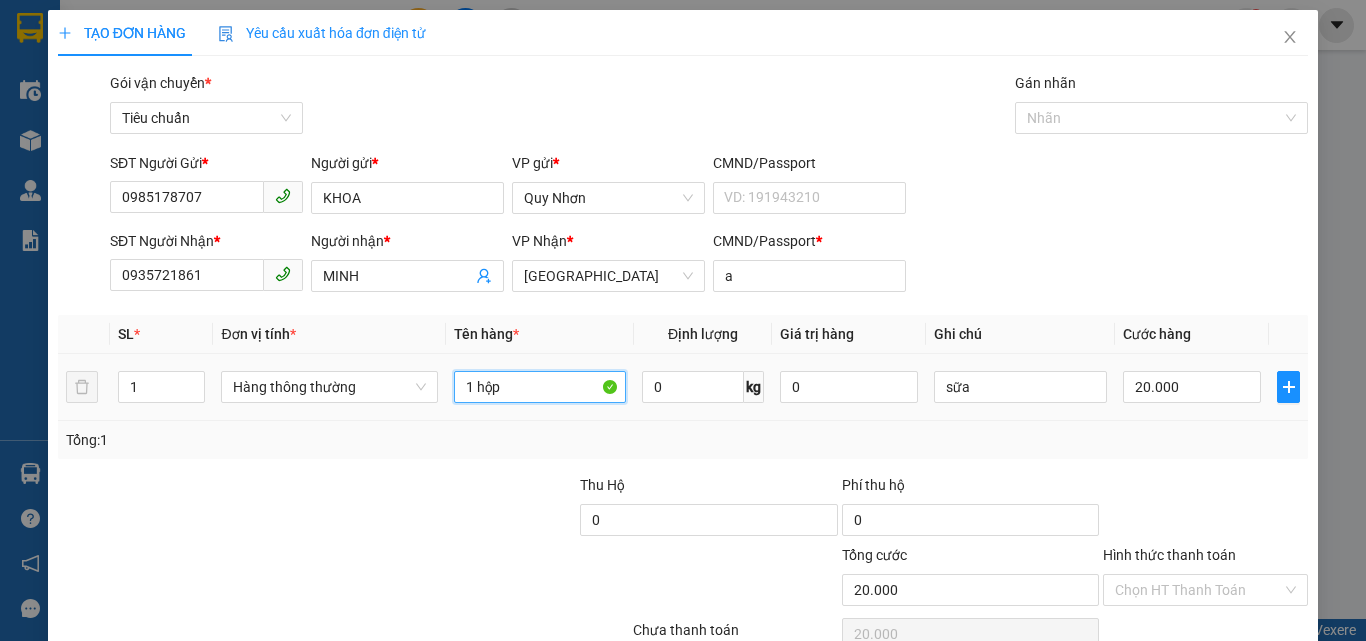 click on "1 hộp" at bounding box center (540, 387) 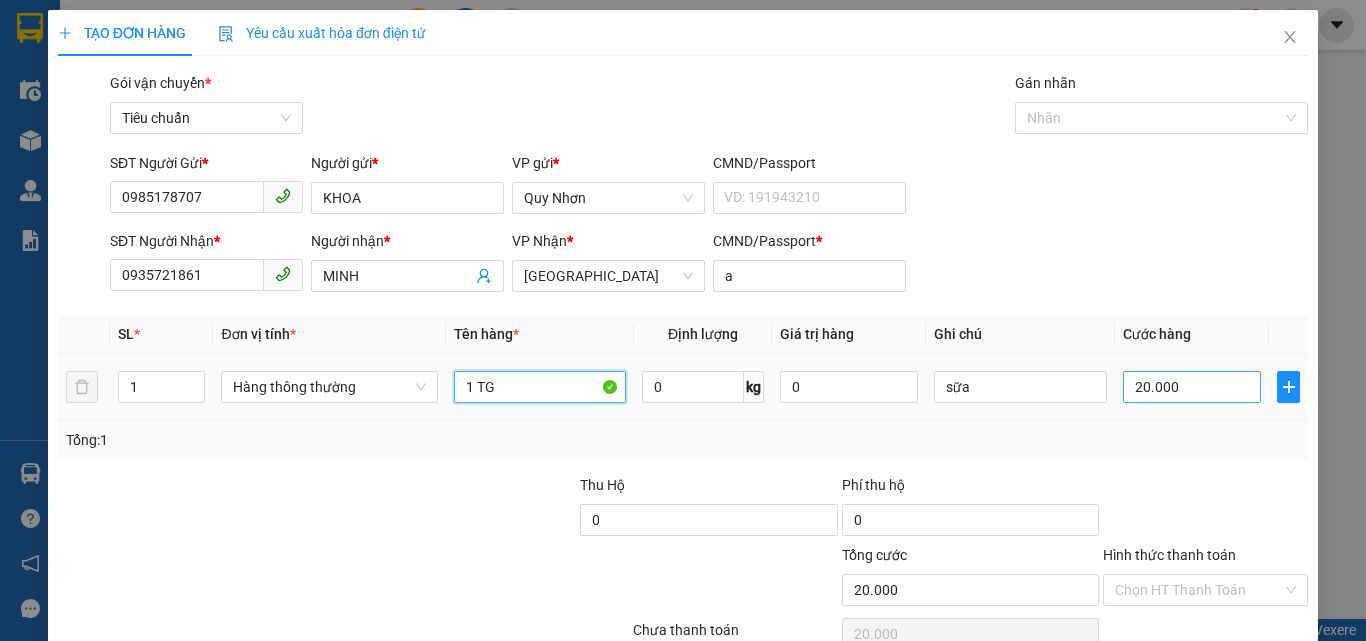 type on "1 TG" 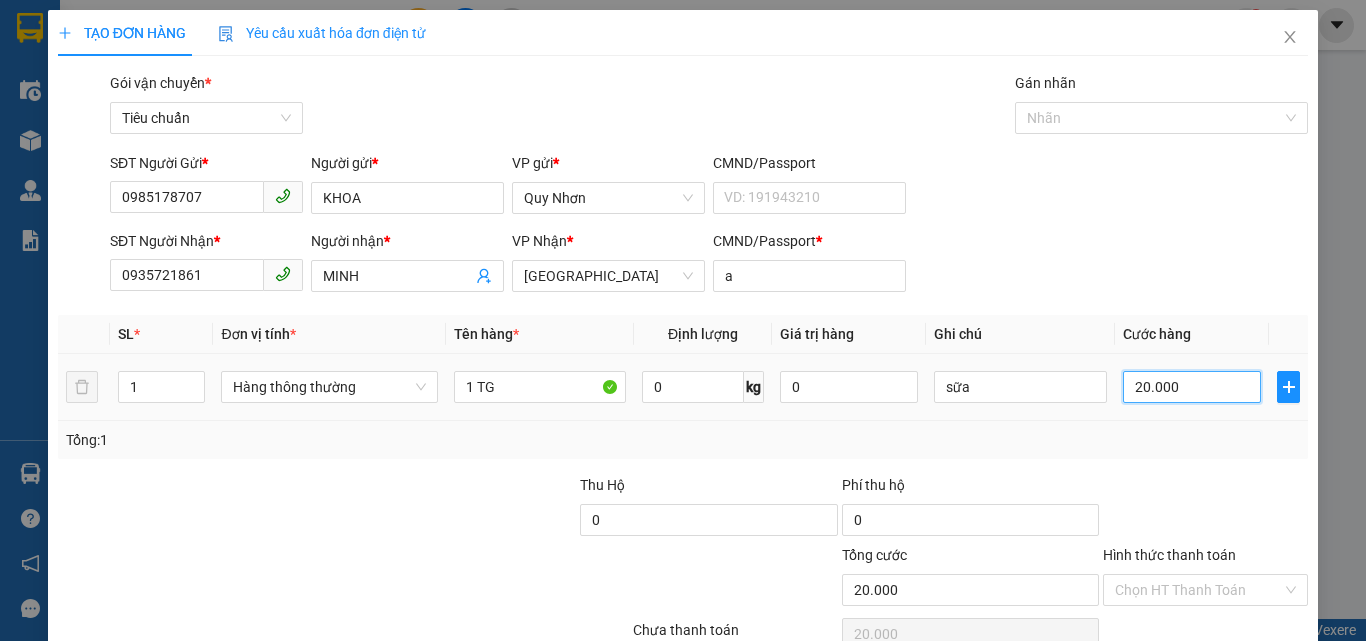 drag, startPoint x: 1165, startPoint y: 374, endPoint x: 1156, endPoint y: 379, distance: 10.29563 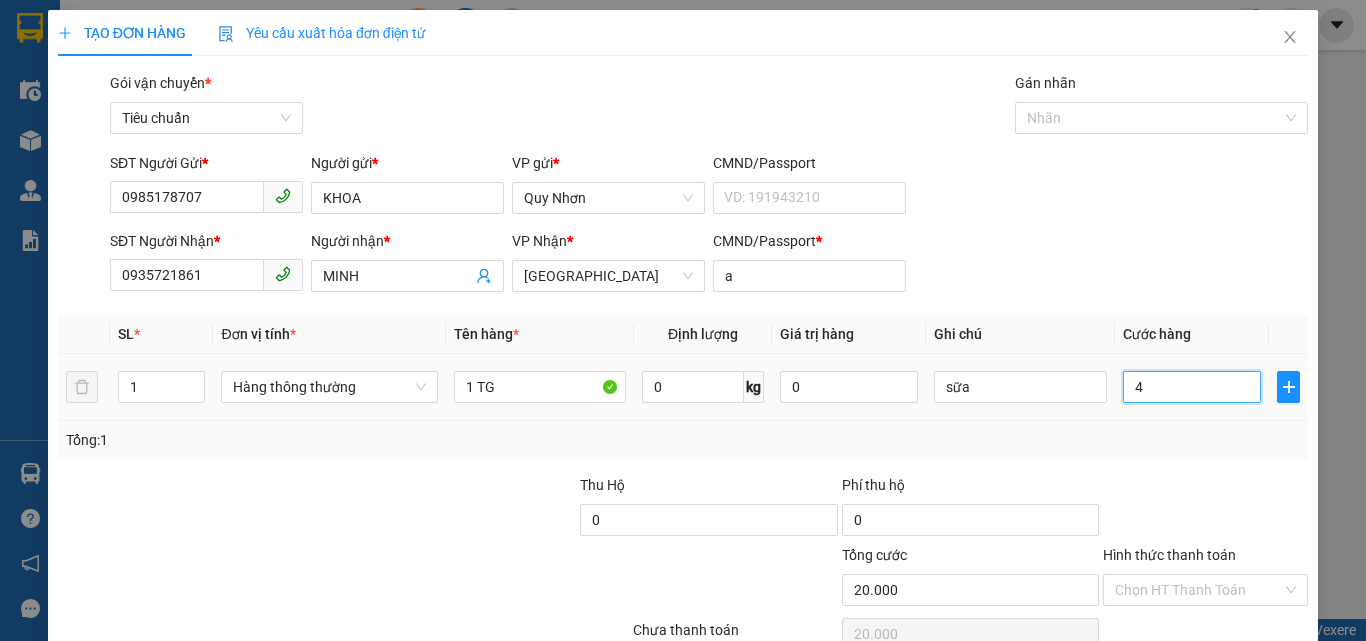 type on "4" 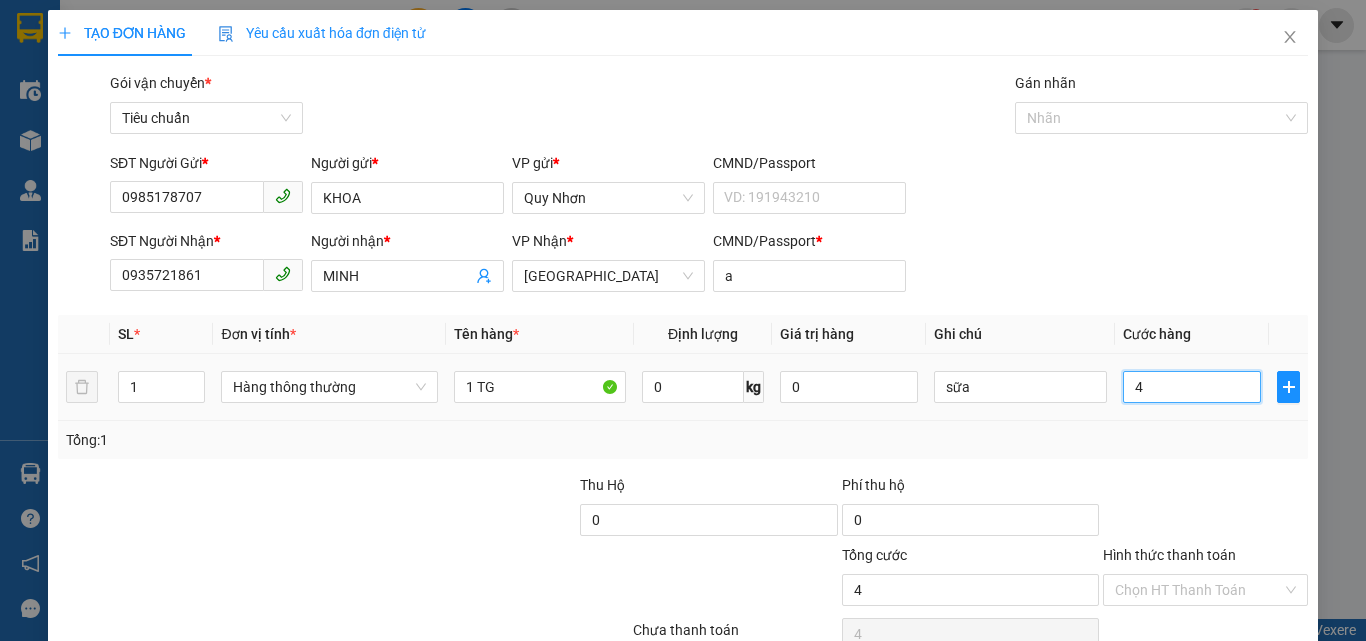 type on "40" 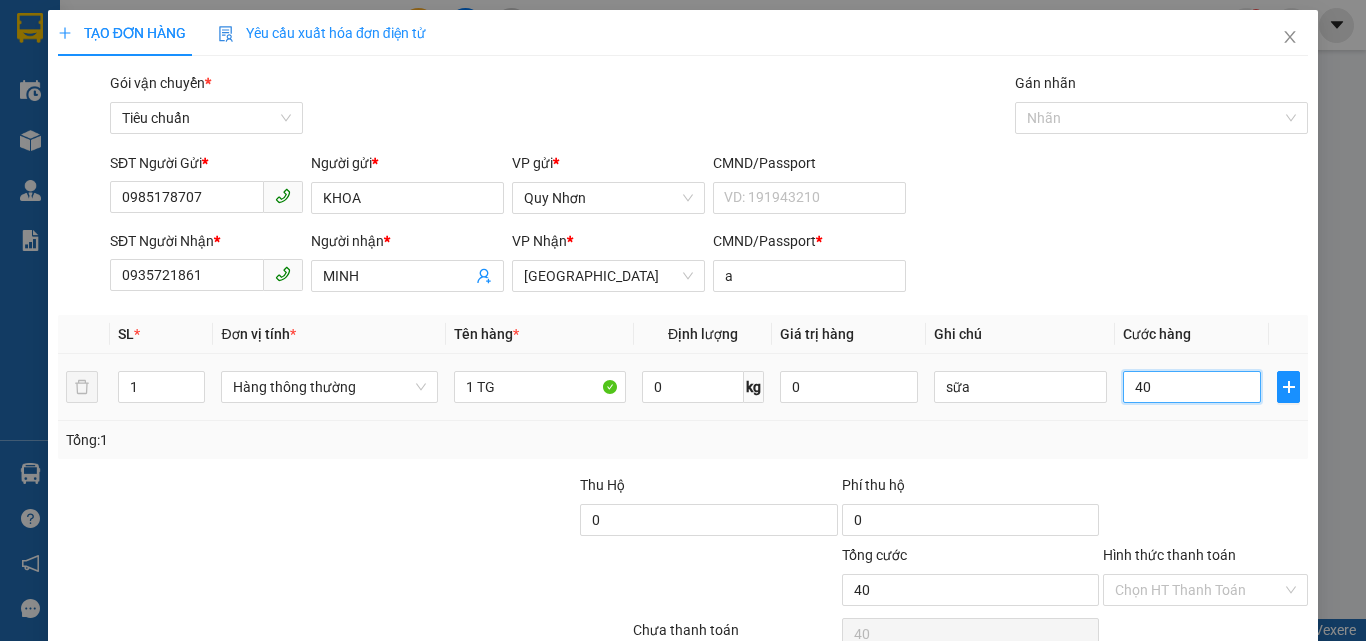 type on "400" 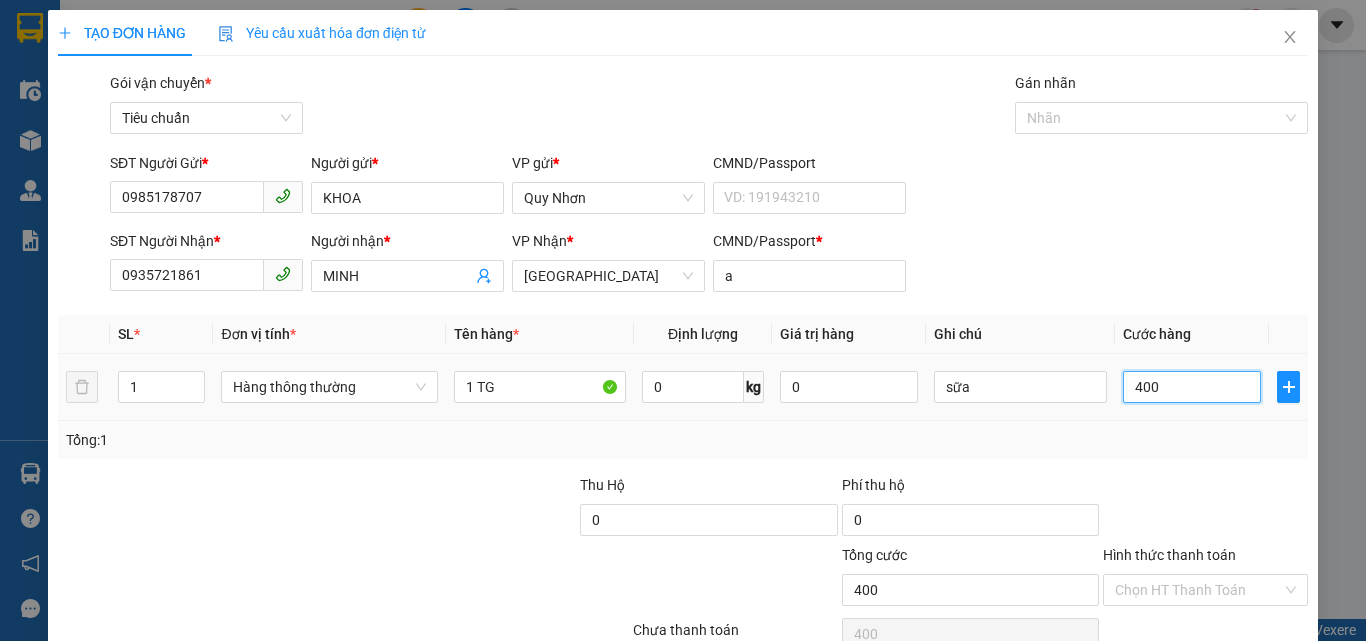 type on "4.000" 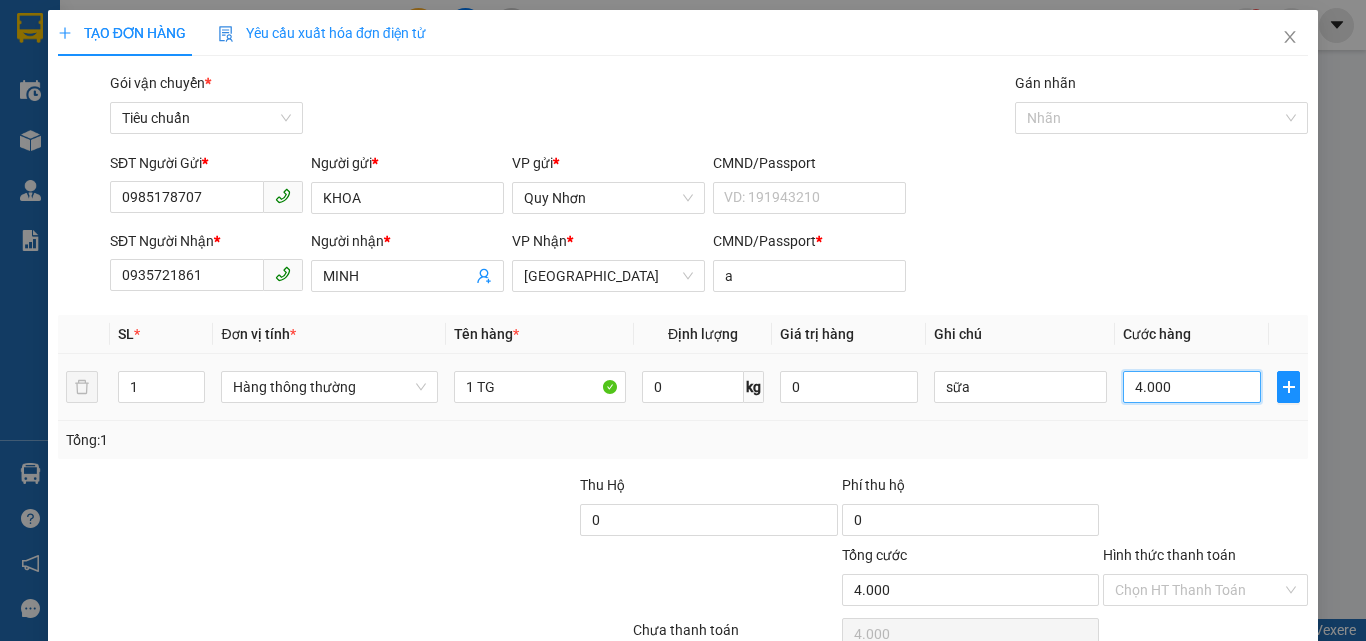type on "40.000" 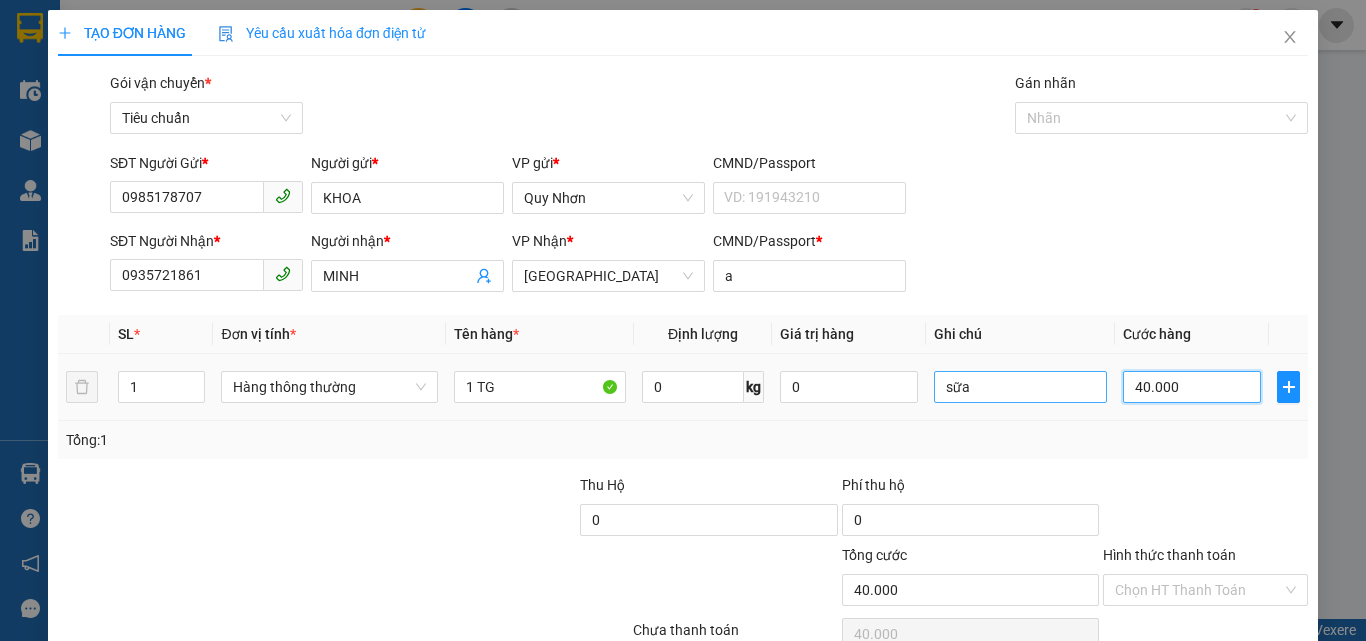 type on "40.000" 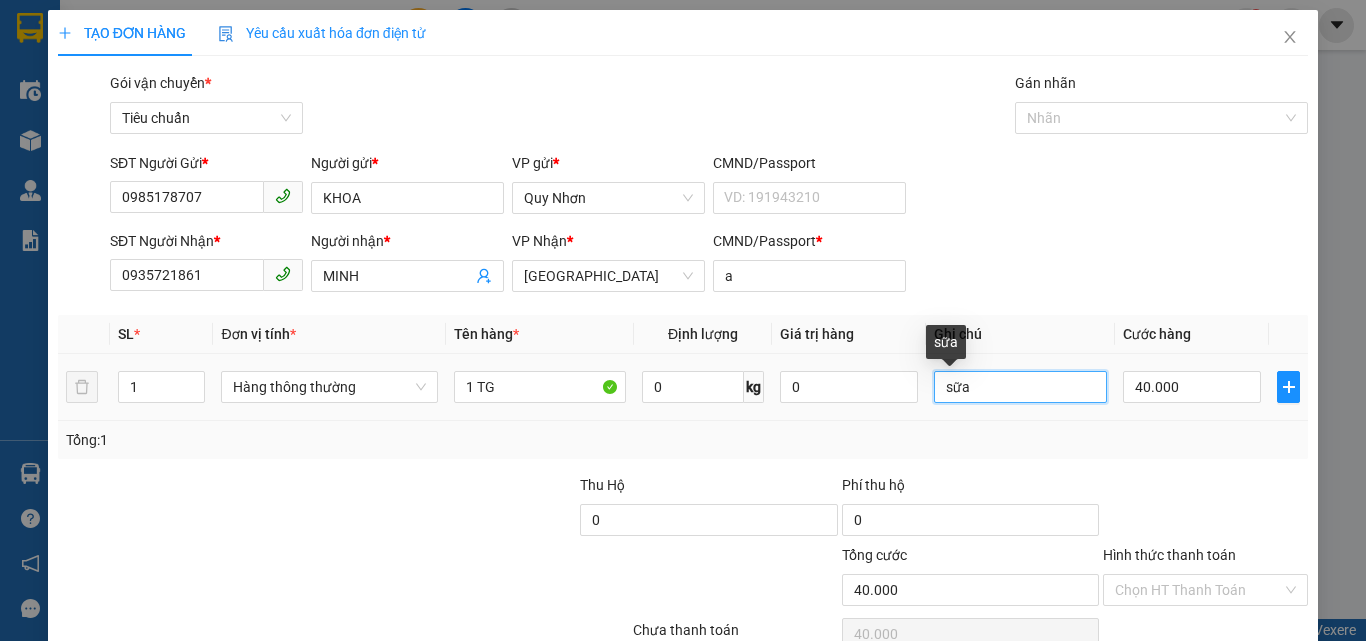click on "sữa" at bounding box center [1020, 387] 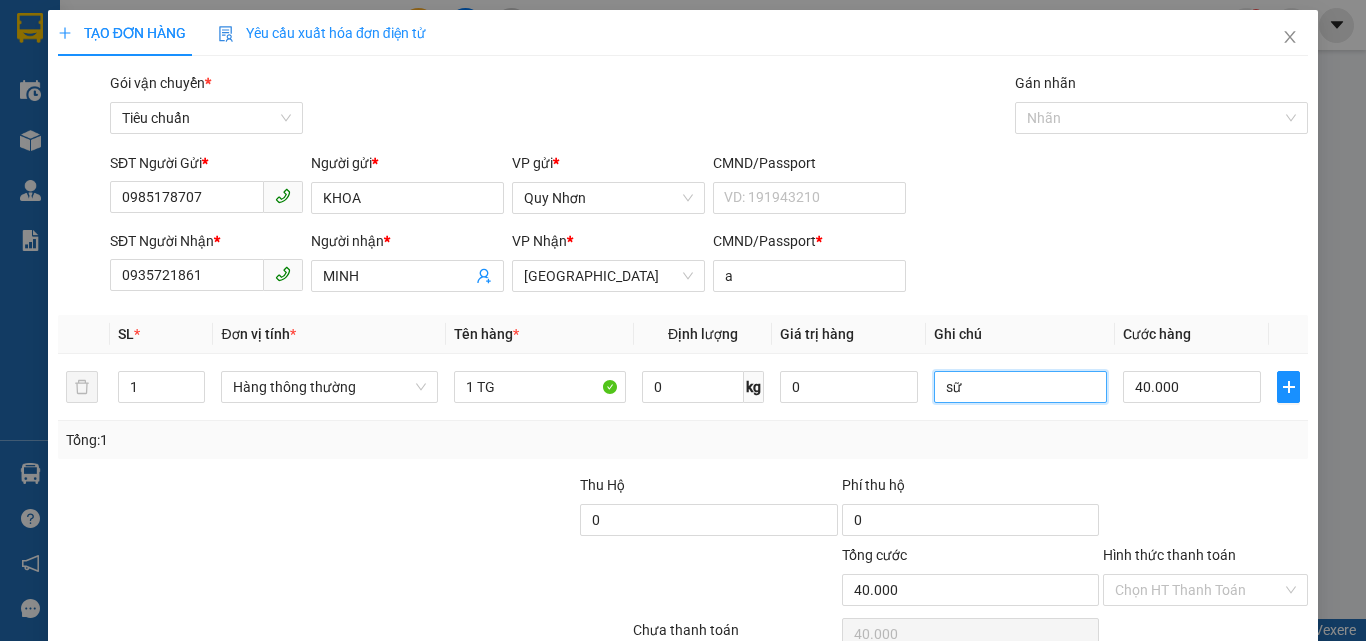 scroll, scrollTop: 99, scrollLeft: 0, axis: vertical 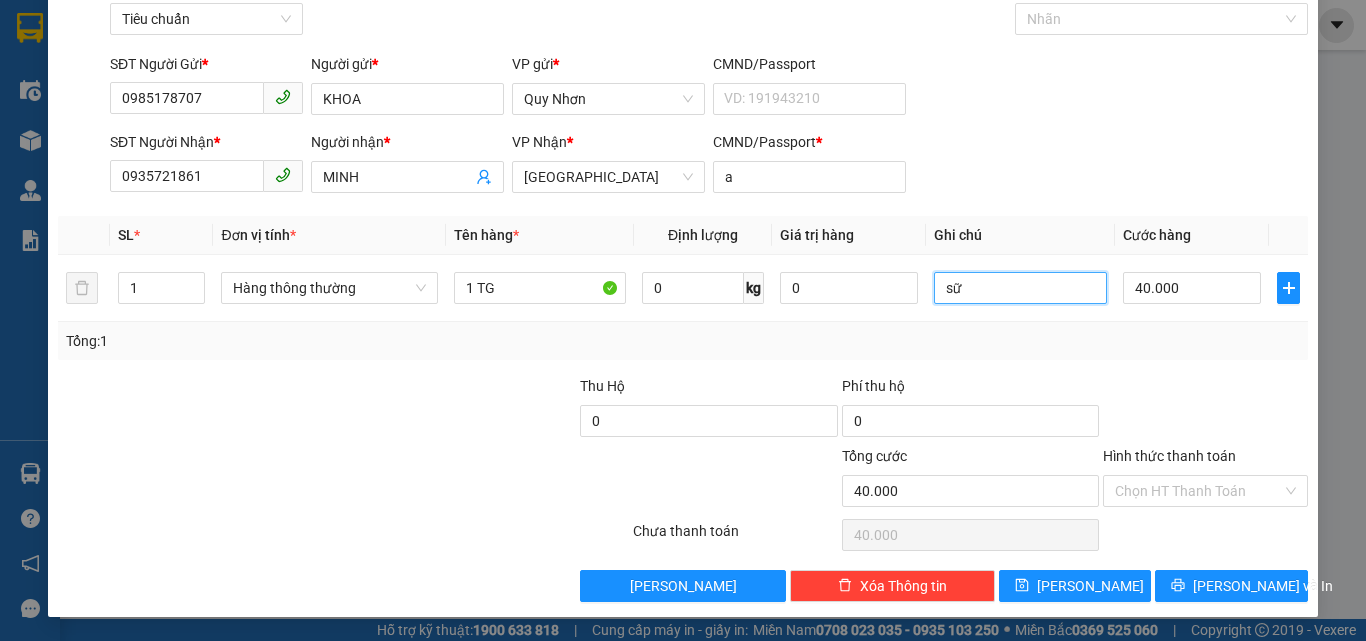 type on "s" 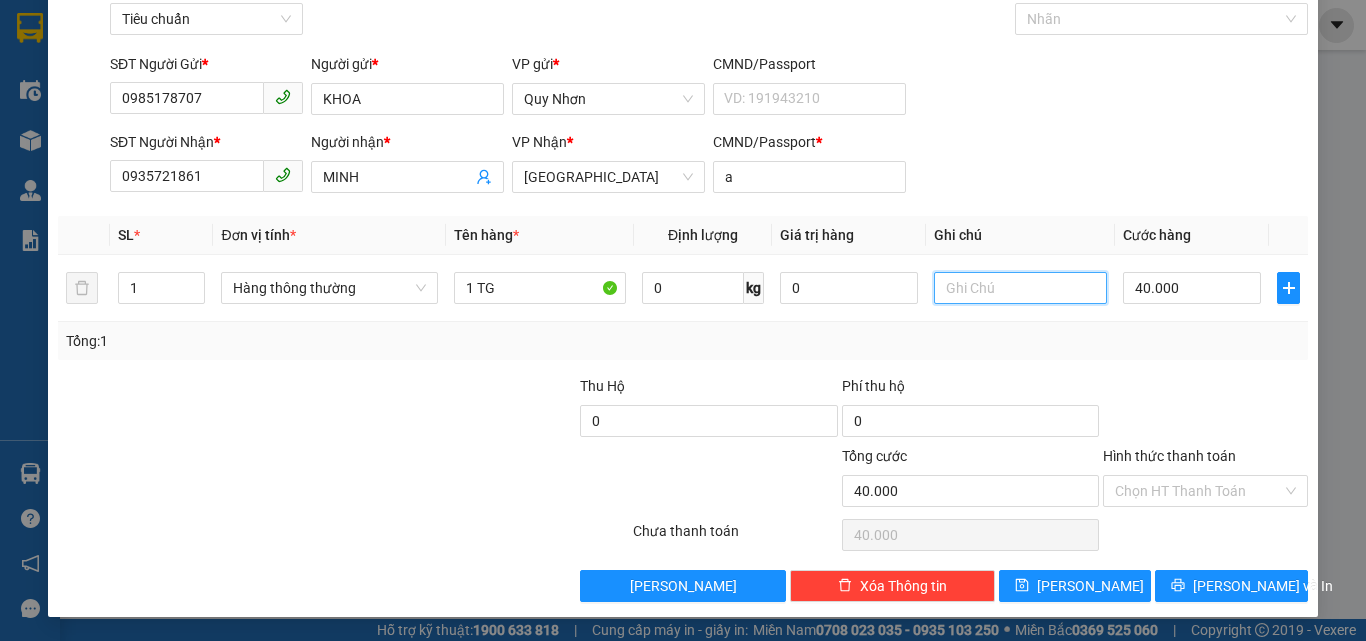 type 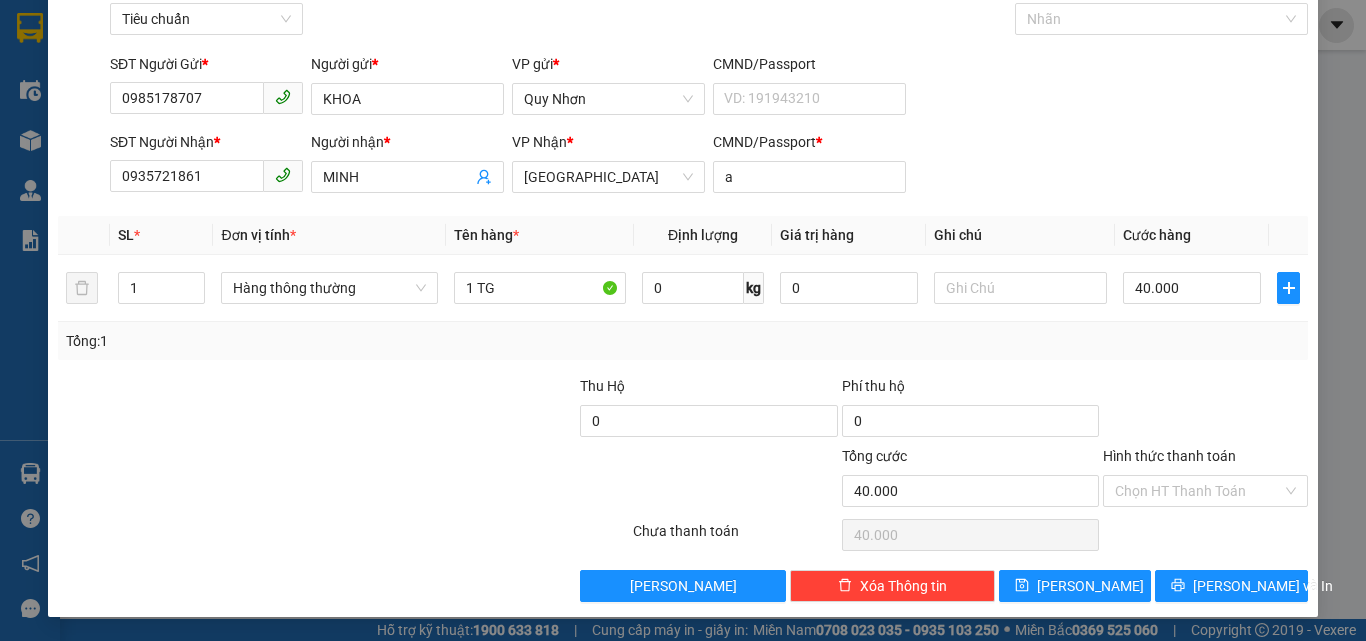 click on "Hình thức thanh toán" at bounding box center [1198, 491] 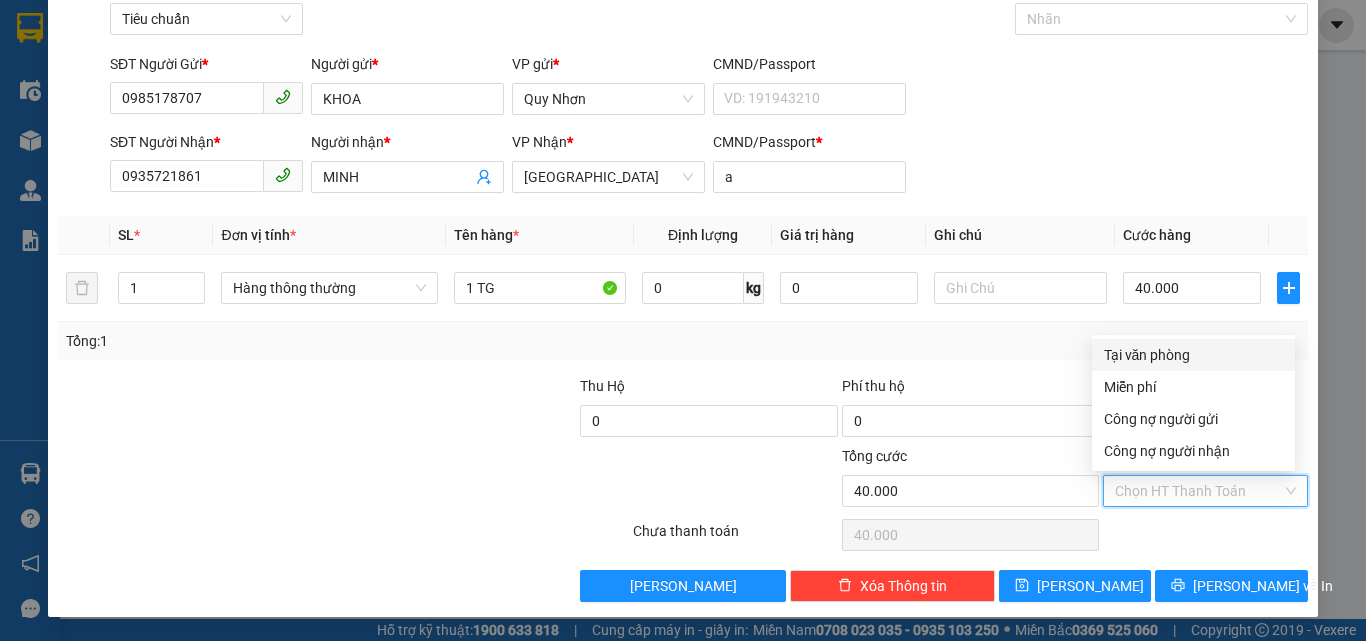 click on "Tại văn phòng" at bounding box center [1193, 355] 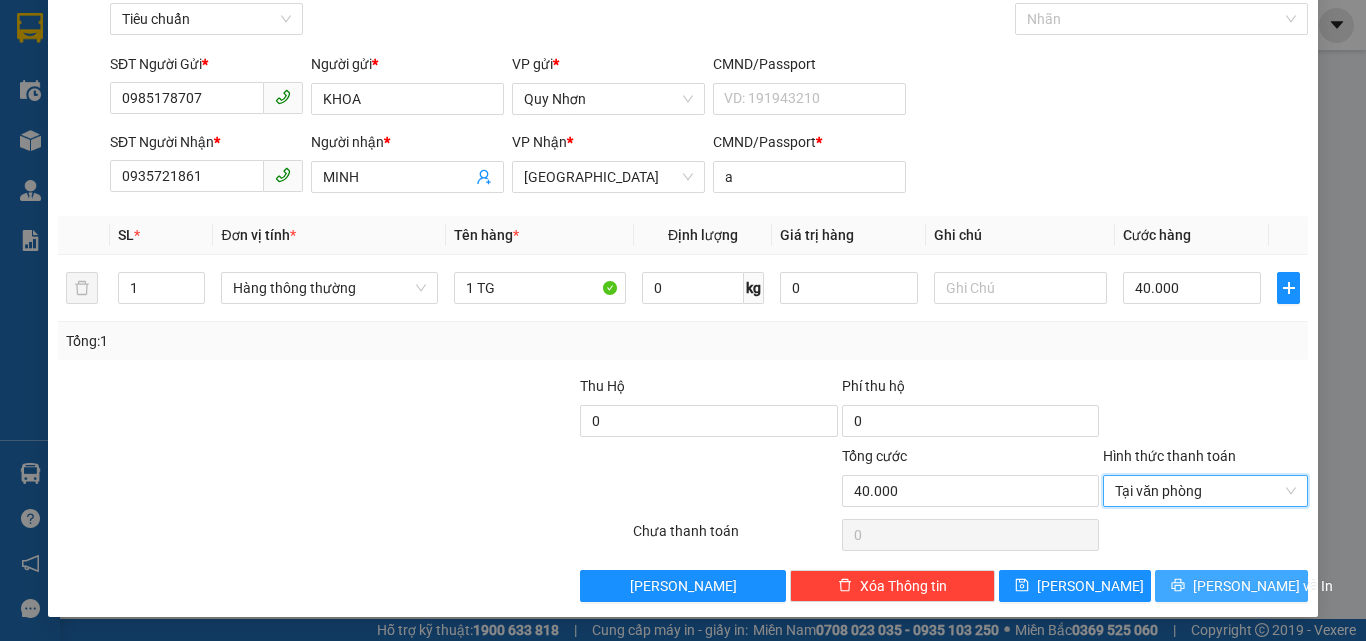 click on "[PERSON_NAME] và In" at bounding box center [1231, 586] 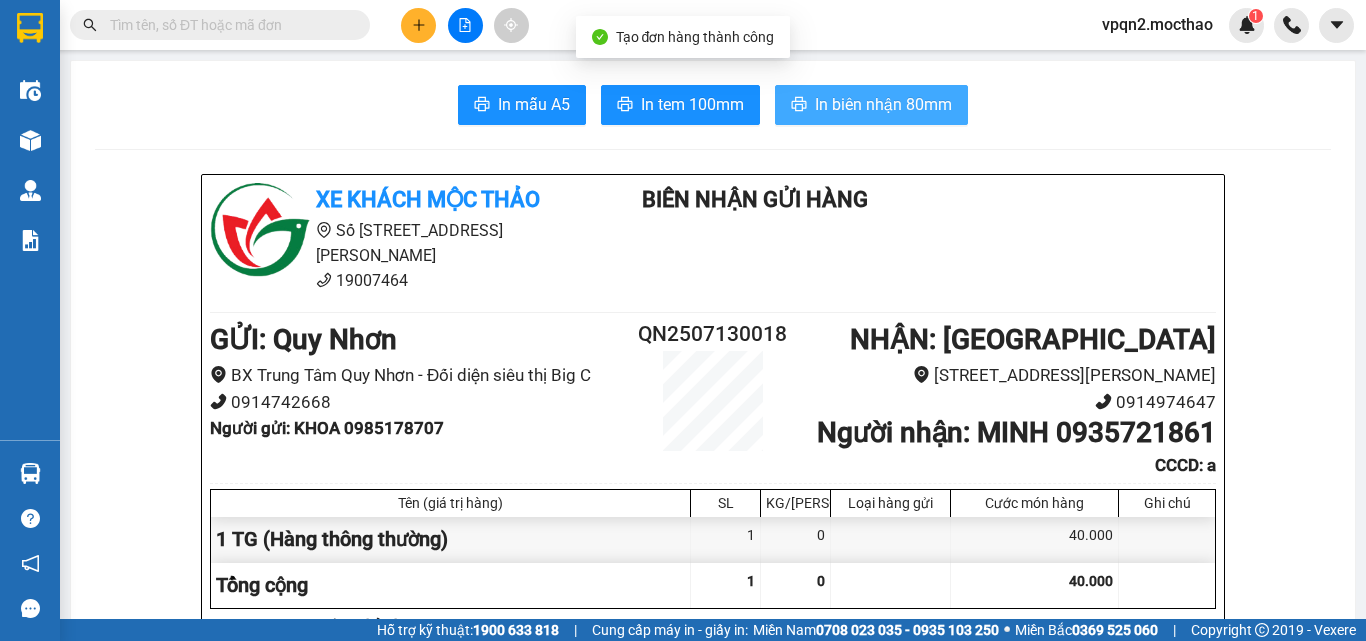click on "In biên nhận 80mm" at bounding box center (883, 104) 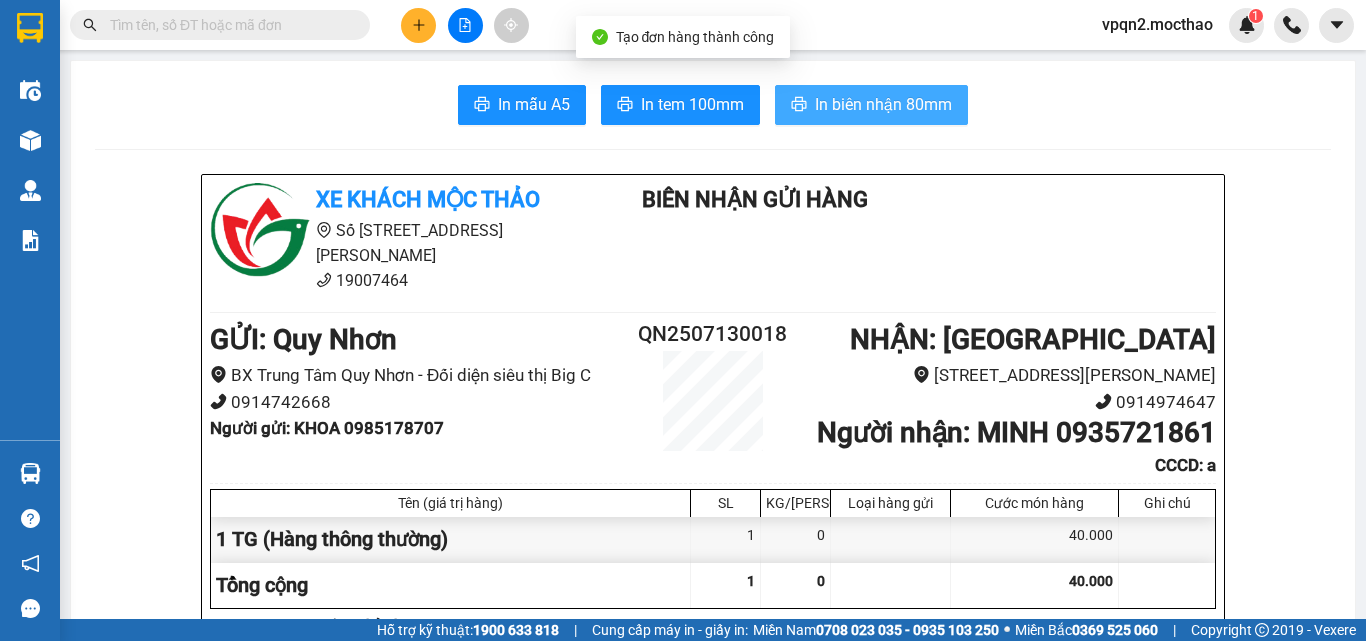 scroll, scrollTop: 0, scrollLeft: 0, axis: both 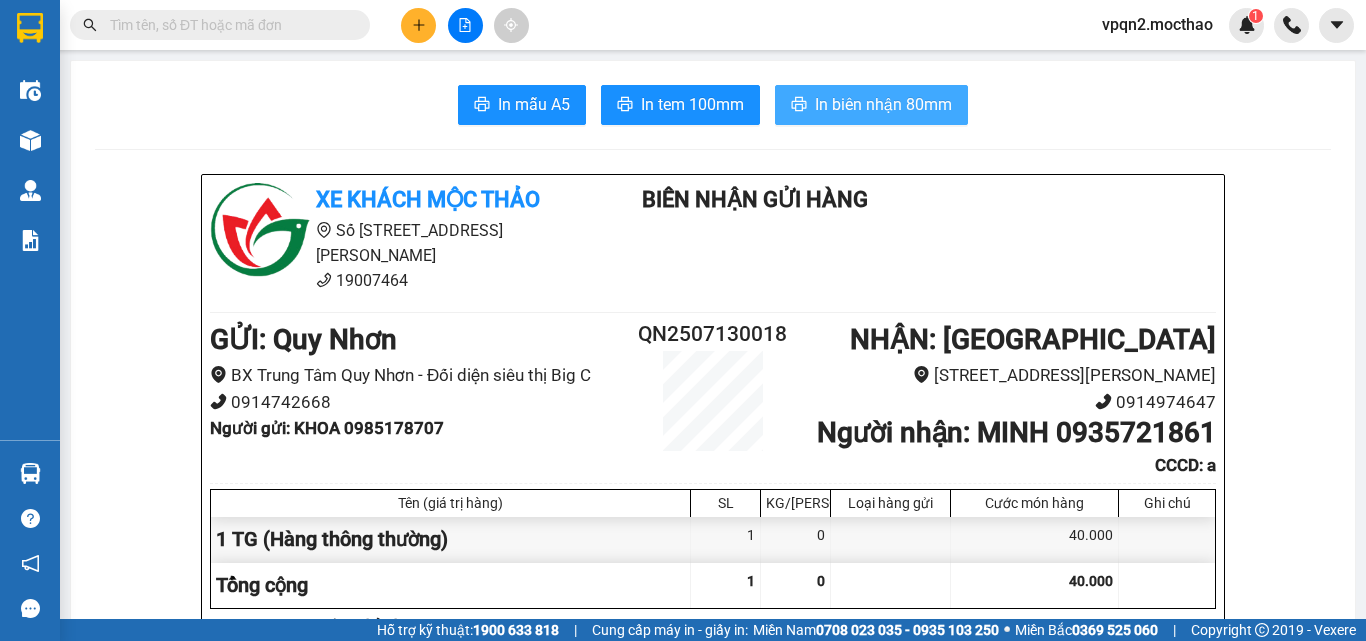 click on "In biên nhận 80mm" at bounding box center (883, 104) 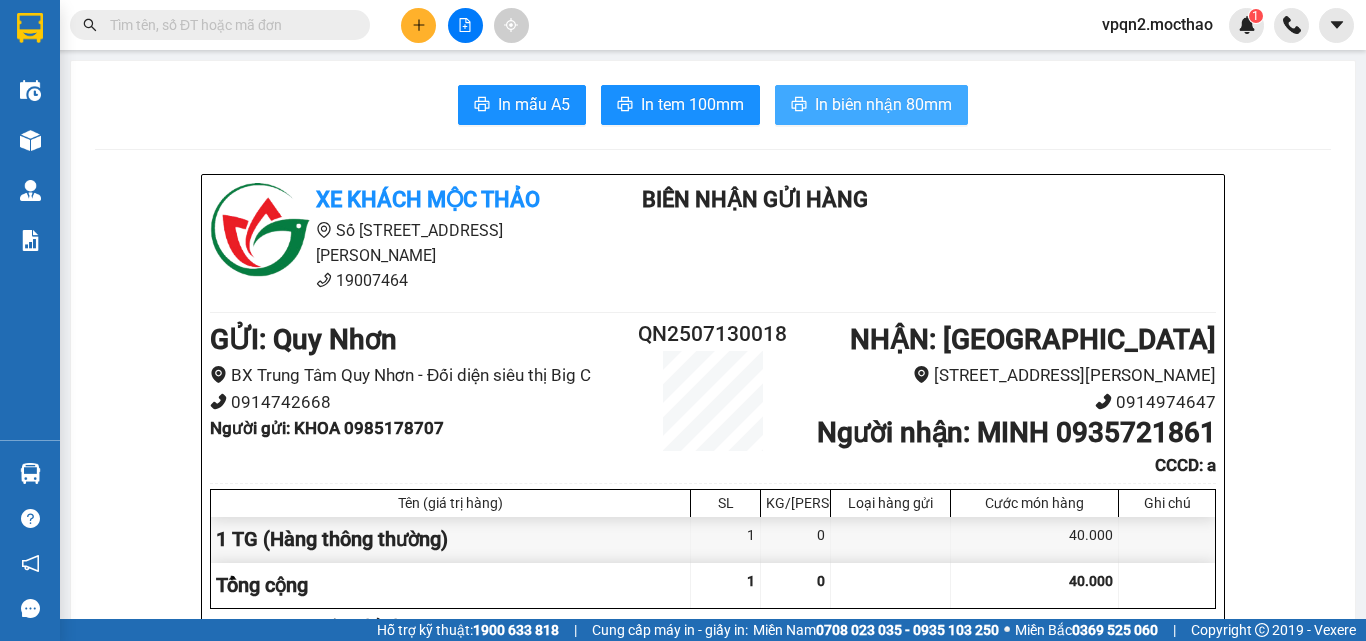 scroll, scrollTop: 0, scrollLeft: 0, axis: both 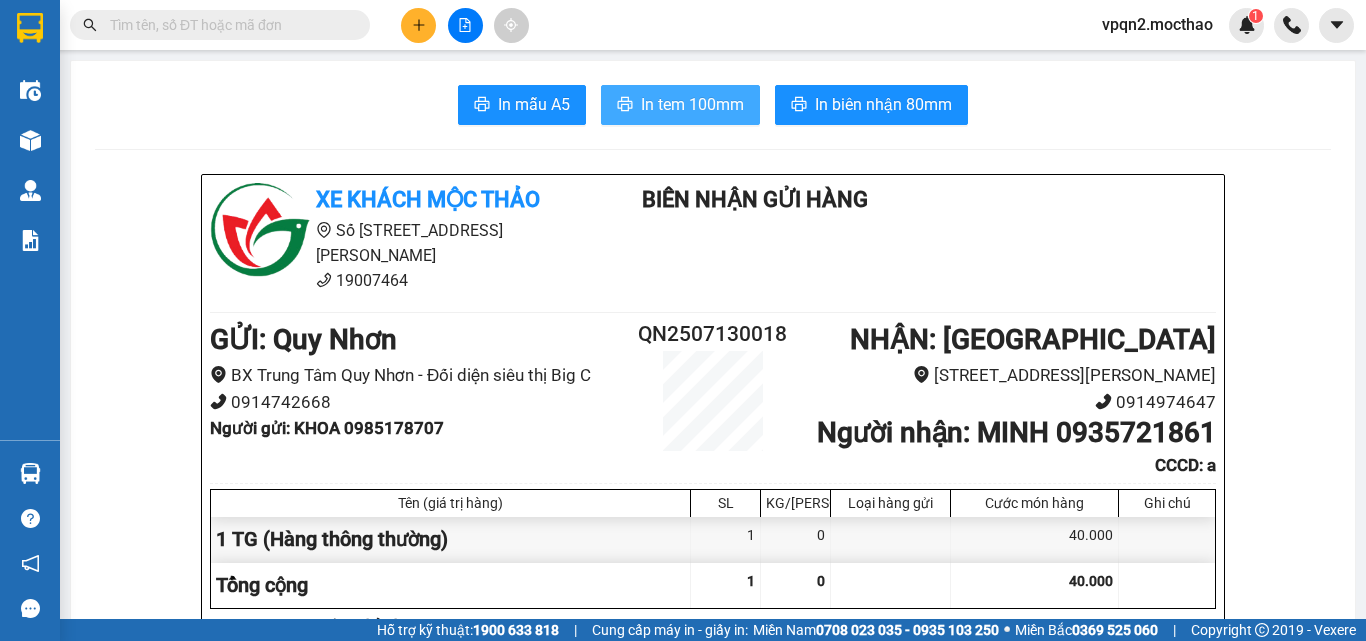click on "In tem 100mm" at bounding box center (692, 104) 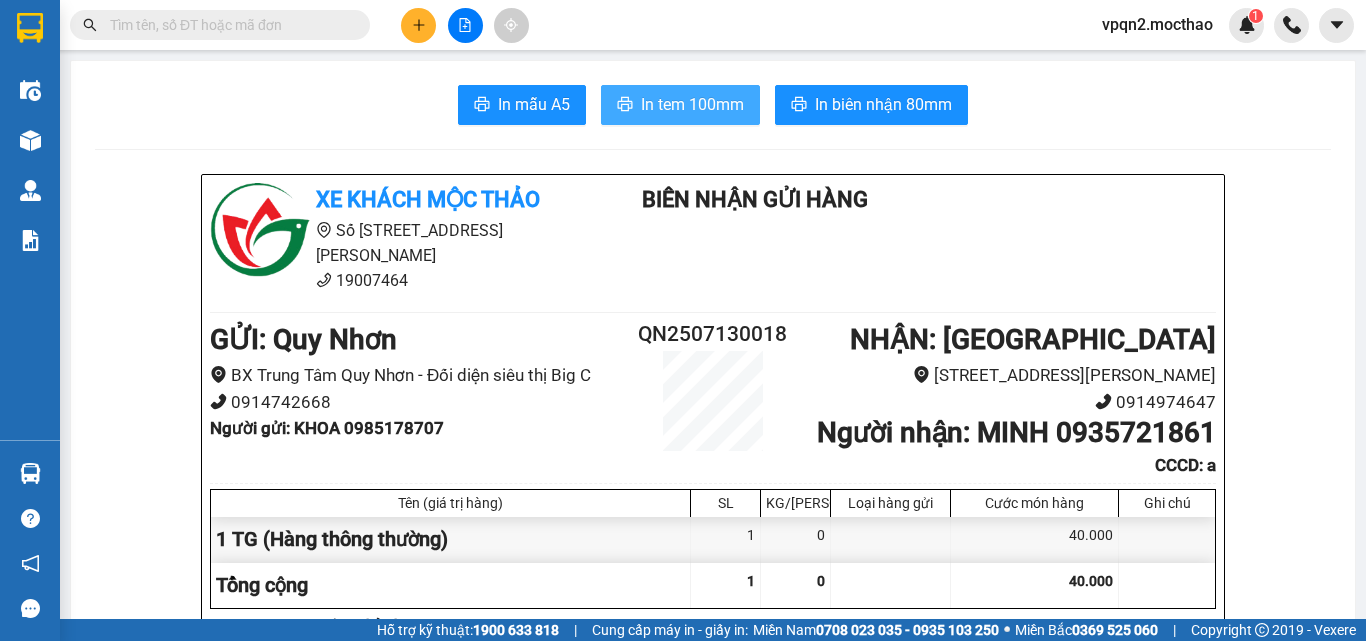 scroll, scrollTop: 0, scrollLeft: 0, axis: both 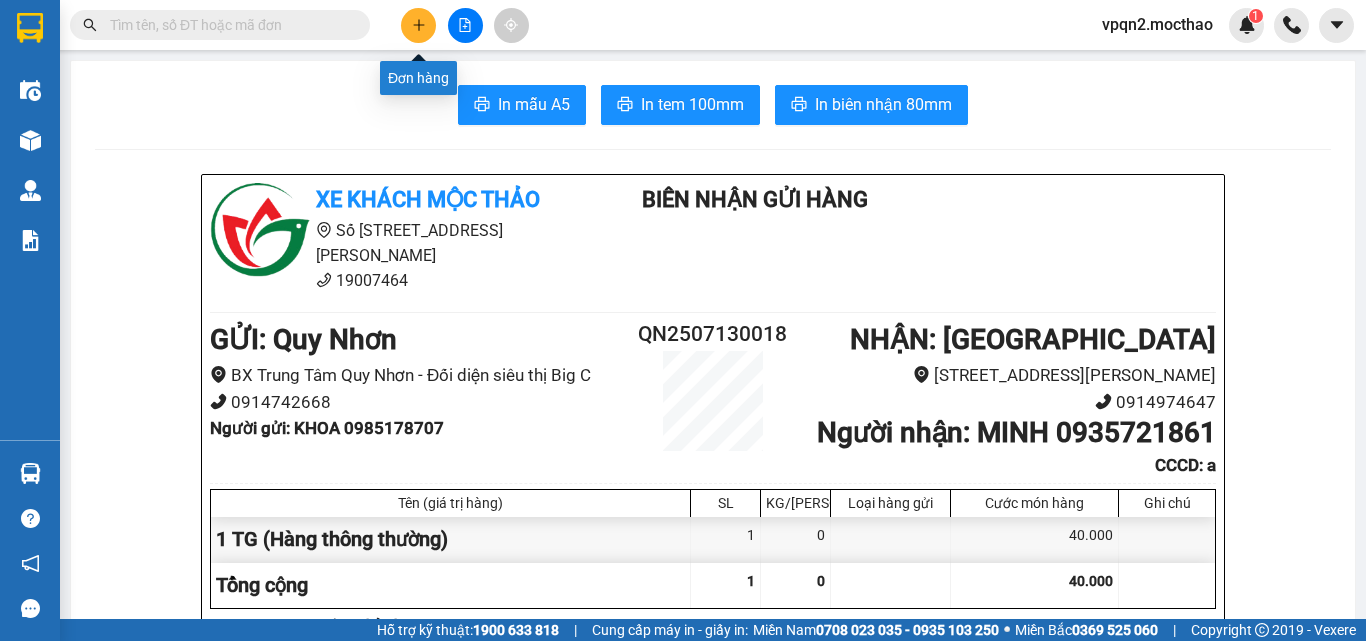 click 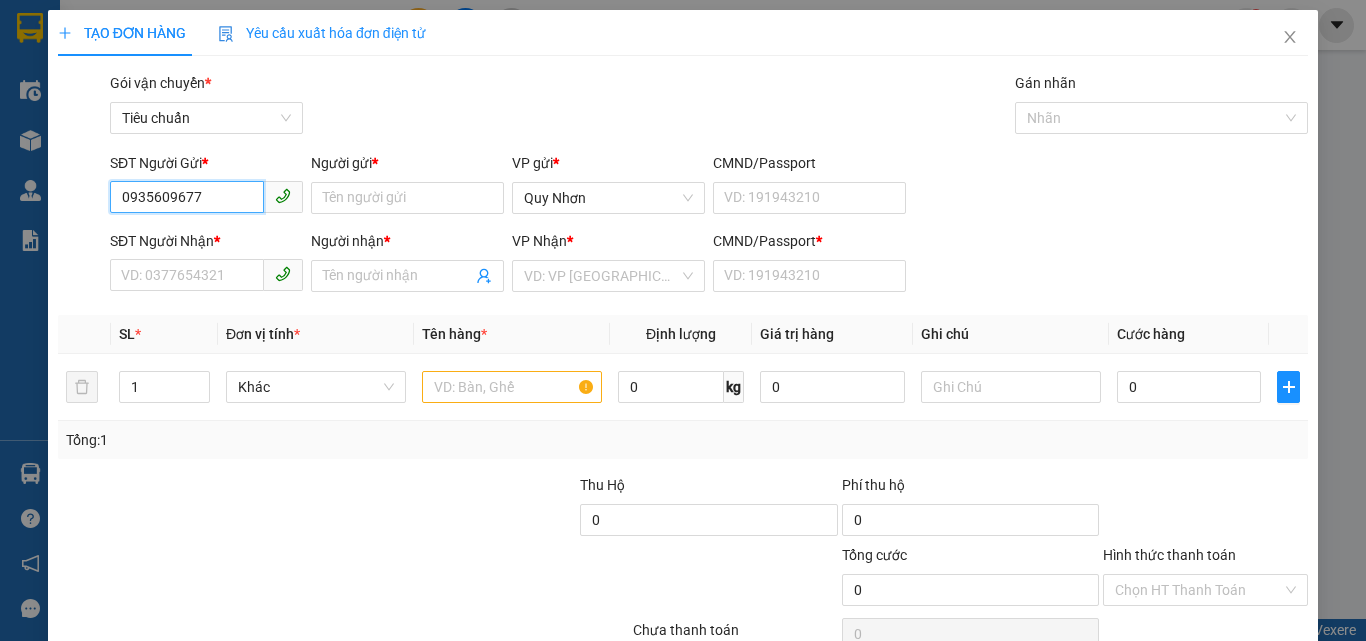 type on "0935609677" 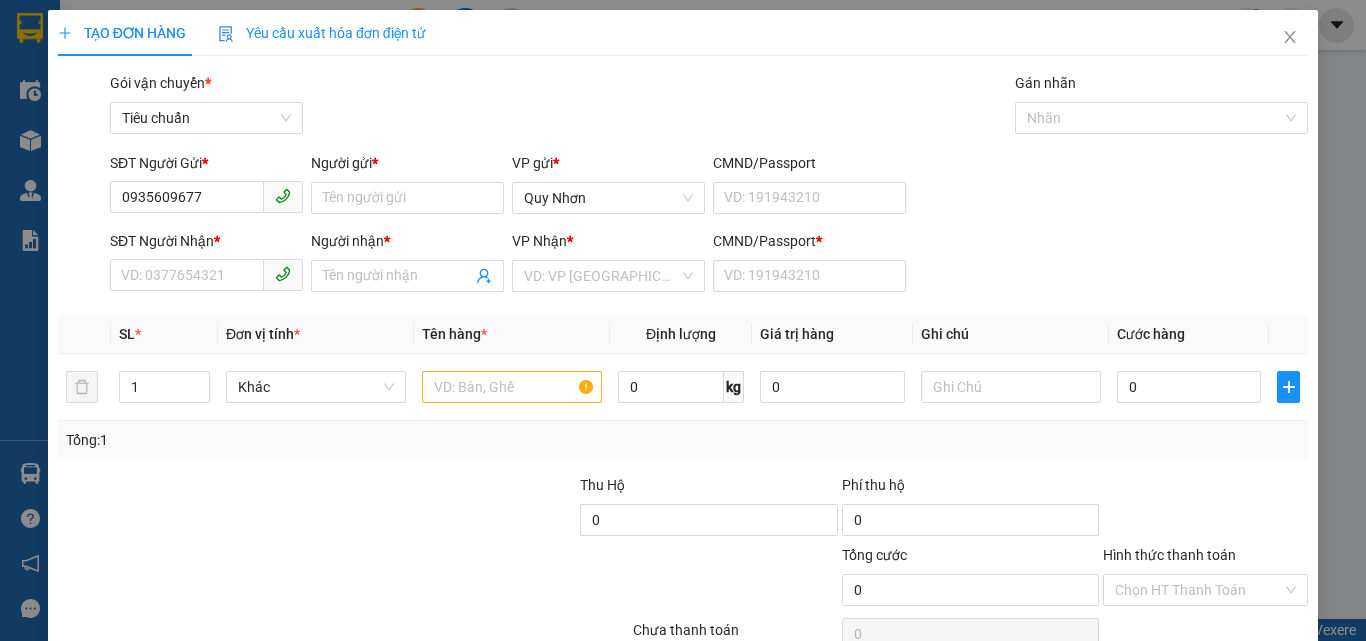 click on "Người gửi  * Tên người gửi" at bounding box center (407, 187) 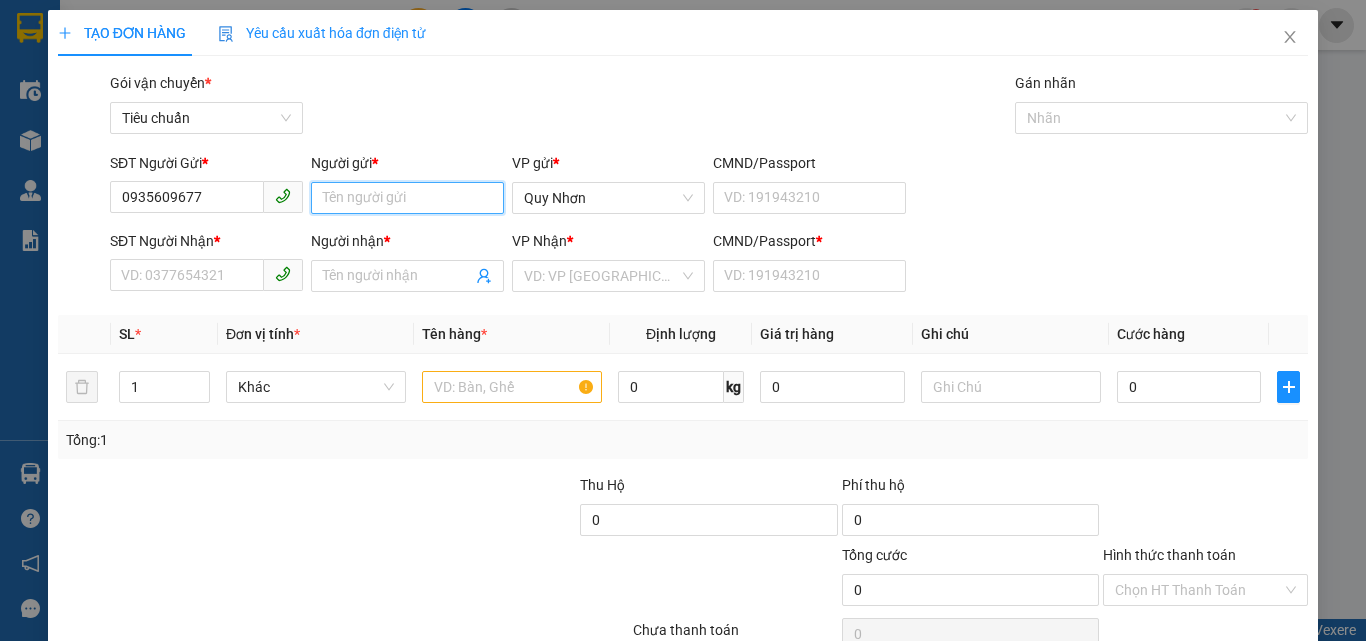 click on "Người gửi  *" at bounding box center [407, 198] 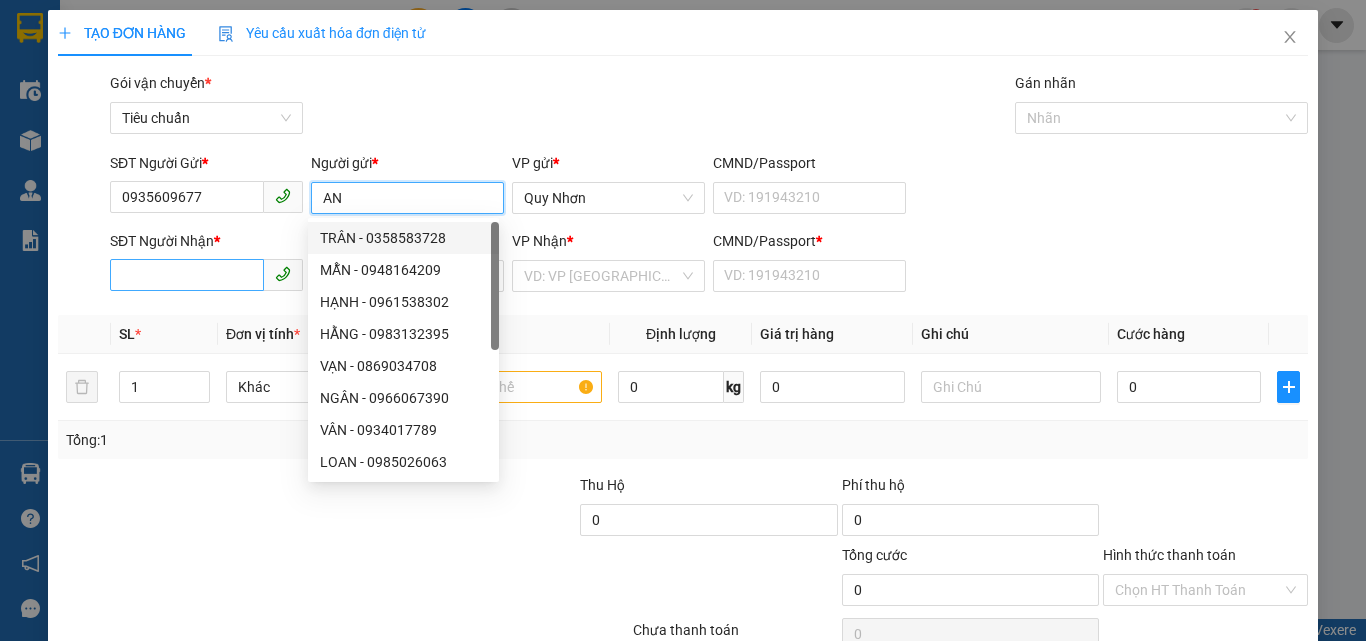 type on "AN" 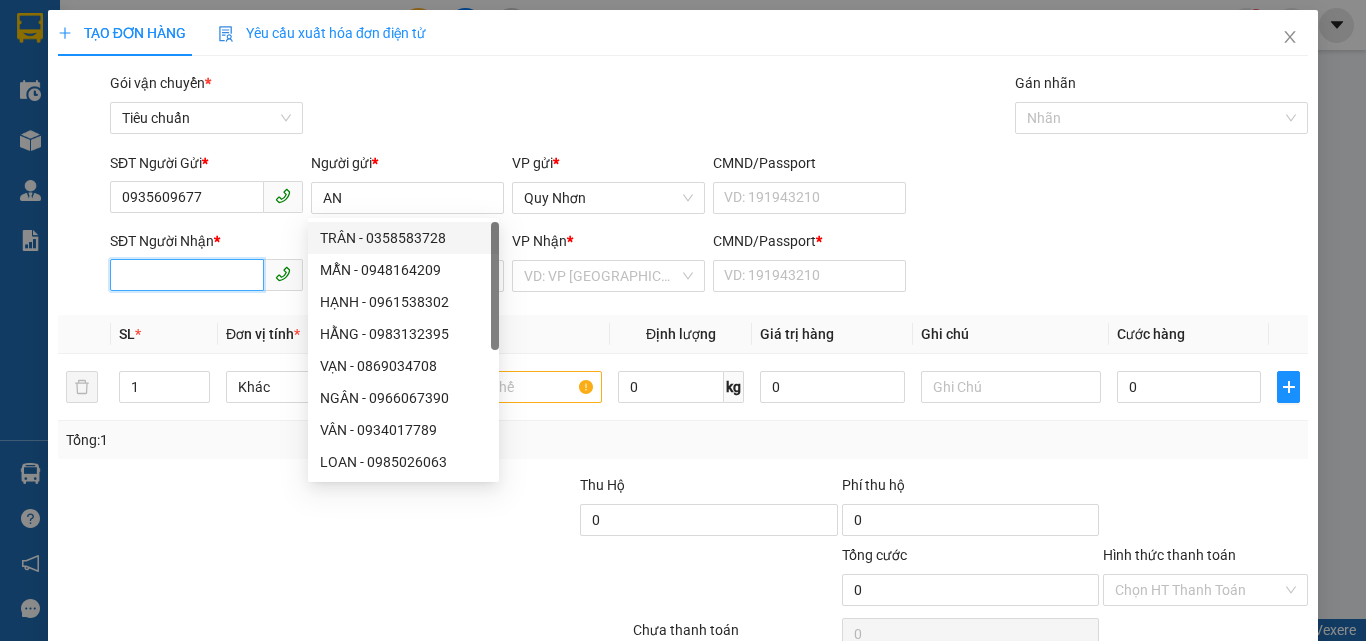 click on "SĐT Người Nhận  *" at bounding box center [187, 275] 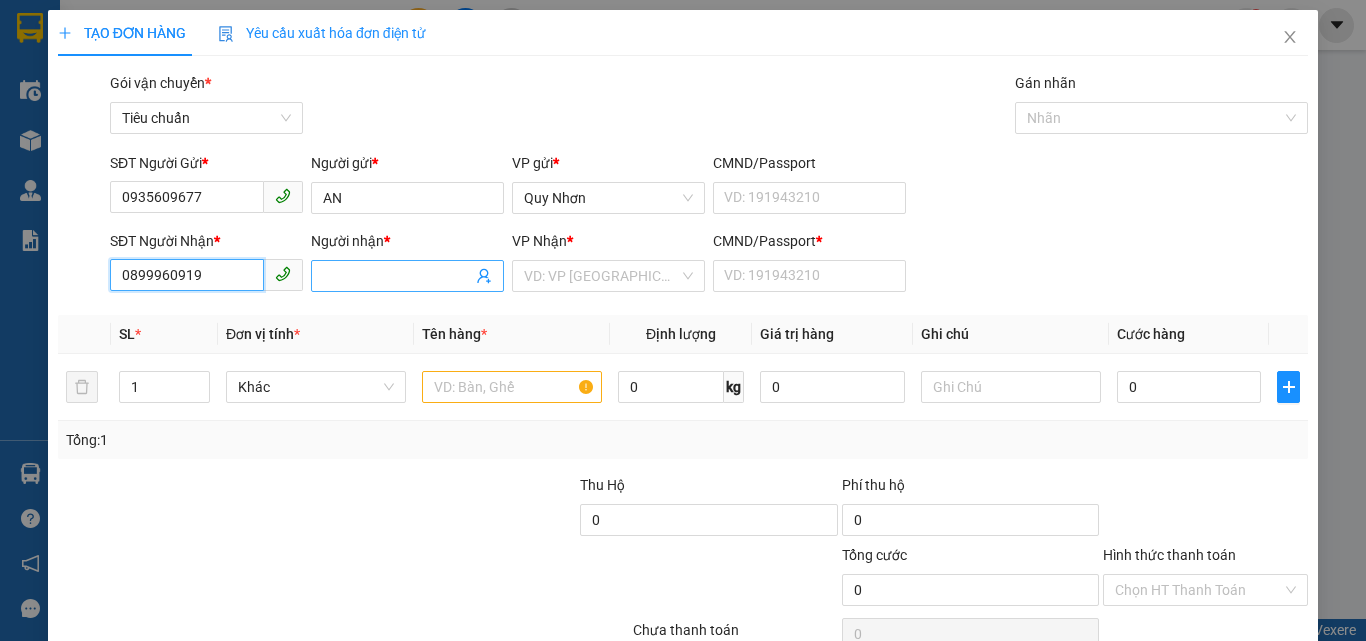 type on "0899960919" 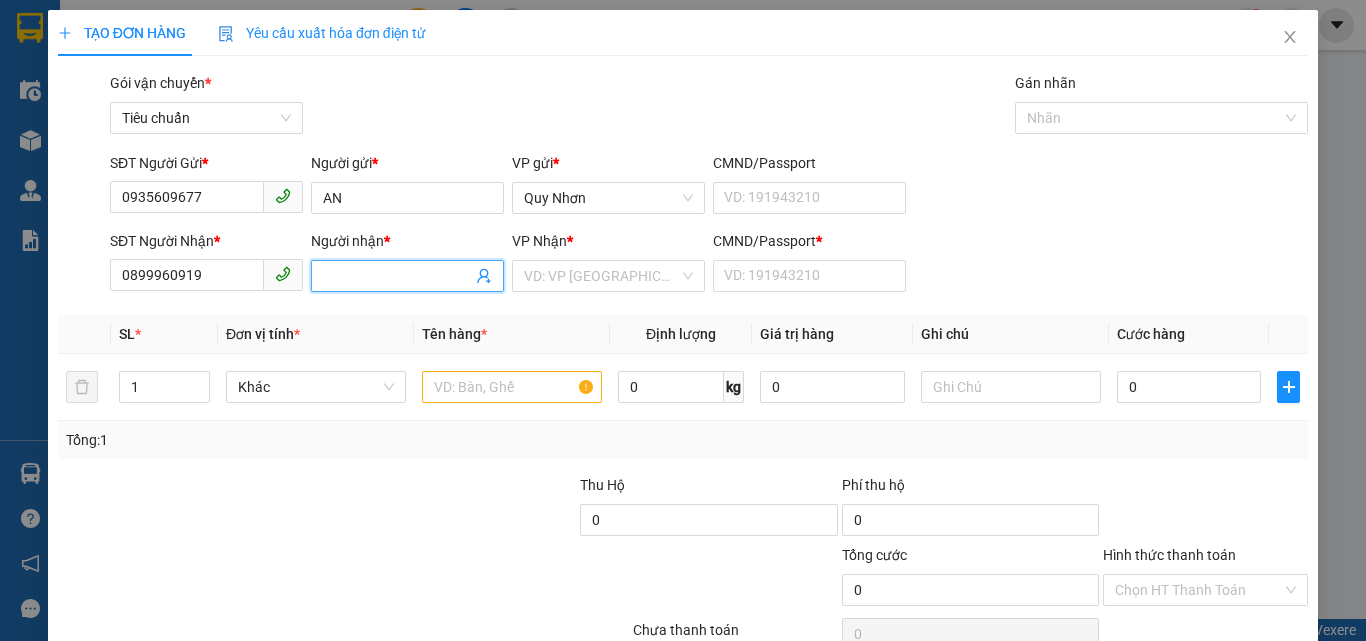 click on "Người nhận  *" at bounding box center (397, 276) 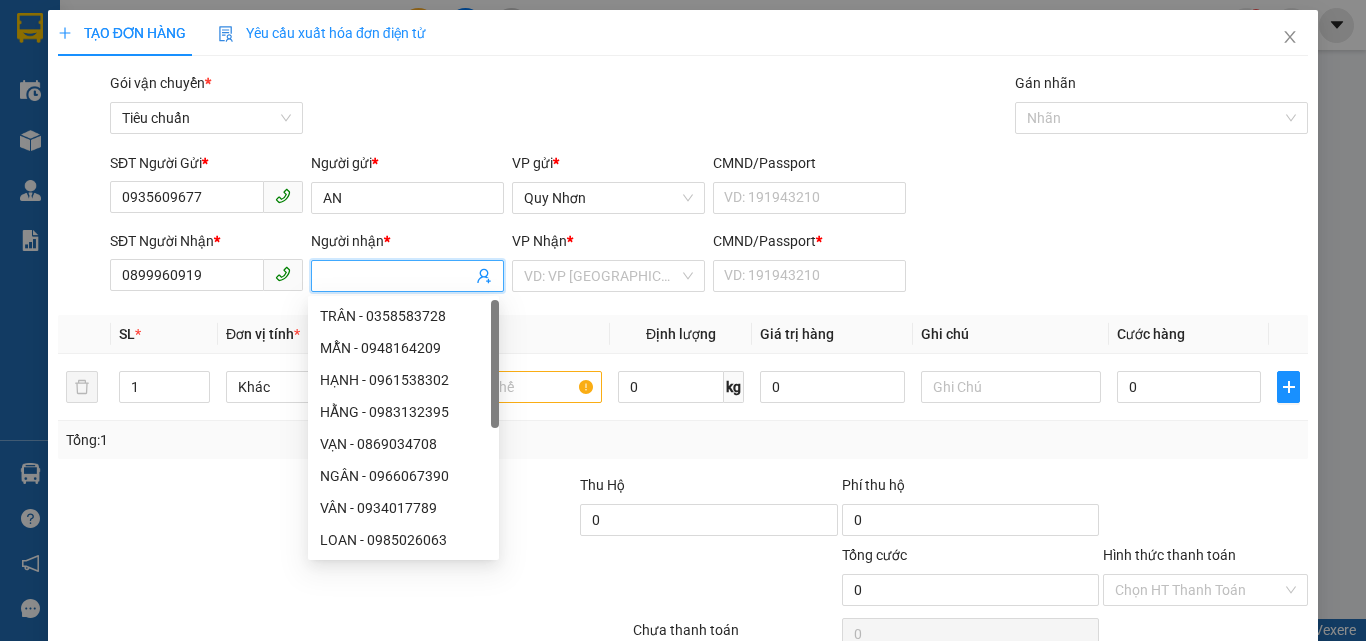 type on "K" 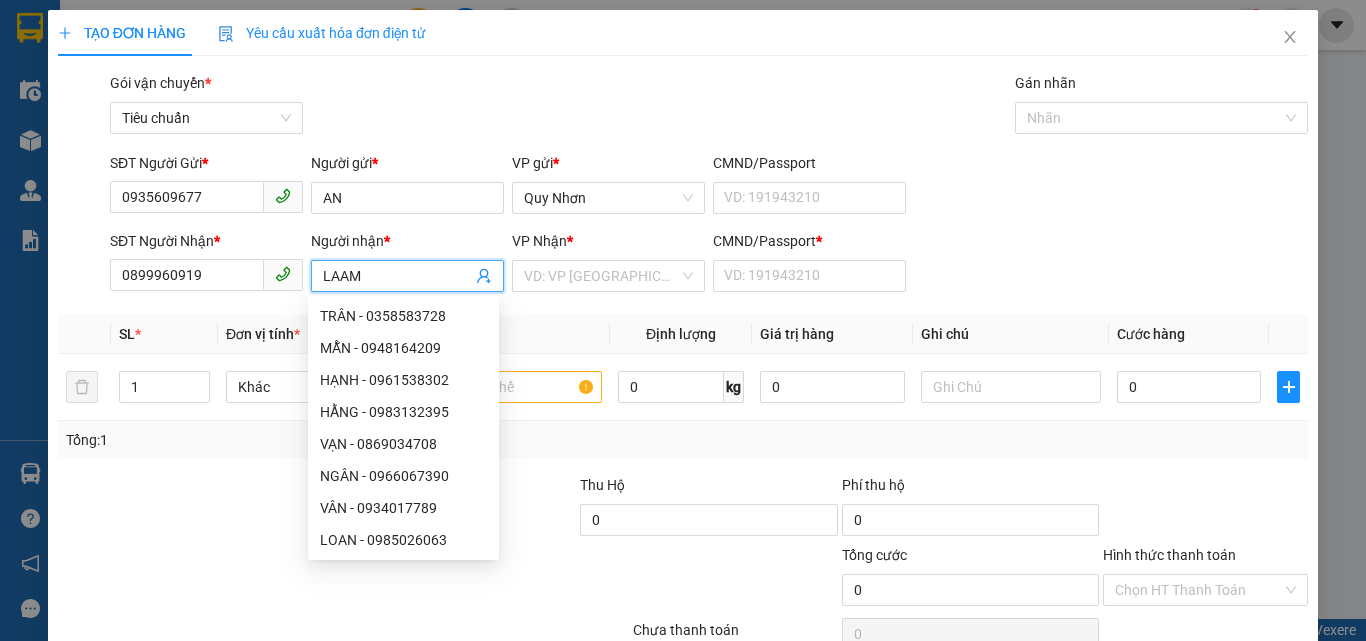 click on "LAAM" at bounding box center (397, 276) 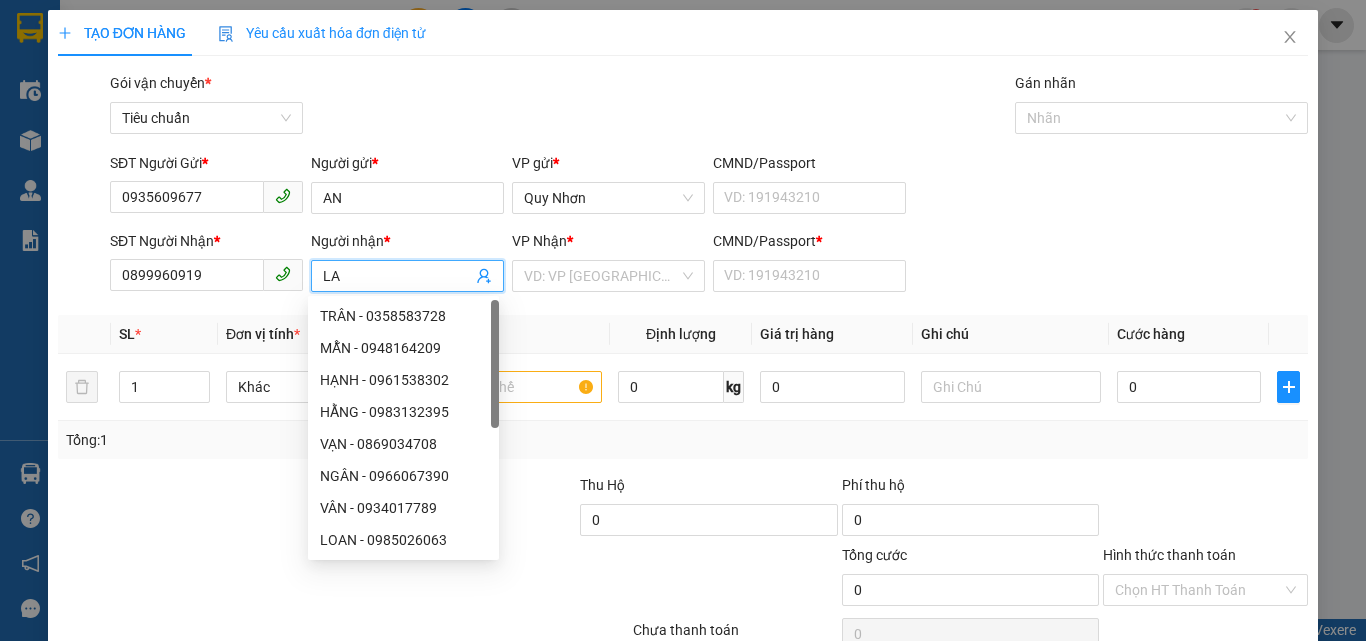 type on "L" 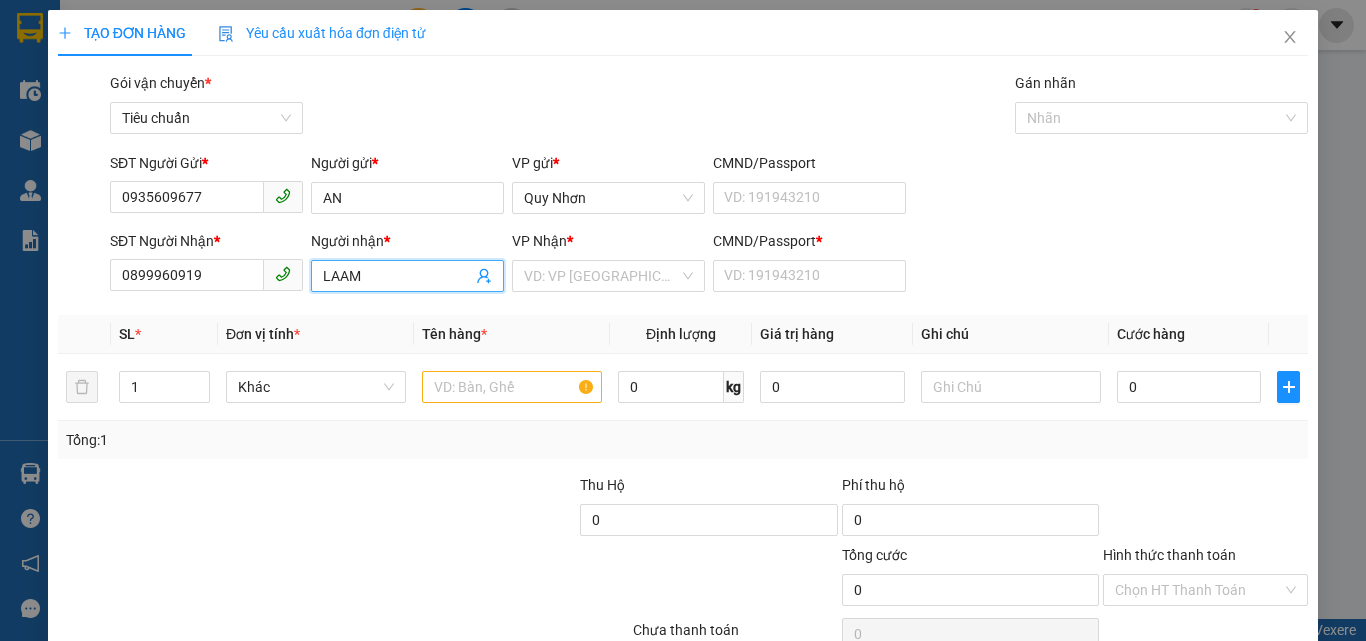 click on "LAAM" at bounding box center [397, 276] 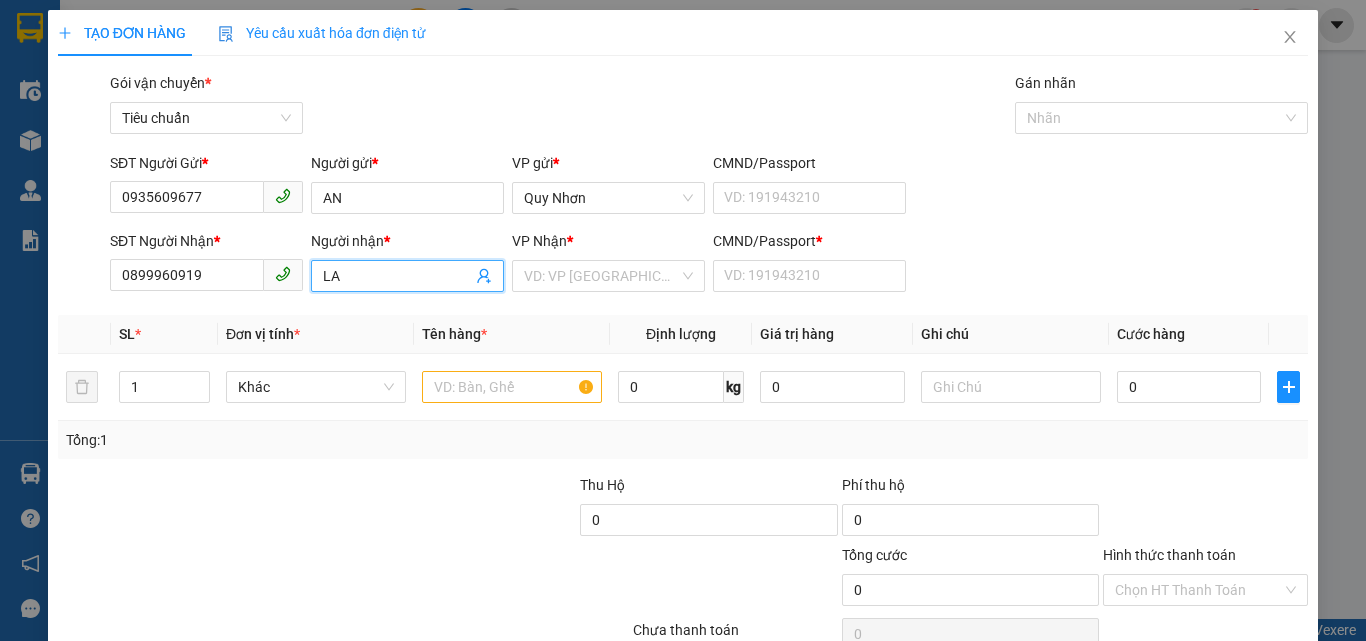 type on "L" 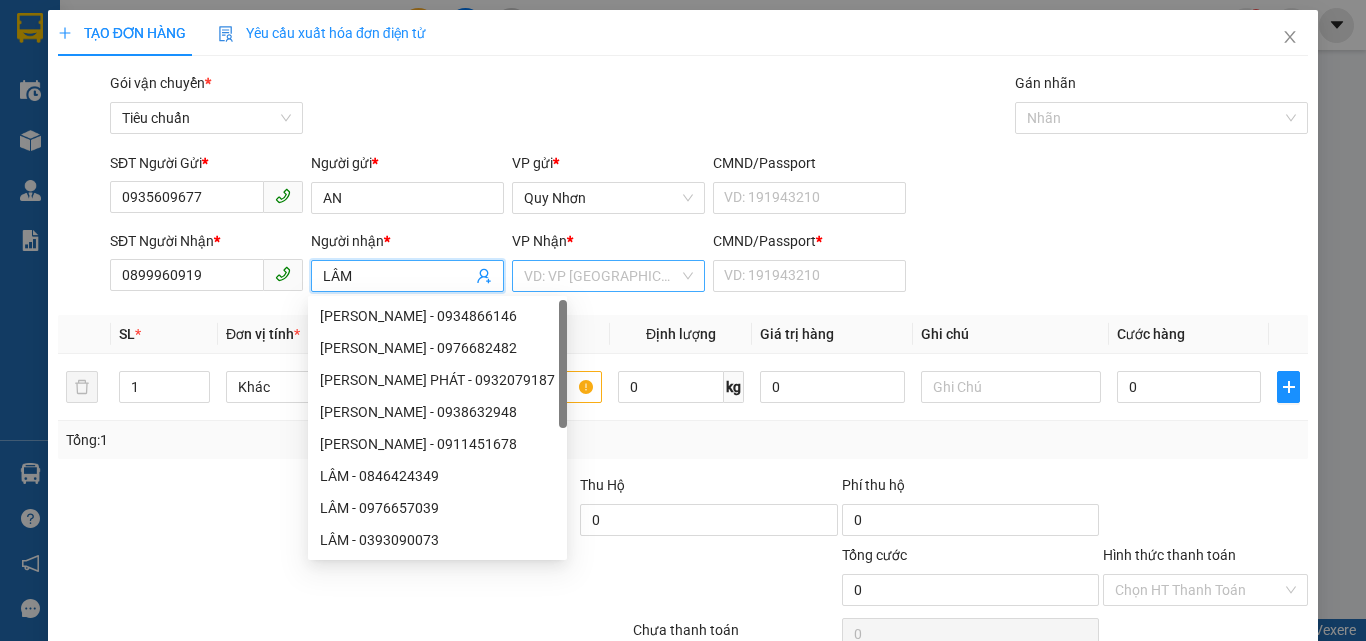 type on "LÂM" 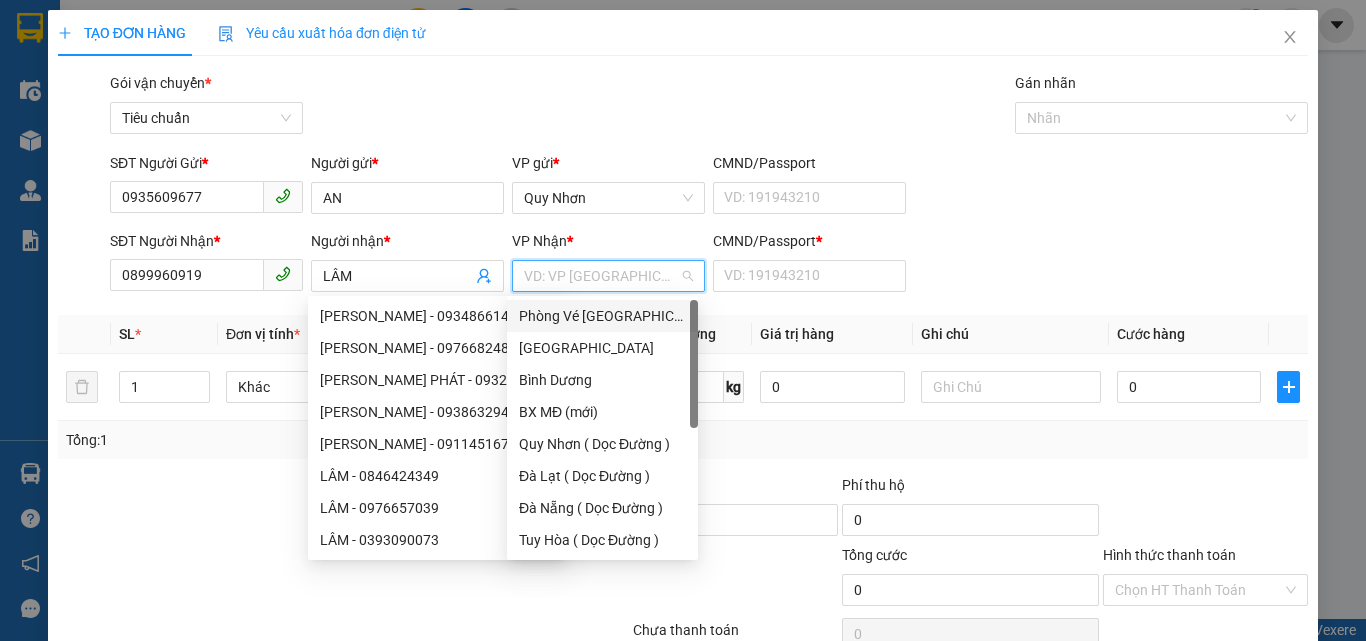 type on "T" 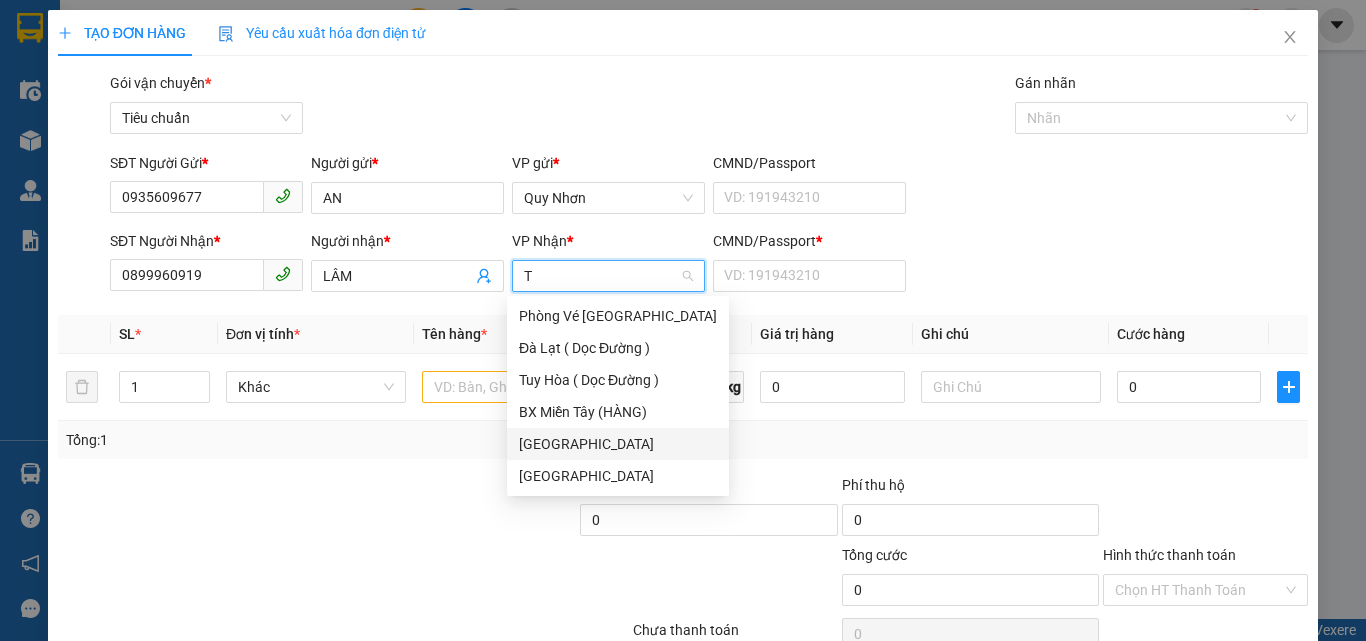 click on "[GEOGRAPHIC_DATA]" at bounding box center [618, 444] 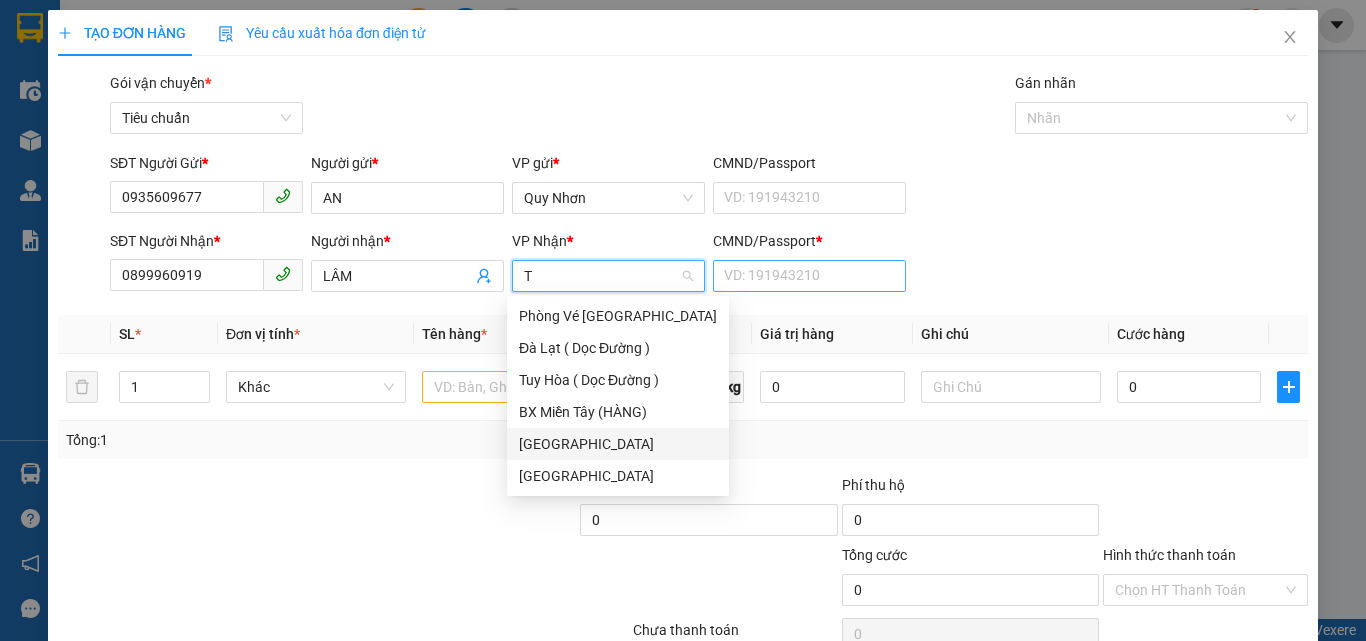 type 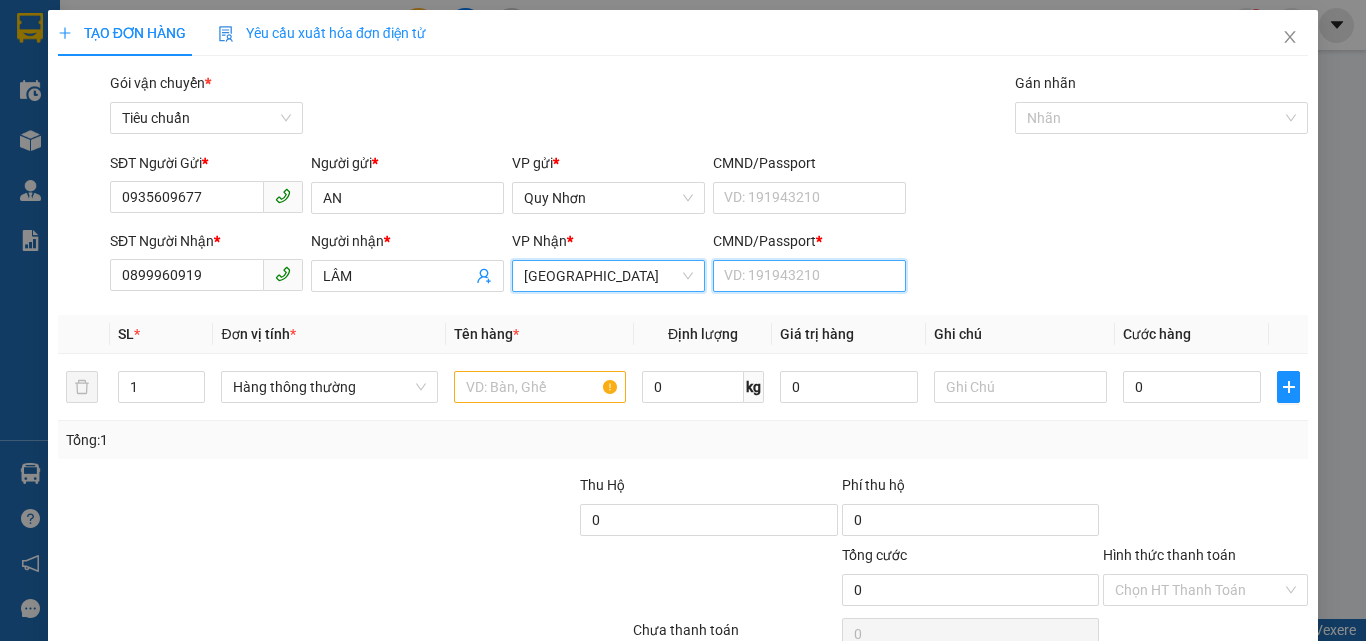 click on "CMND/Passport  *" at bounding box center [809, 276] 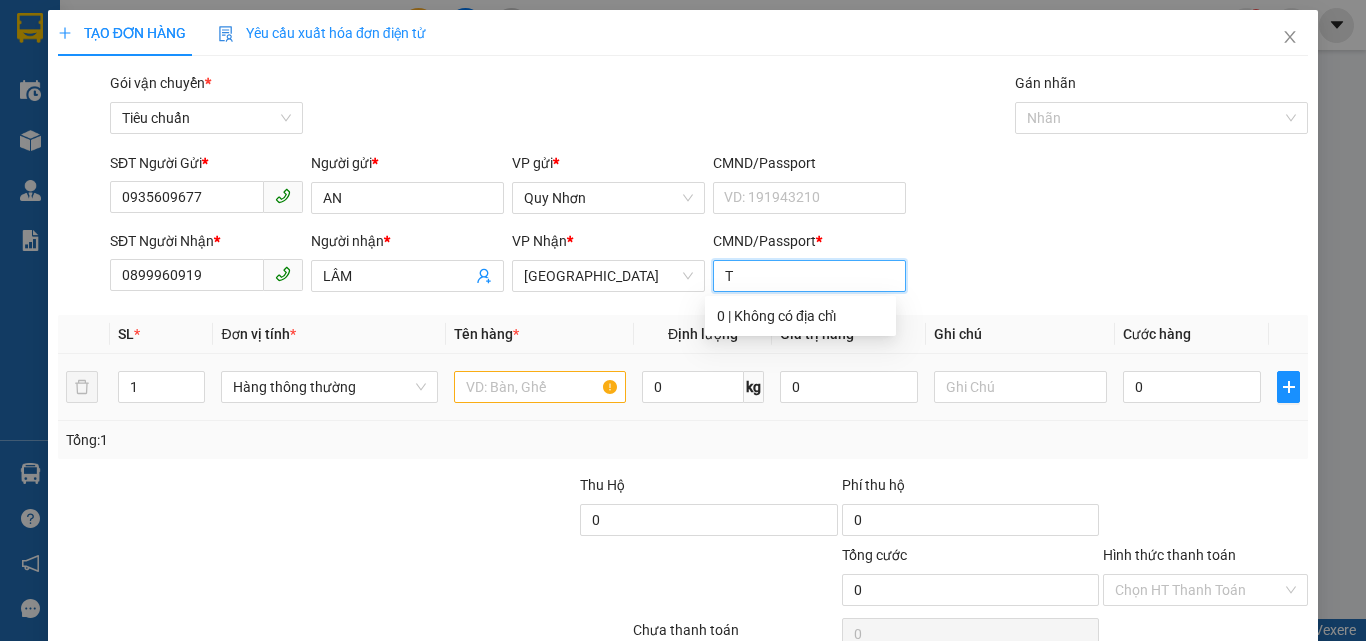 type on "T" 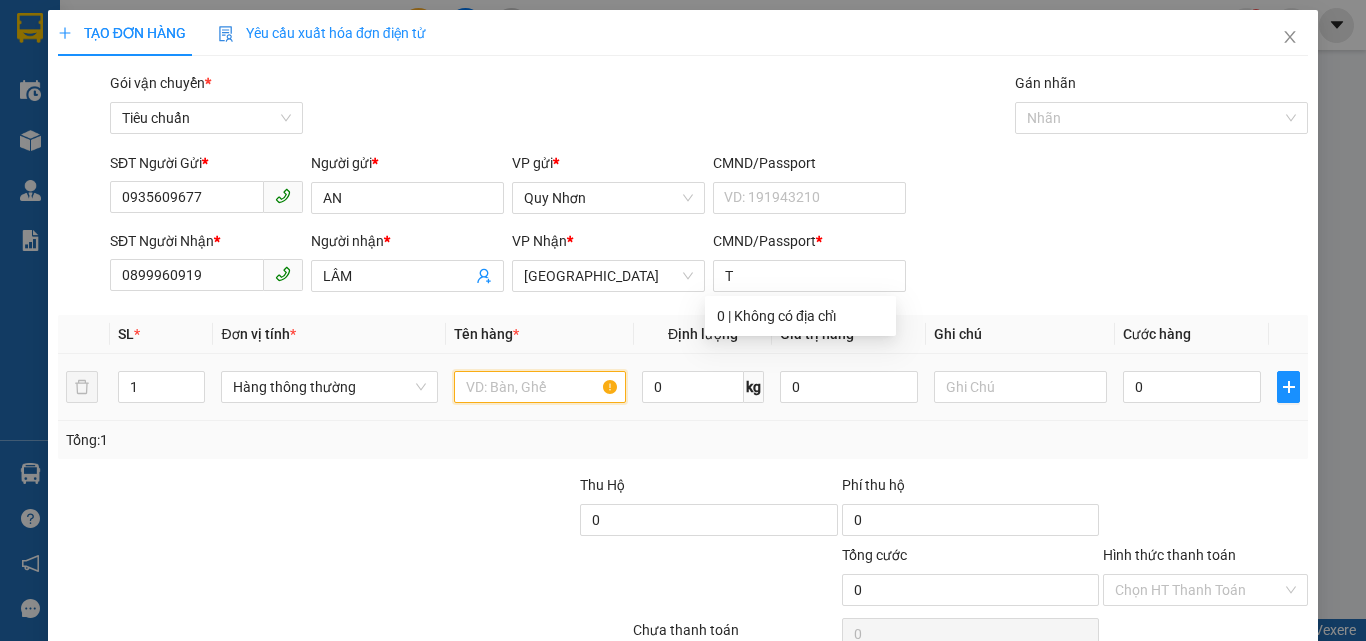 click at bounding box center [540, 387] 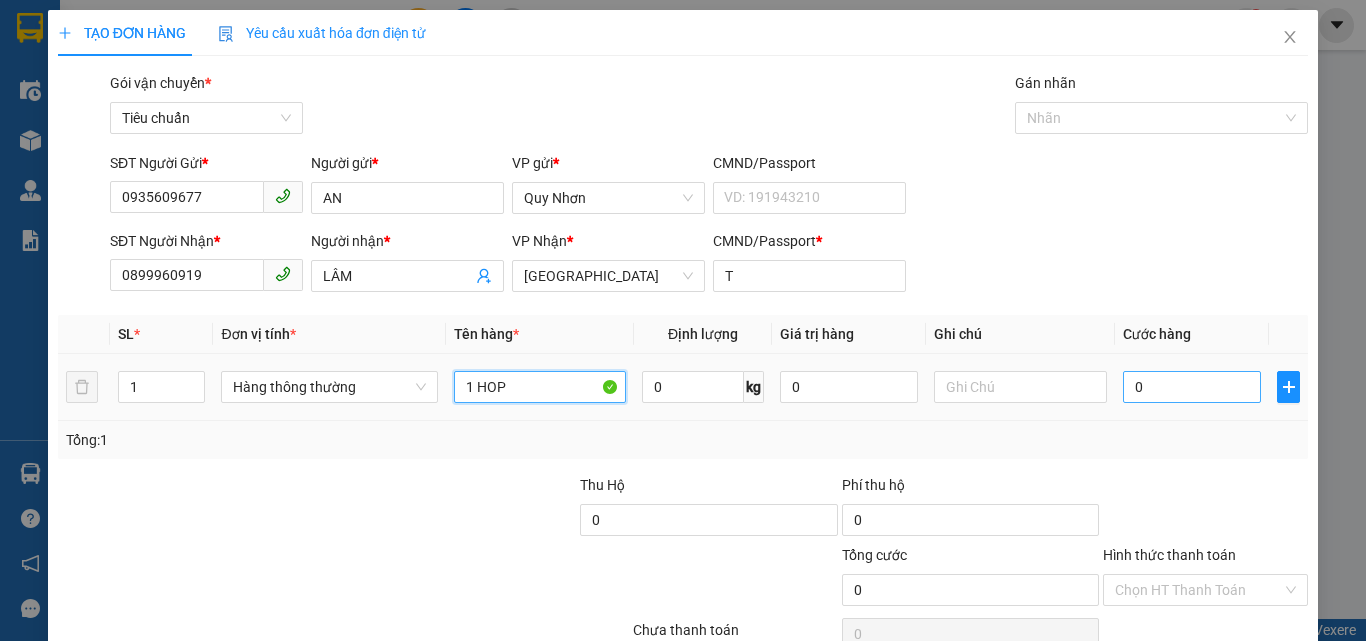 type on "1 HOP" 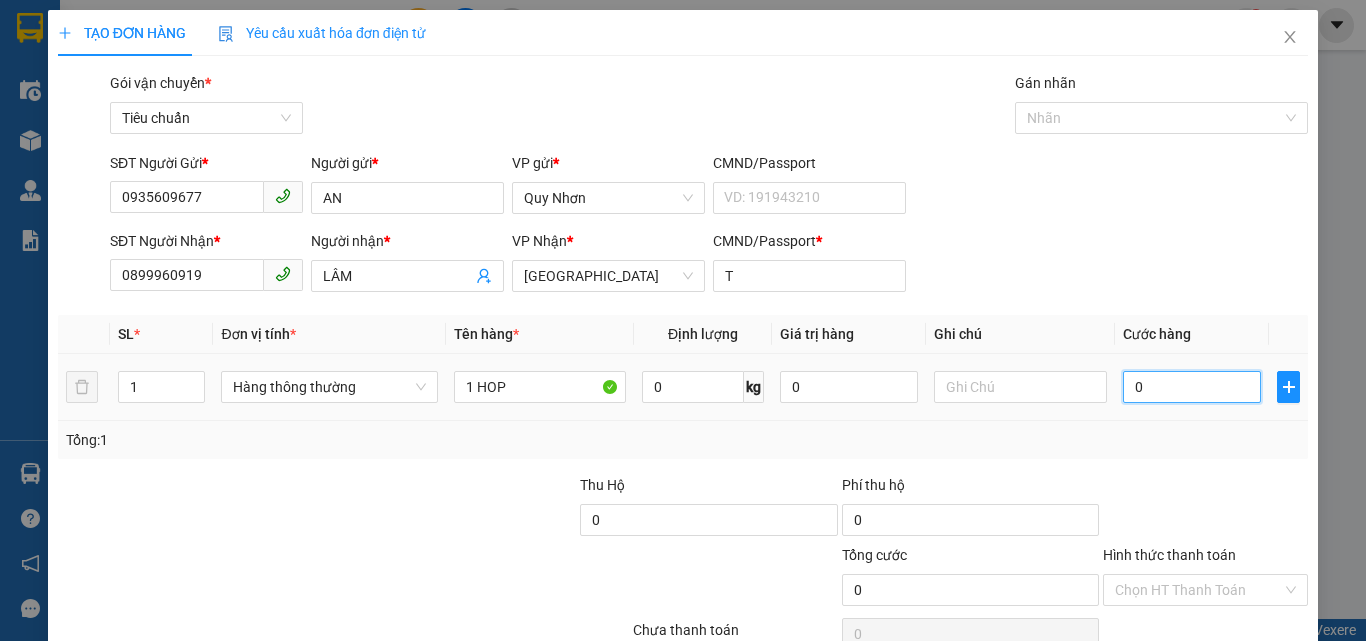 drag, startPoint x: 1179, startPoint y: 400, endPoint x: 1151, endPoint y: 436, distance: 45.607018 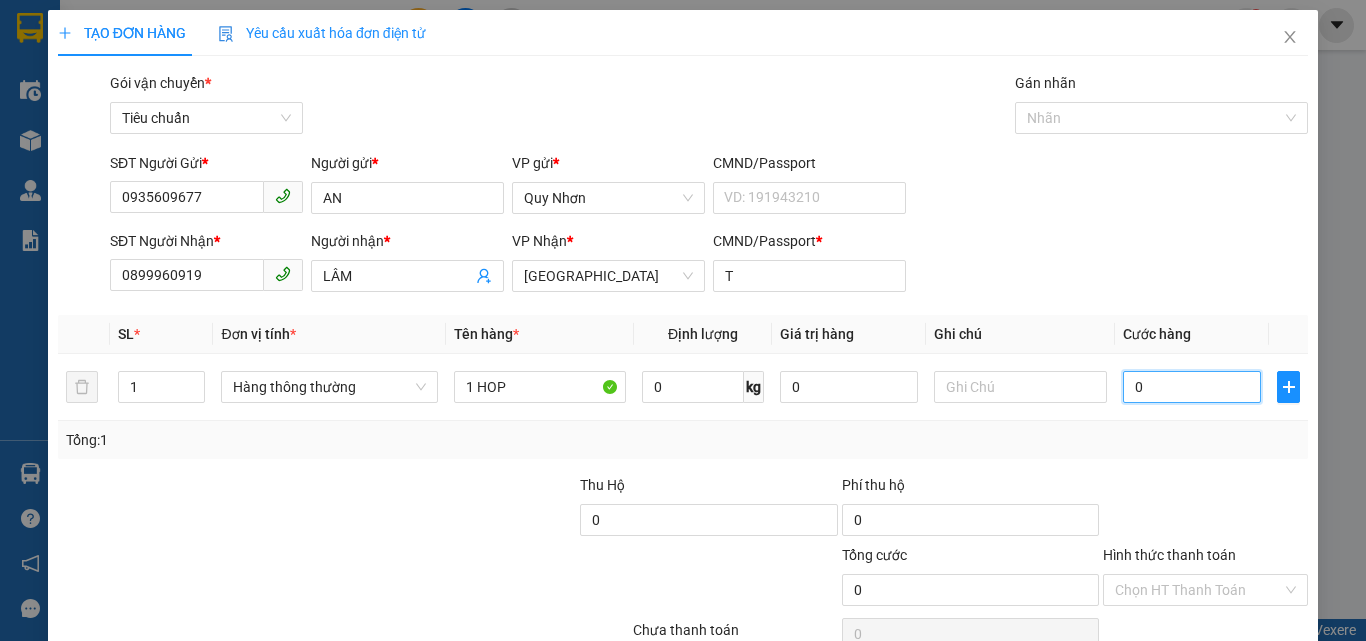 type on "4" 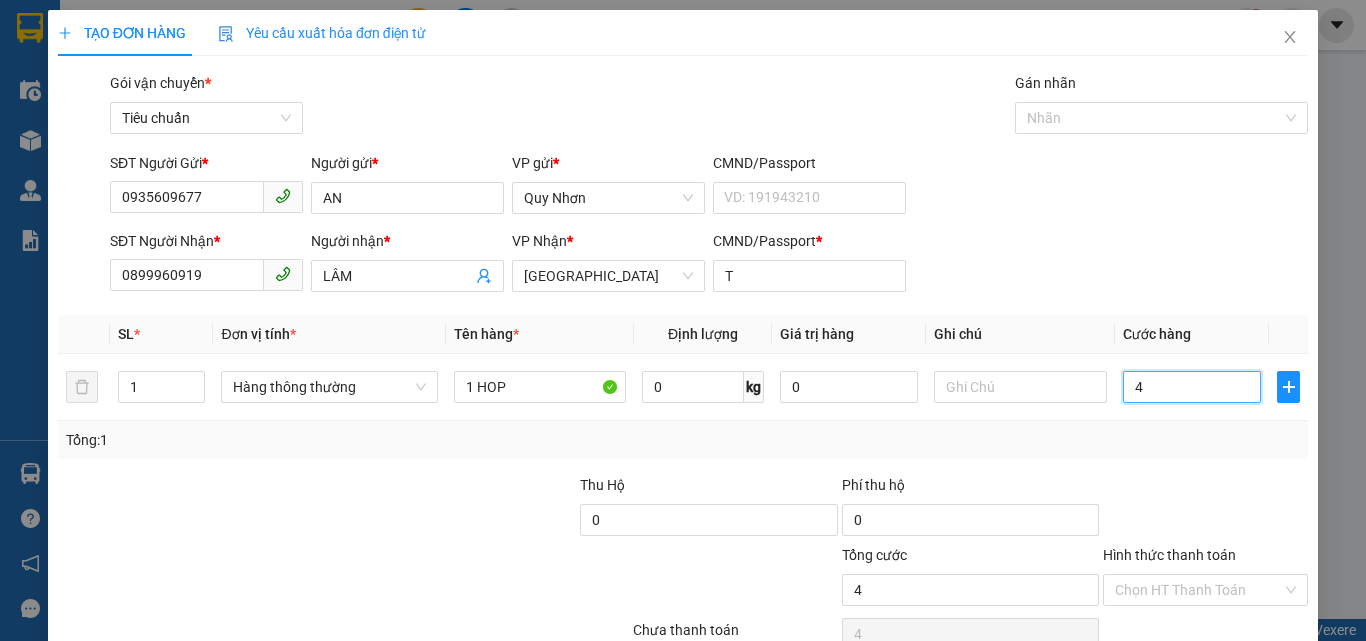 type on "40" 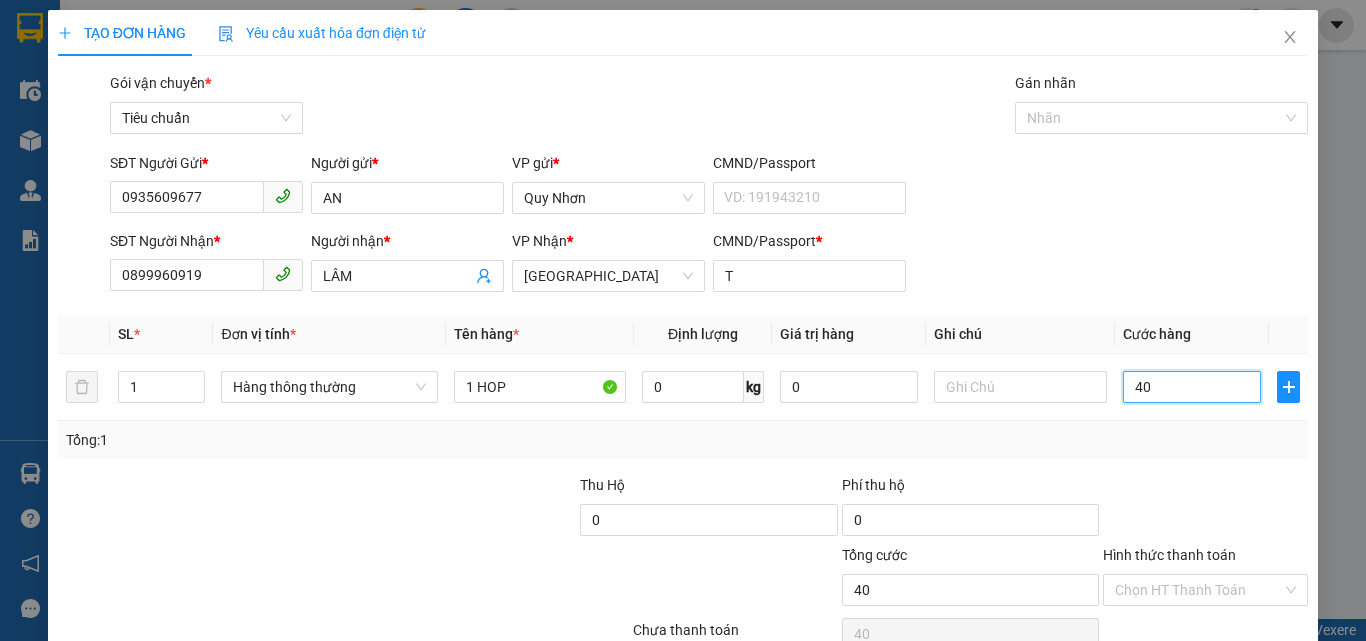 type on "400" 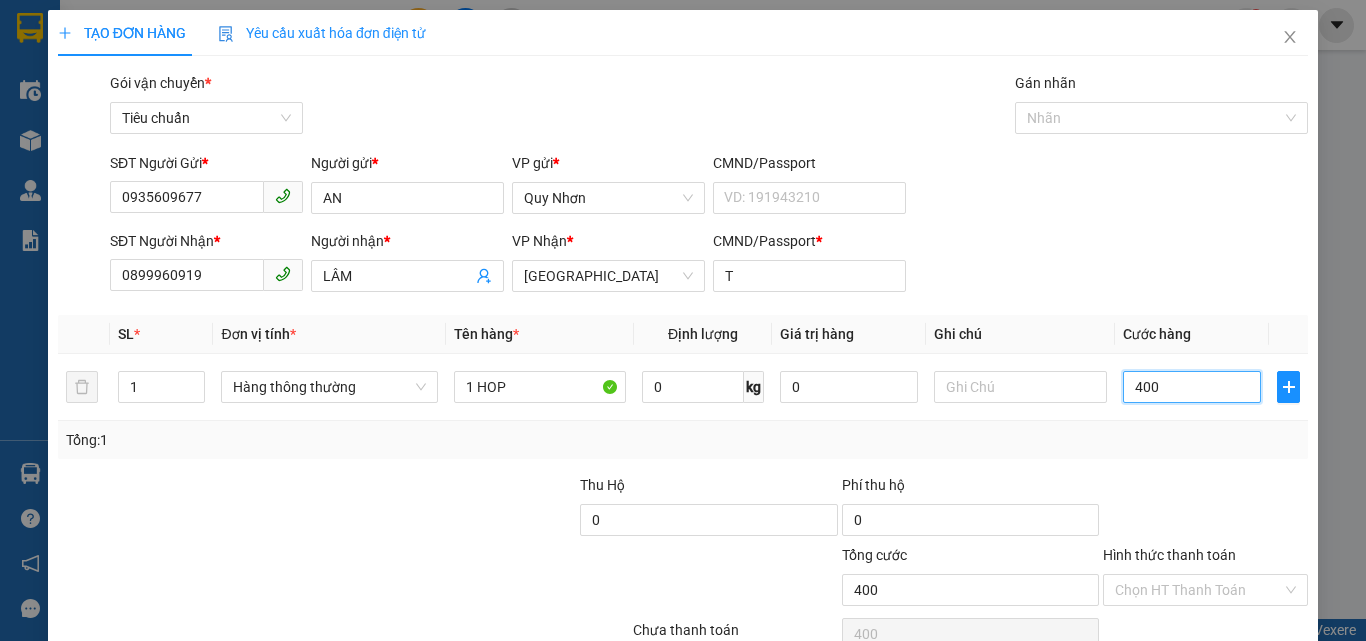 type on "4.000" 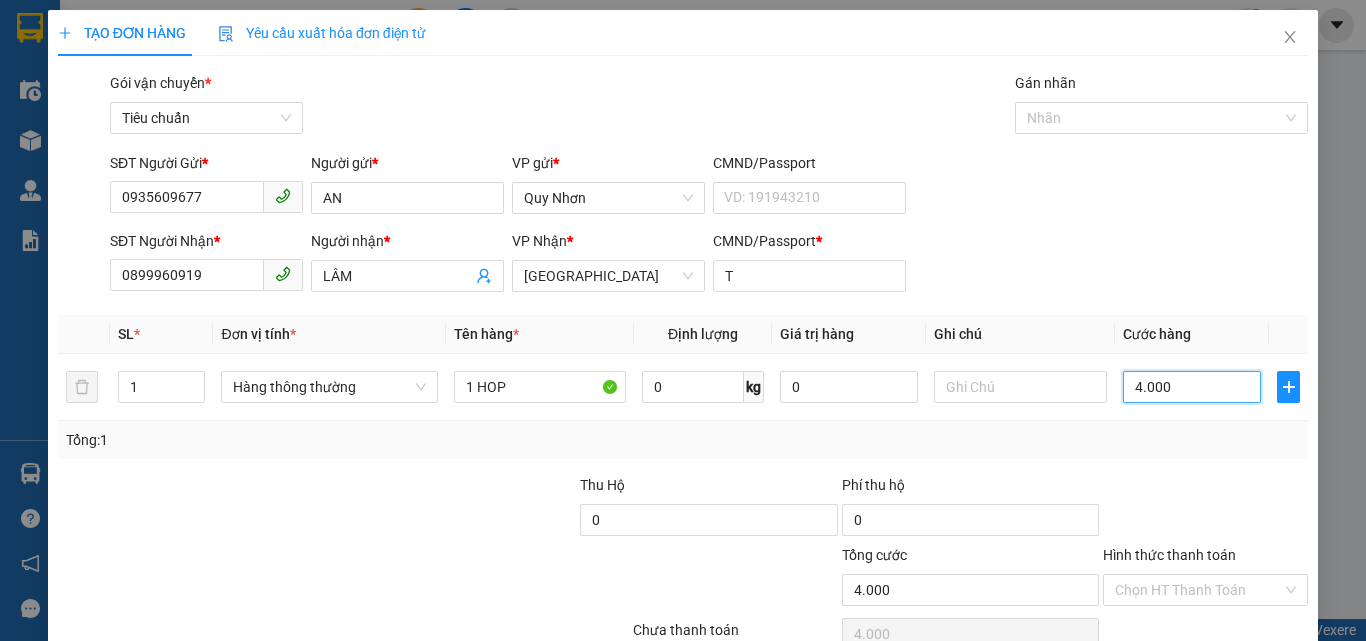 type on "40.000" 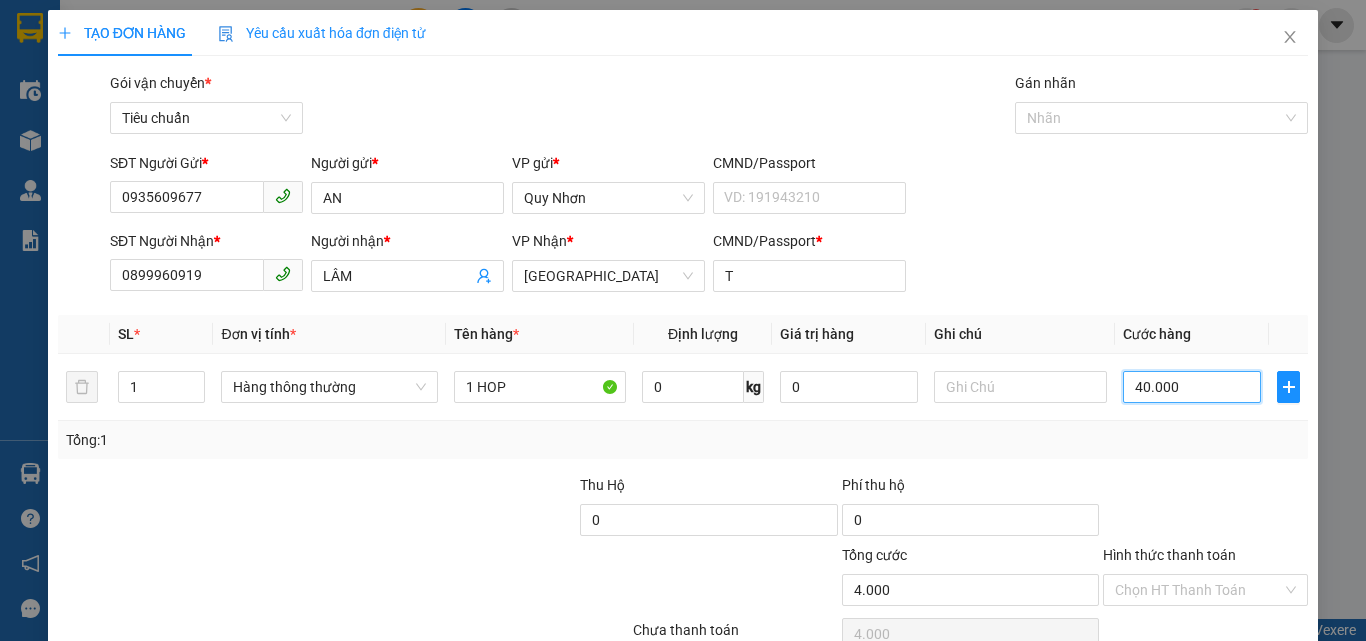 type on "40.000" 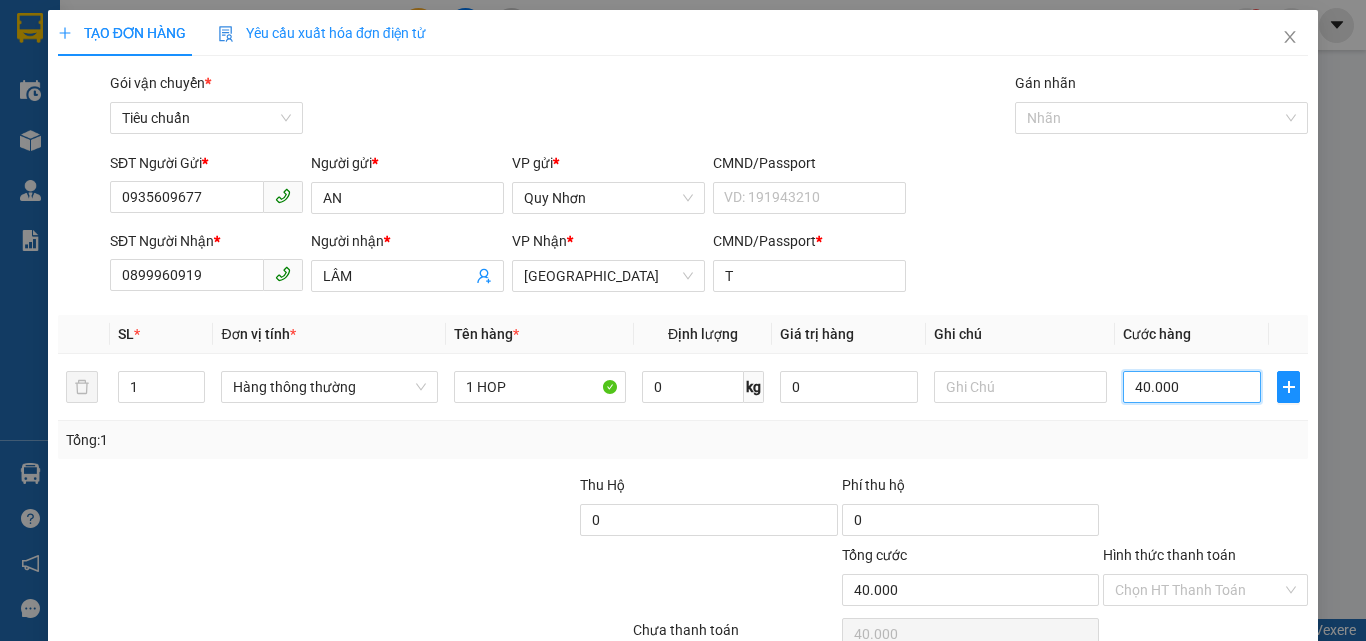 type on "400.000" 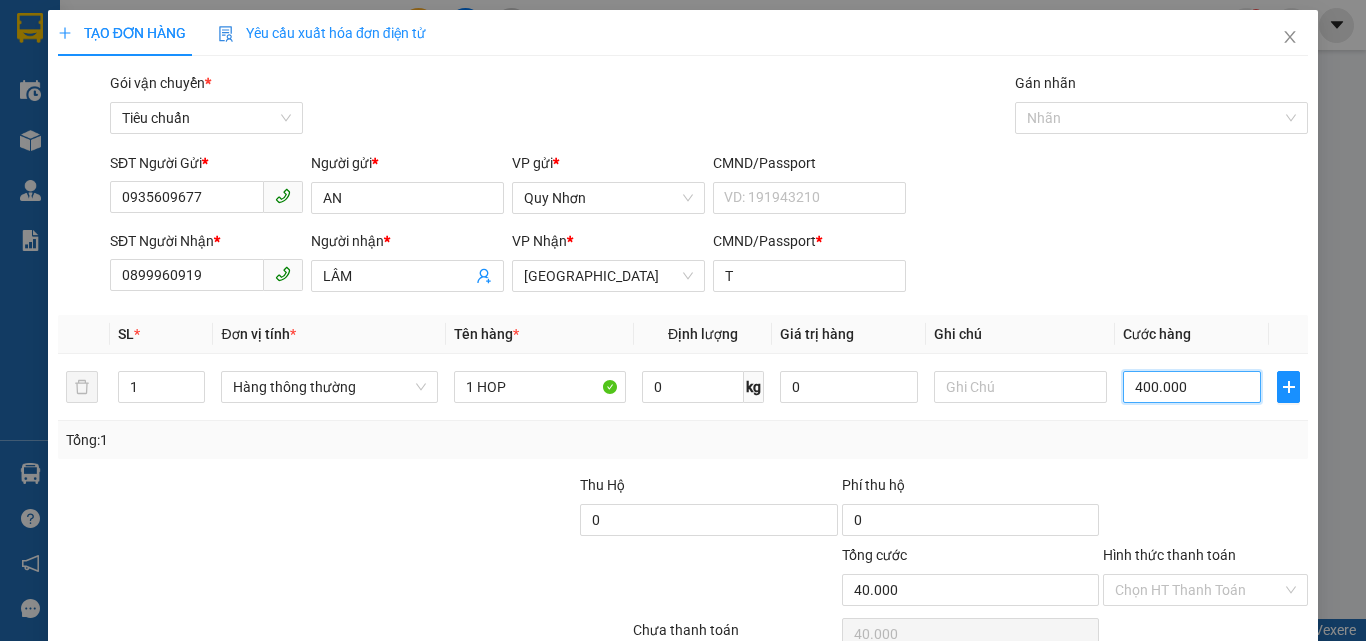 type on "400.000" 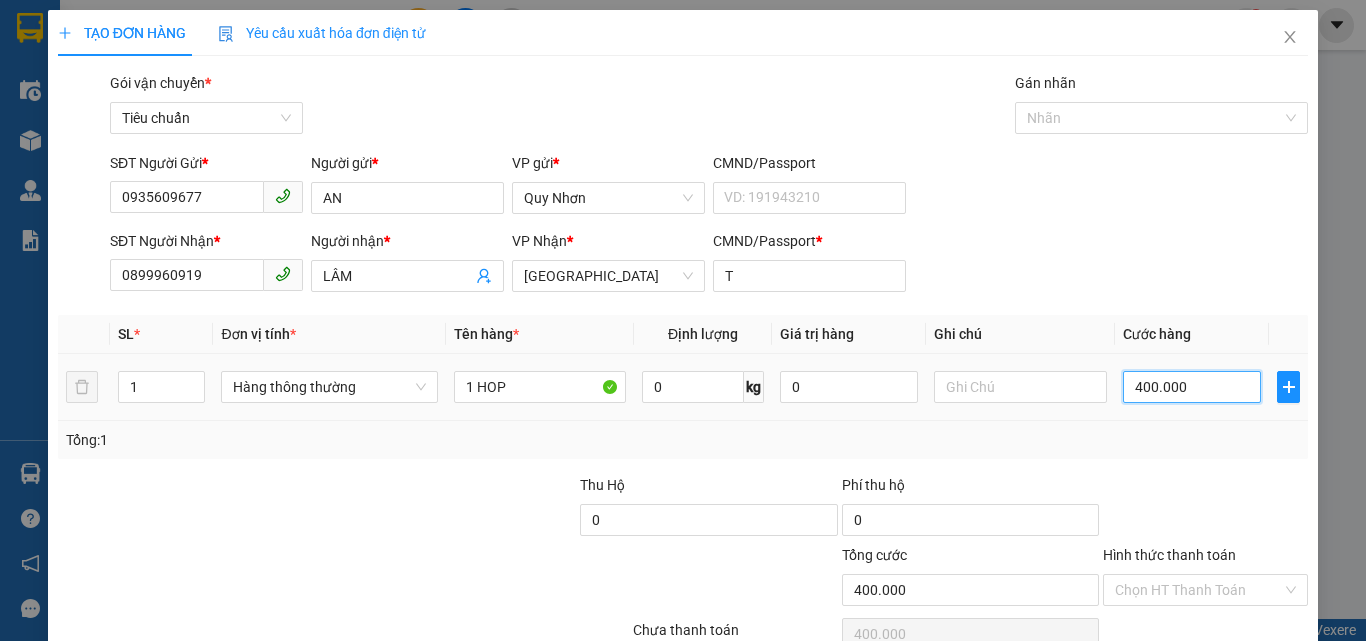 type on "40.000" 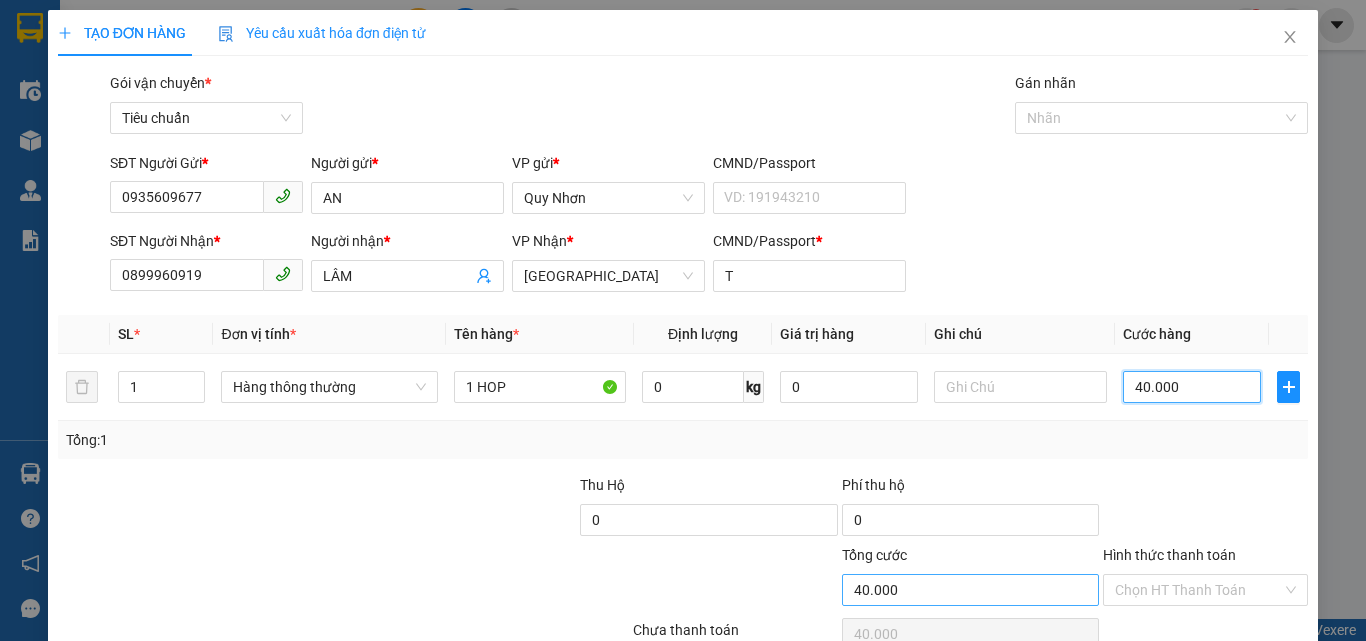 scroll, scrollTop: 99, scrollLeft: 0, axis: vertical 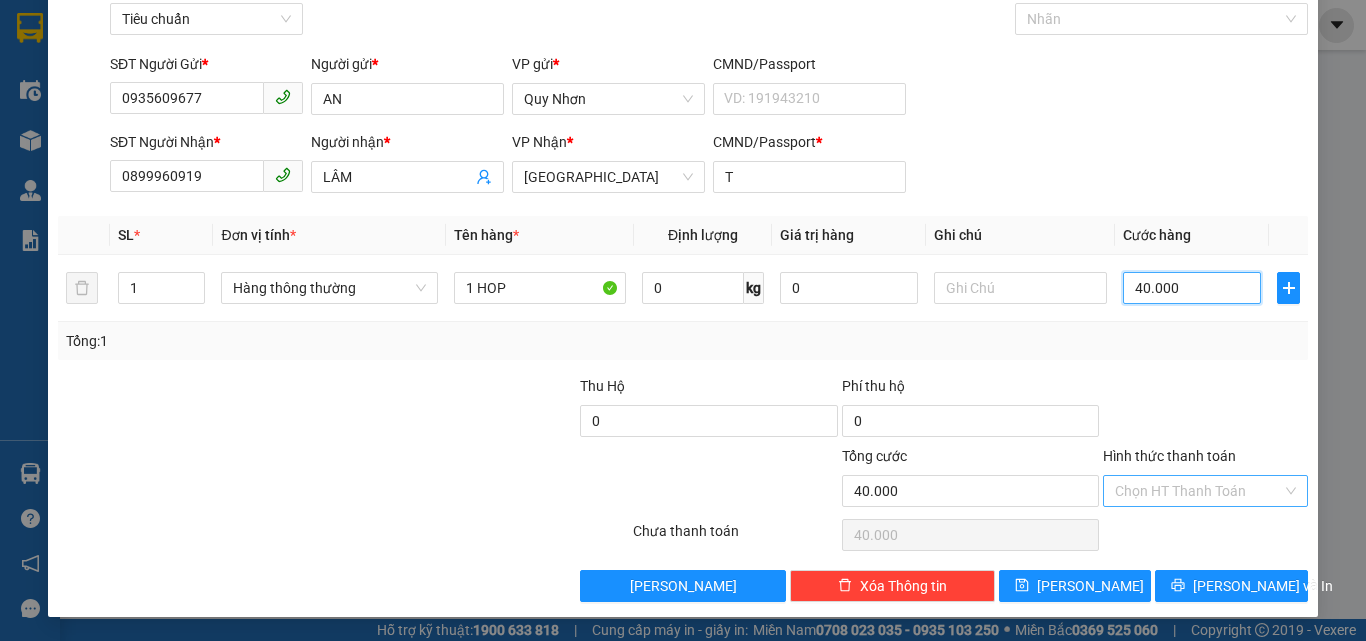 type on "40.000" 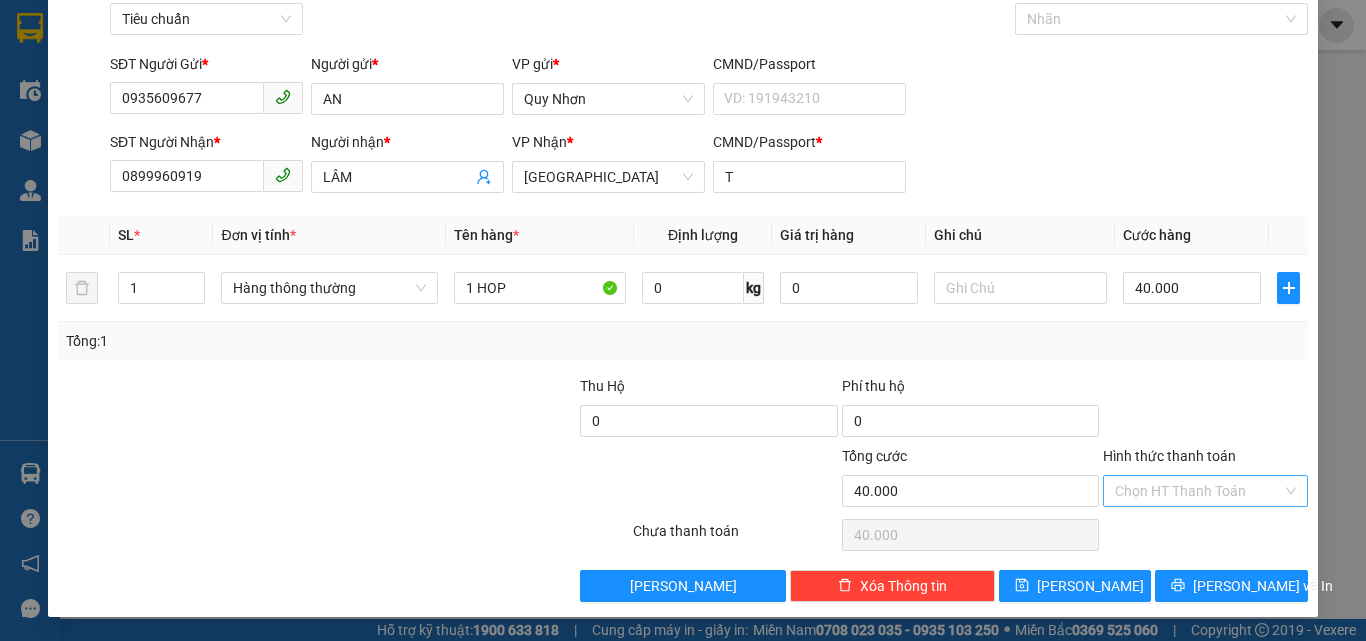 drag, startPoint x: 1153, startPoint y: 495, endPoint x: 1154, endPoint y: 481, distance: 14.035668 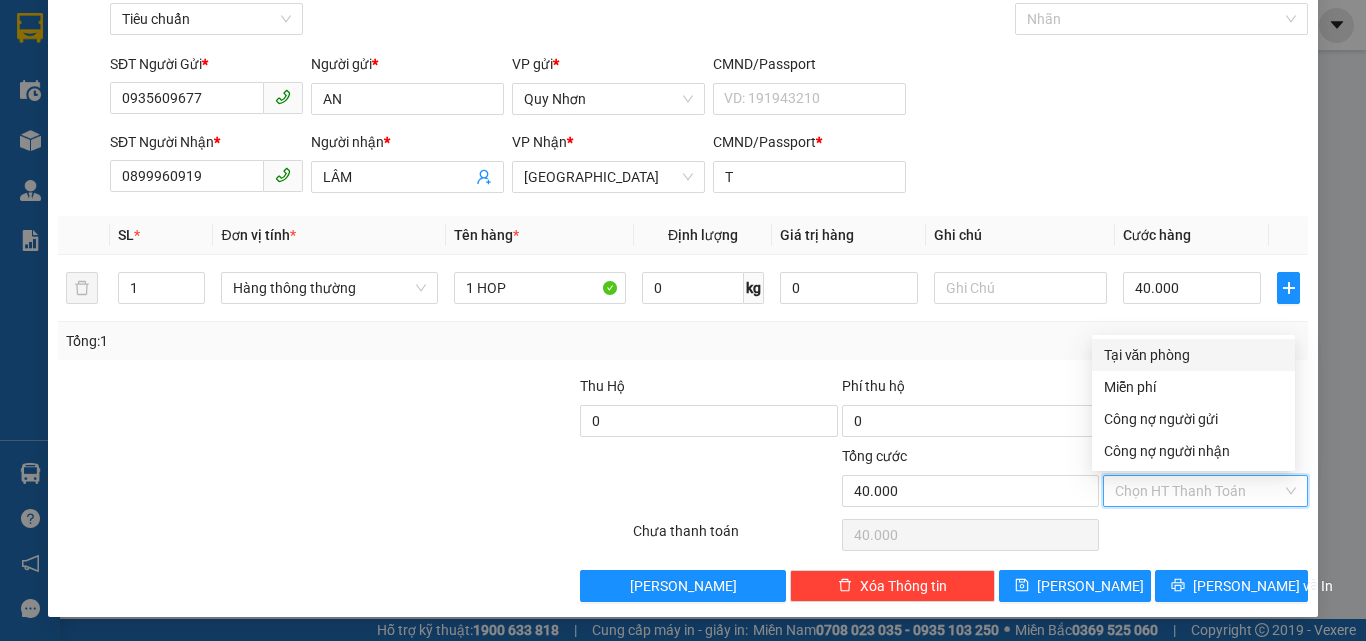 click on "Tại văn phòng" at bounding box center [1193, 355] 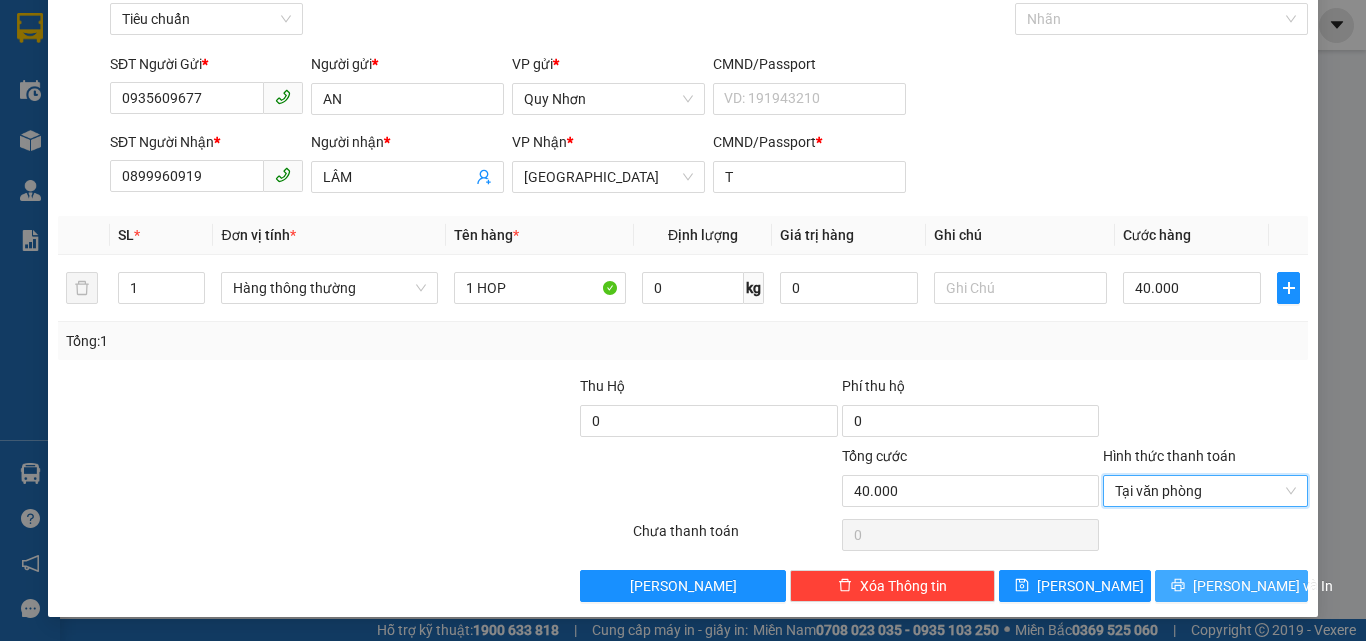 drag, startPoint x: 1186, startPoint y: 586, endPoint x: 1127, endPoint y: 536, distance: 77.33692 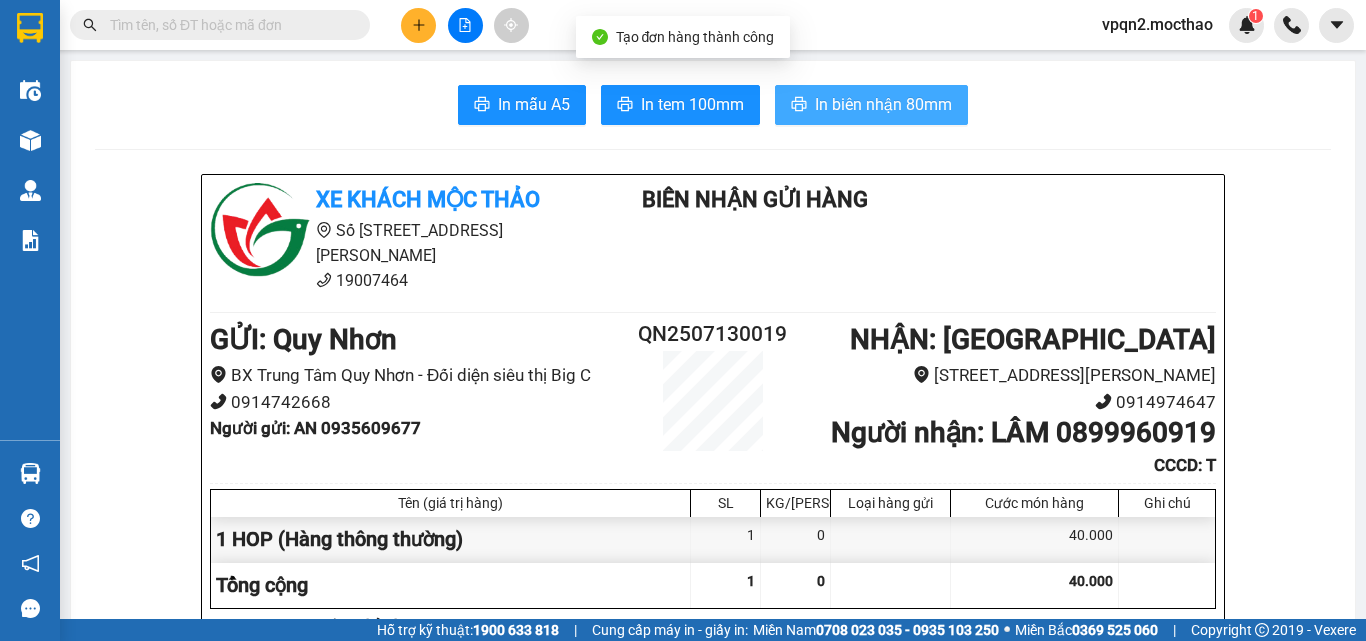 click on "In biên nhận 80mm" at bounding box center (871, 105) 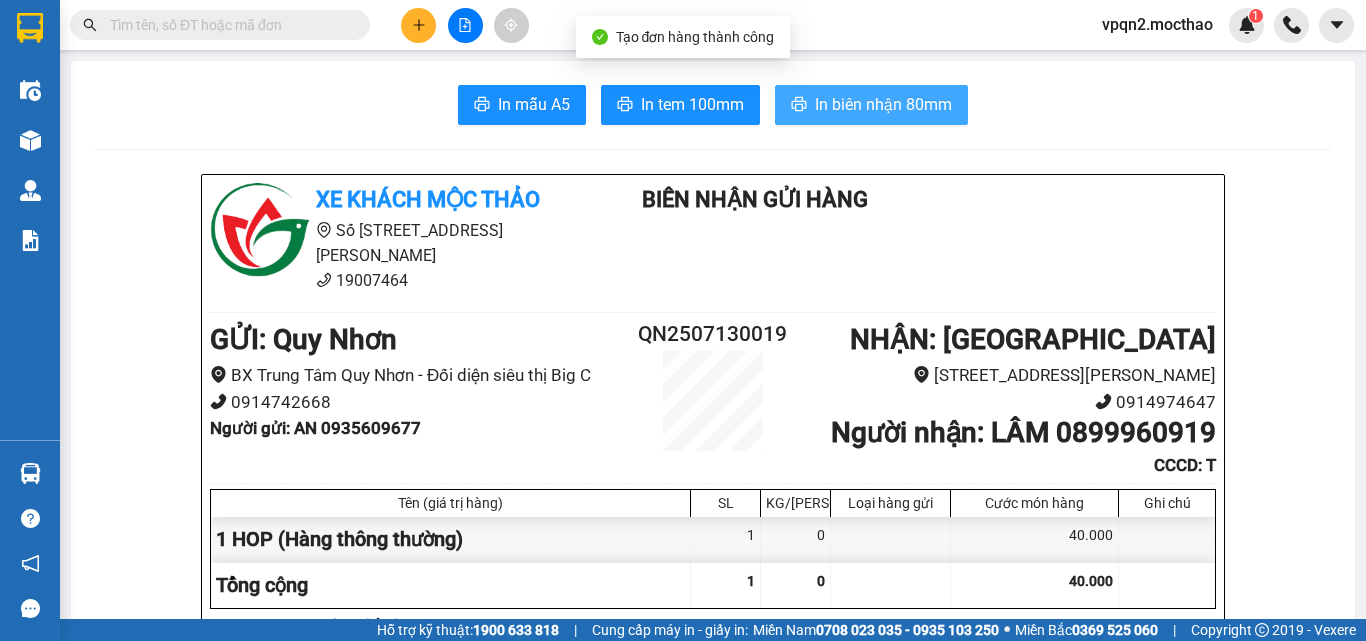 scroll, scrollTop: 0, scrollLeft: 0, axis: both 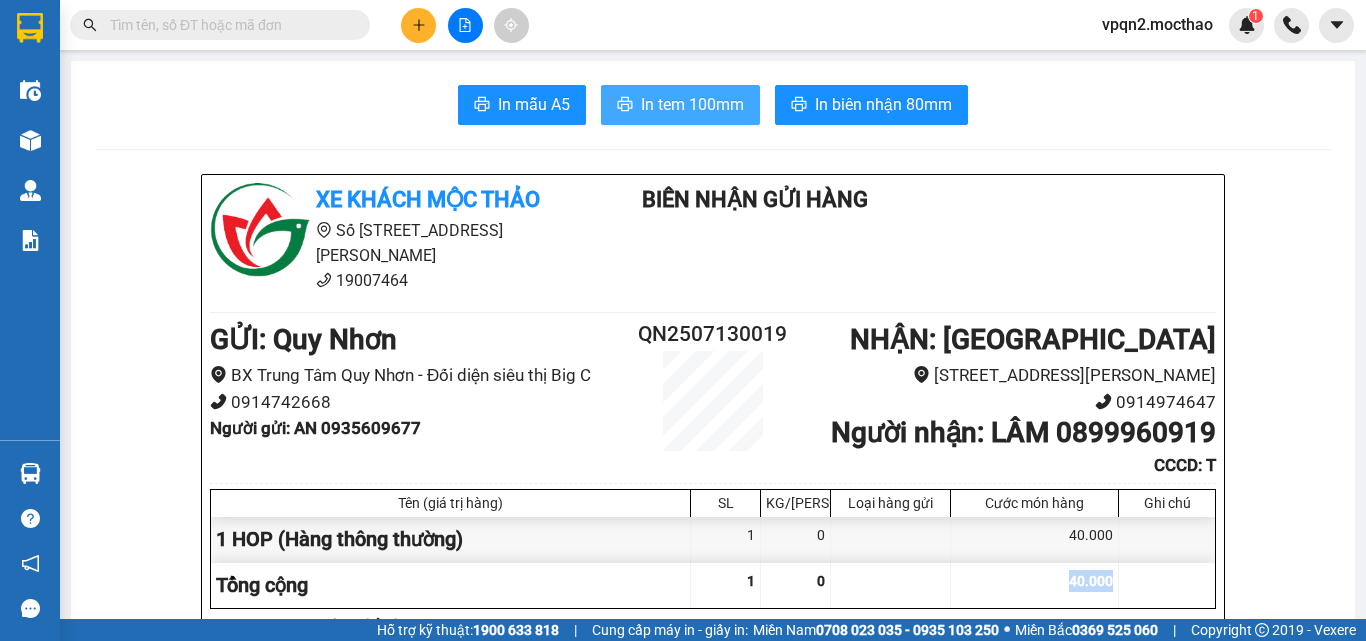 click on "In tem 100mm" at bounding box center (692, 104) 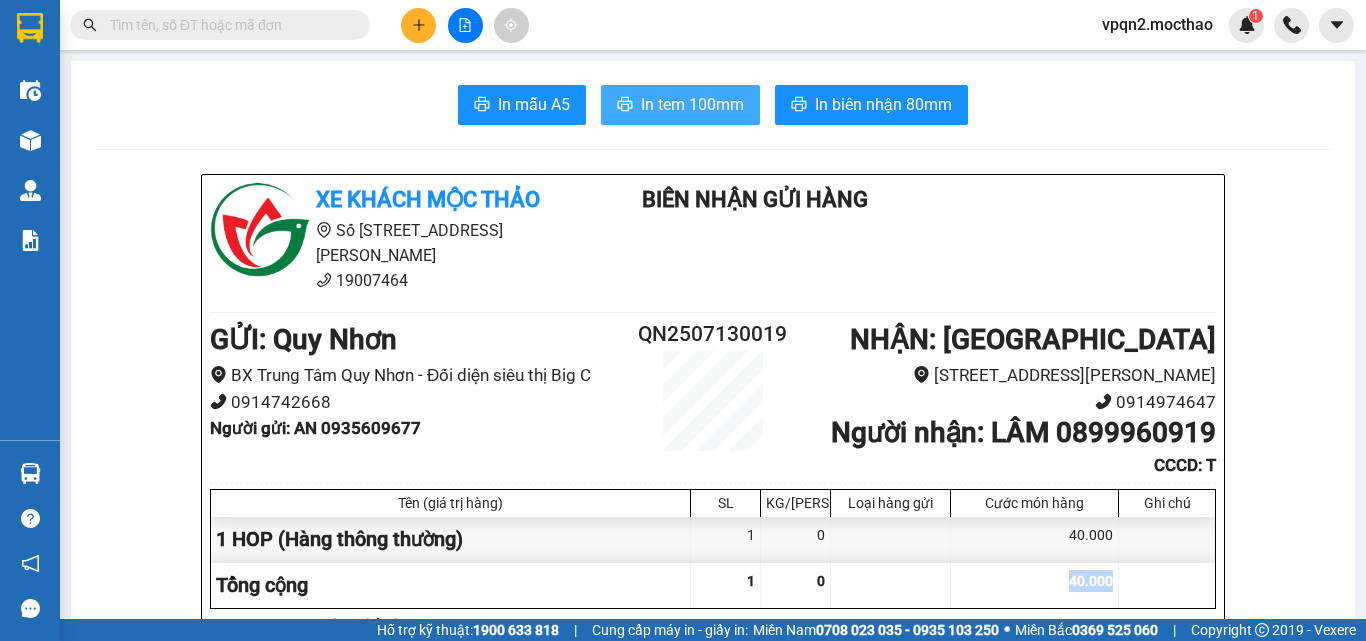 scroll, scrollTop: 0, scrollLeft: 0, axis: both 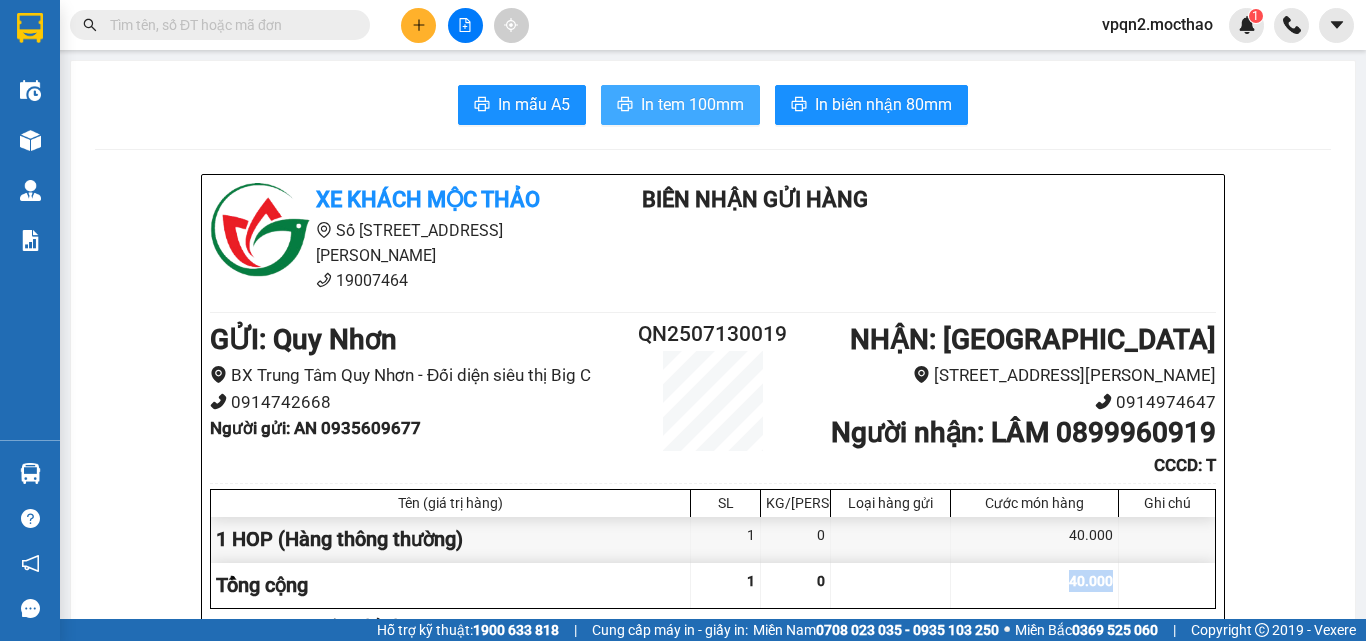 click on "In tem 100mm" at bounding box center (692, 104) 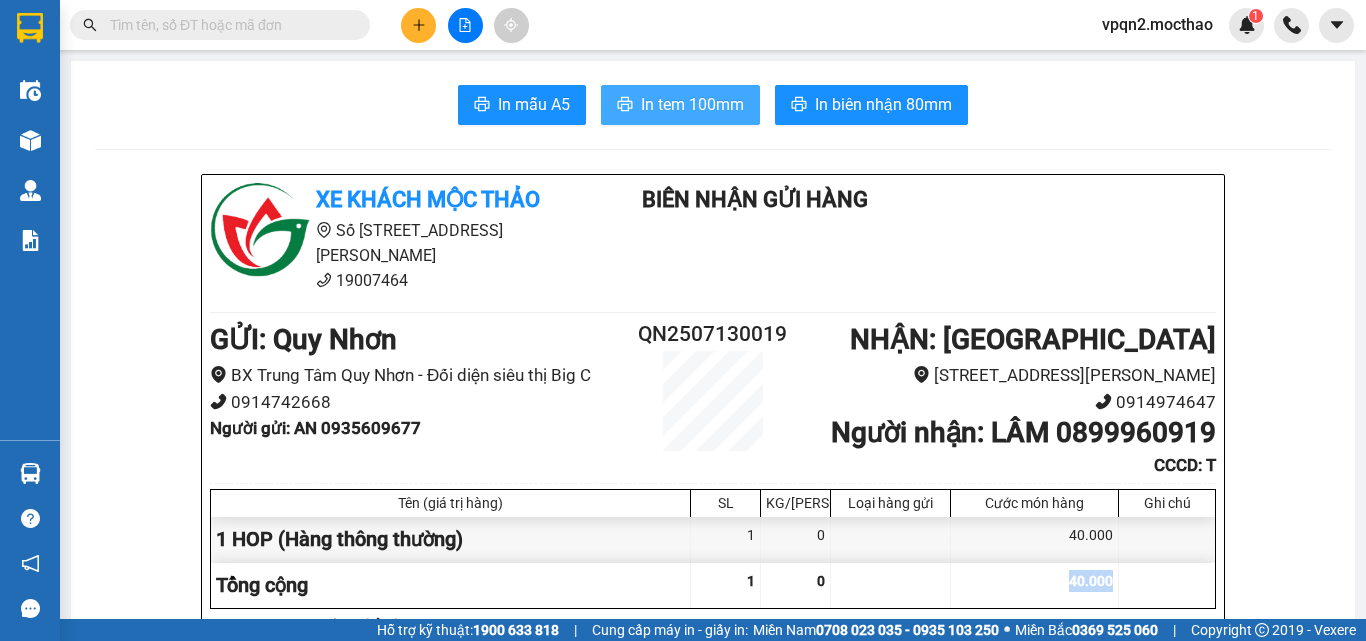 scroll, scrollTop: 0, scrollLeft: 0, axis: both 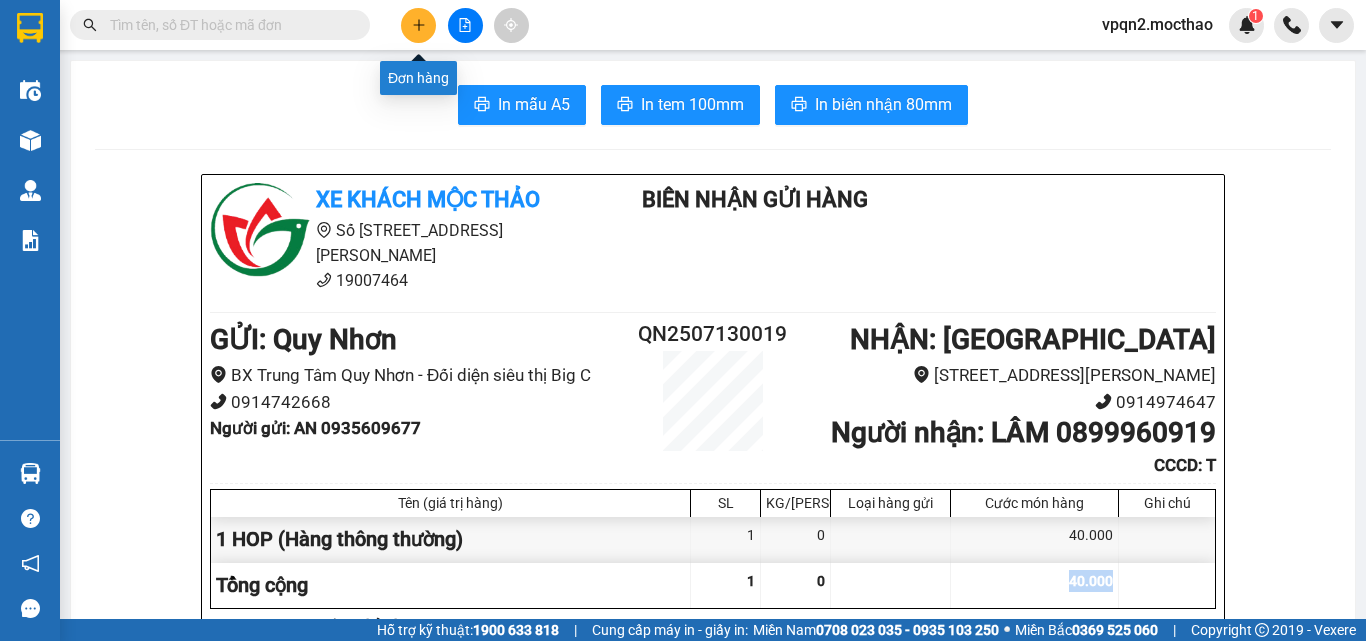 click 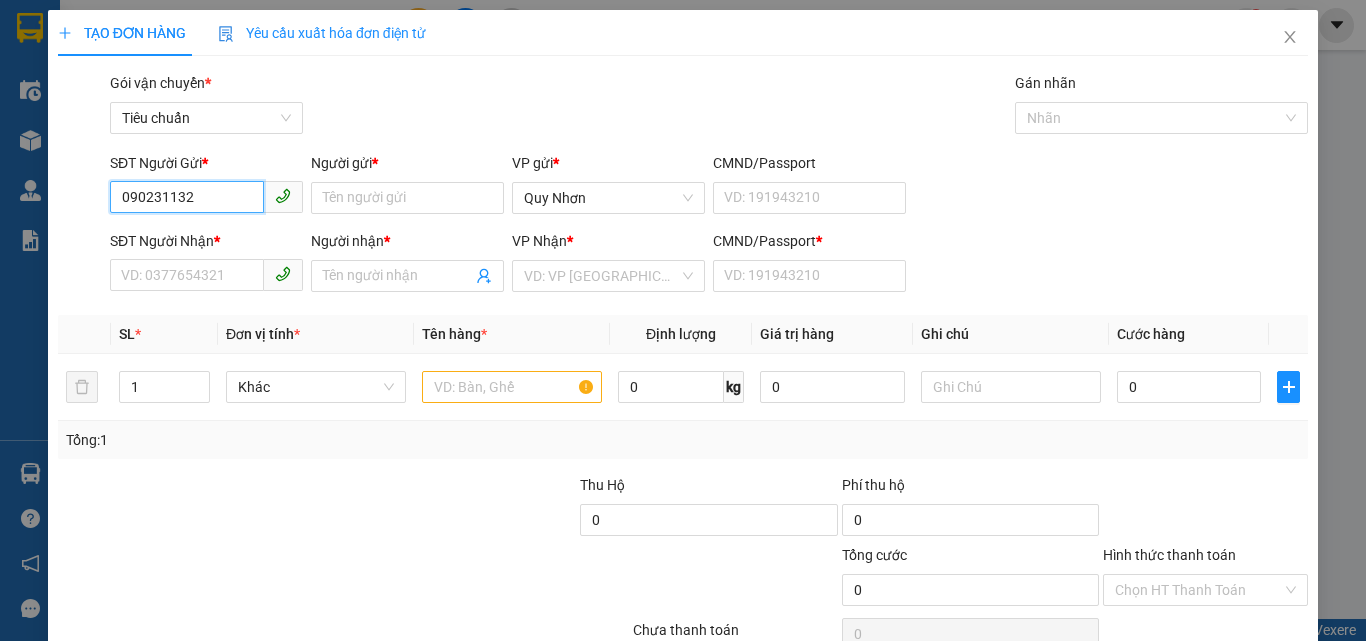 type on "0902311328" 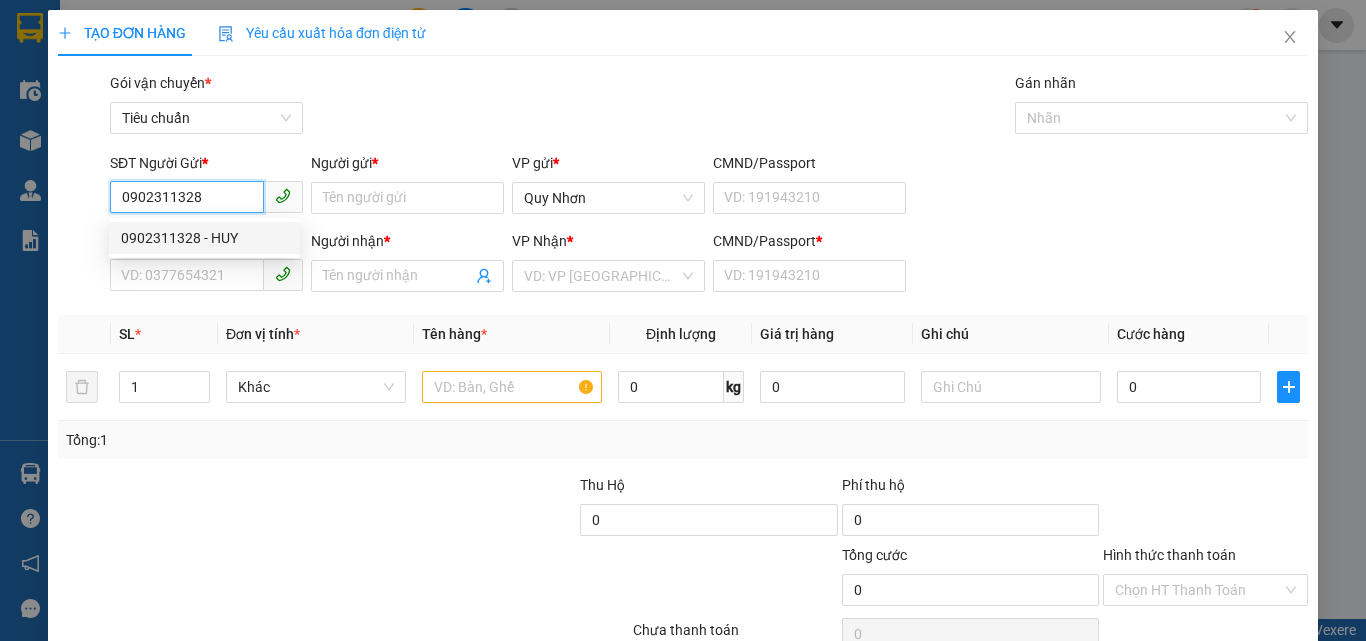 click on "0902311328 - HUY" at bounding box center [204, 238] 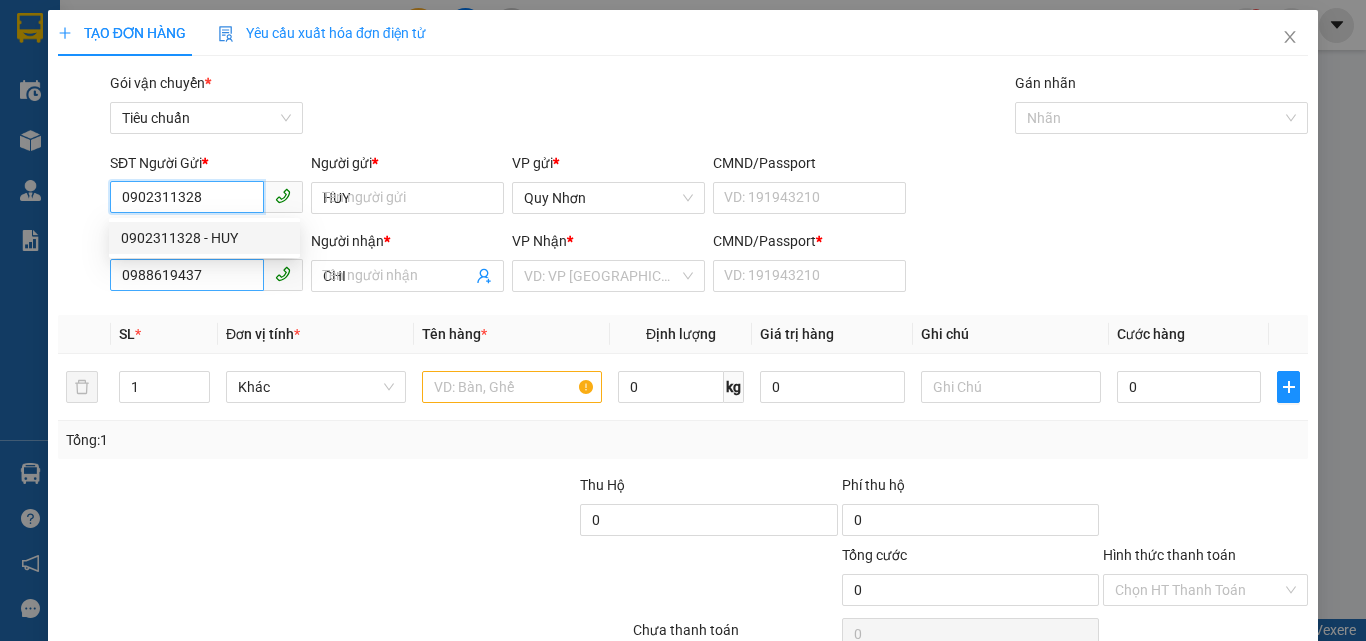 type on "30.000" 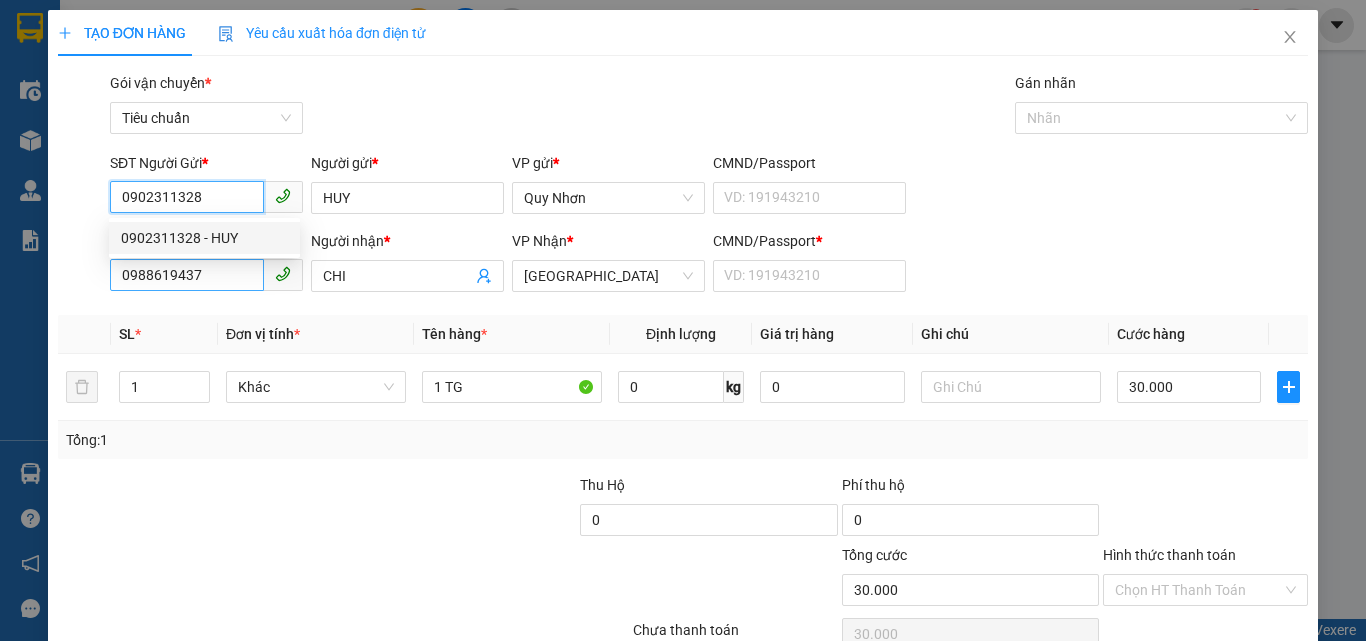 type on "0902311328" 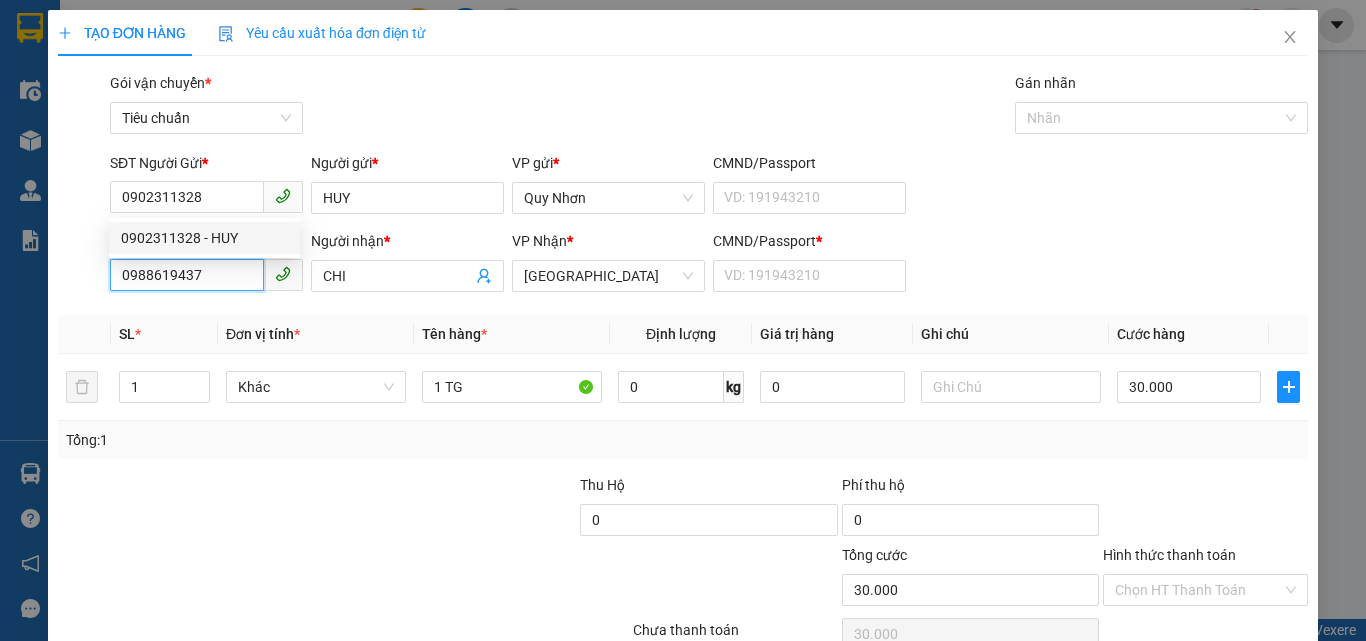 click on "0988619437" at bounding box center (187, 275) 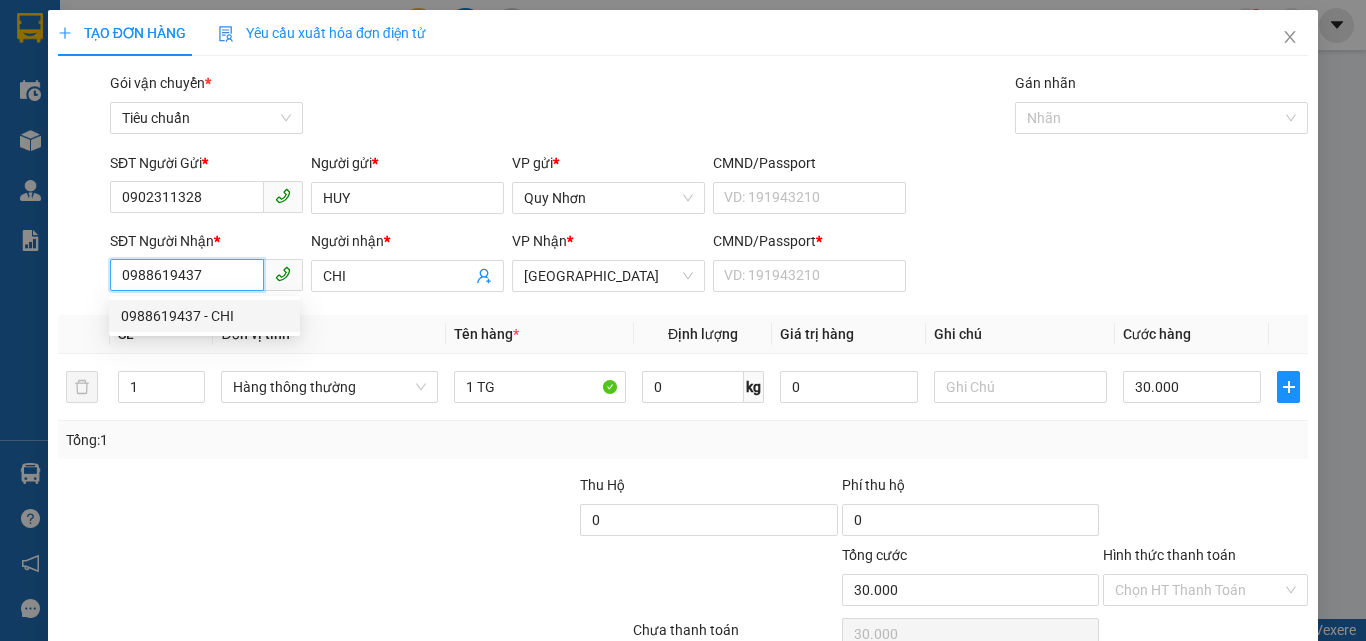 scroll, scrollTop: 99, scrollLeft: 0, axis: vertical 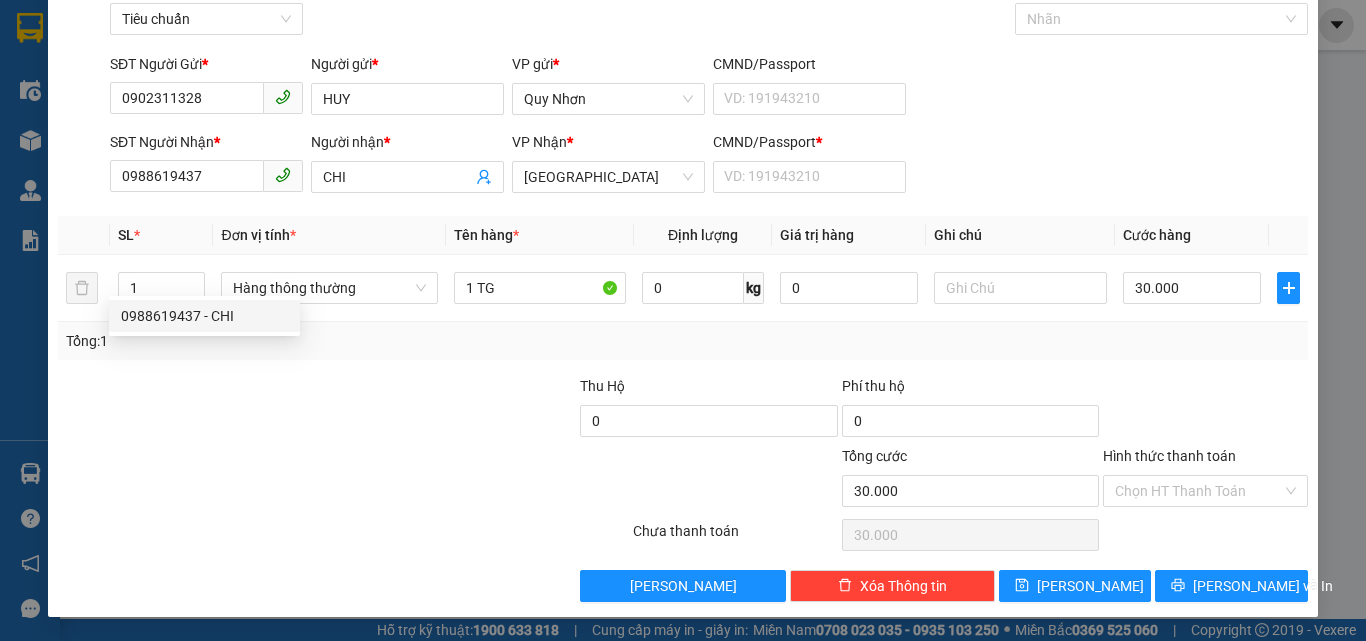 click on "Hình thức thanh toán" at bounding box center (1205, 460) 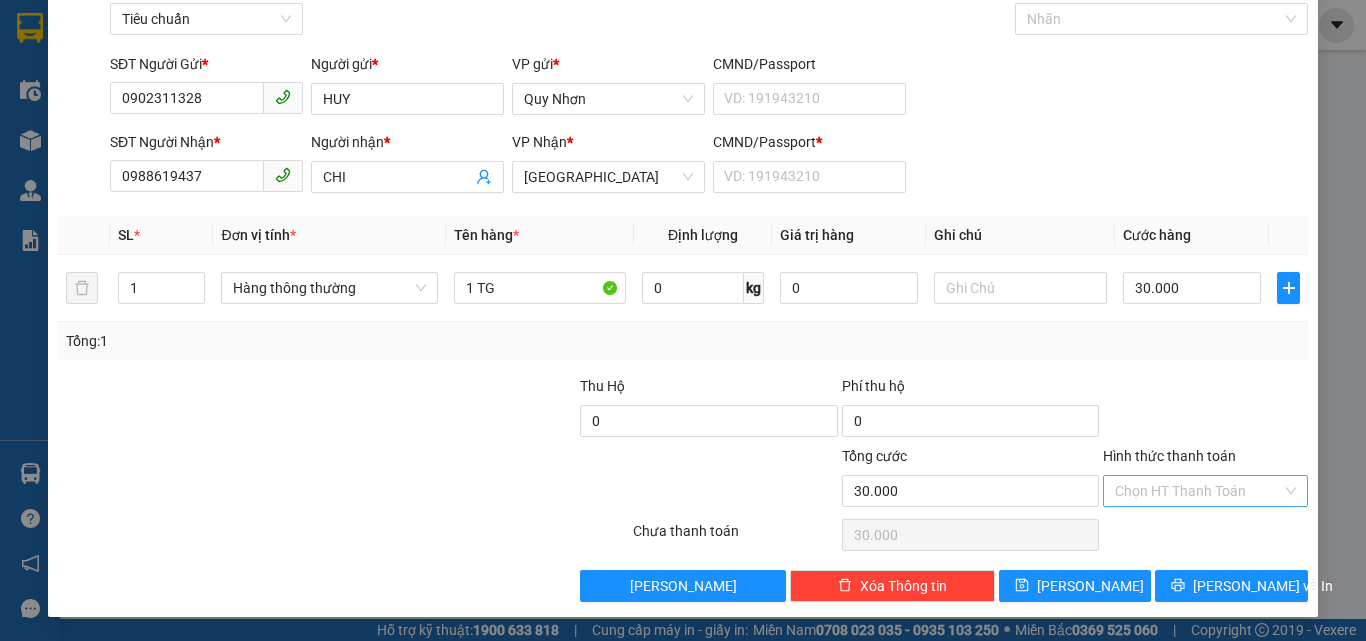 click on "Hình thức thanh toán" at bounding box center (1198, 491) 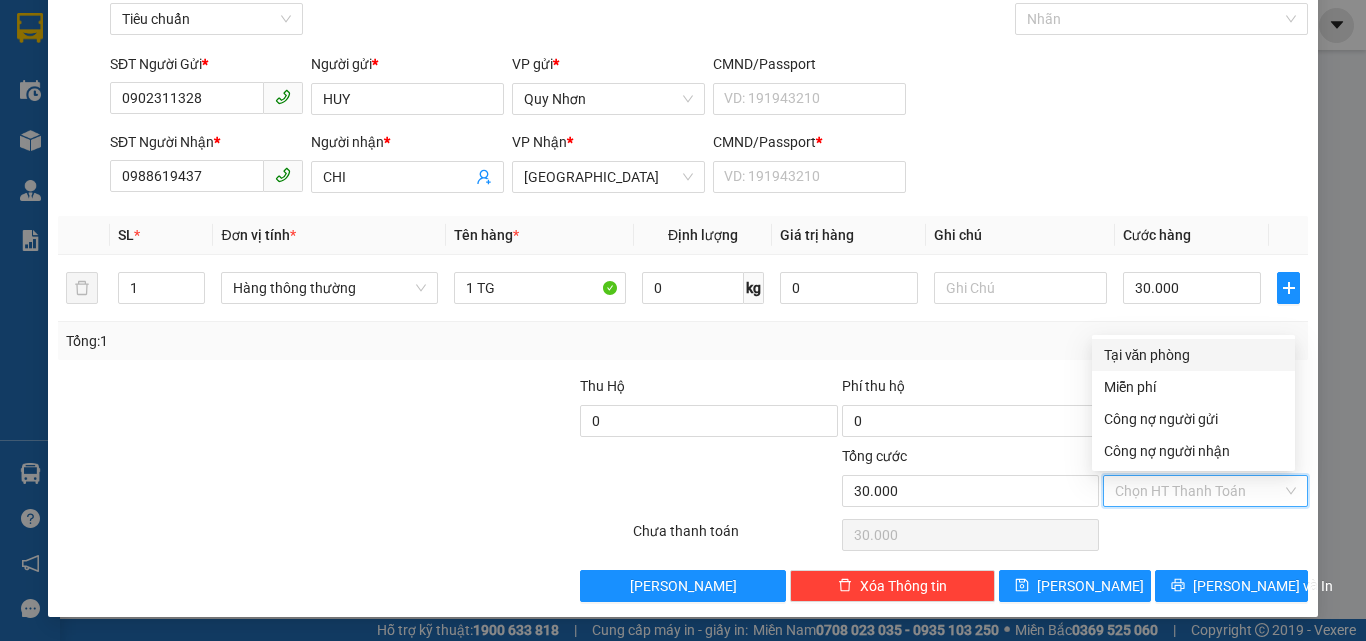 click on "Tại văn phòng" at bounding box center (1193, 355) 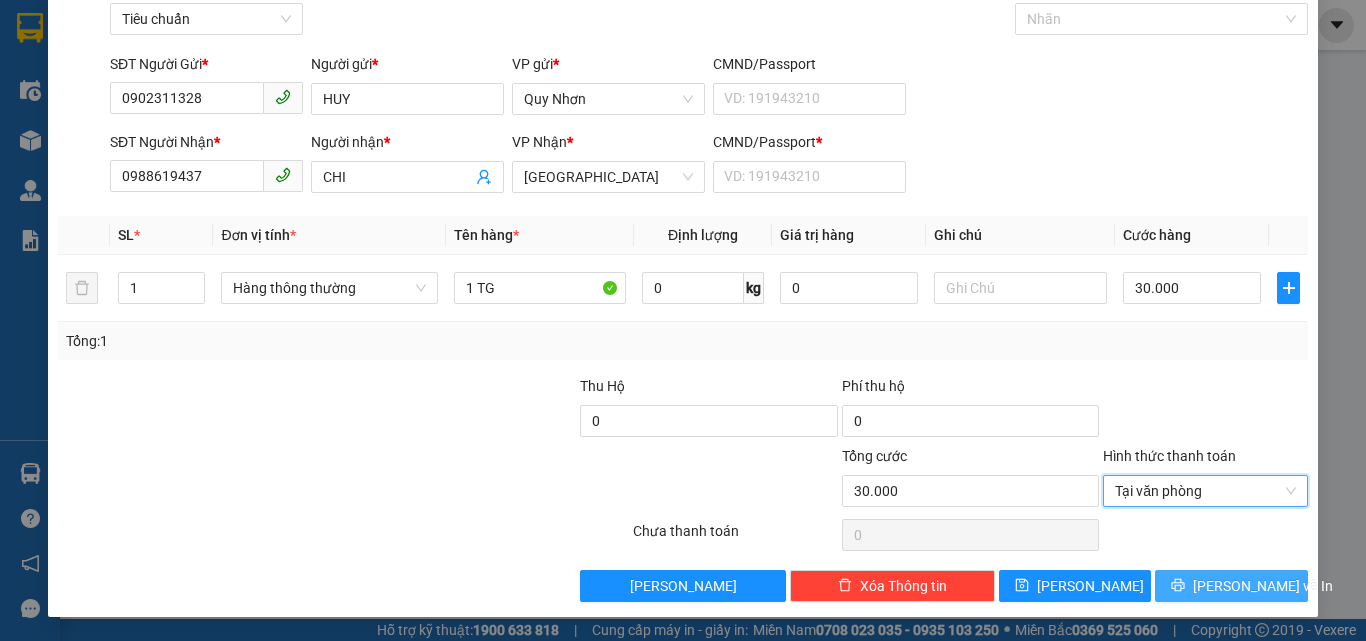 click 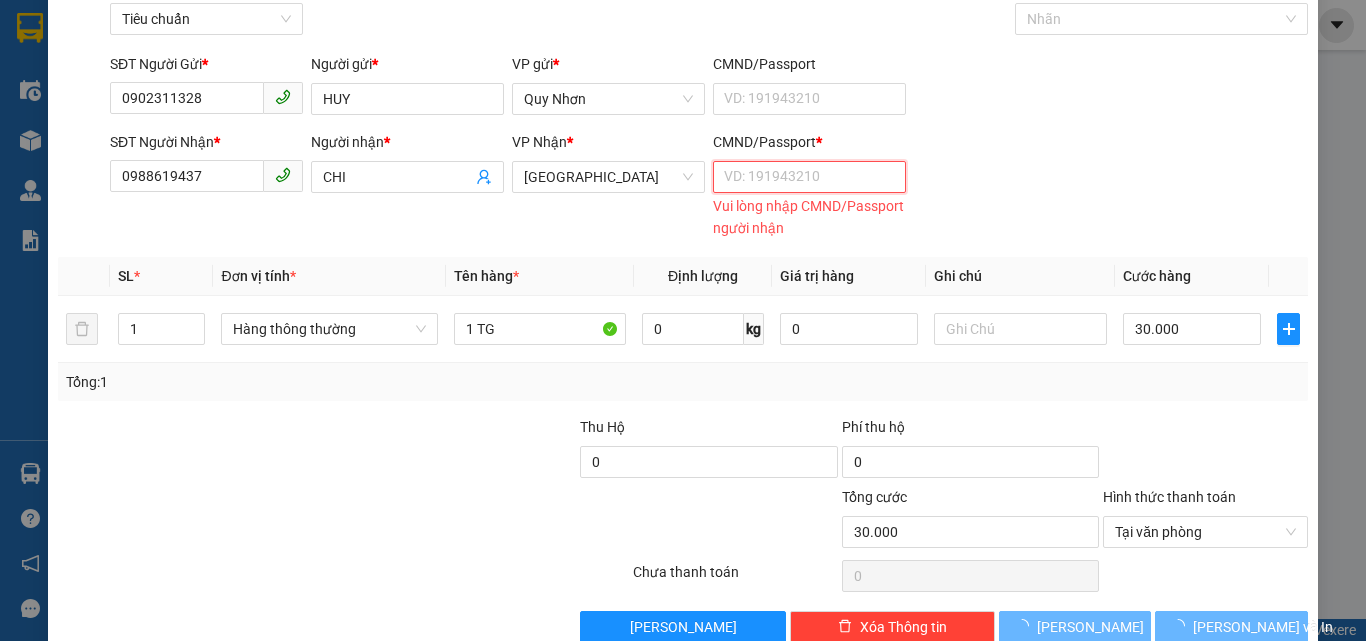 click on "CMND/Passport  *" at bounding box center [809, 177] 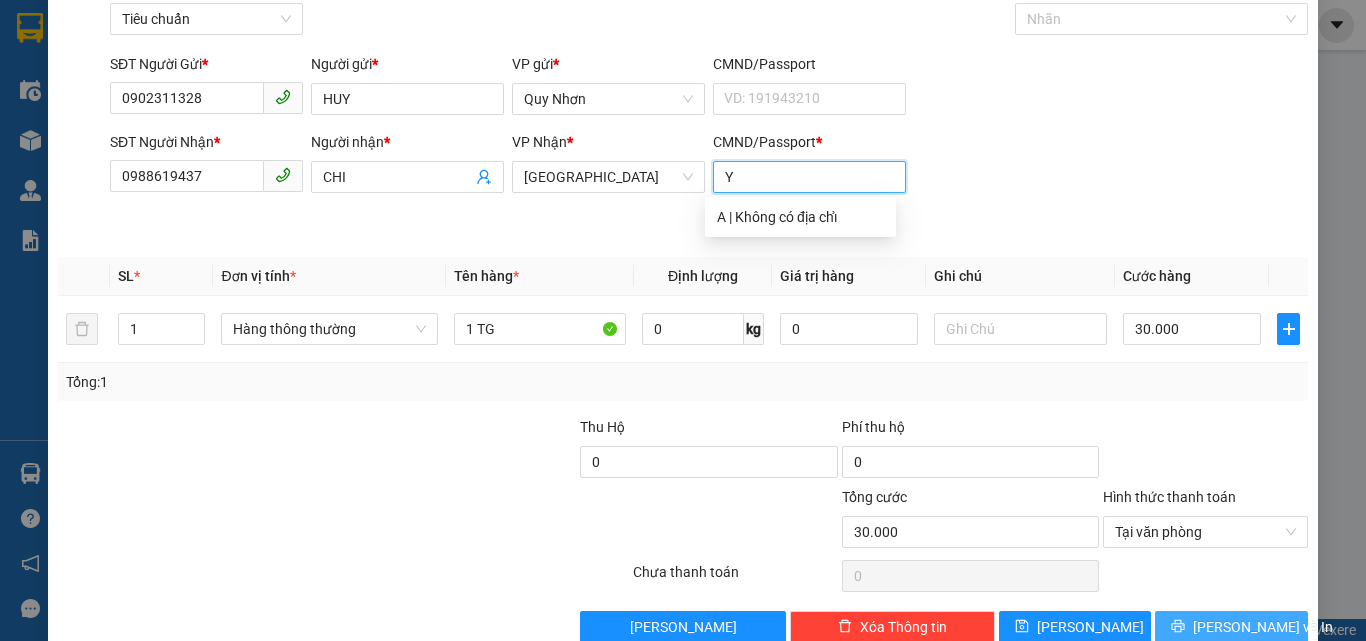 scroll, scrollTop: 99, scrollLeft: 0, axis: vertical 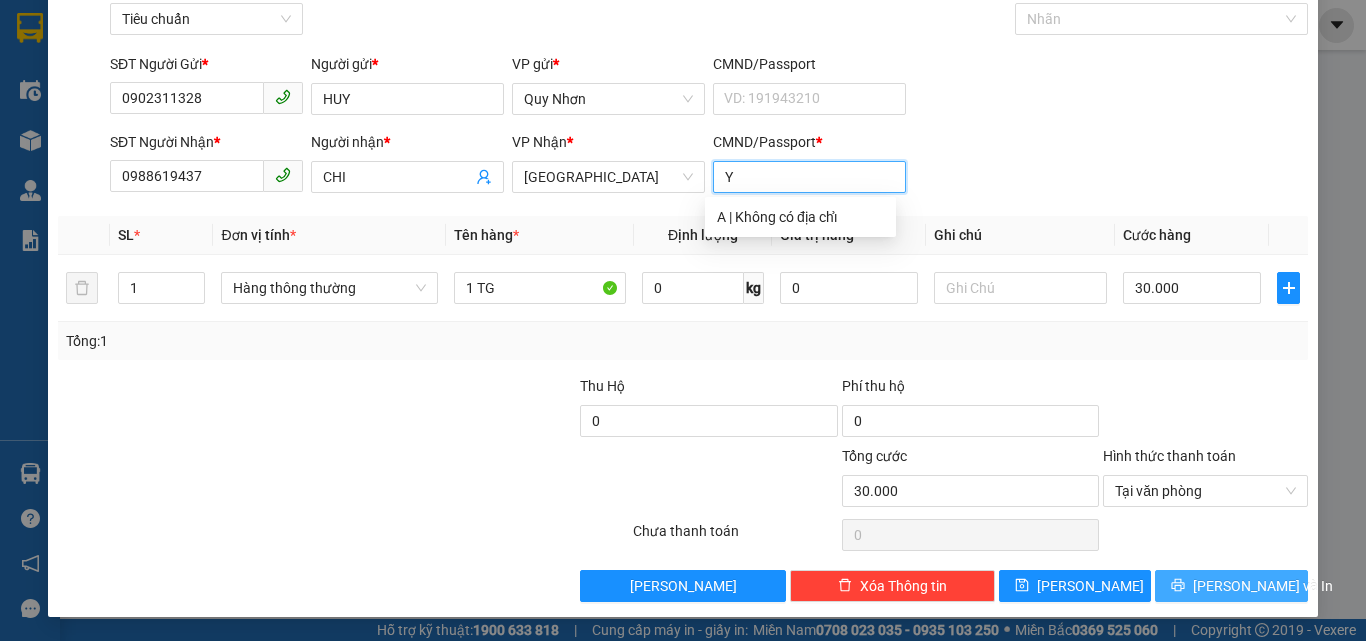 type on "Y" 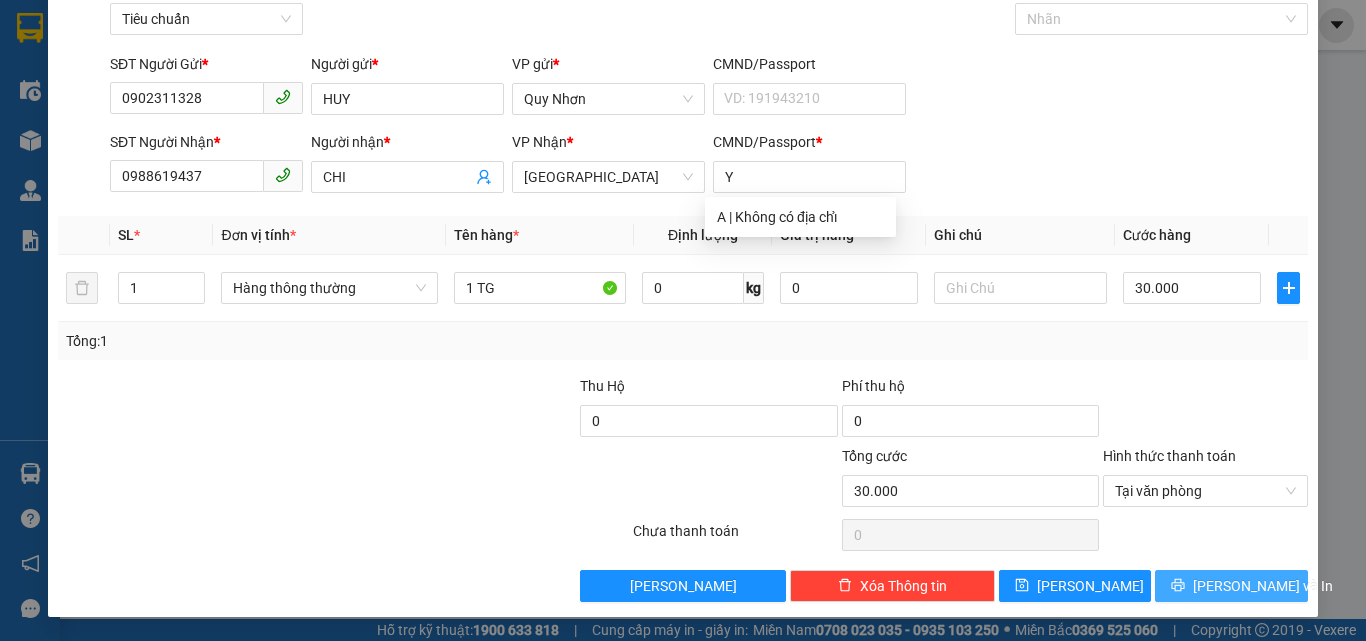click on "[PERSON_NAME] và In" at bounding box center (1231, 586) 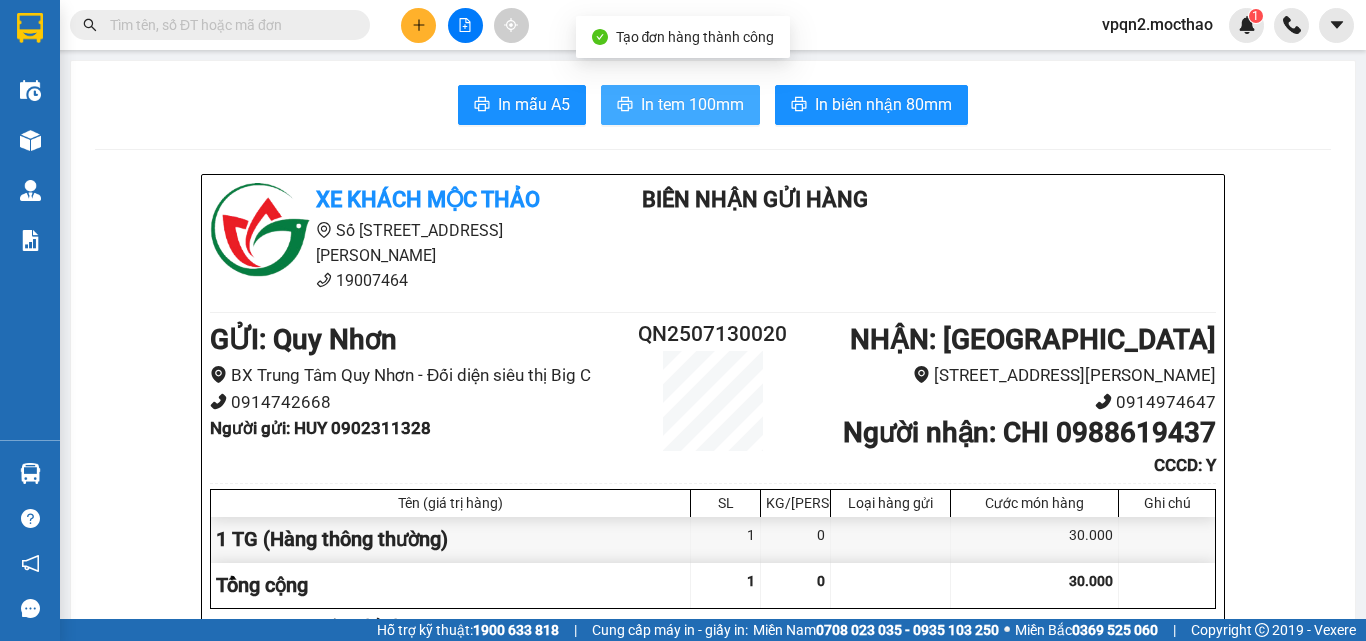 drag, startPoint x: 695, startPoint y: 100, endPoint x: 725, endPoint y: 96, distance: 30.265491 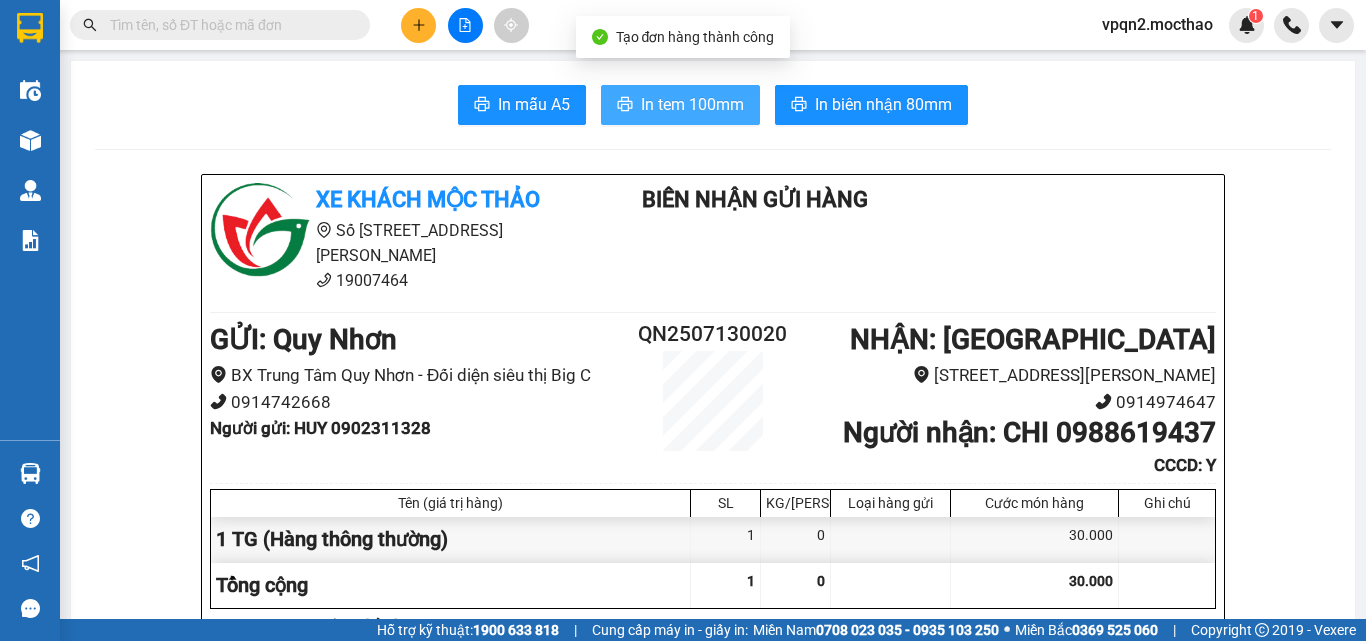scroll, scrollTop: 0, scrollLeft: 0, axis: both 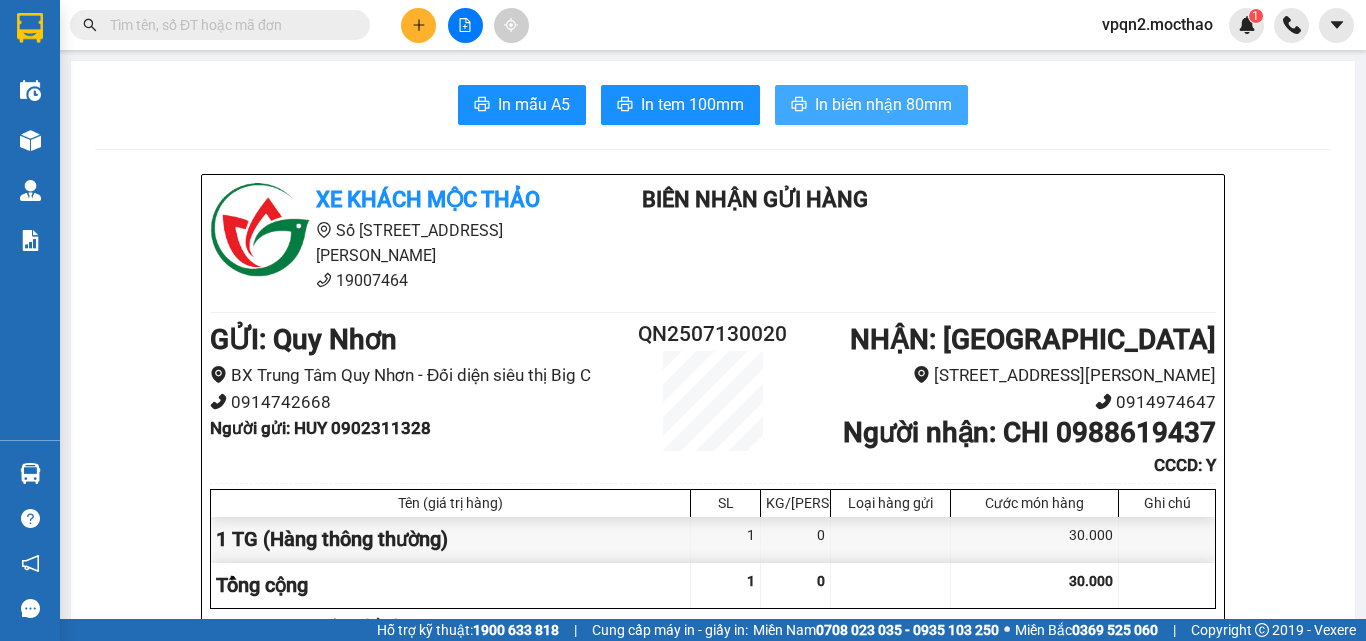 click on "In biên nhận 80mm" at bounding box center (883, 104) 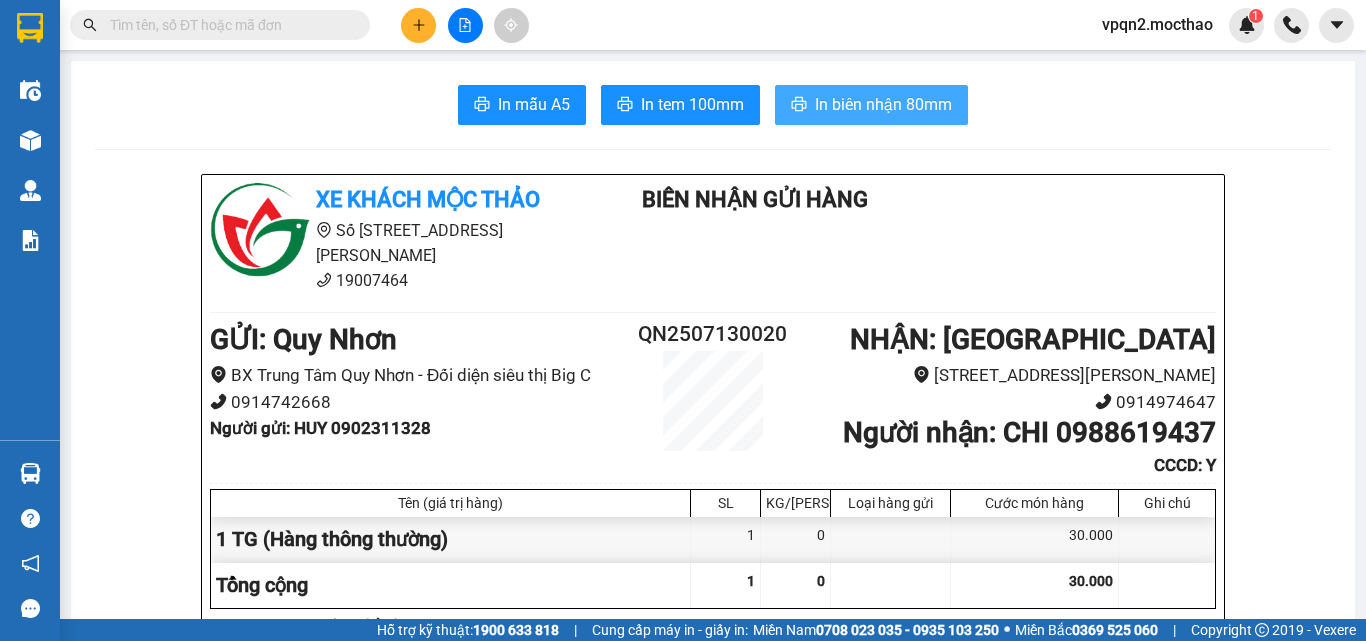 scroll, scrollTop: 0, scrollLeft: 0, axis: both 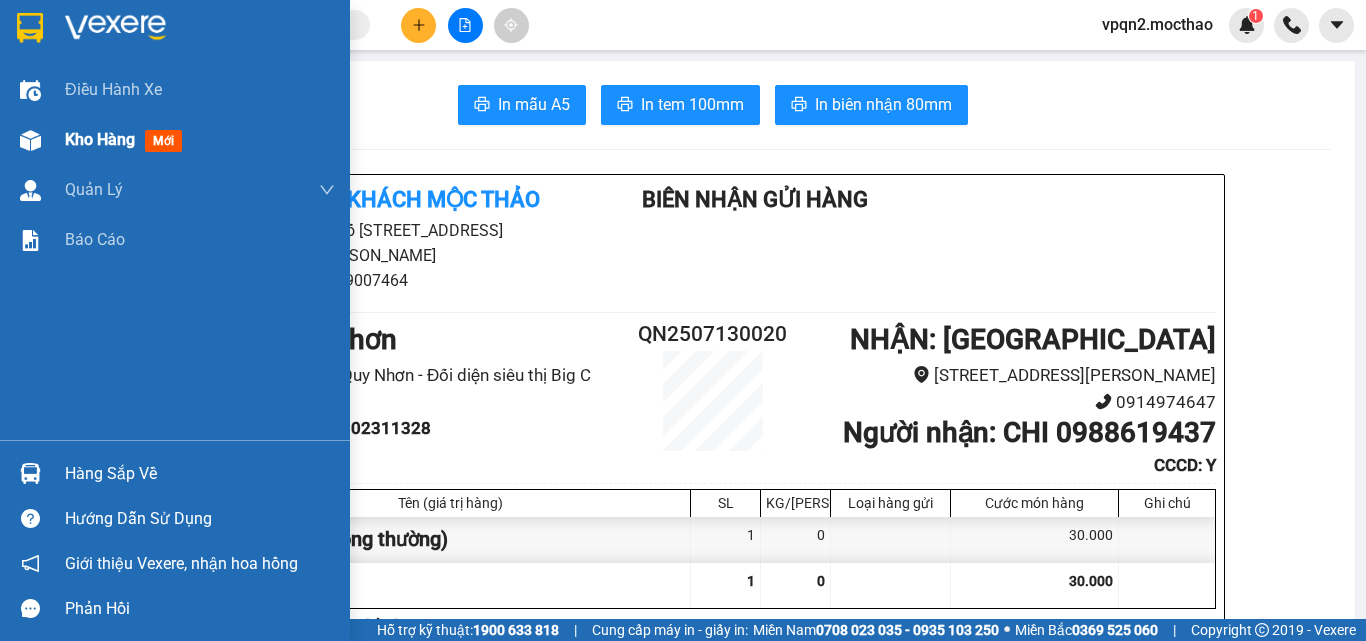 click on "Kho hàng mới" at bounding box center [175, 140] 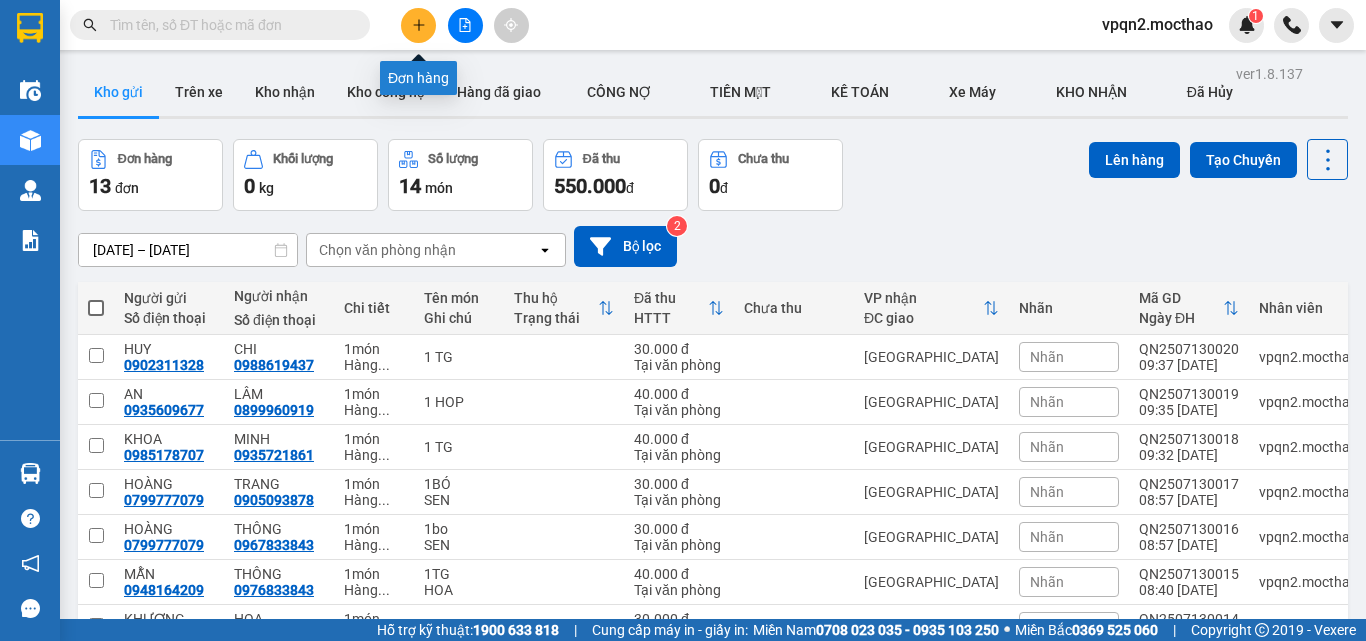 click 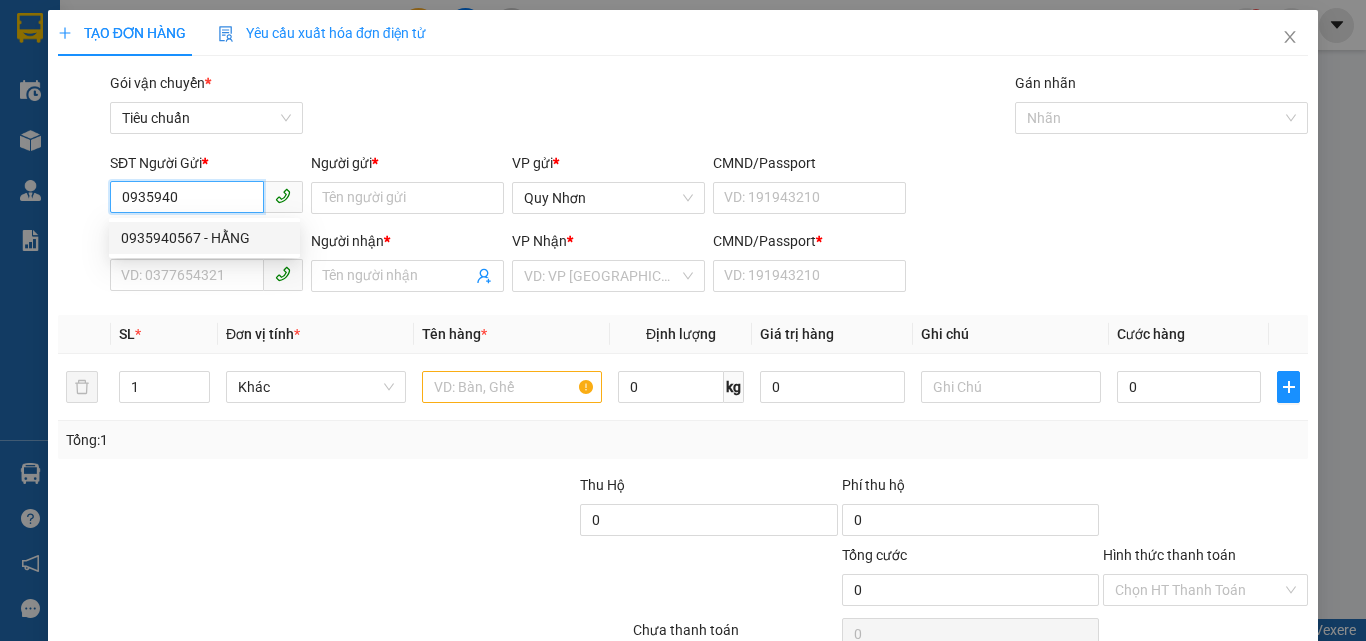 drag, startPoint x: 200, startPoint y: 241, endPoint x: 334, endPoint y: 331, distance: 161.41872 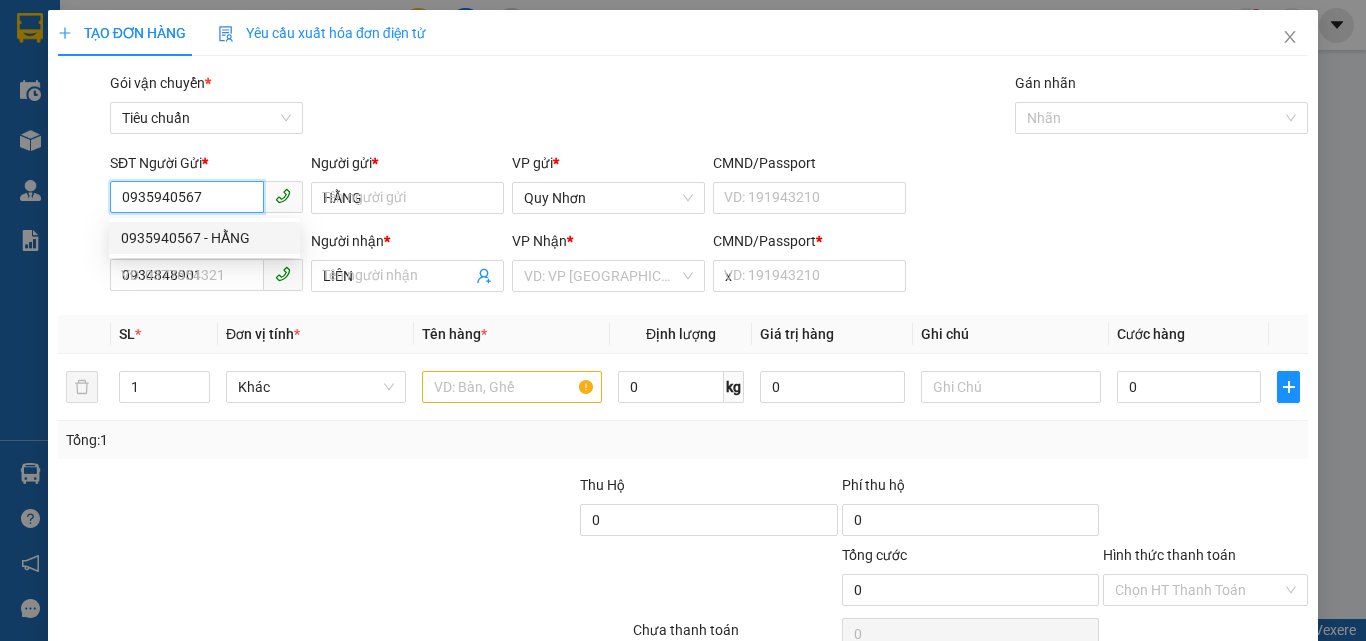 type on "80.000" 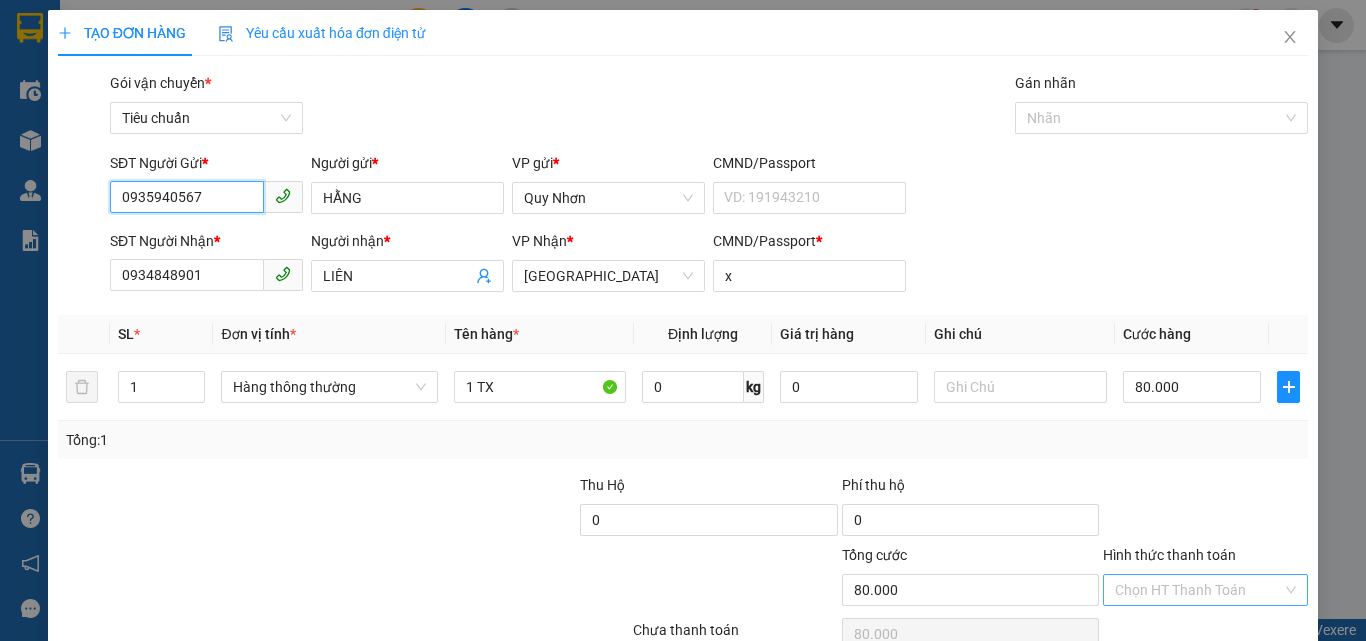 type on "0935940567" 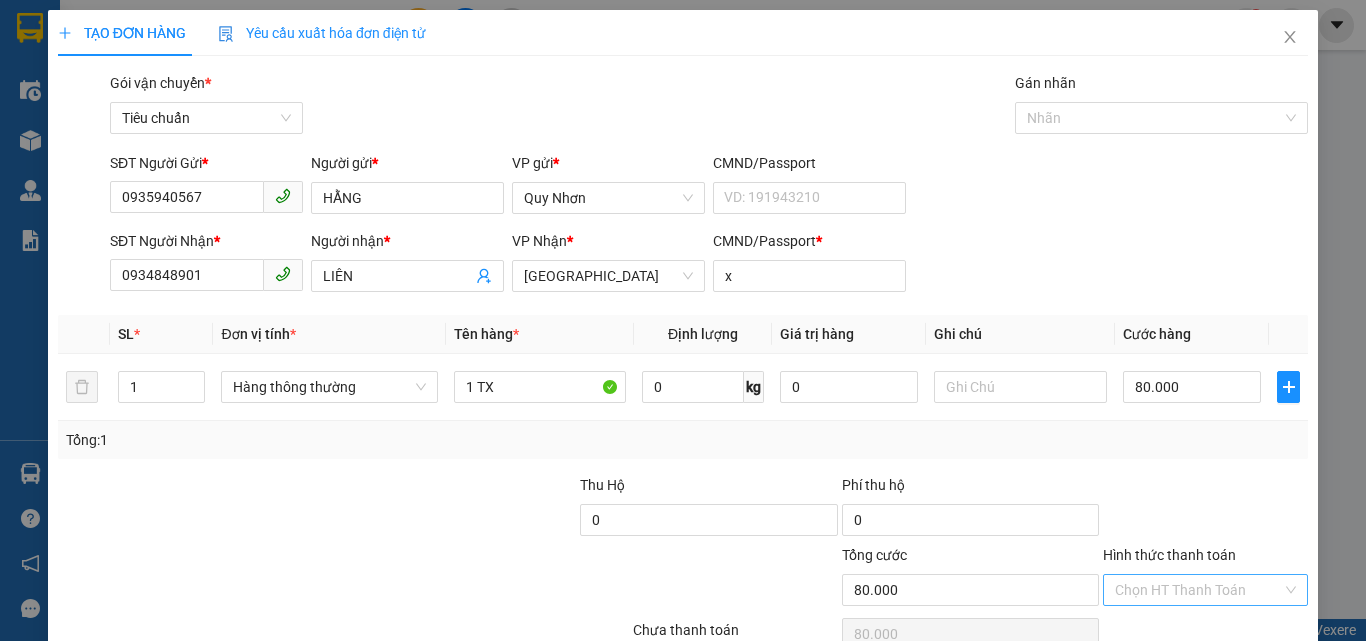 drag, startPoint x: 1160, startPoint y: 489, endPoint x: 1161, endPoint y: 476, distance: 13.038404 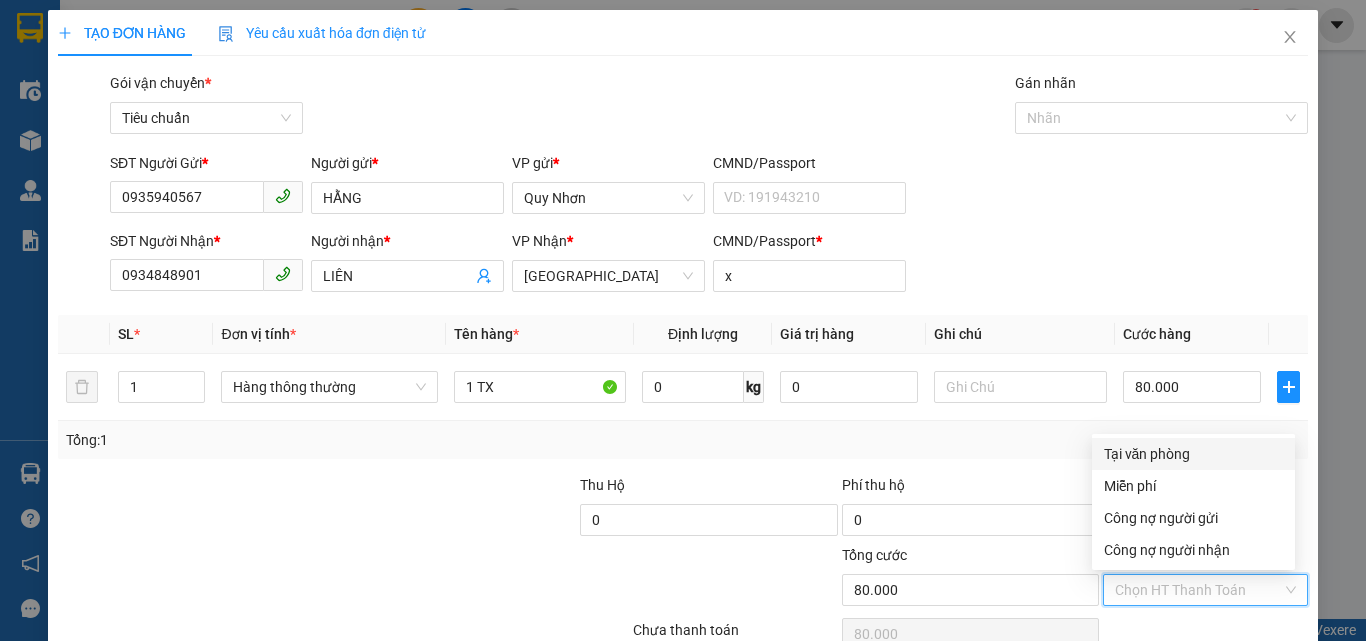 click on "Tại văn phòng" at bounding box center (1193, 454) 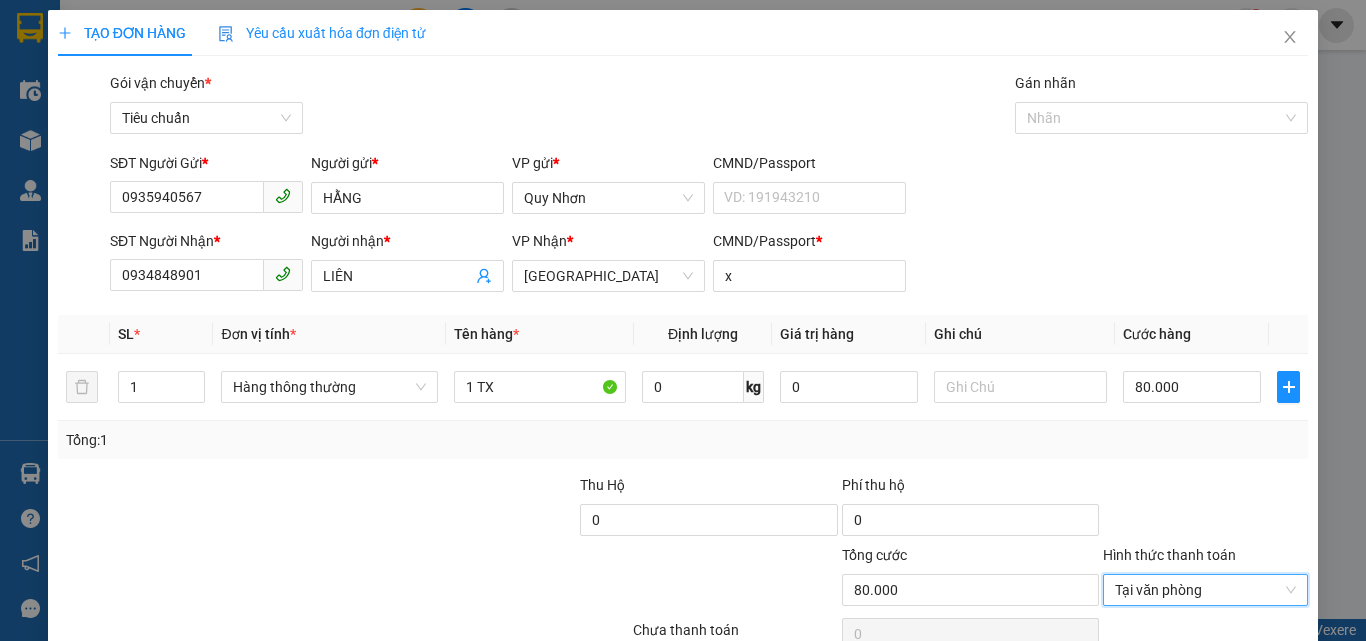 click on "[PERSON_NAME] và In" at bounding box center [1263, 685] 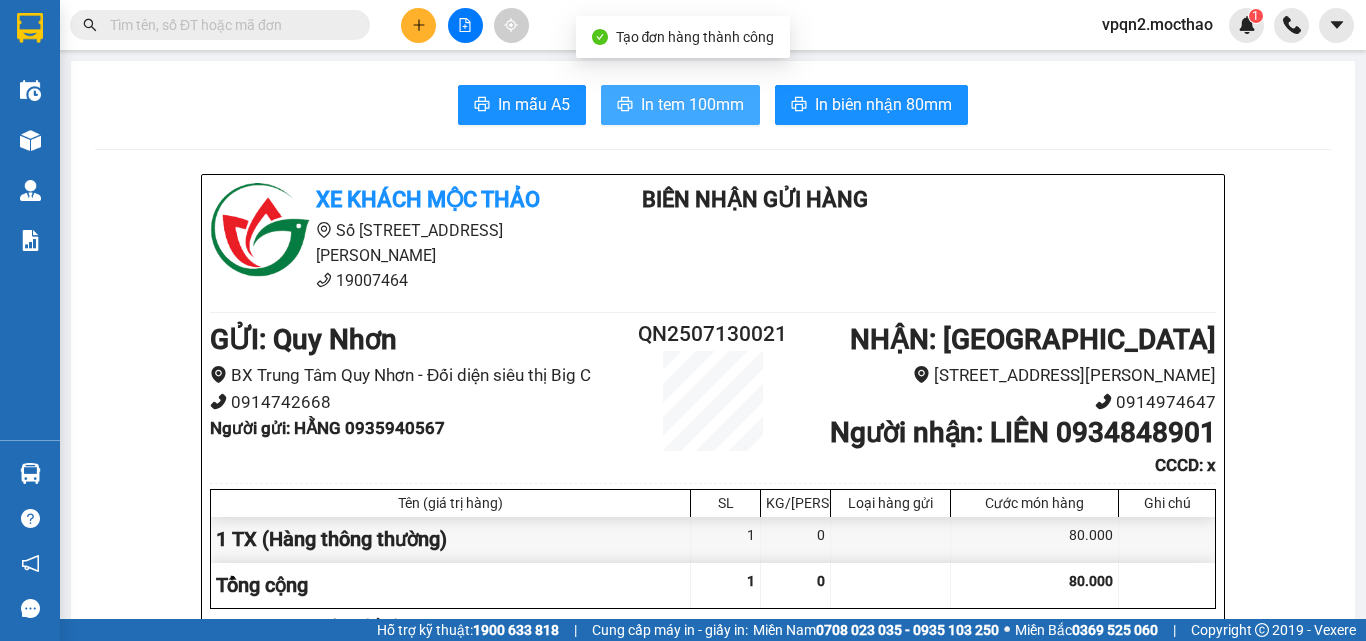 click on "In tem 100mm" at bounding box center [692, 104] 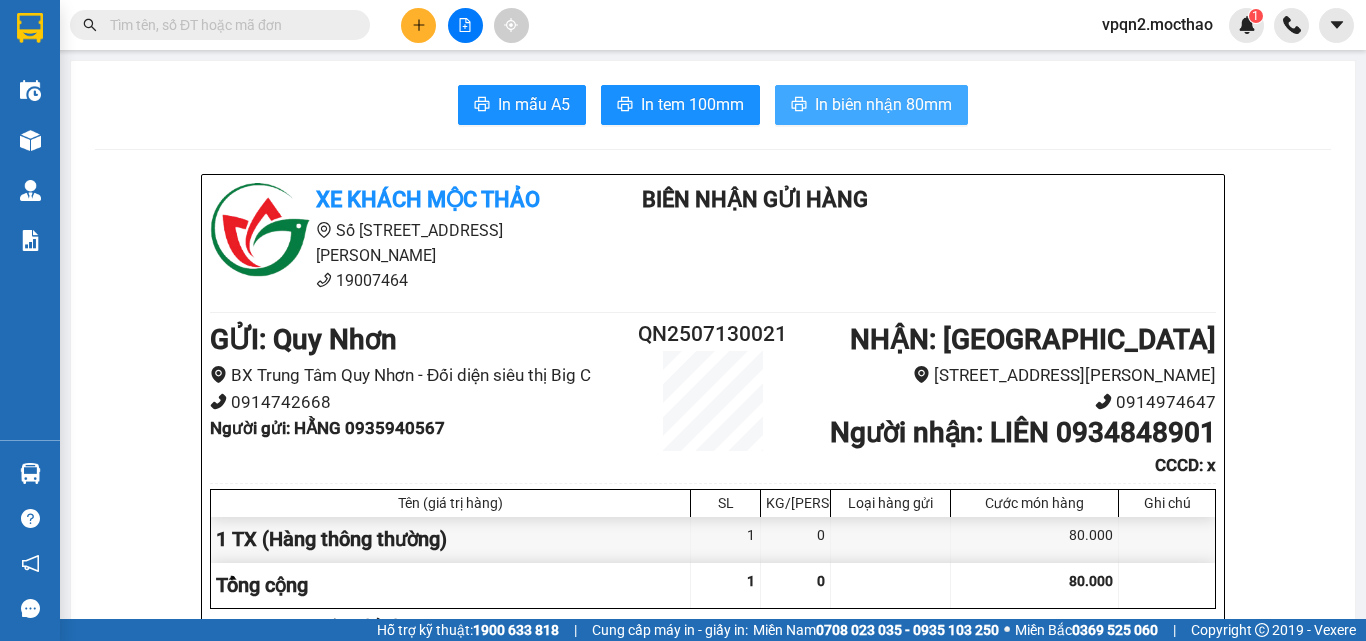 click on "In biên nhận 80mm" at bounding box center [883, 104] 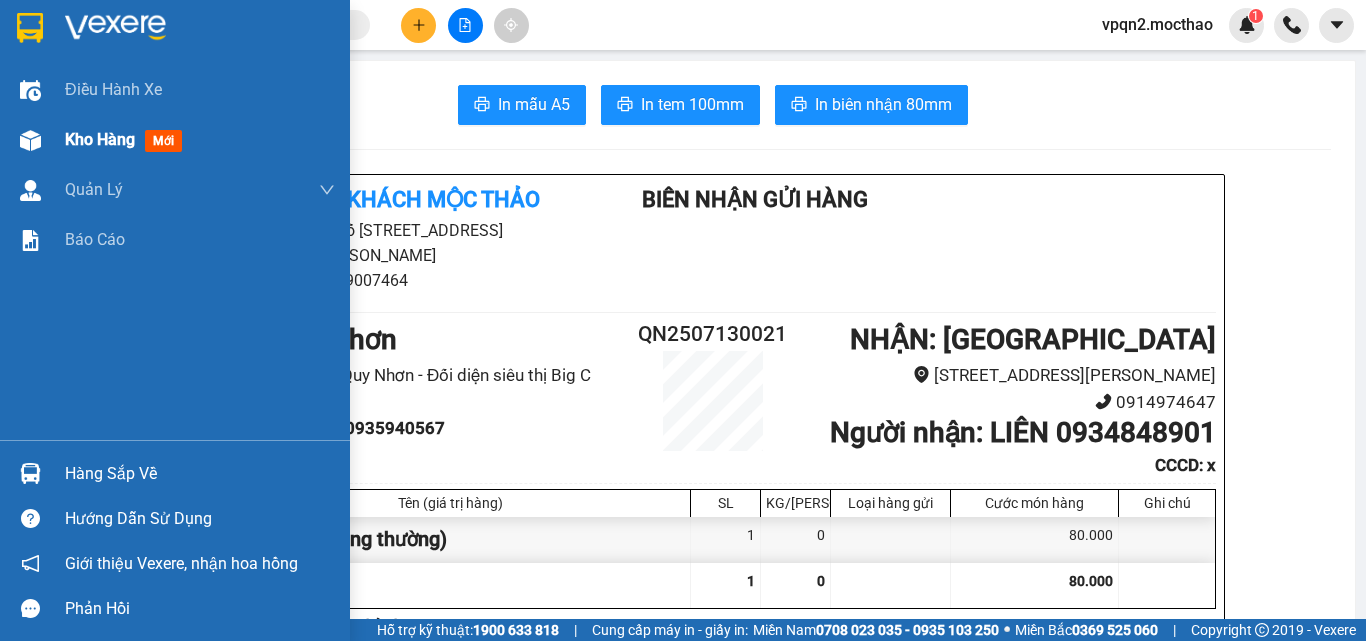 click at bounding box center (30, 140) 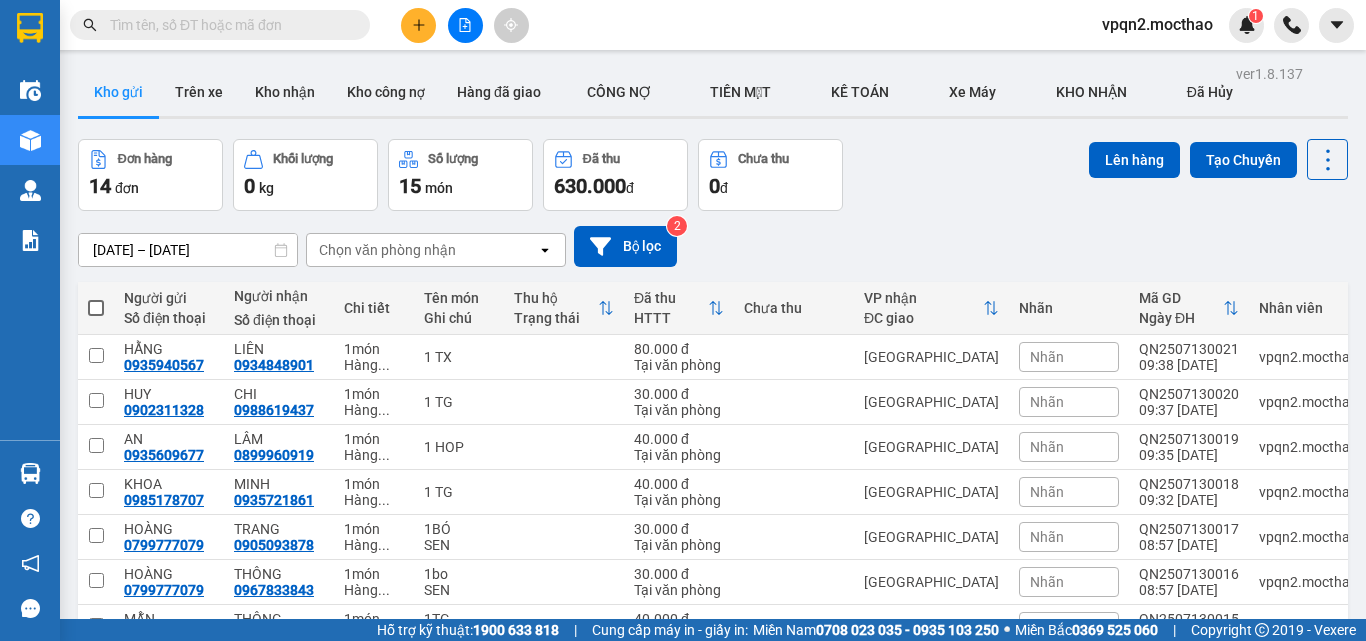 click 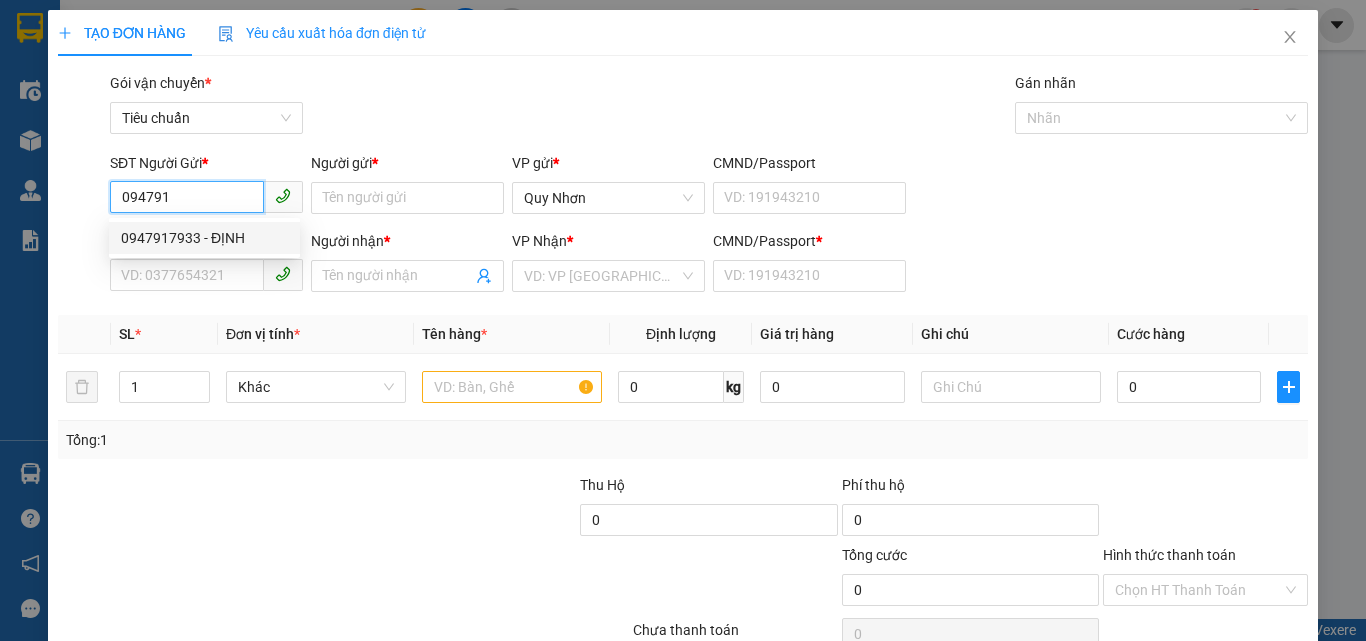 click on "0947917933 - ĐỊNH" at bounding box center (204, 238) 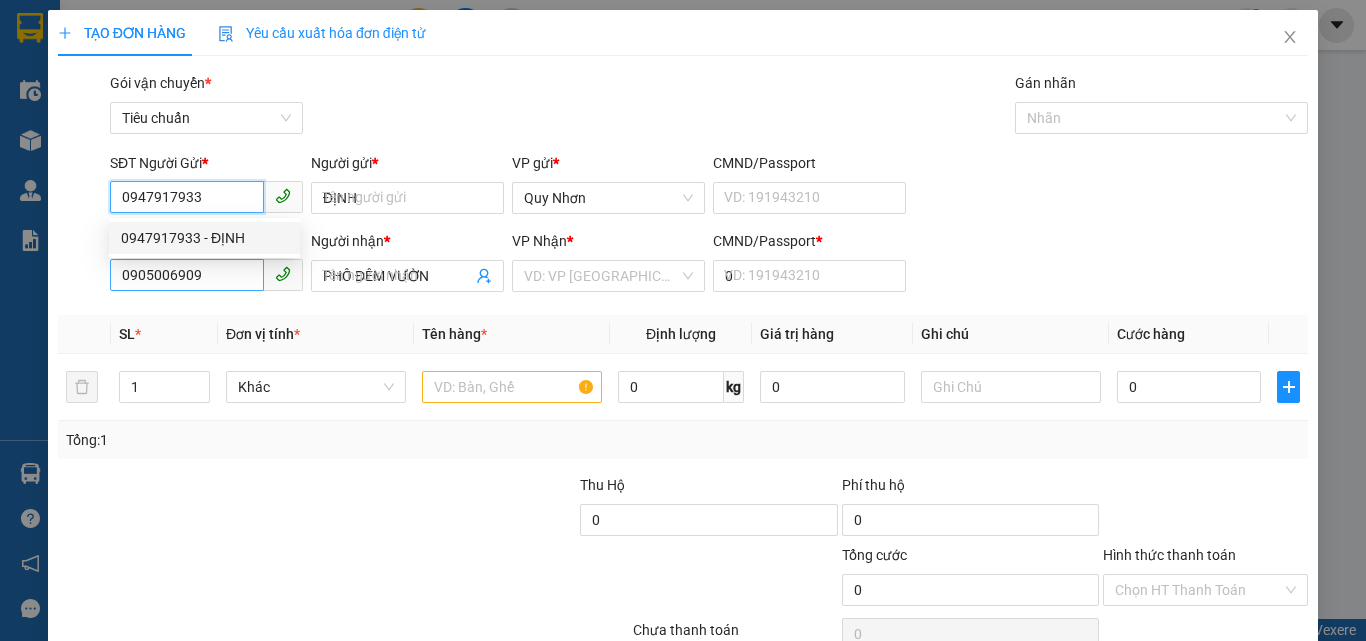 type on "40.000" 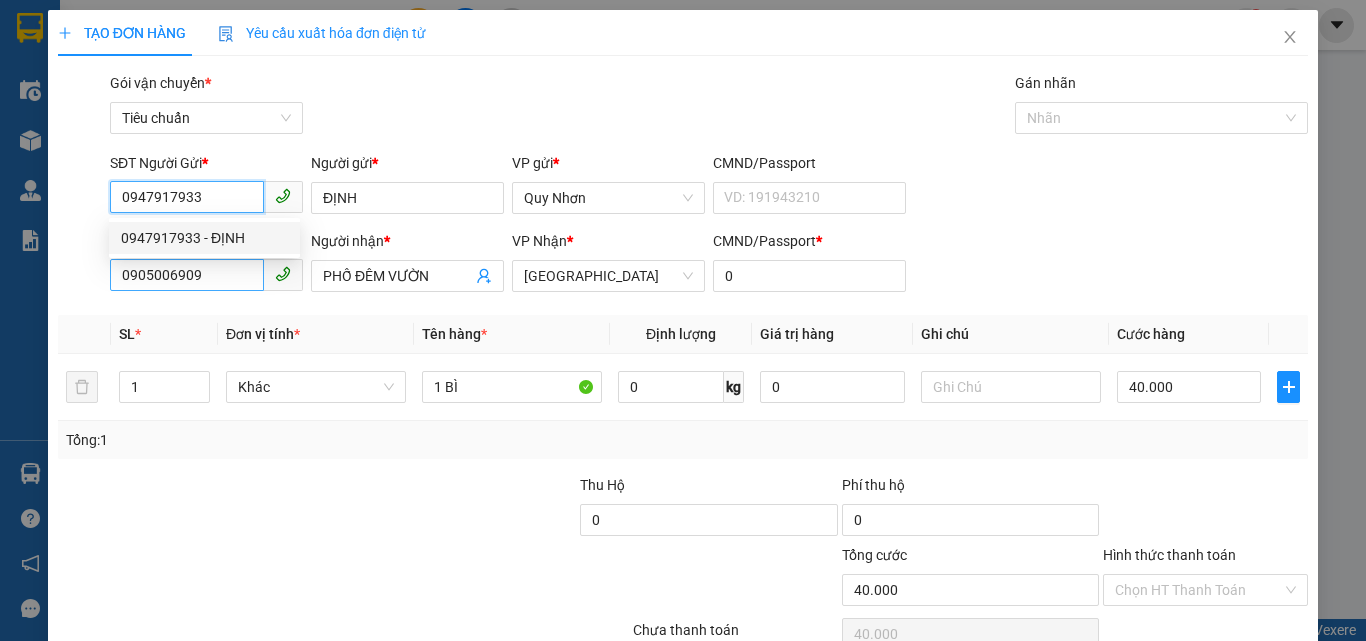 type on "0947917933" 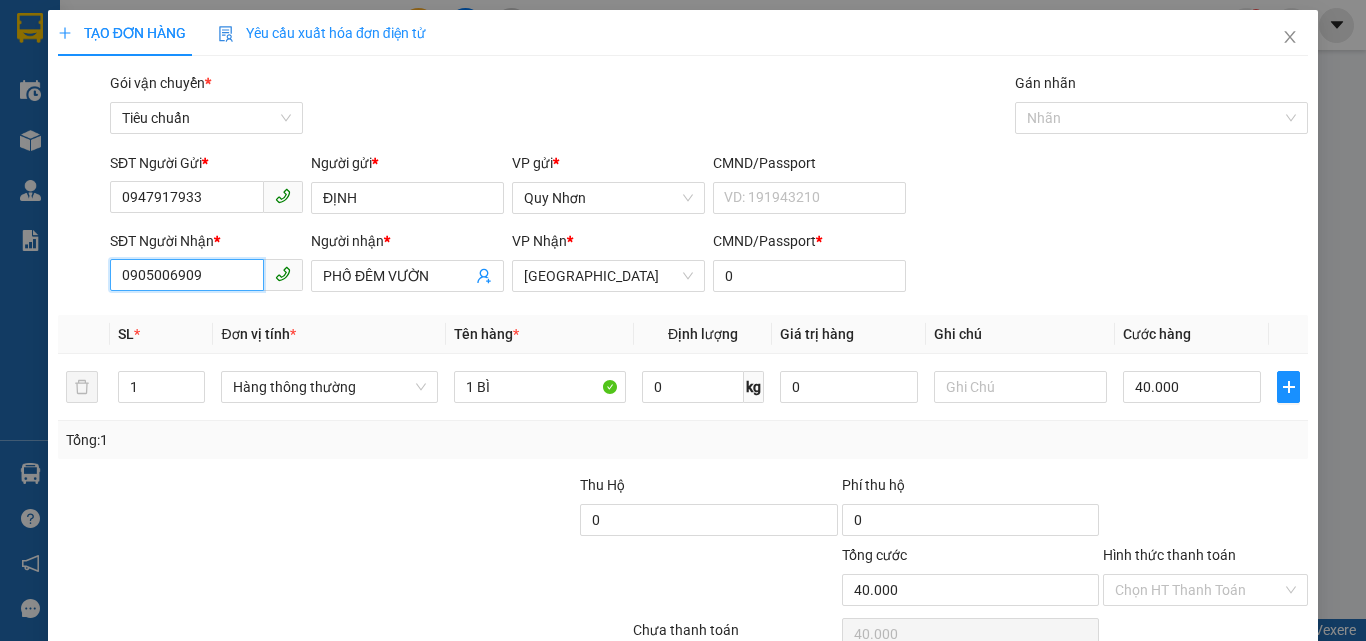 click on "0905006909" at bounding box center [187, 275] 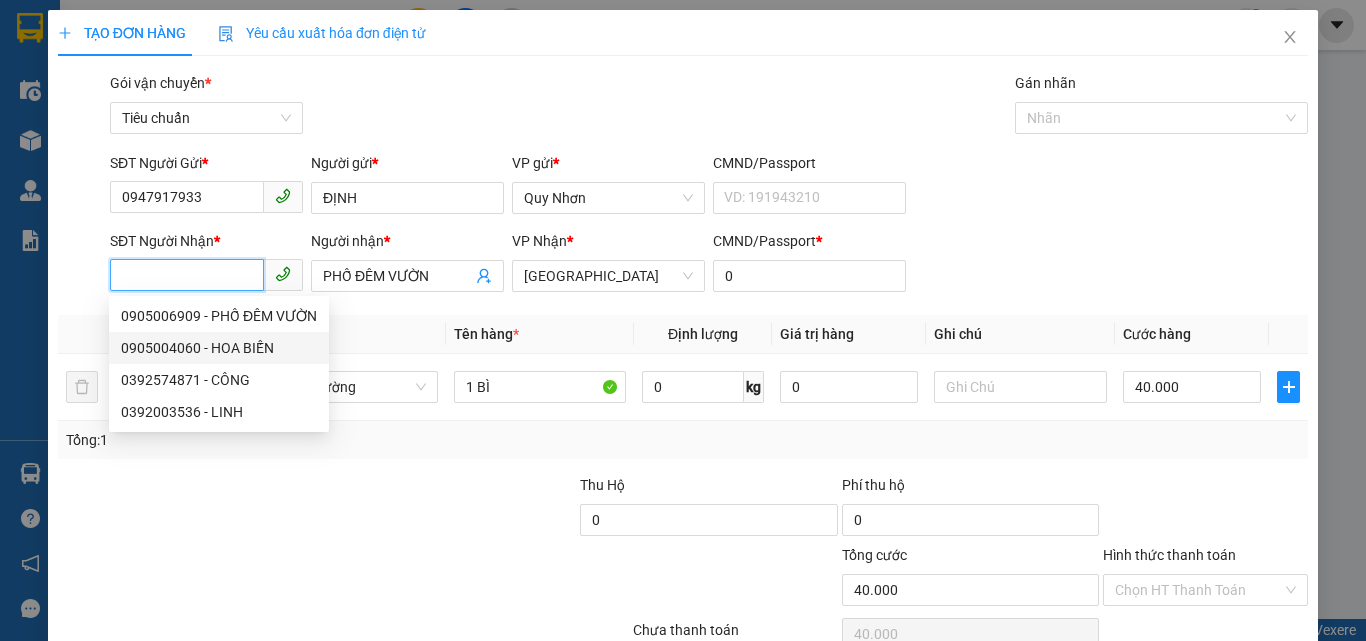 drag, startPoint x: 246, startPoint y: 349, endPoint x: 911, endPoint y: 325, distance: 665.4329 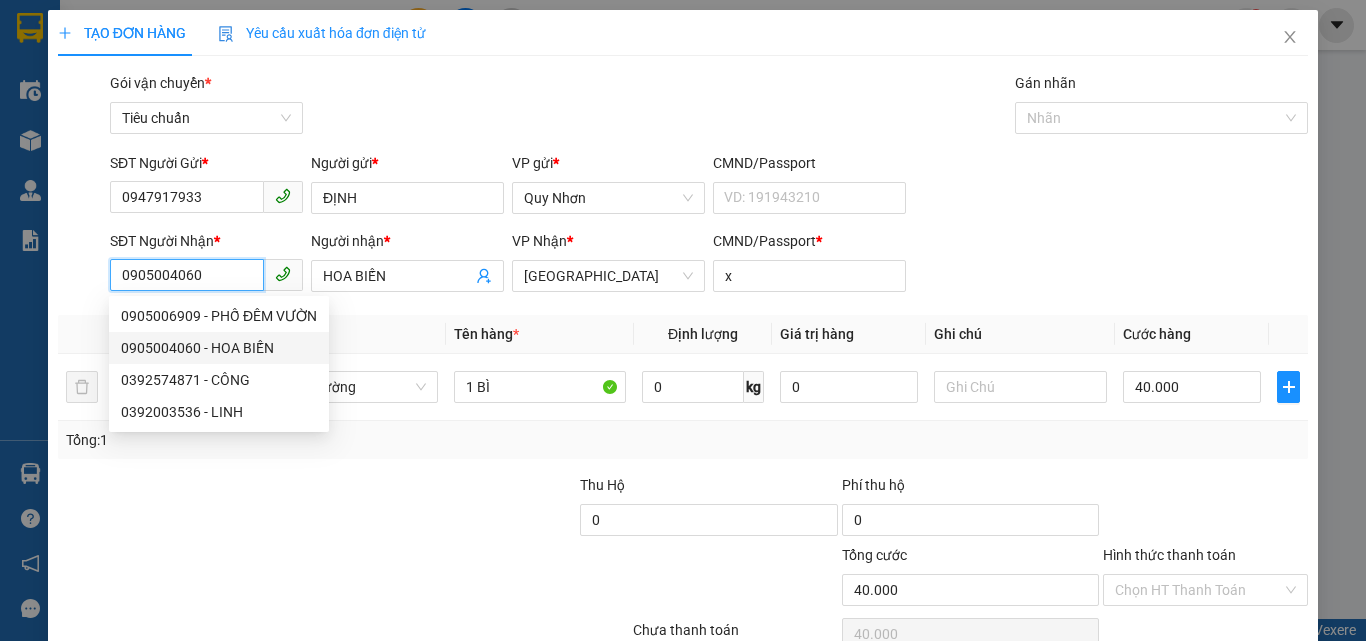 type on "30.000" 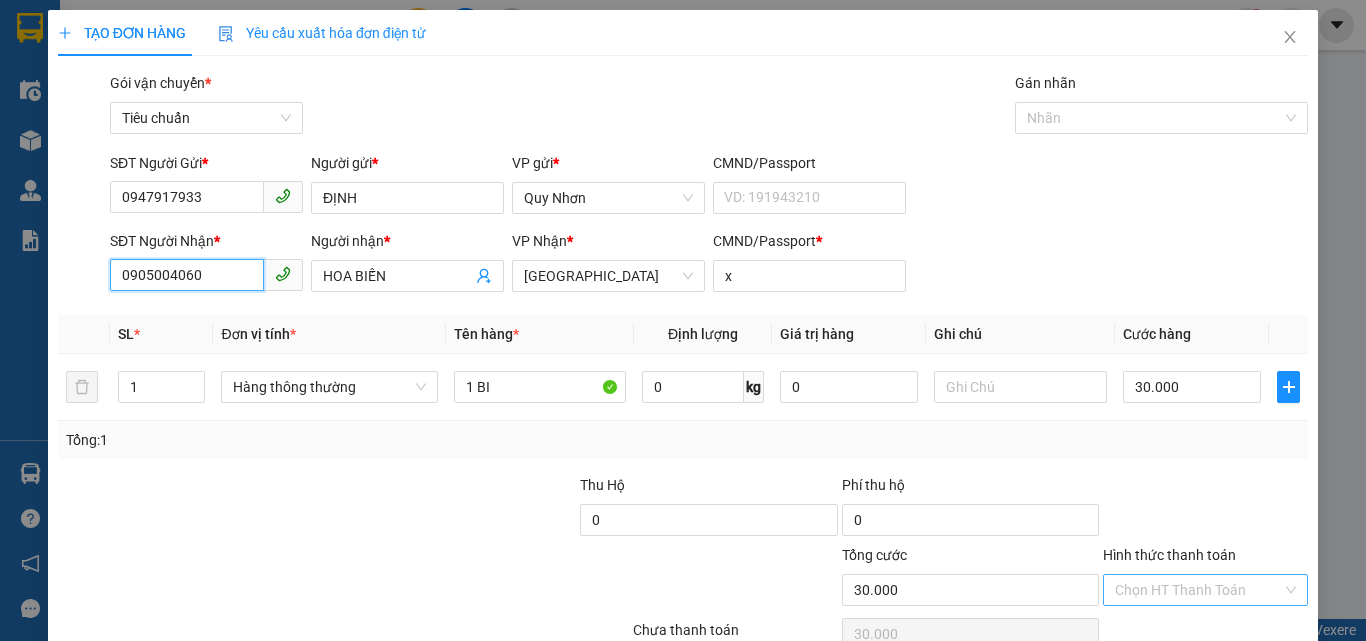 type on "0905004060" 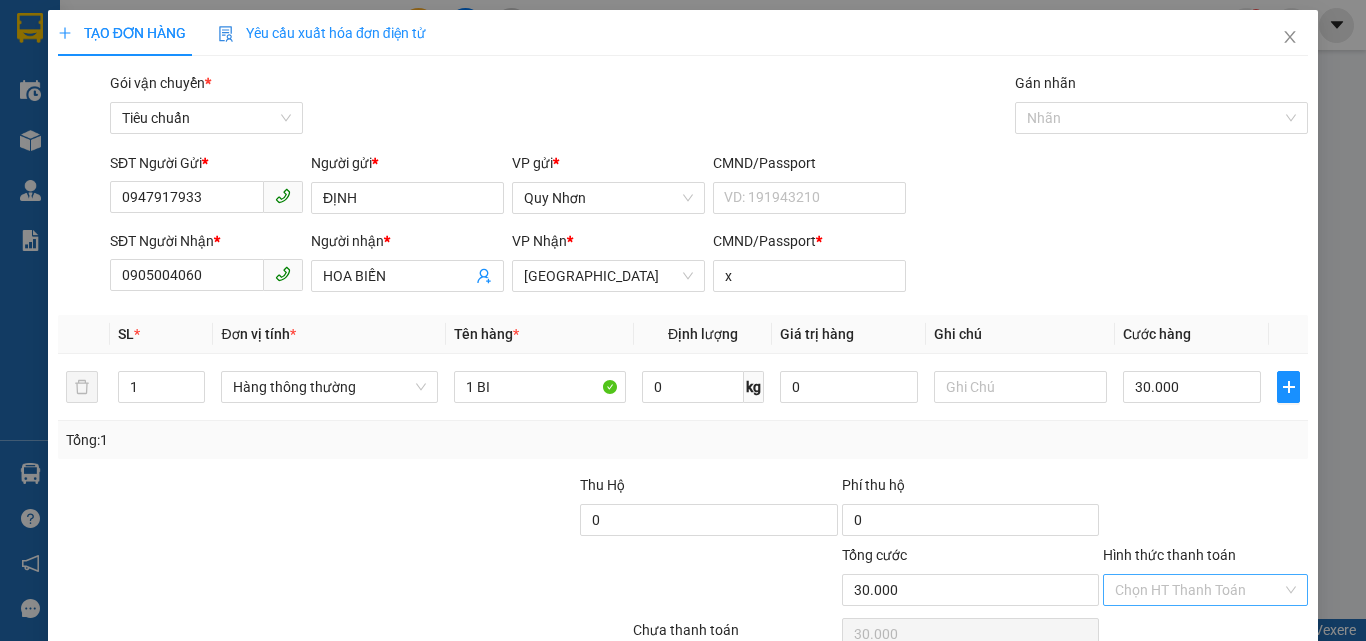 click on "Hình thức thanh toán" at bounding box center [1198, 590] 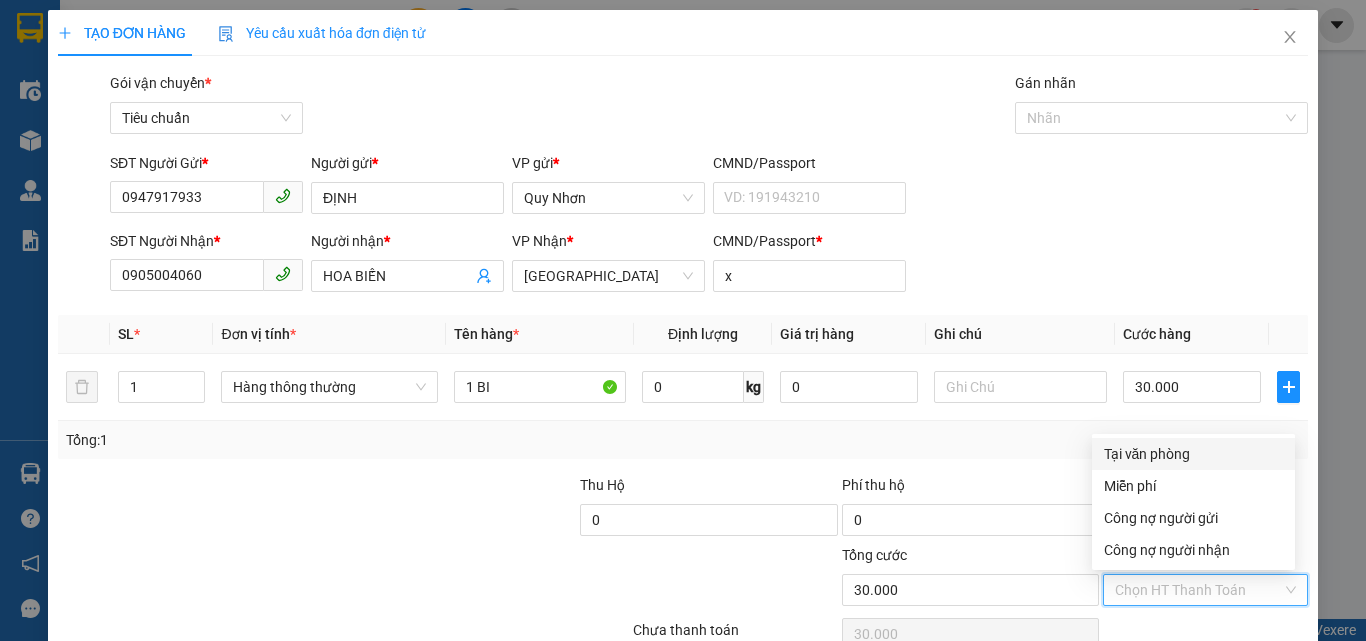 click on "Tại văn phòng" at bounding box center [1193, 454] 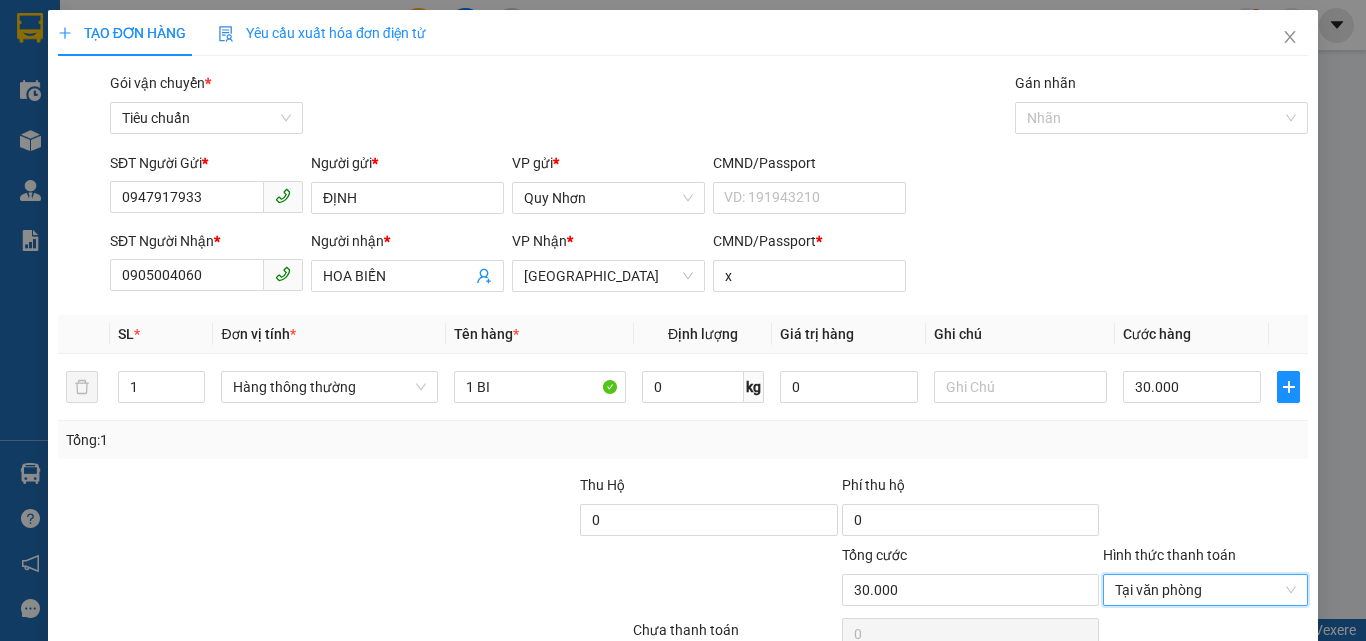 click on "[PERSON_NAME] và In" at bounding box center [1263, 685] 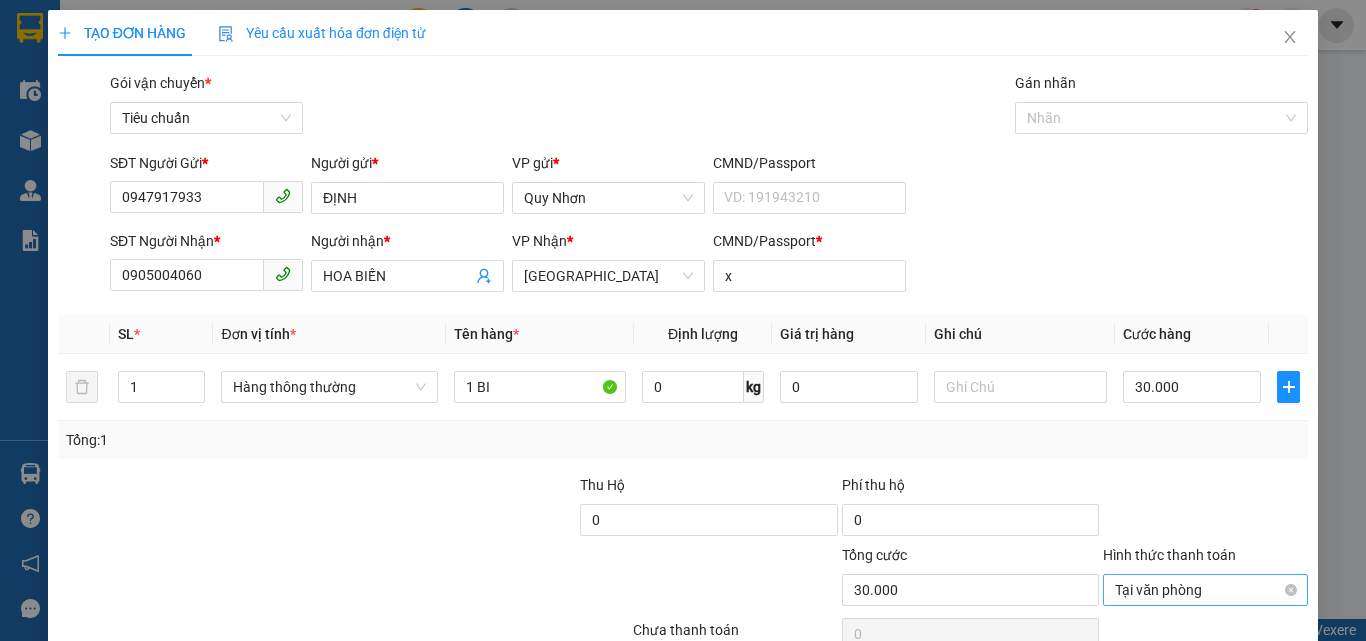 drag, startPoint x: 1214, startPoint y: 578, endPoint x: 1143, endPoint y: 496, distance: 108.46658 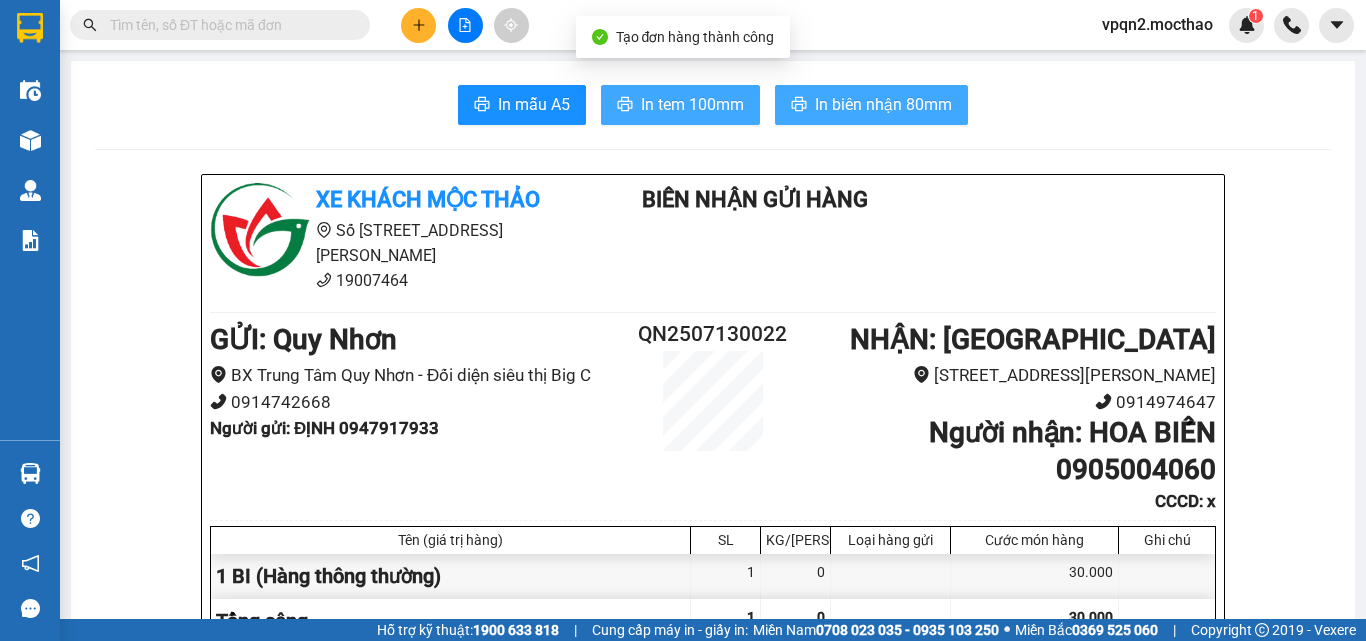 drag, startPoint x: 667, startPoint y: 86, endPoint x: 782, endPoint y: 96, distance: 115.43397 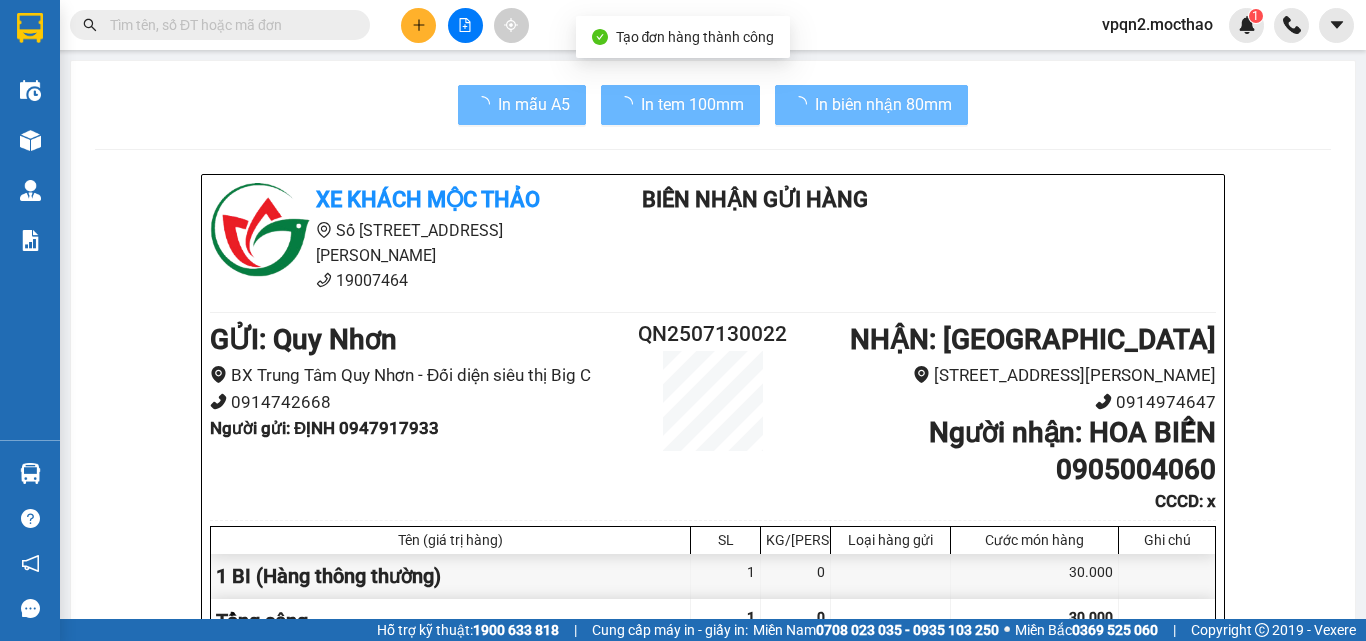 click on "30.000" at bounding box center [1035, 576] 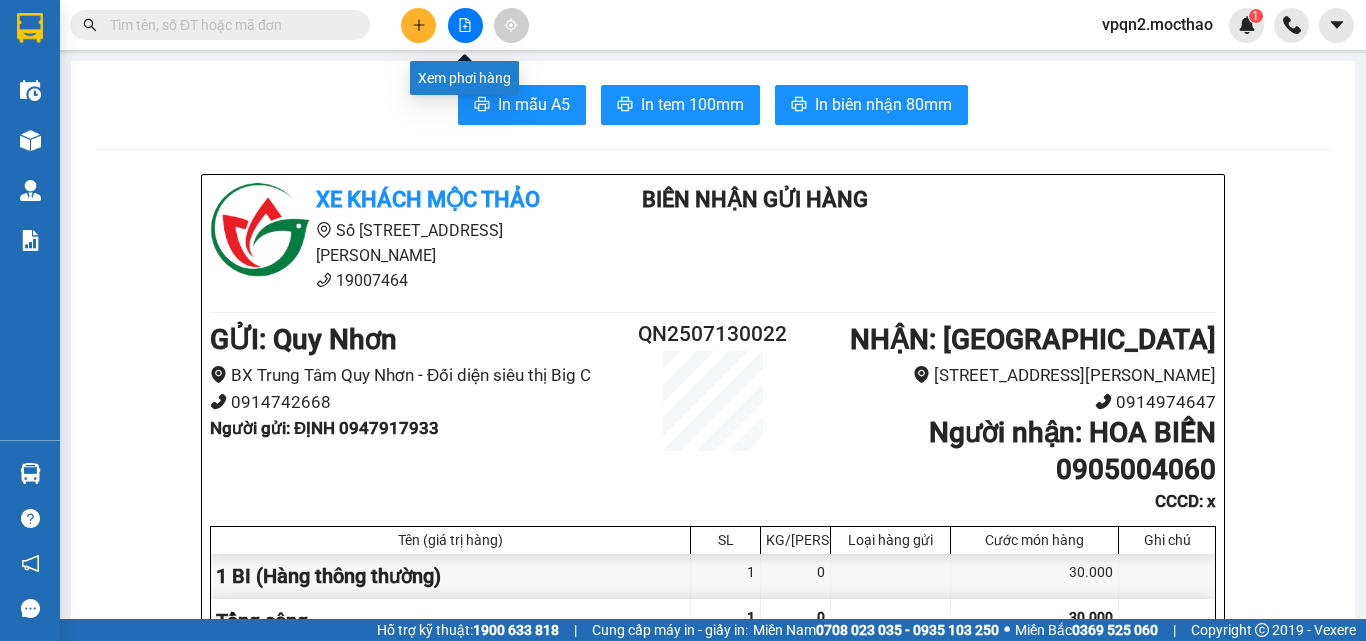 click at bounding box center [418, 25] 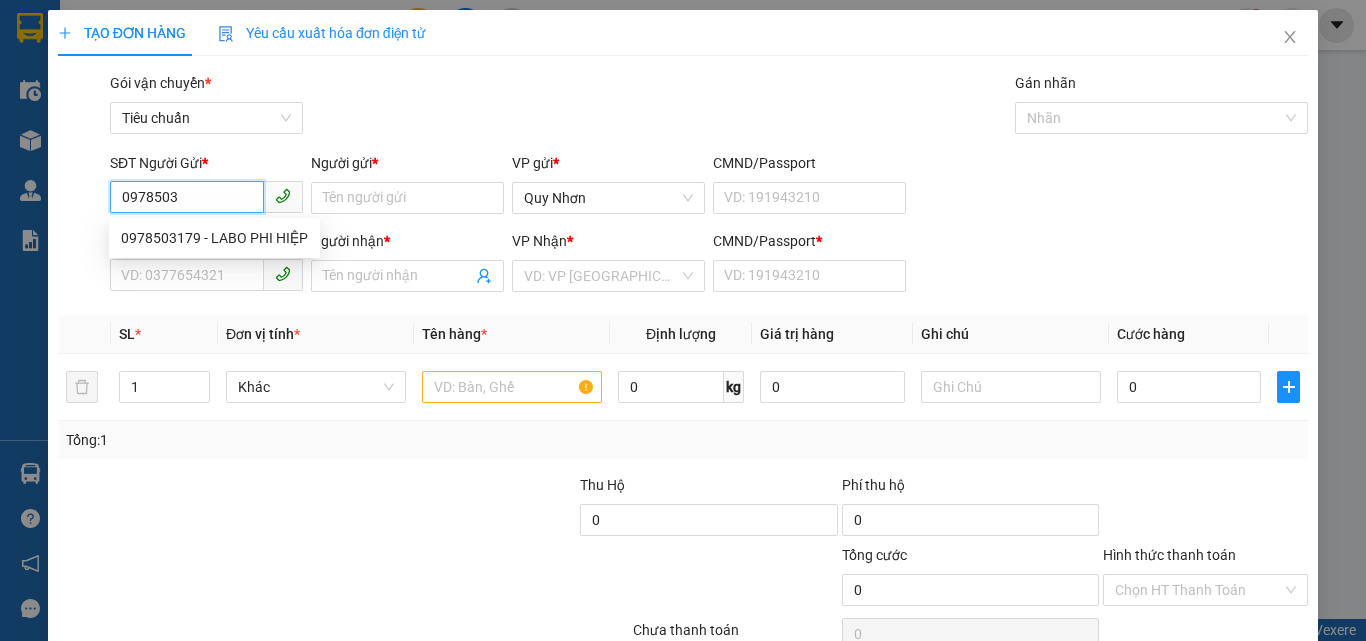 click on "0978503179 - LABO PHI HIỆP" at bounding box center (214, 238) 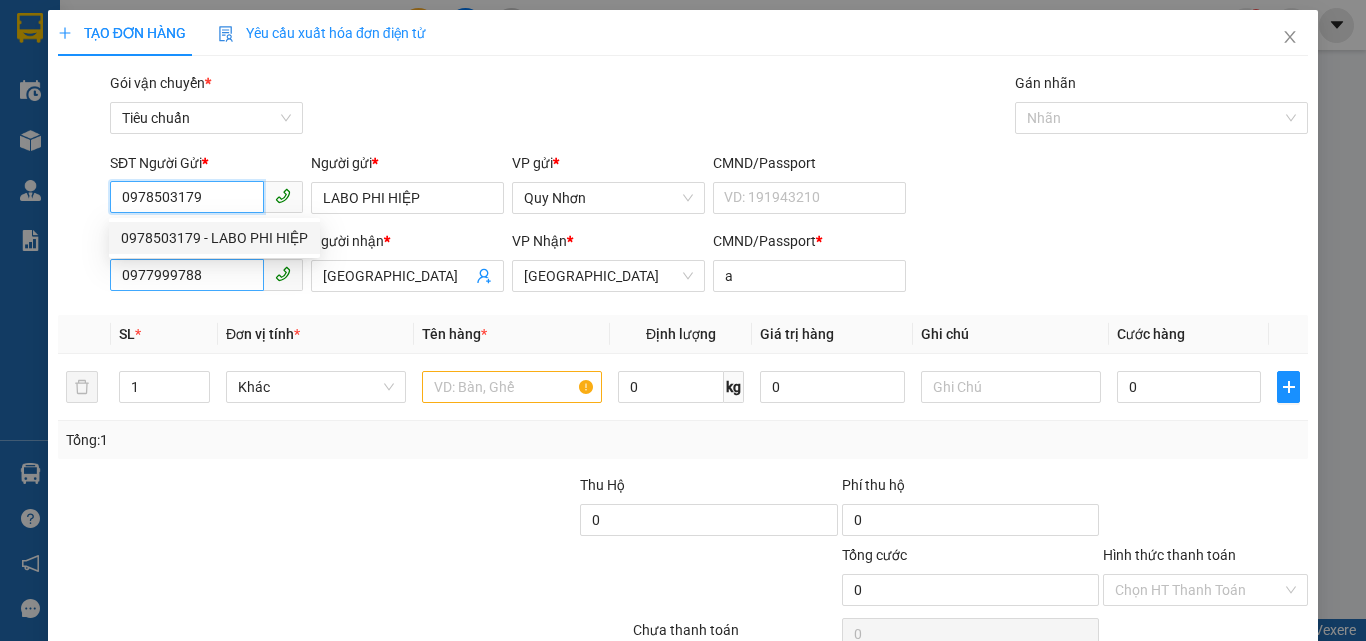 type on "20.000" 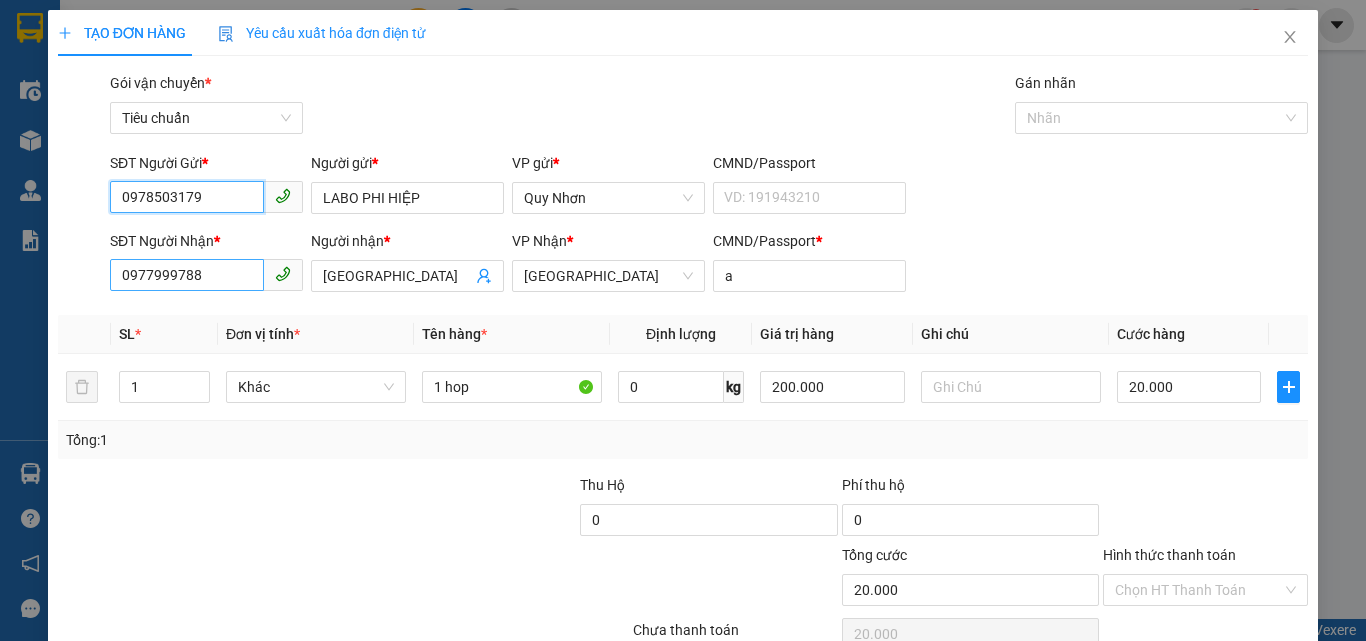 type on "0978503179" 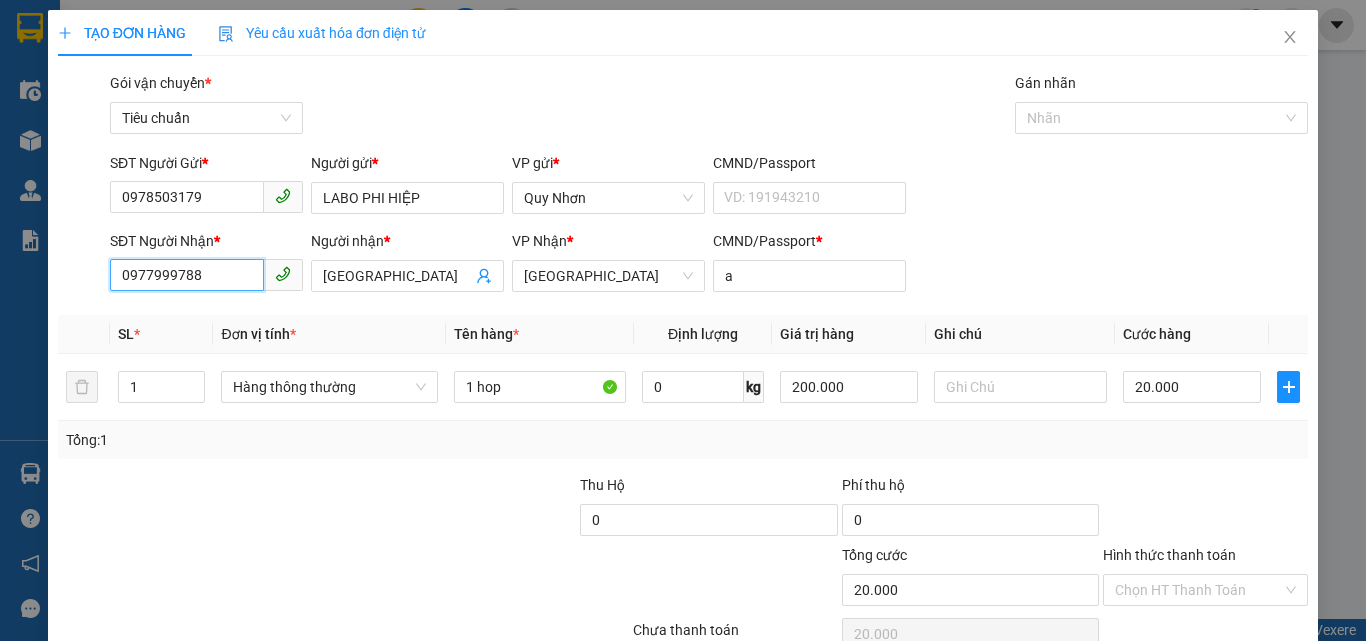 click on "0977999788" at bounding box center (187, 275) 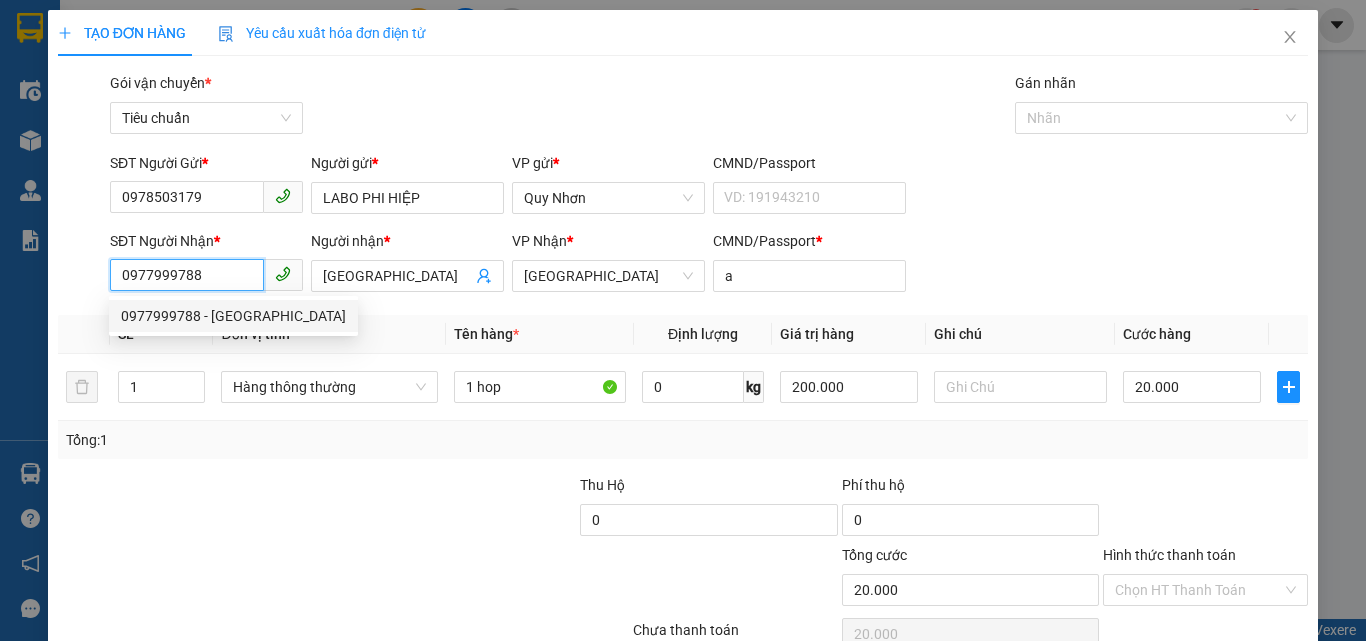 type 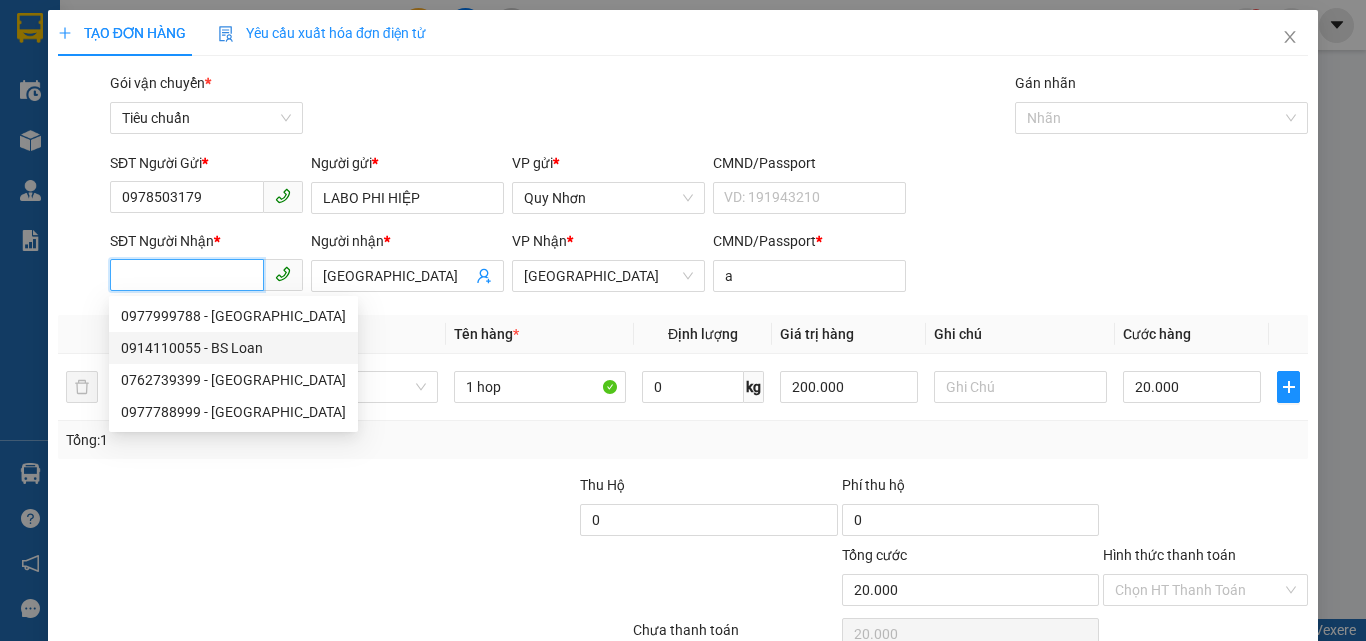 click on "0914110055 - BS Loan" at bounding box center (233, 348) 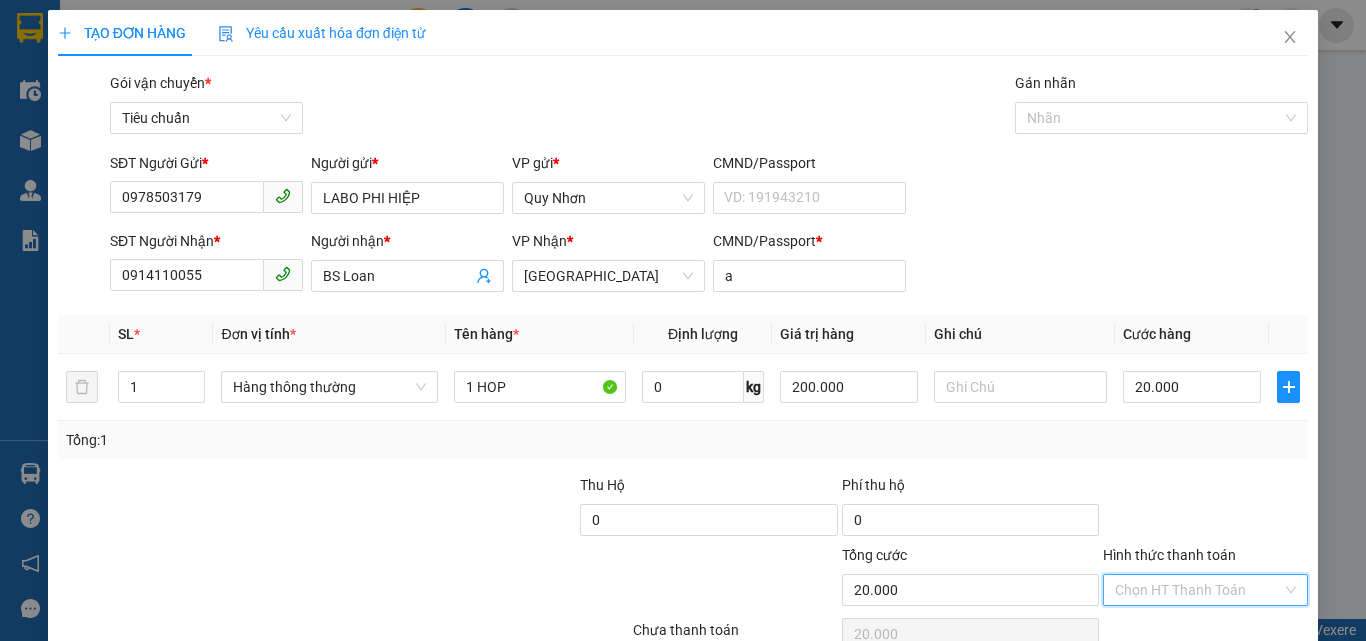 drag, startPoint x: 1141, startPoint y: 485, endPoint x: 1139, endPoint y: 445, distance: 40.04997 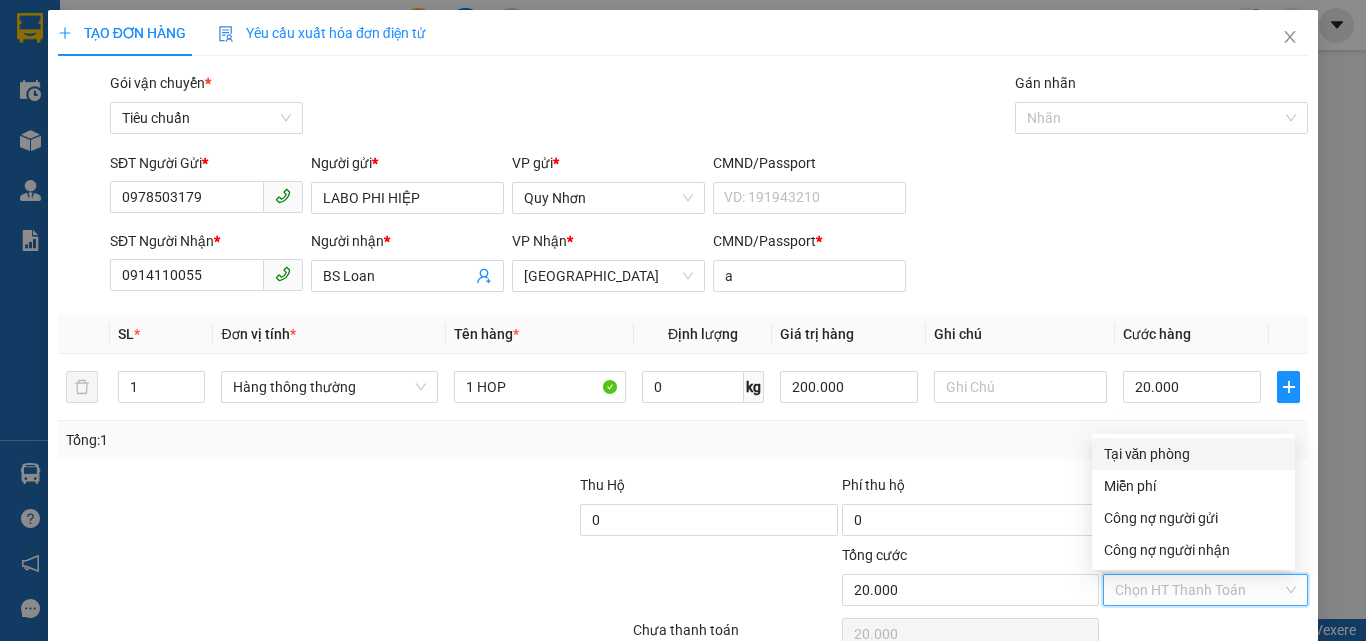 click on "Tại văn phòng" at bounding box center [1193, 454] 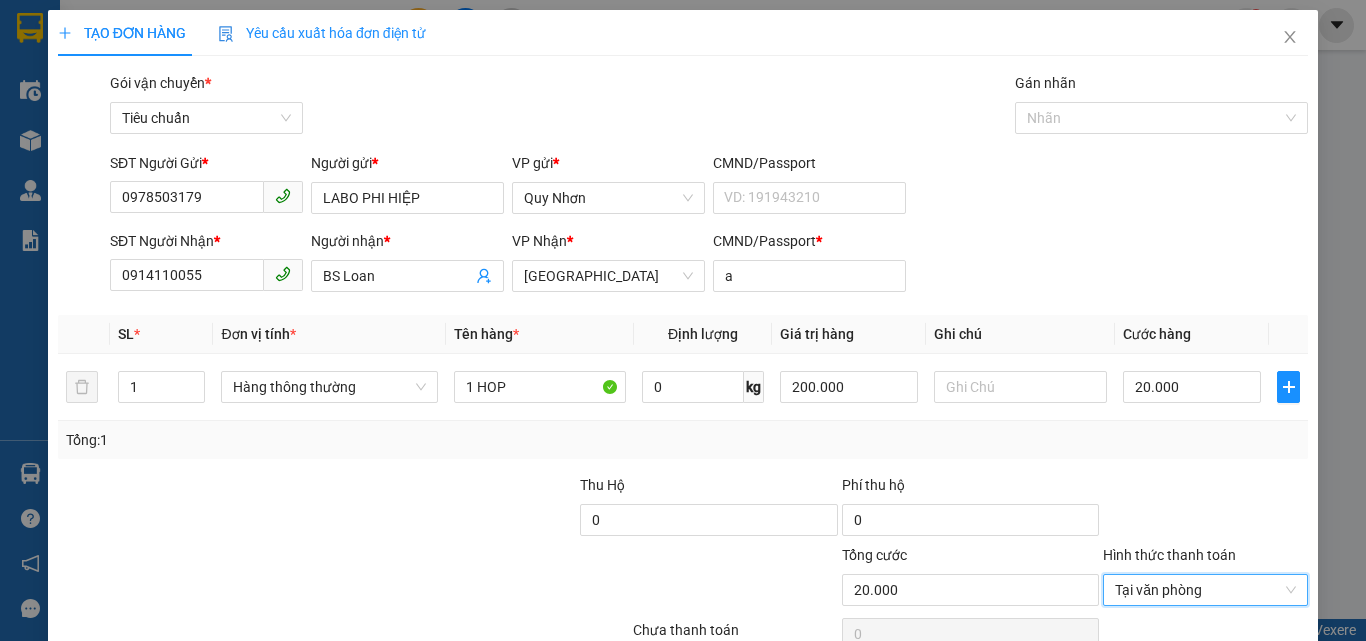 click on "[PERSON_NAME] và In" at bounding box center (1231, 685) 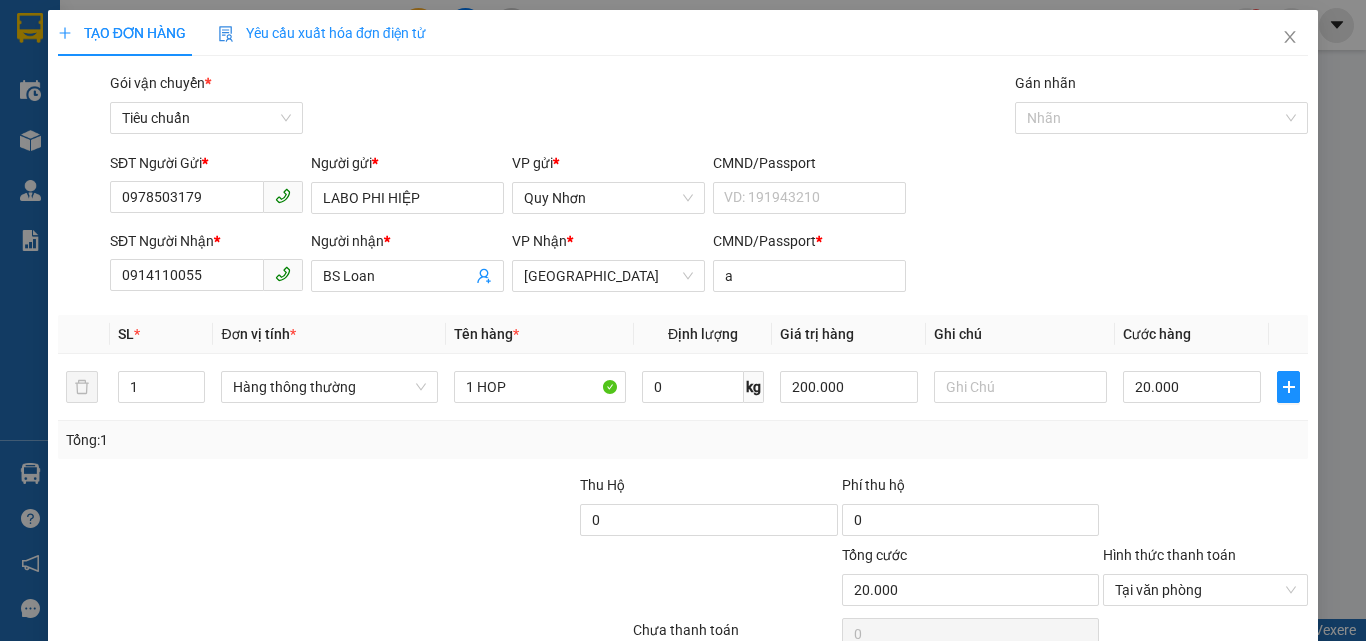 drag, startPoint x: 1160, startPoint y: 578, endPoint x: 1145, endPoint y: 572, distance: 16.155495 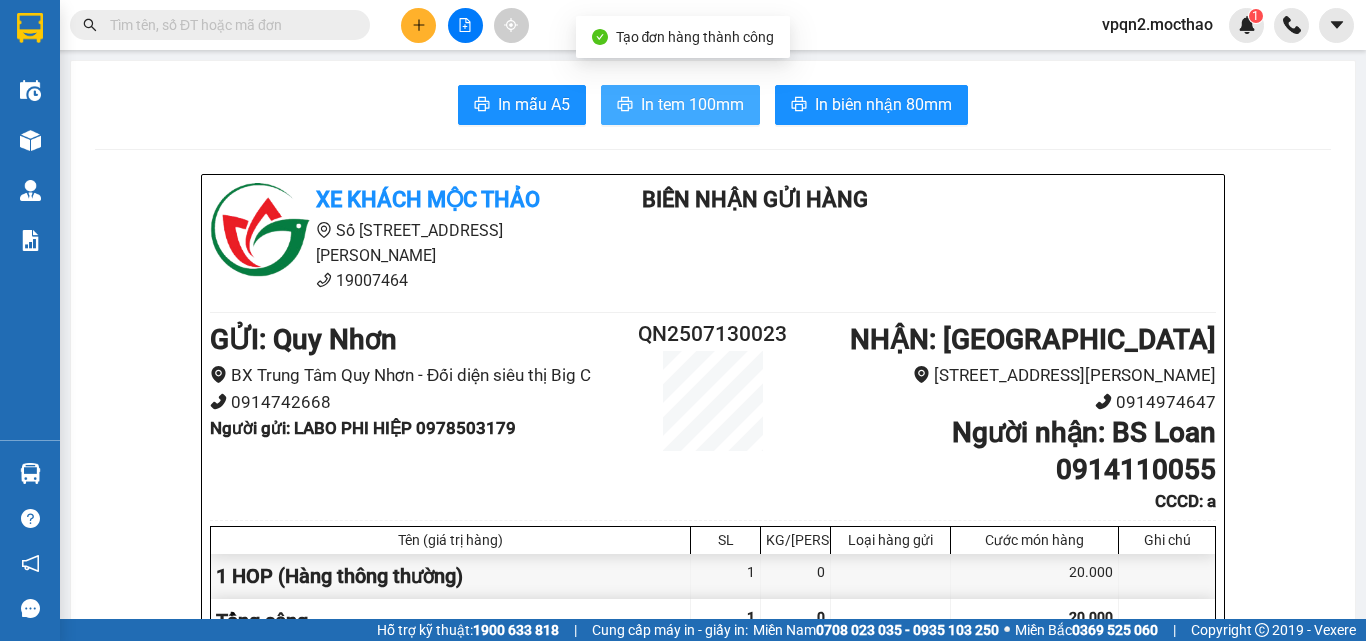 click on "In tem 100mm" at bounding box center [692, 104] 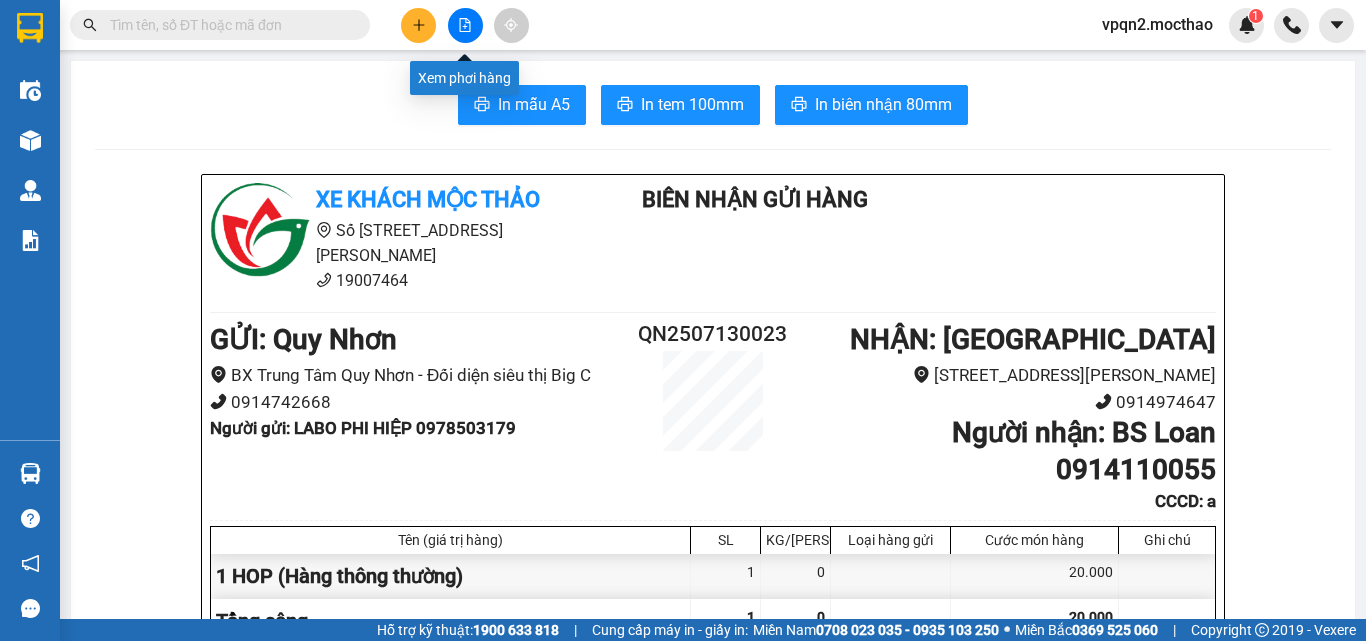 click at bounding box center (465, 25) 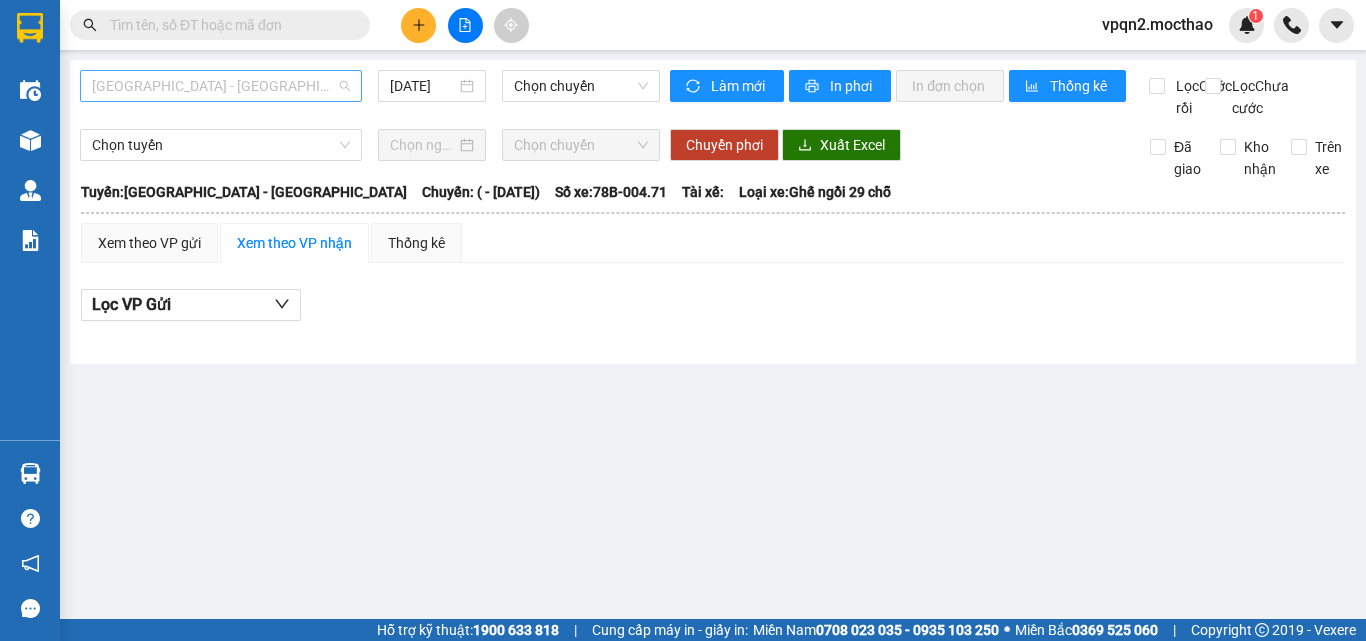 click on "[GEOGRAPHIC_DATA] - [GEOGRAPHIC_DATA]" at bounding box center [221, 86] 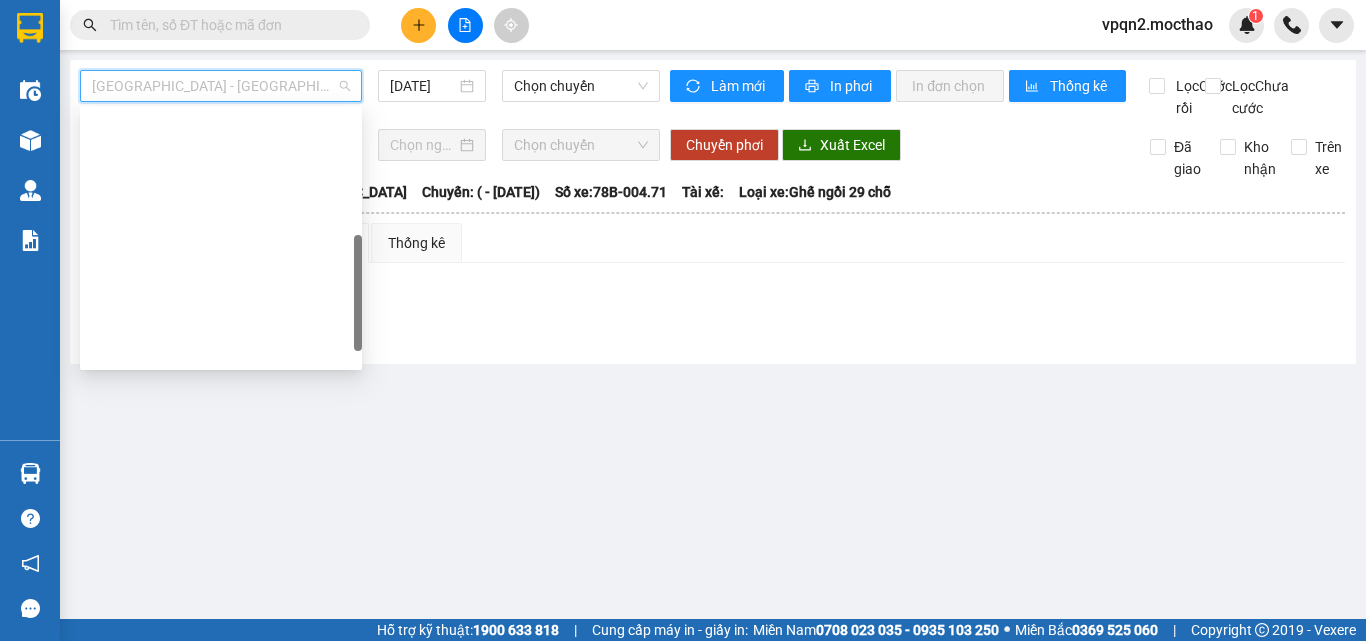 click on "Tuy Hòa - [GEOGRAPHIC_DATA]" at bounding box center (221, 734) 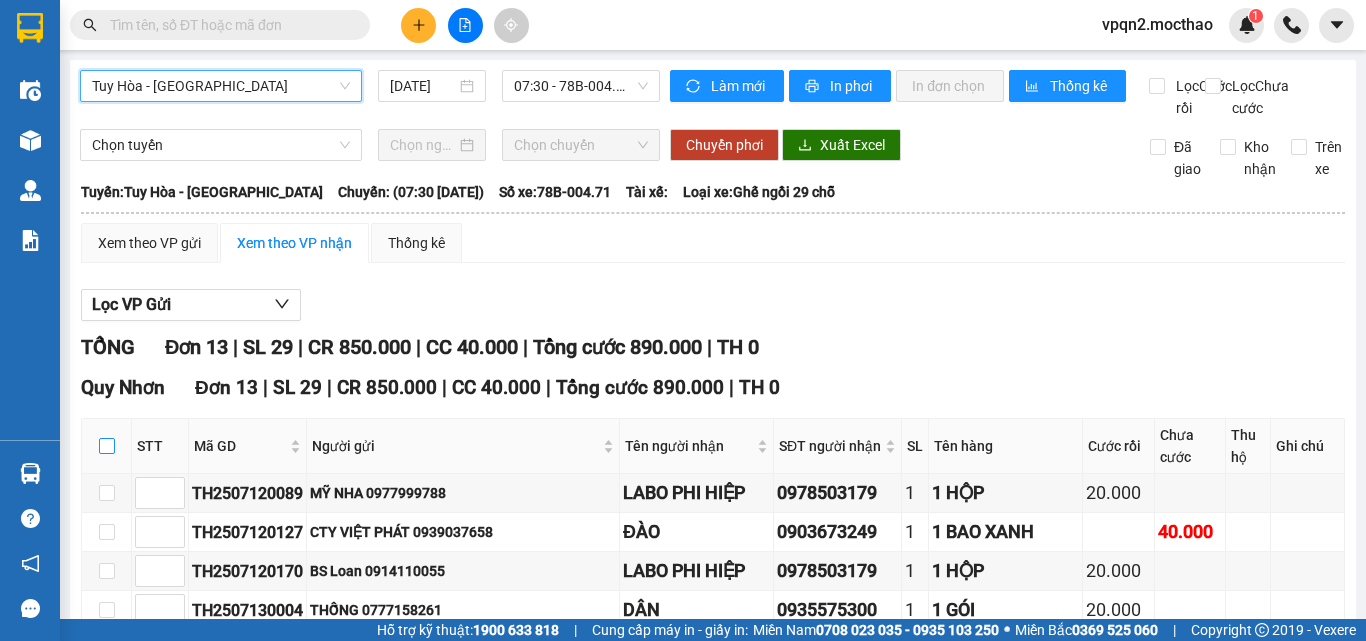click at bounding box center (107, 446) 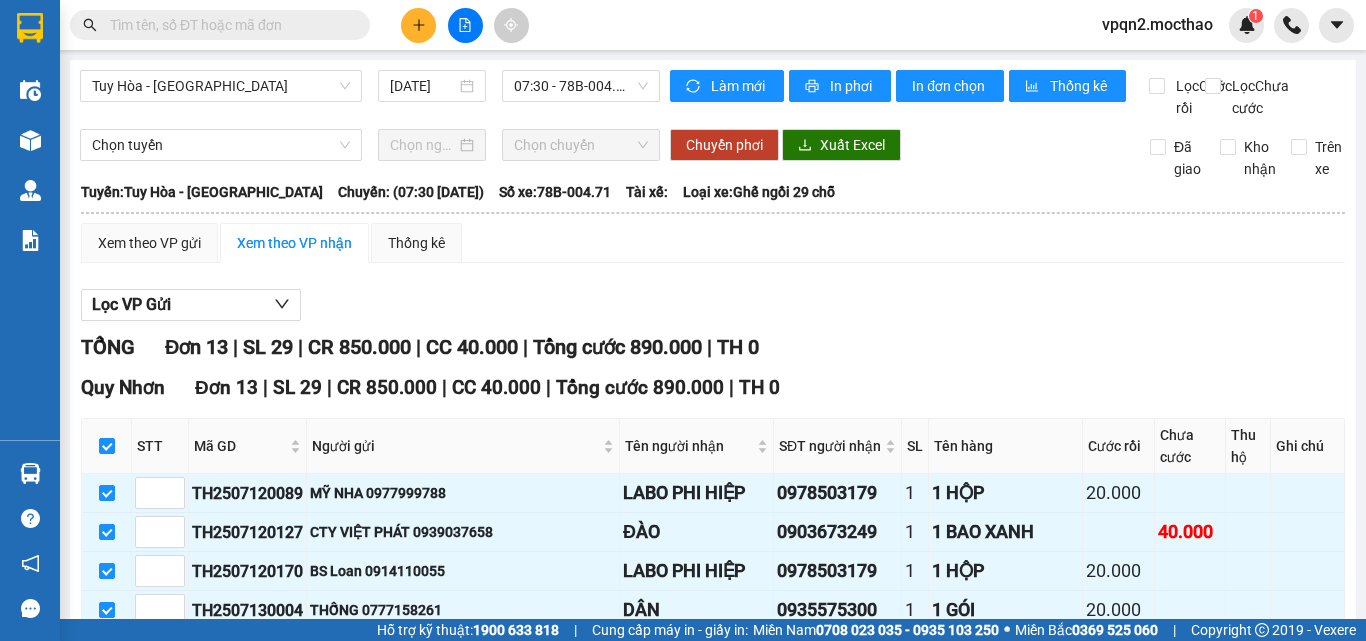click on "Nhập kho nhận" at bounding box center (393, 1061) 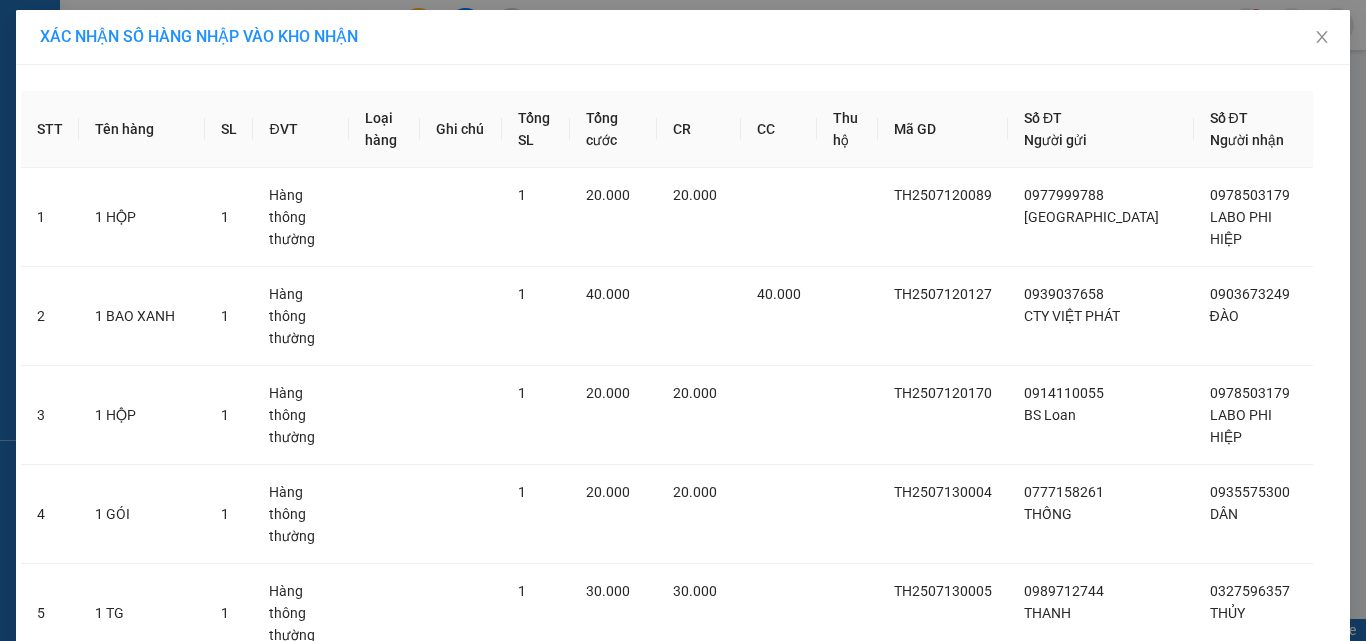 click on "Nhập hàng kho nhận" at bounding box center (756, 1546) 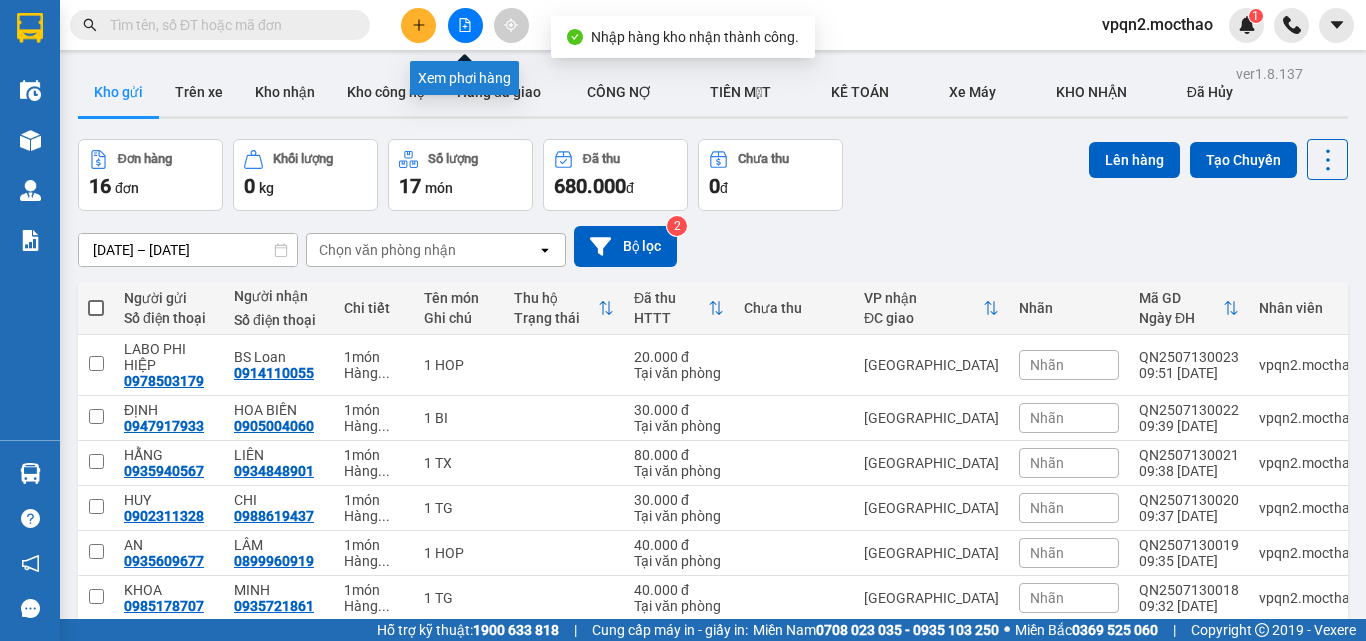 click 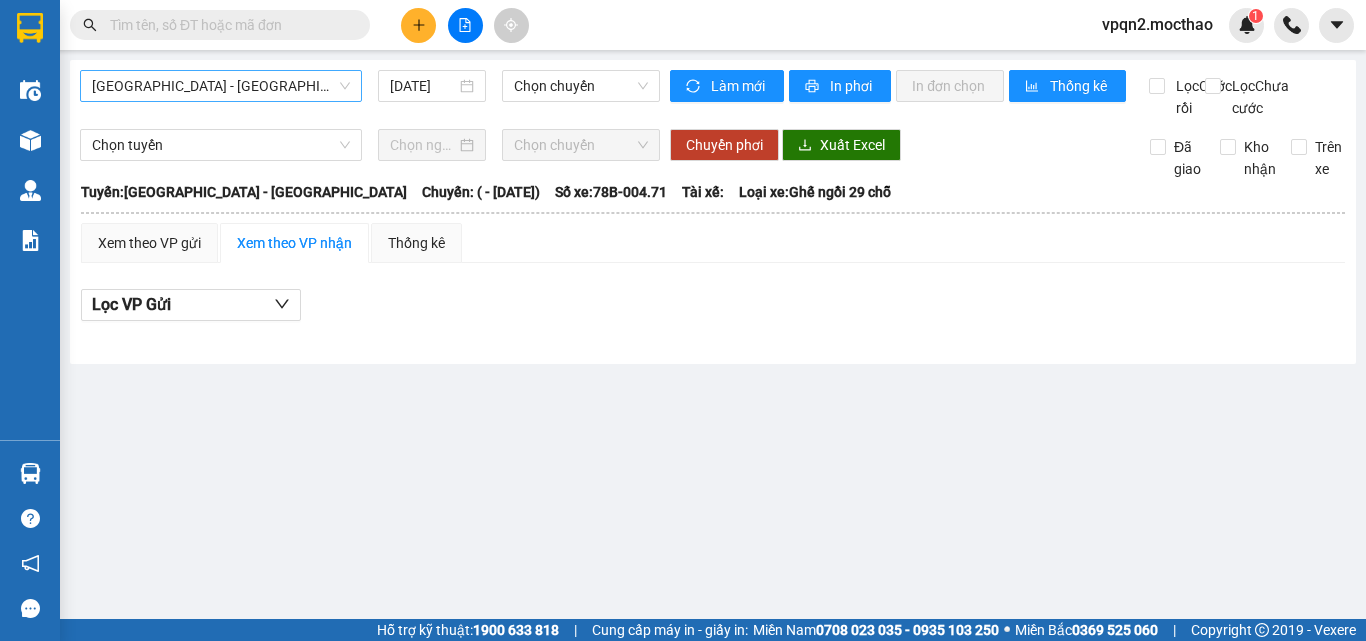 click on "[GEOGRAPHIC_DATA] - [GEOGRAPHIC_DATA]" at bounding box center [221, 86] 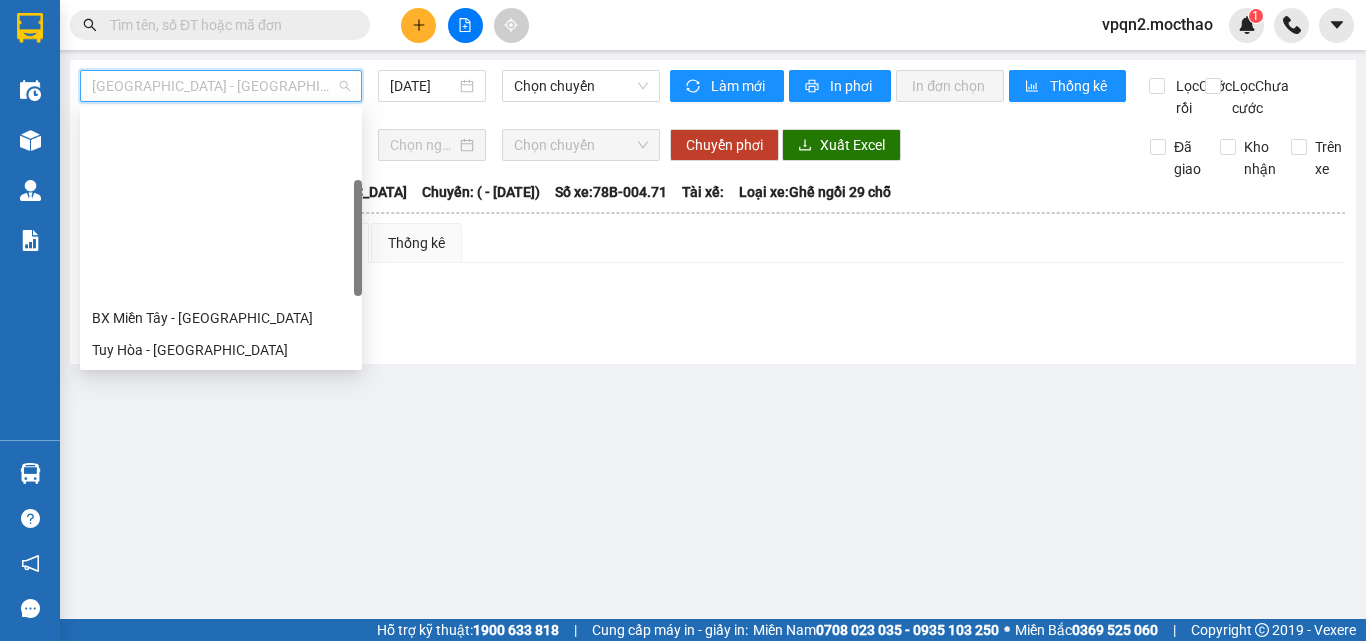 drag, startPoint x: 186, startPoint y: 320, endPoint x: 370, endPoint y: 179, distance: 231.81242 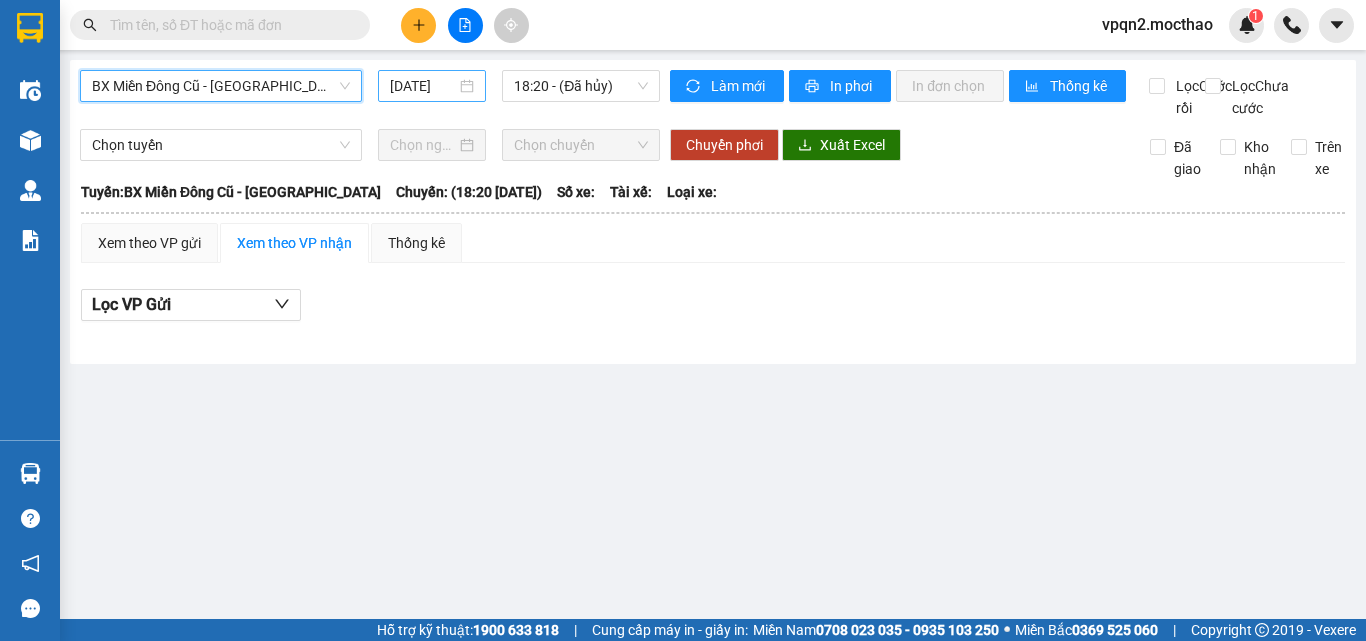 click on "[DATE]" at bounding box center [423, 86] 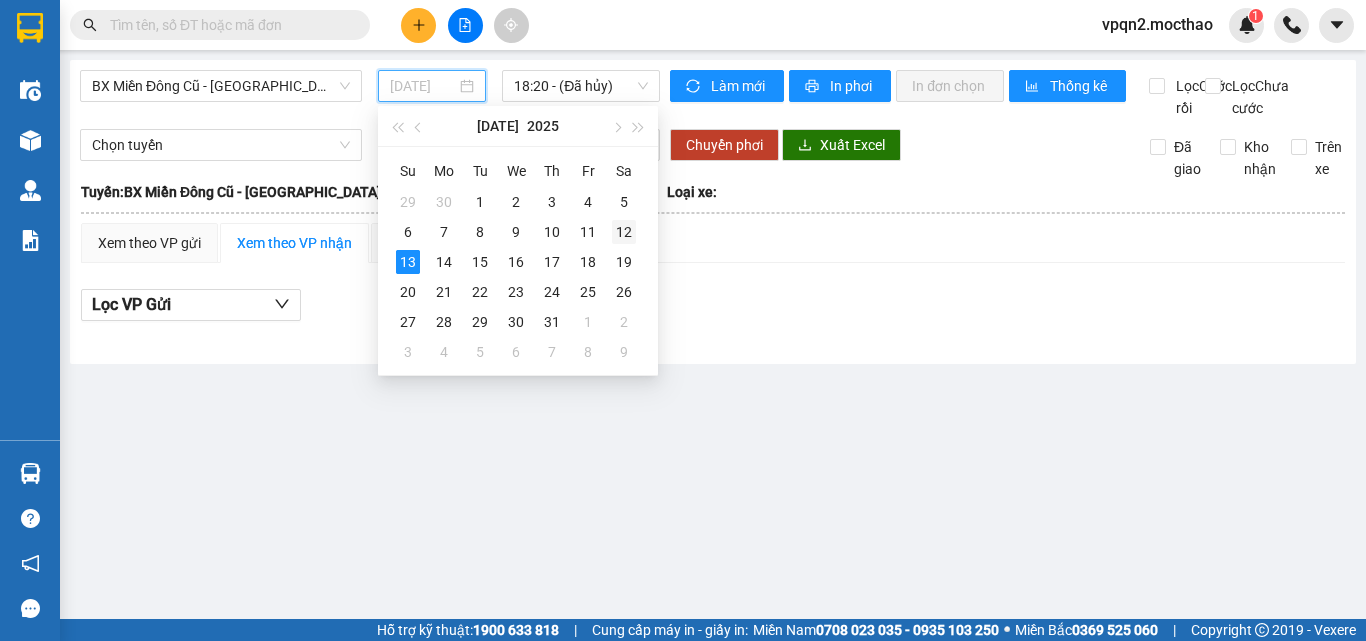click on "12" at bounding box center [624, 232] 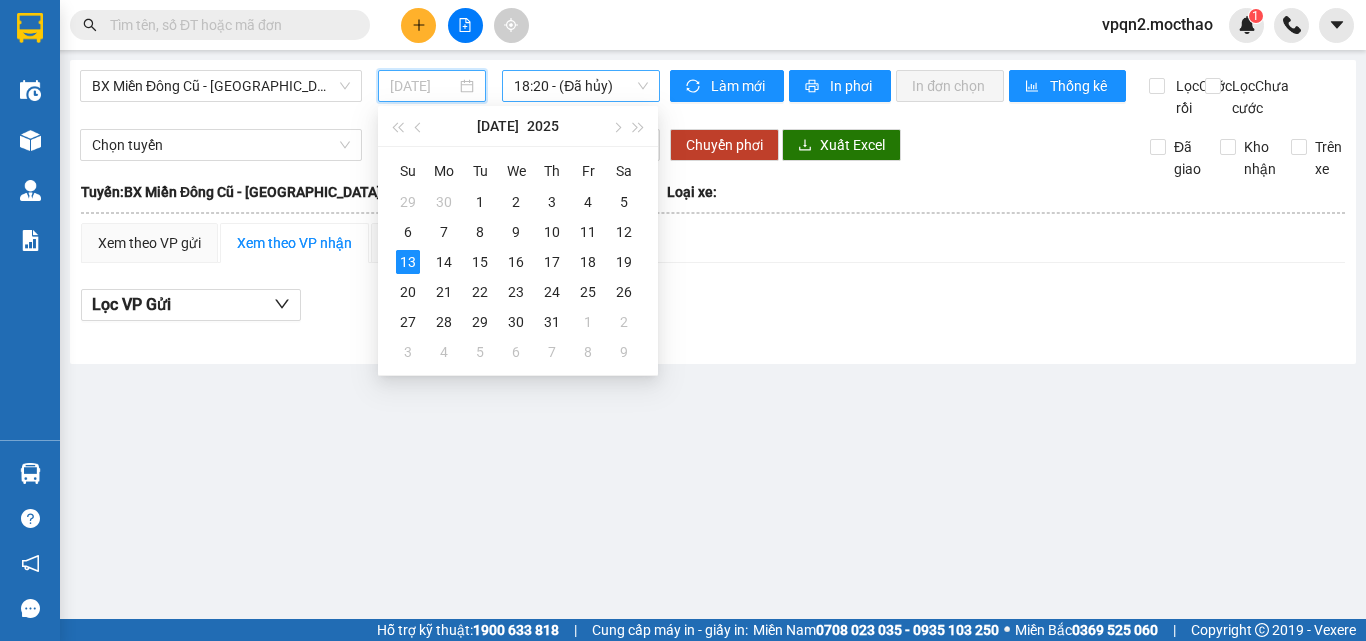 type on "[DATE]" 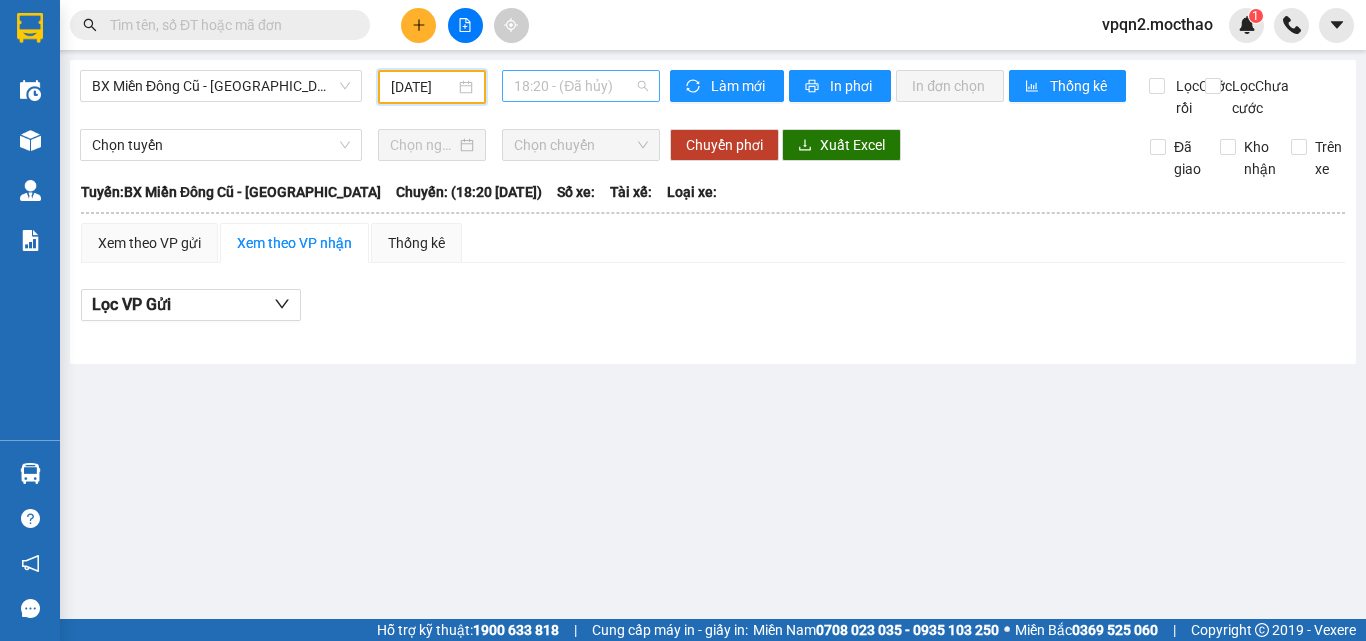 click on "18:20     - (Đã hủy)" at bounding box center (581, 86) 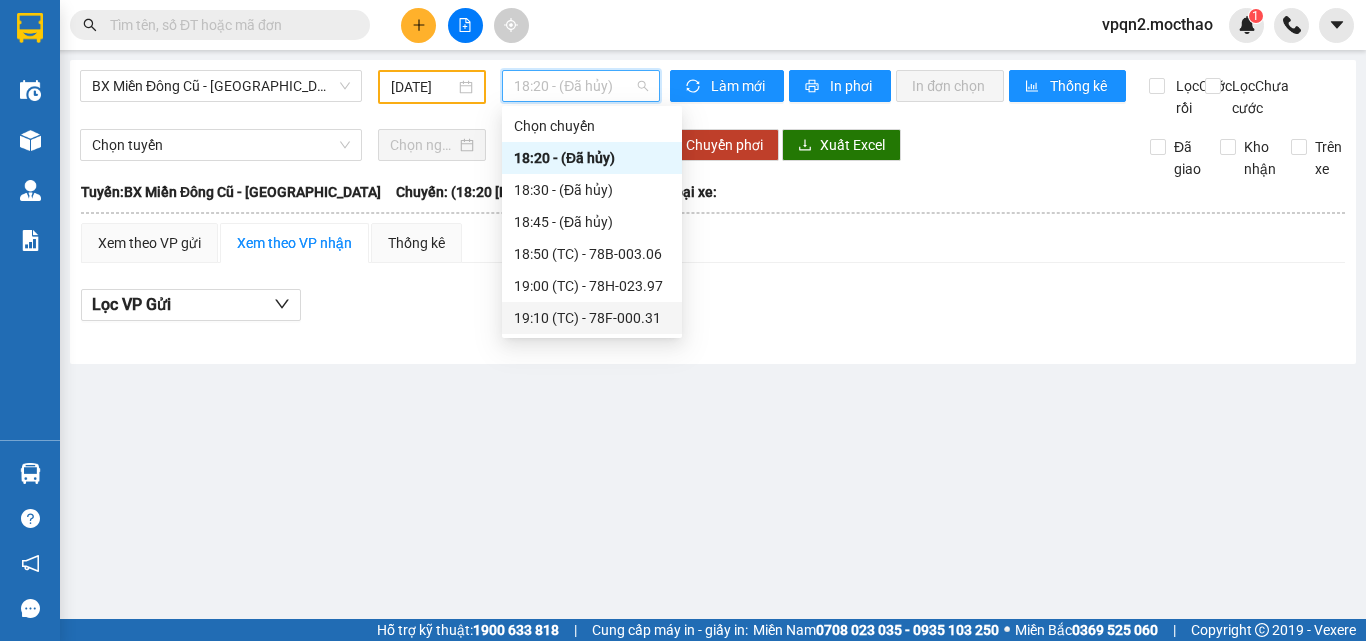 click on "19:10   (TC)   - 78F-000.31" at bounding box center (592, 318) 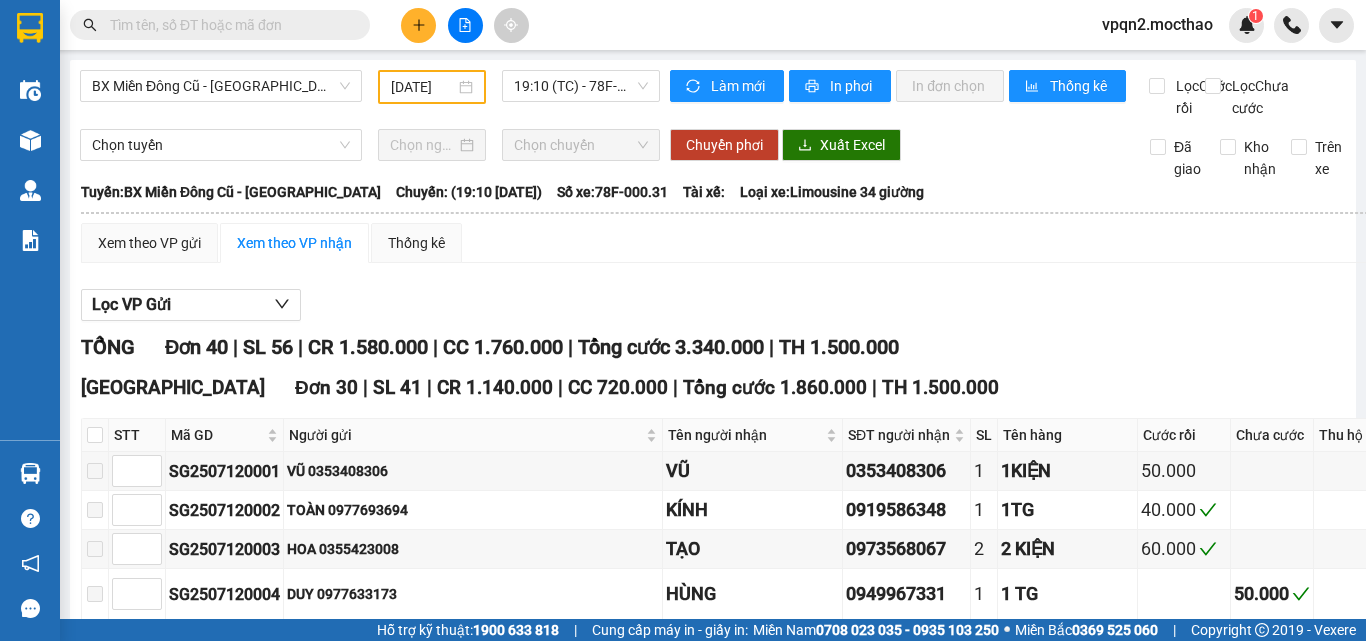 click at bounding box center (107, 2304) 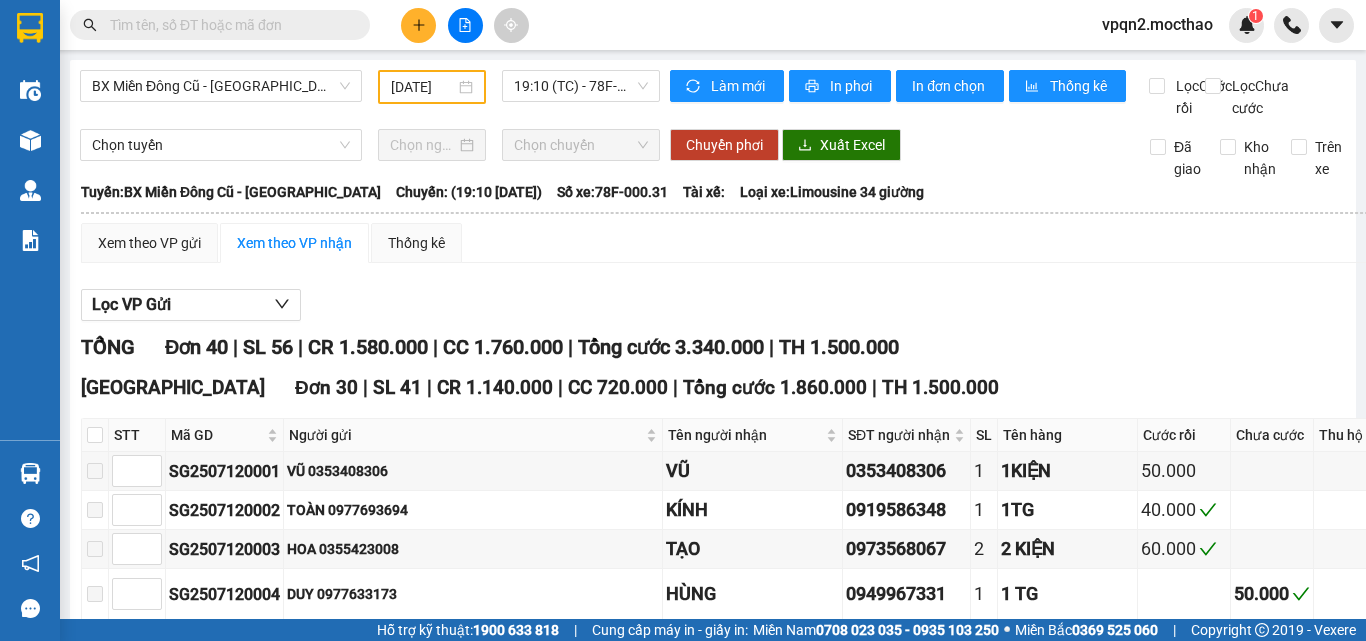 drag, startPoint x: 105, startPoint y: 478, endPoint x: 199, endPoint y: 515, distance: 101.0198 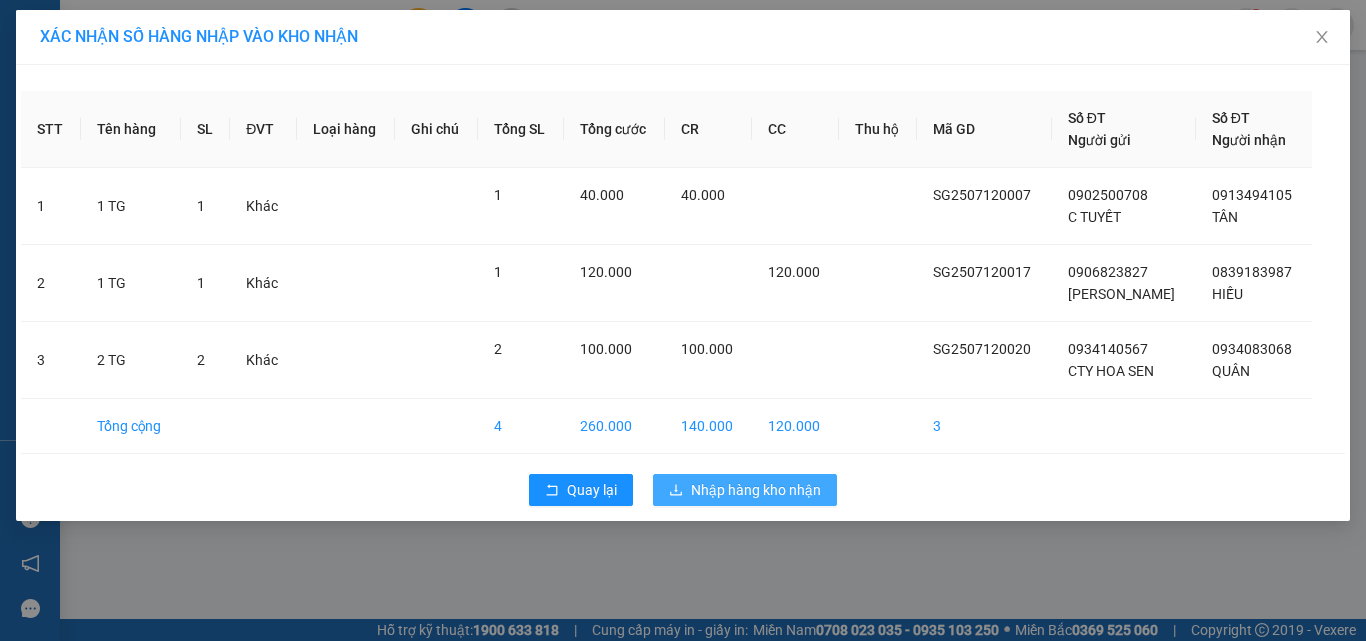 click 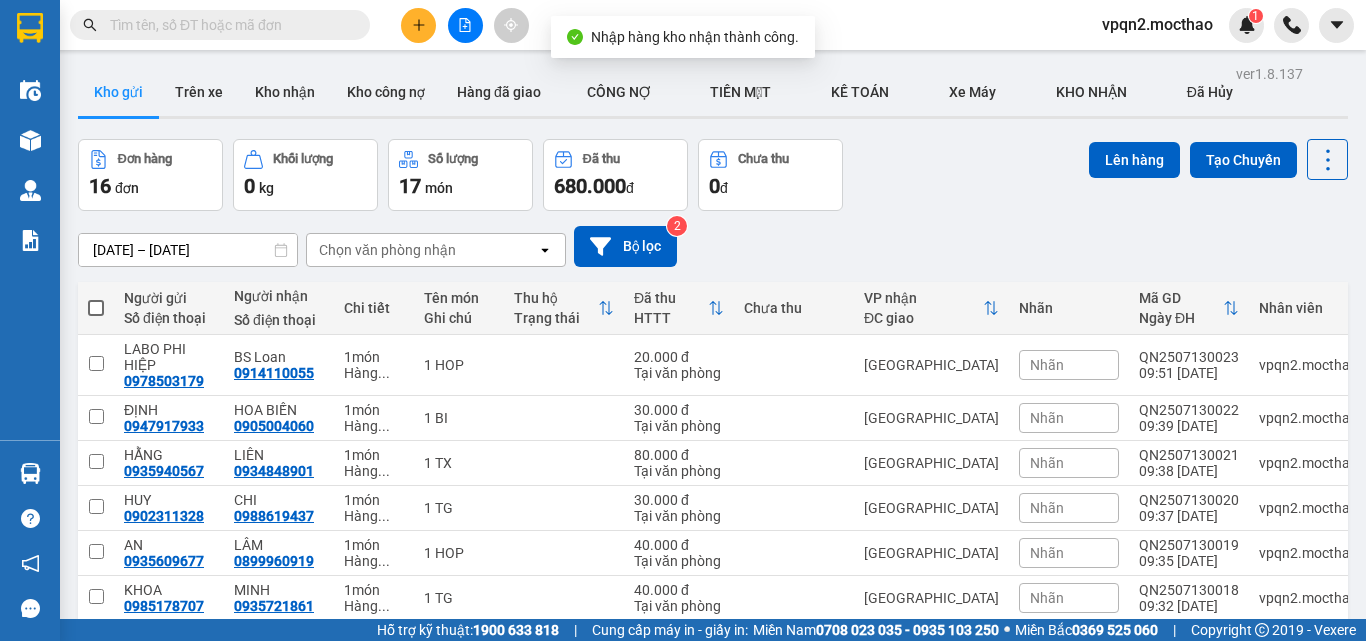 click at bounding box center (465, 25) 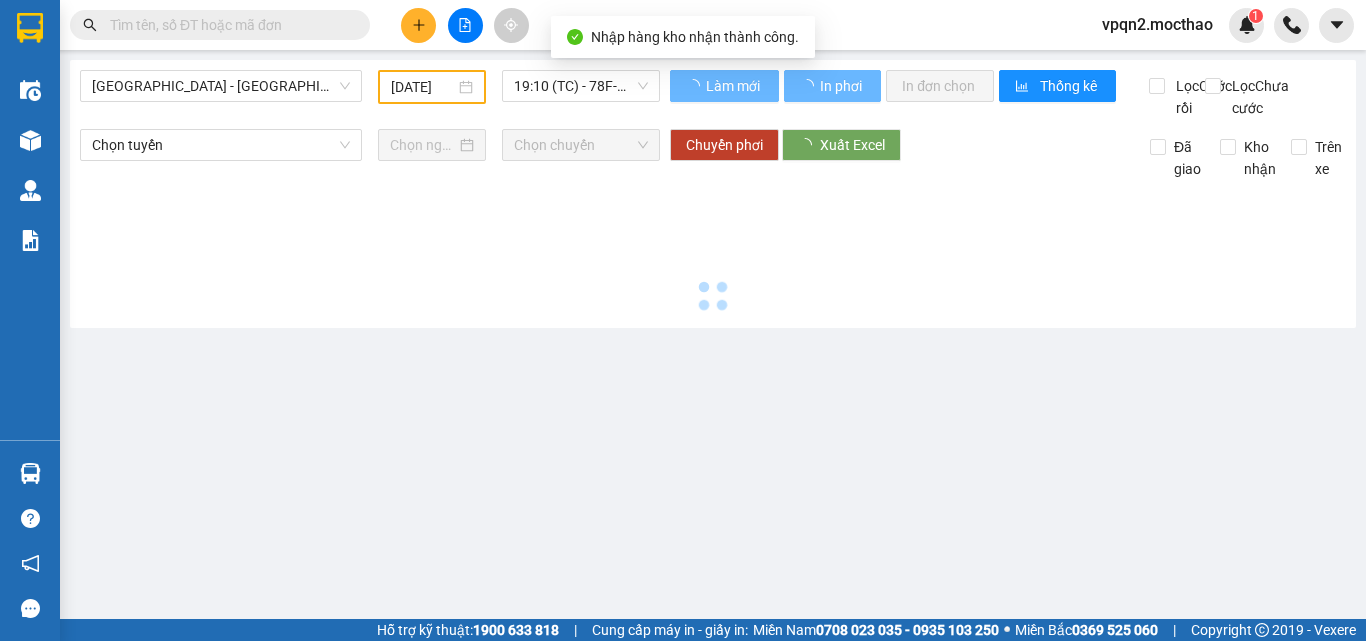 type on "[DATE]" 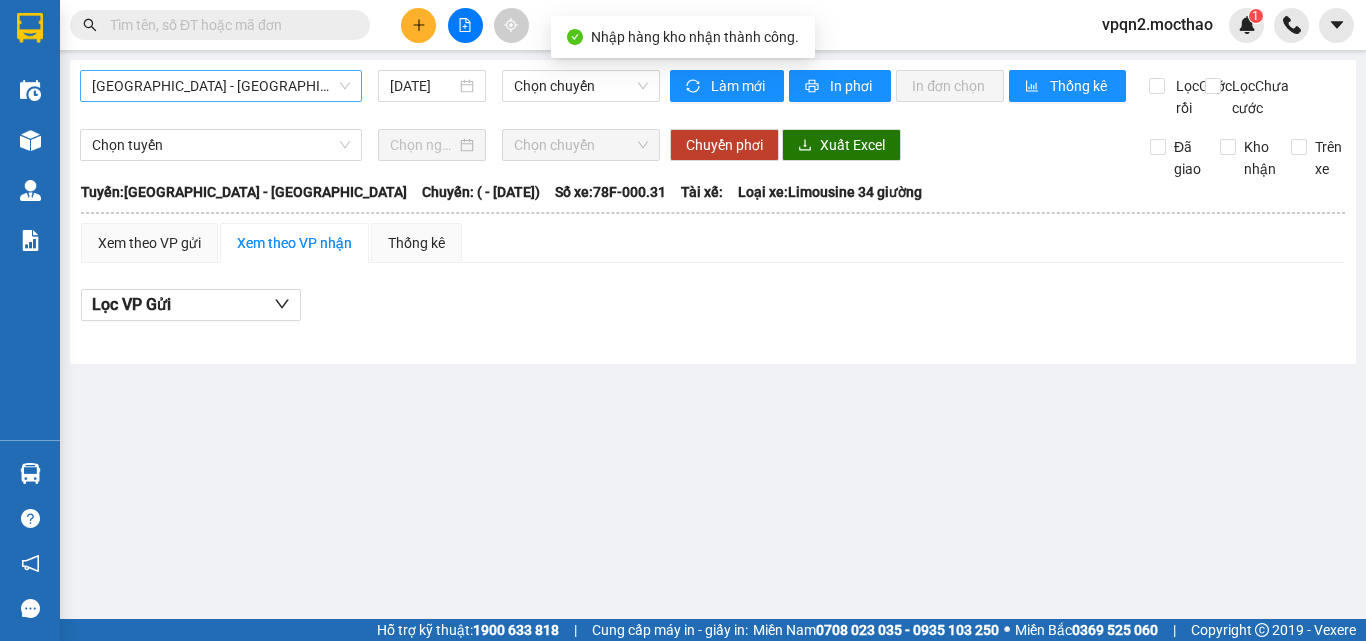 click on "[GEOGRAPHIC_DATA] - [GEOGRAPHIC_DATA]" at bounding box center [221, 86] 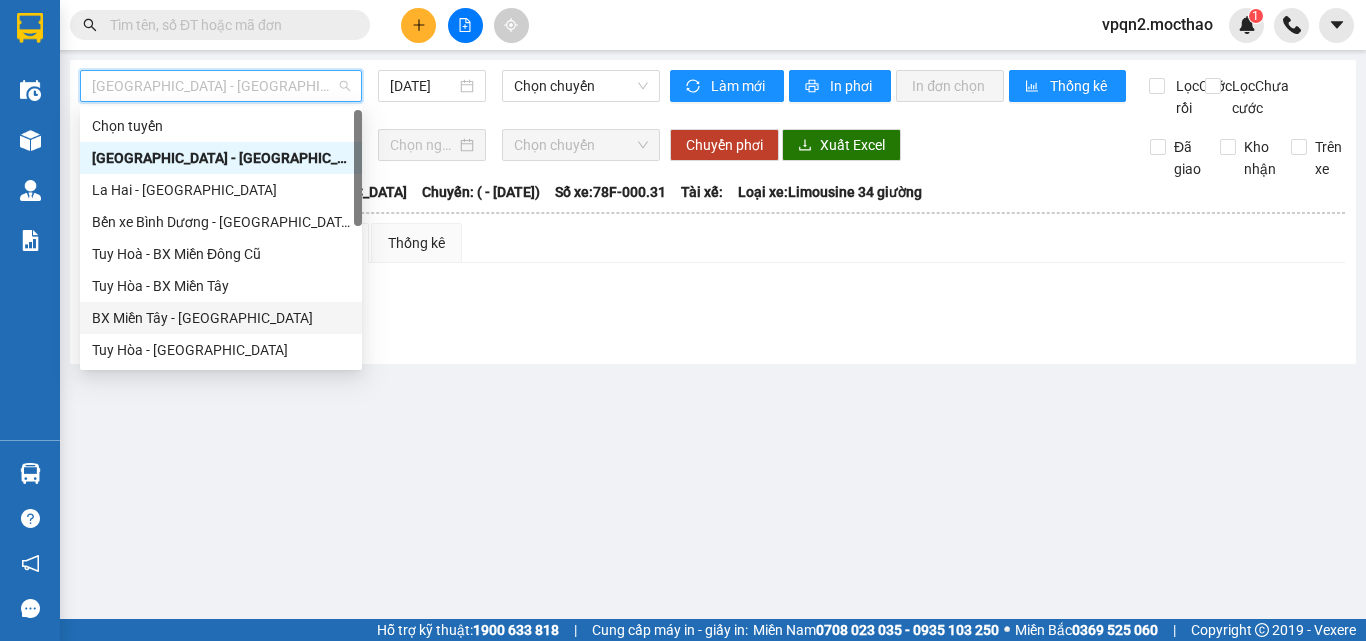 click on "BX Miền Tây - [GEOGRAPHIC_DATA]" at bounding box center [221, 318] 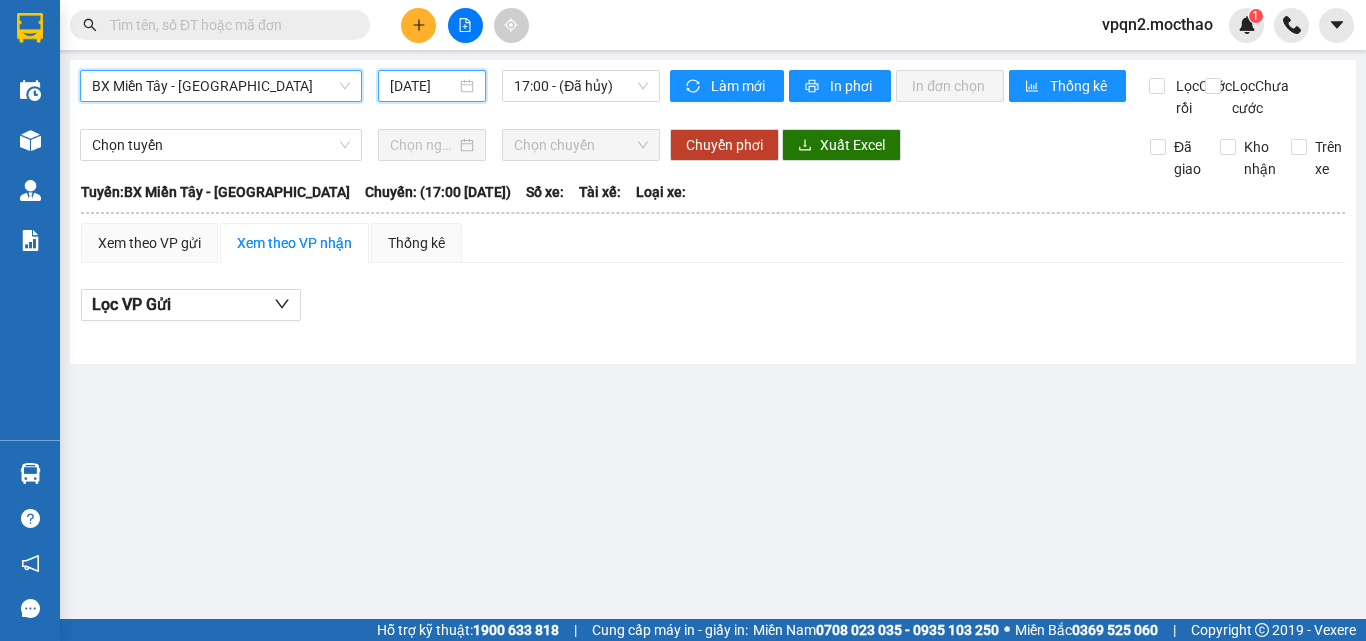 click on "[DATE]" at bounding box center [423, 86] 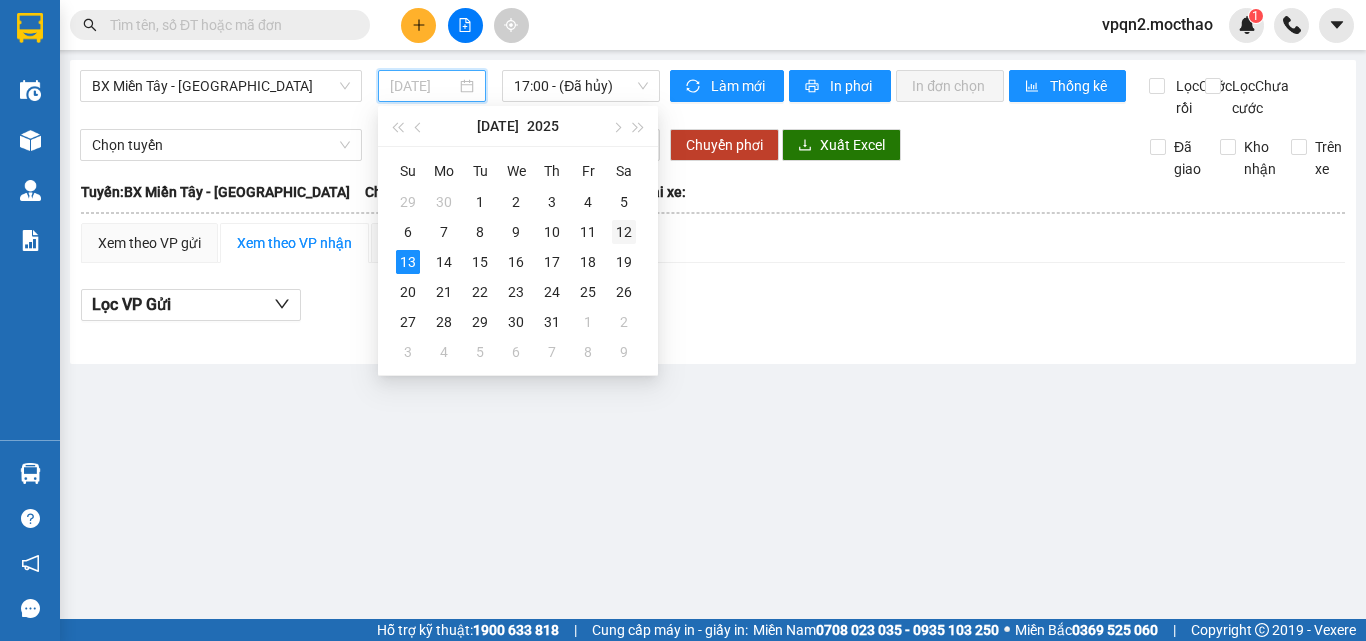 click on "12" at bounding box center (624, 232) 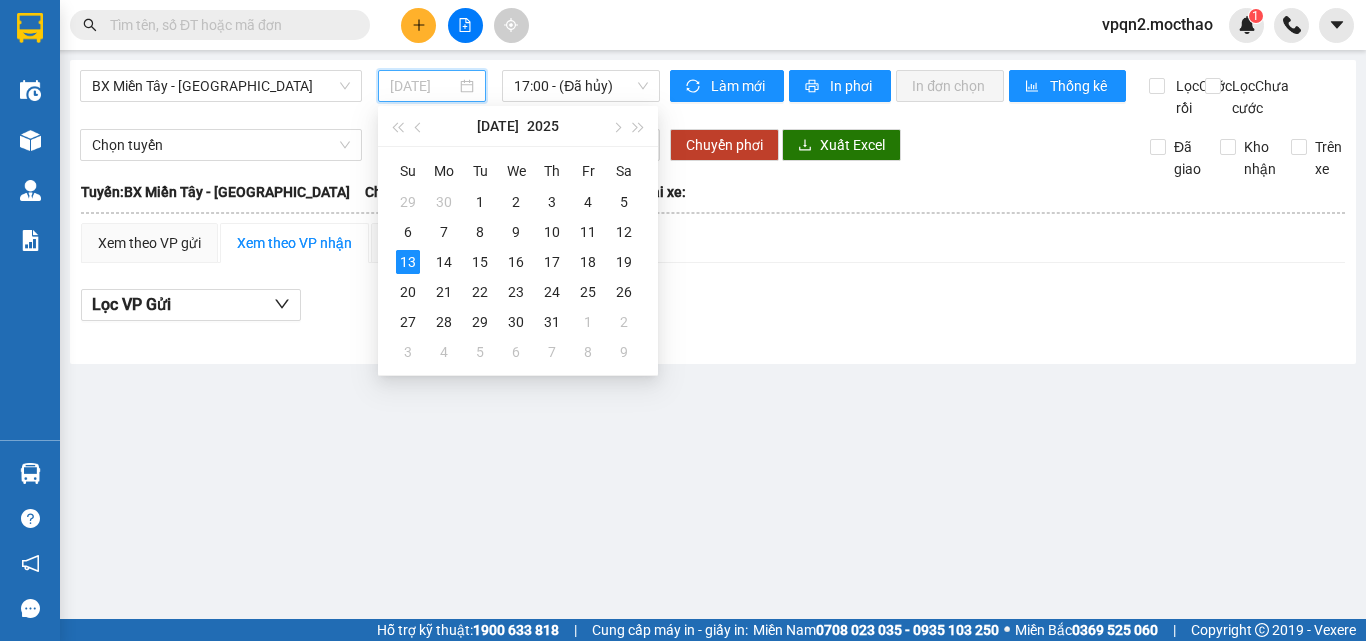 type on "[DATE]" 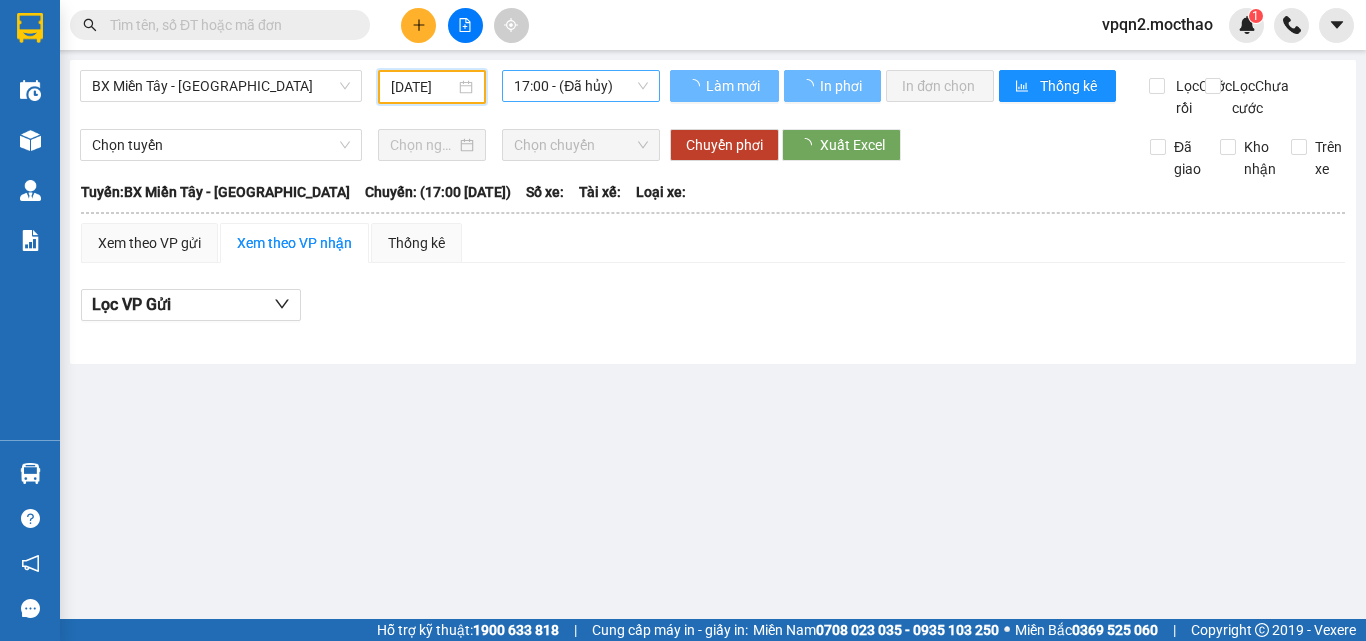 click on "17:00     - (Đã hủy)" at bounding box center [581, 86] 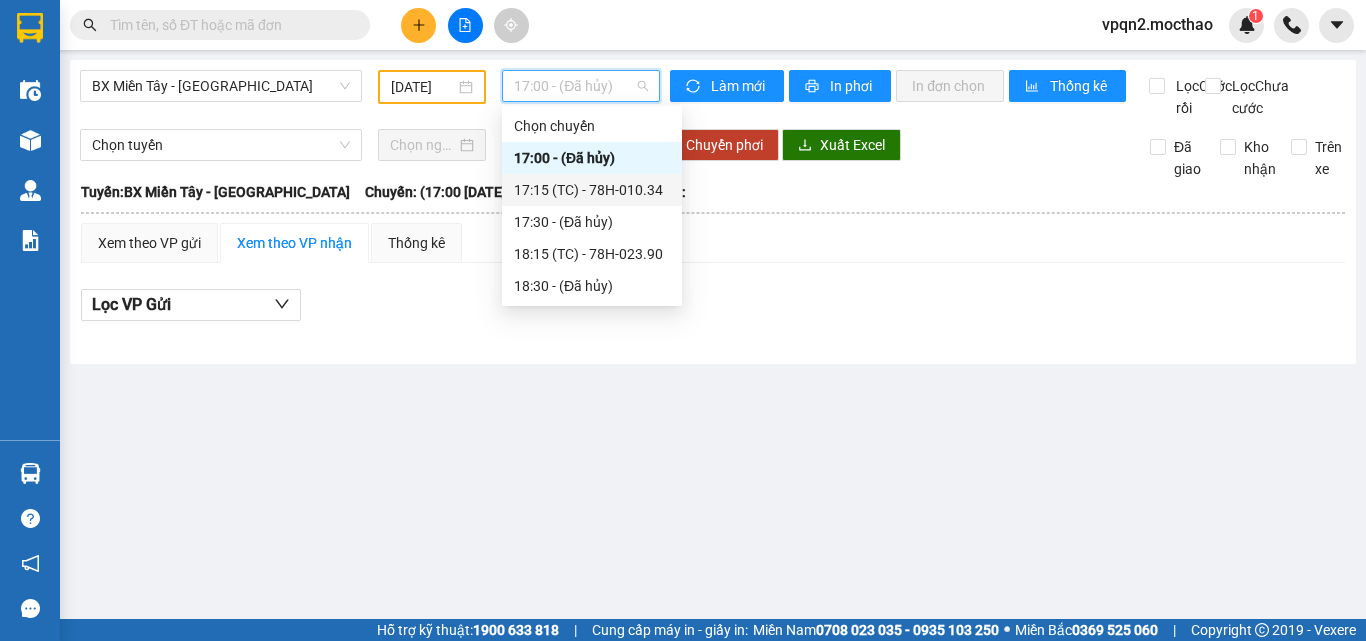 click on "17:15   (TC)   - 78H-010.34" at bounding box center [592, 190] 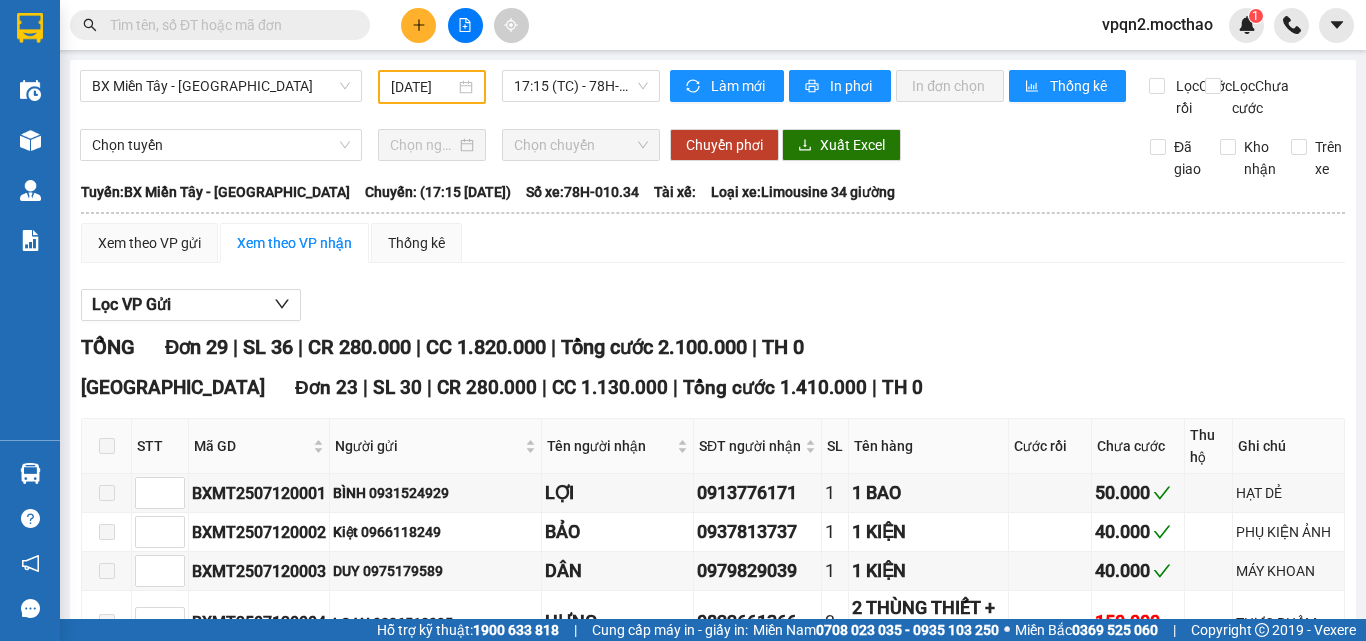 click at bounding box center (107, 1566) 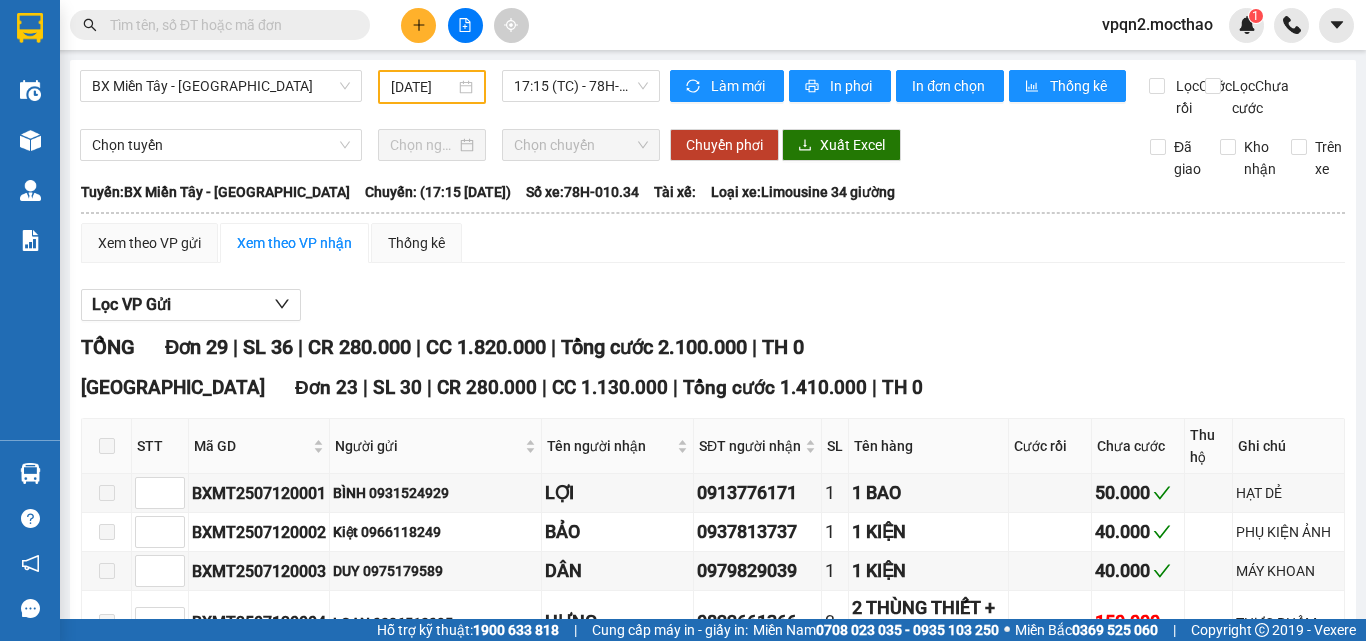 click on "Nhập kho nhận" at bounding box center (393, 1731) 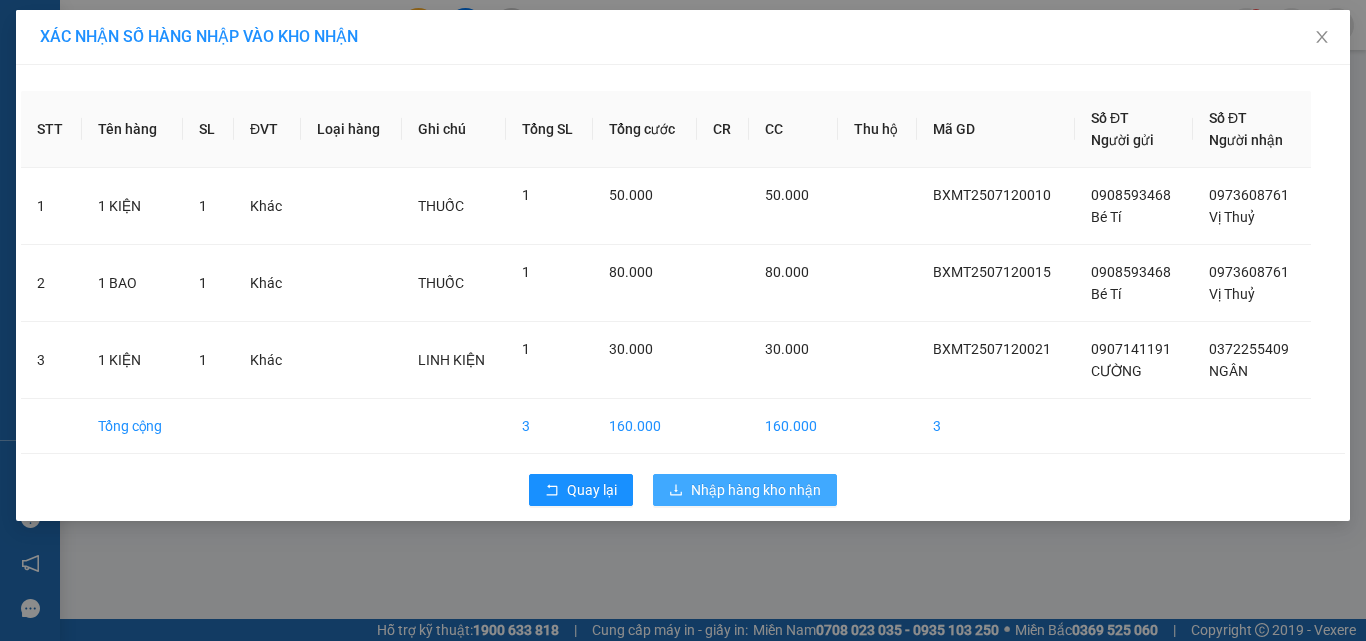 click on "Nhập hàng kho nhận" at bounding box center [756, 490] 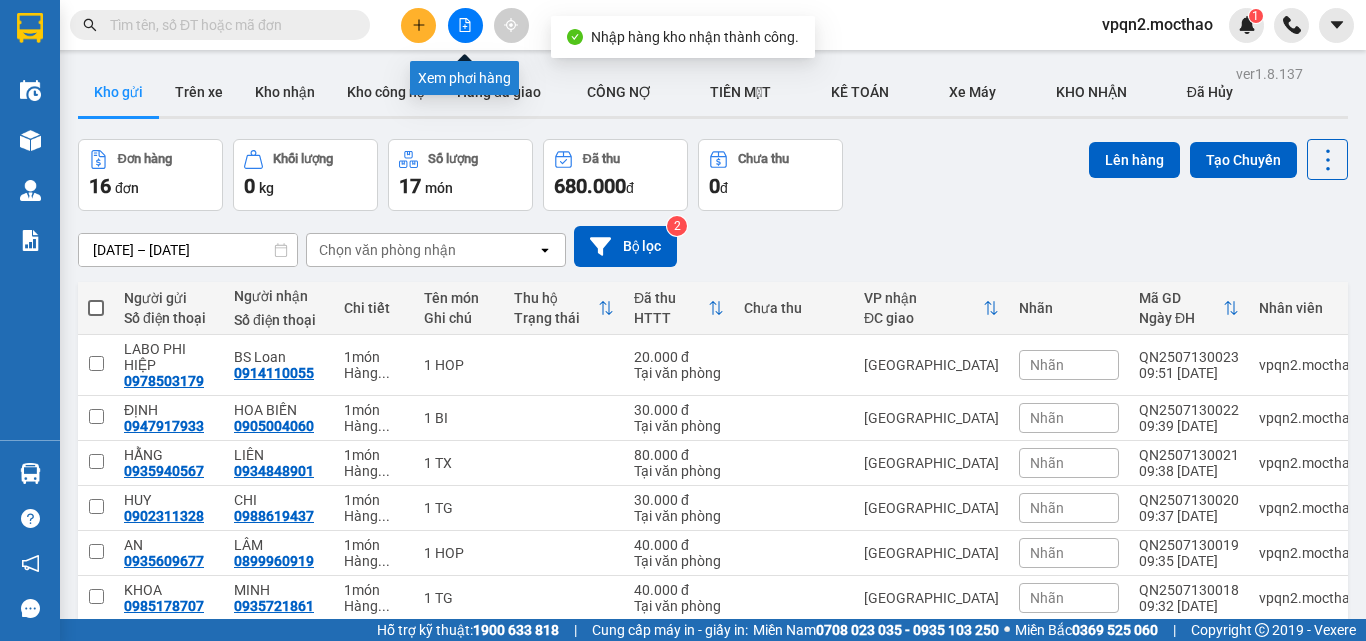 click at bounding box center [465, 25] 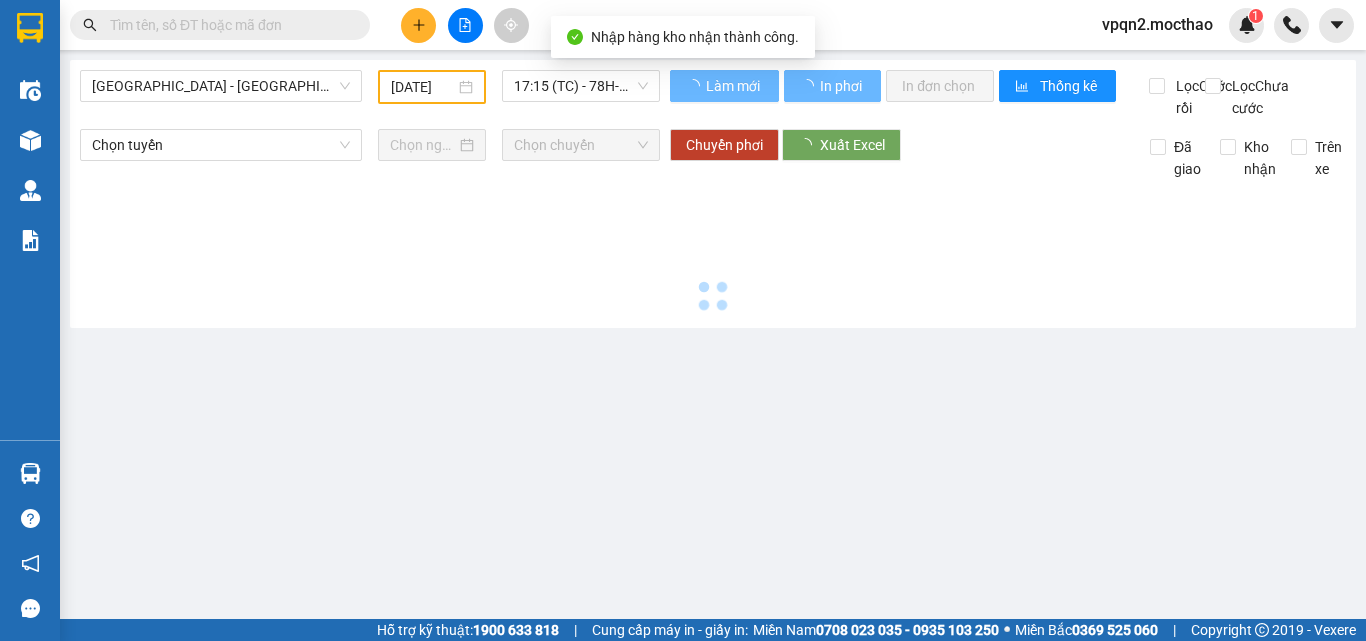 type on "[DATE]" 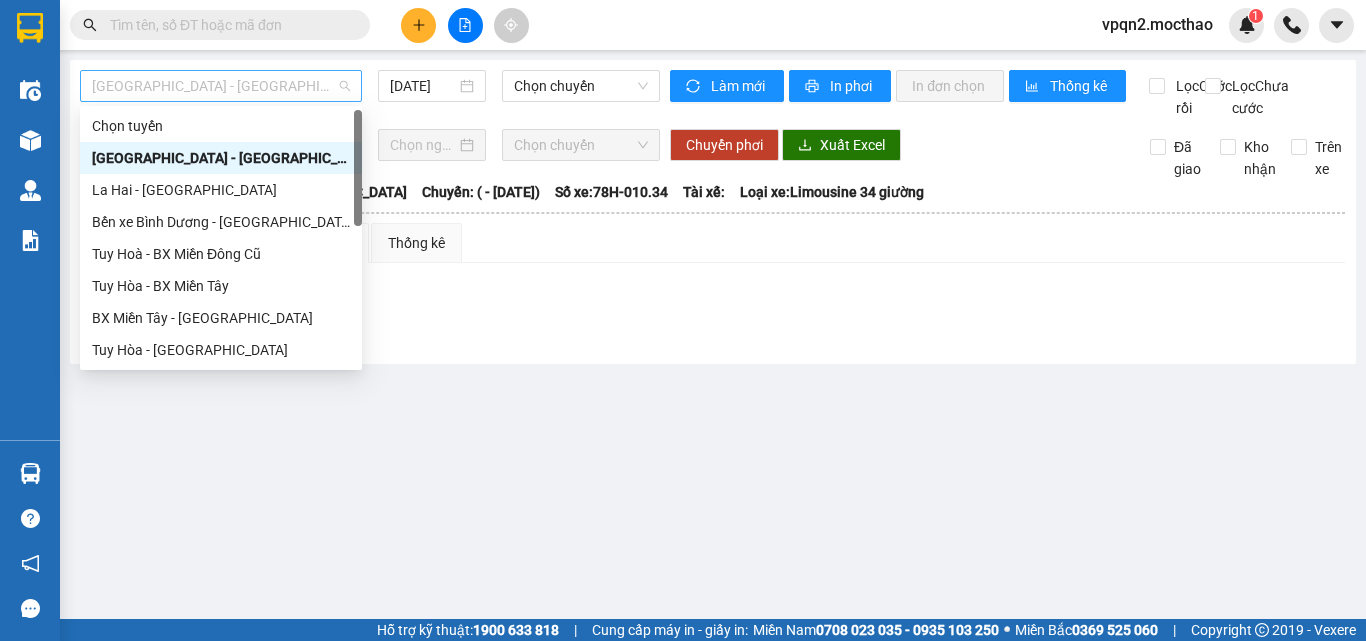 click on "[GEOGRAPHIC_DATA] - [GEOGRAPHIC_DATA]" at bounding box center (221, 86) 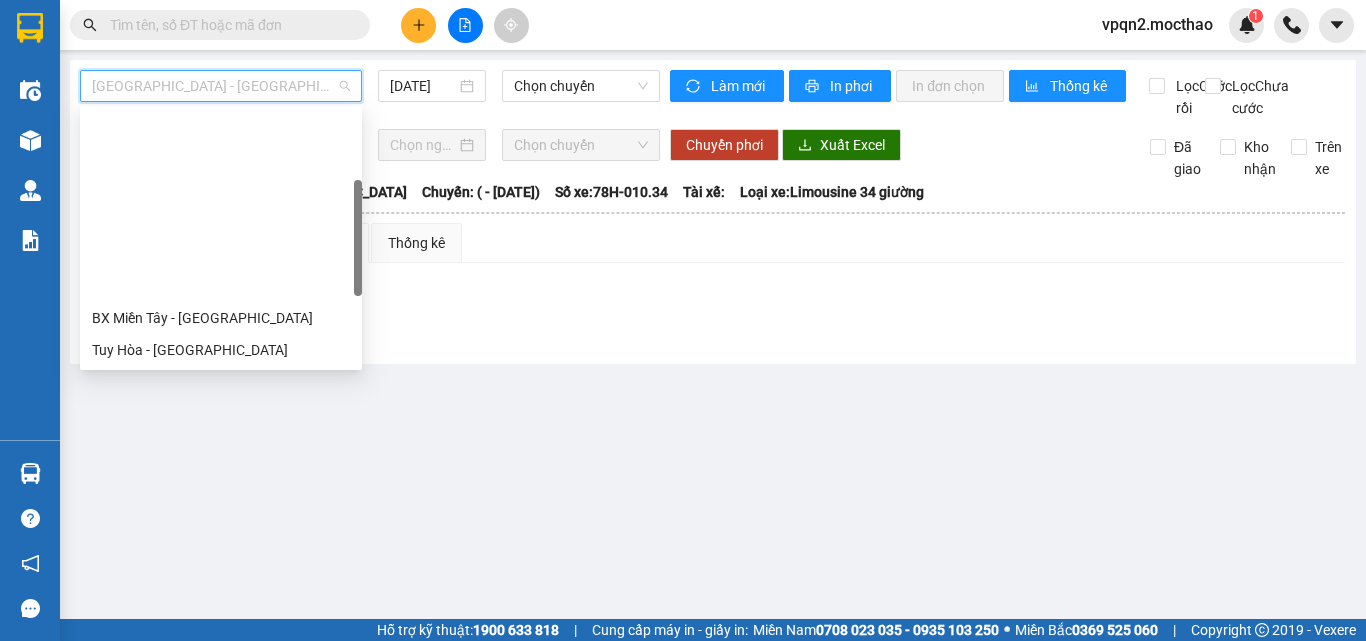 click on "BX Miền Đông Cũ - [GEOGRAPHIC_DATA]" at bounding box center [221, 510] 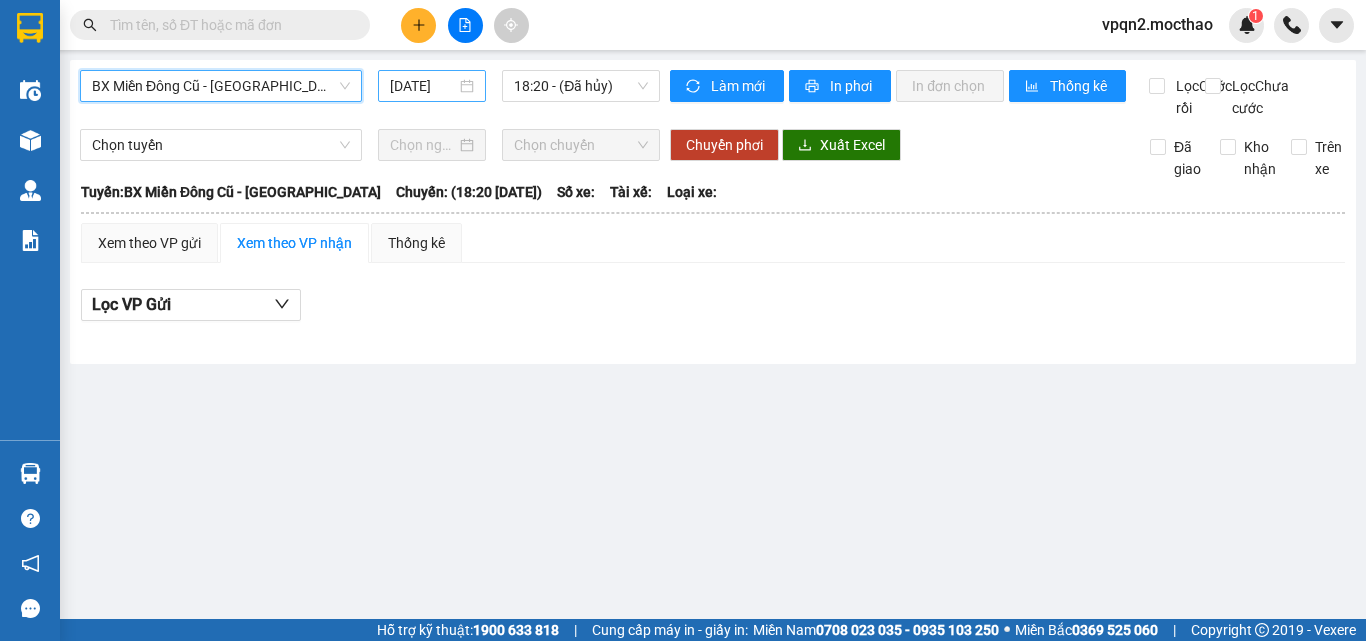 drag, startPoint x: 425, startPoint y: 85, endPoint x: 433, endPoint y: 96, distance: 13.601471 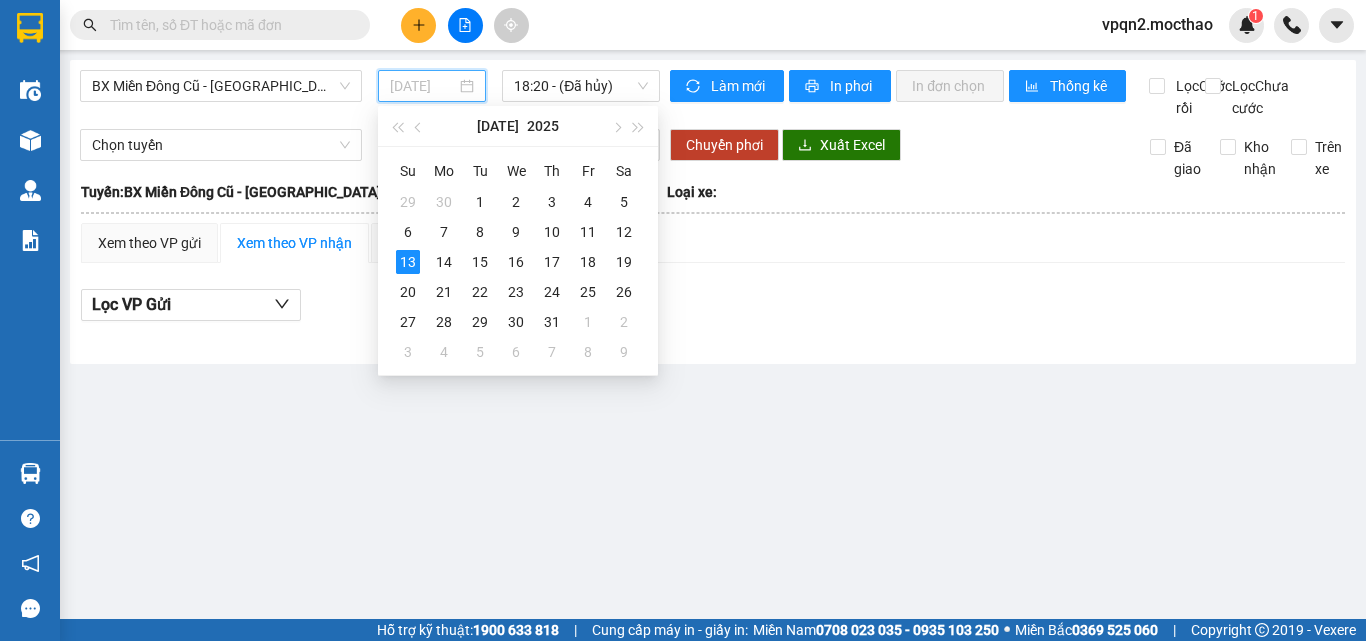 drag, startPoint x: 620, startPoint y: 236, endPoint x: 601, endPoint y: 104, distance: 133.36041 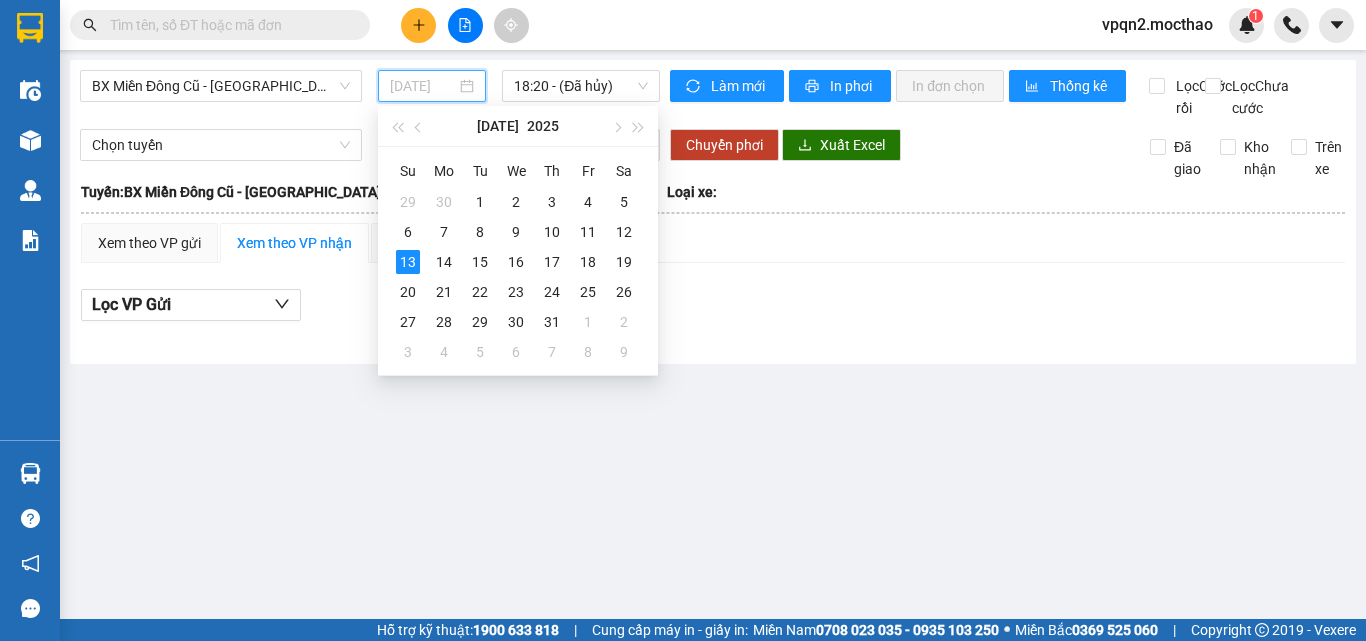 click on "12" at bounding box center (624, 232) 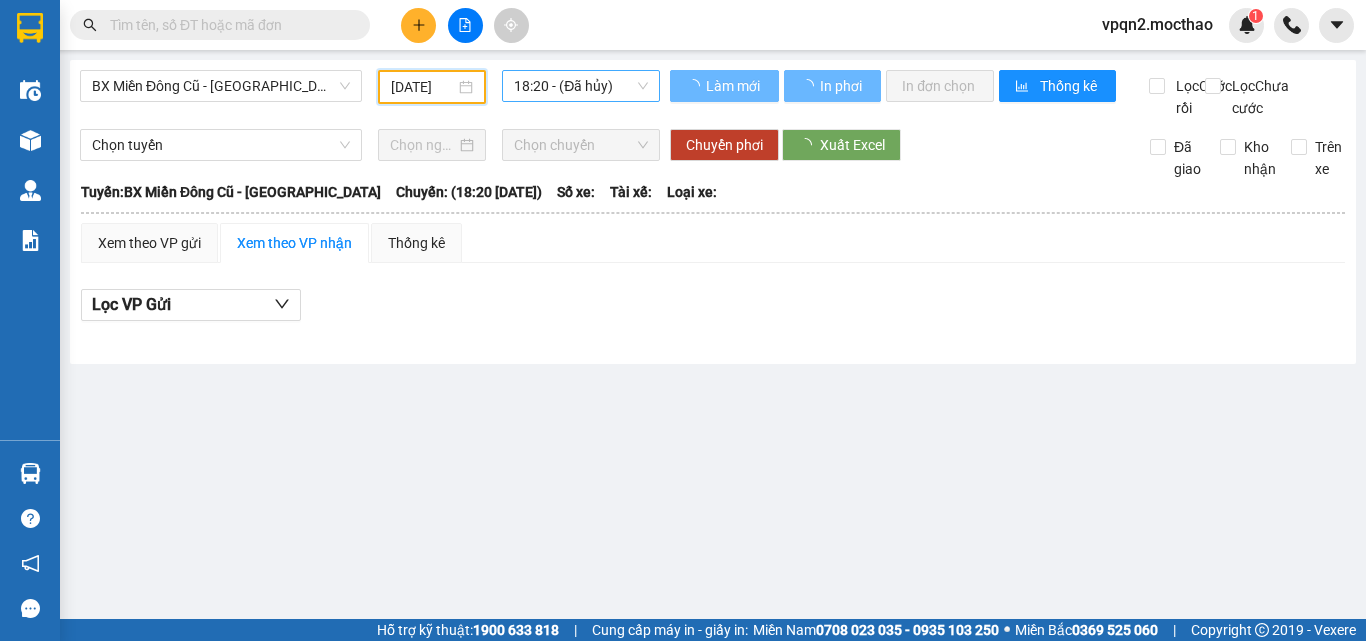 click on "18:20     - (Đã hủy)" at bounding box center (581, 86) 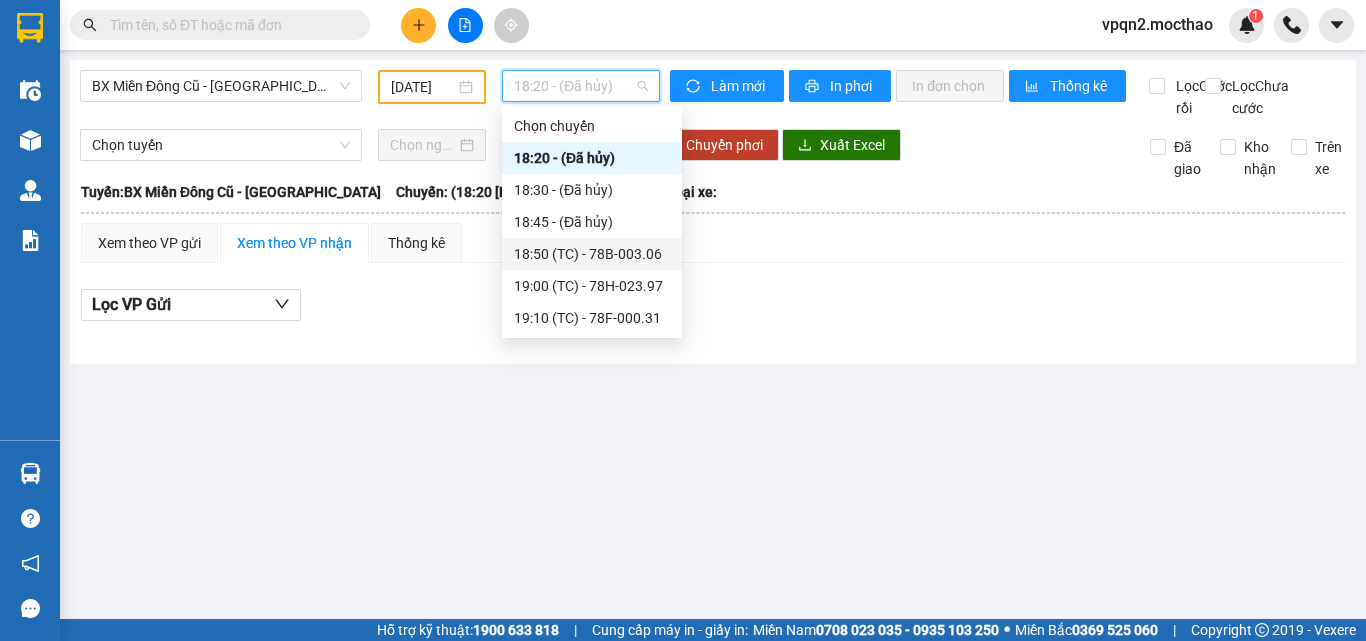 click on "18:50   (TC)   - 78B-003.06" at bounding box center (592, 254) 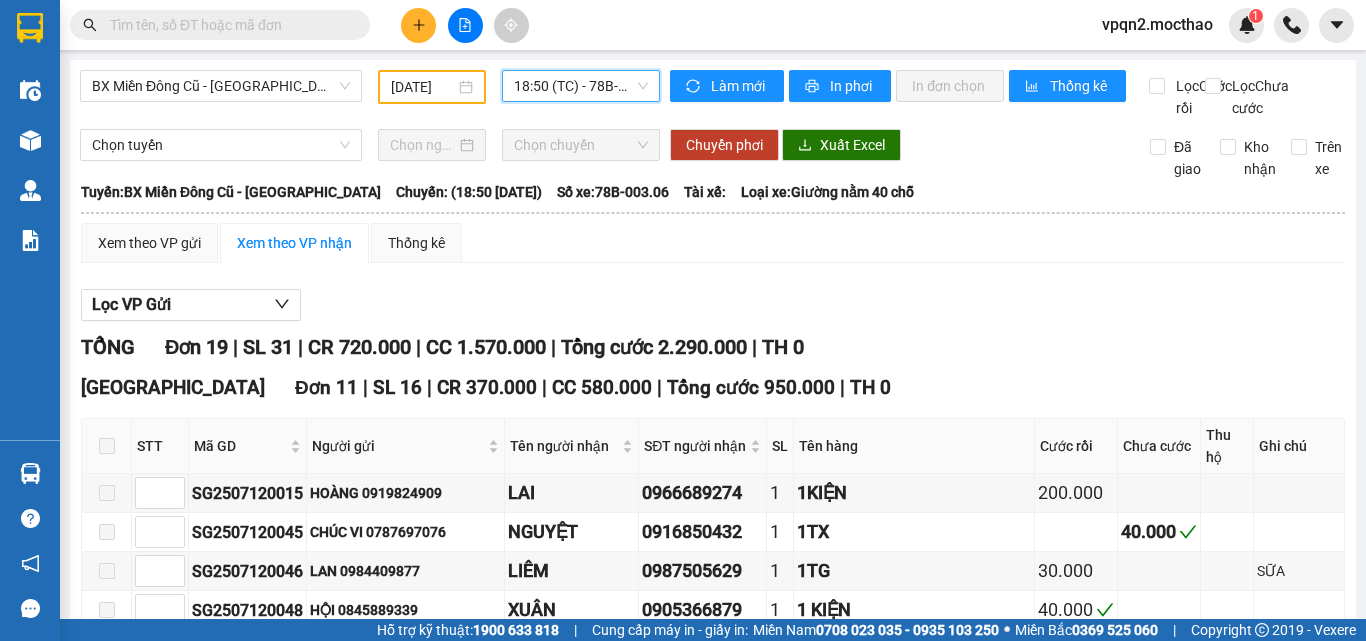 click at bounding box center [107, 1506] 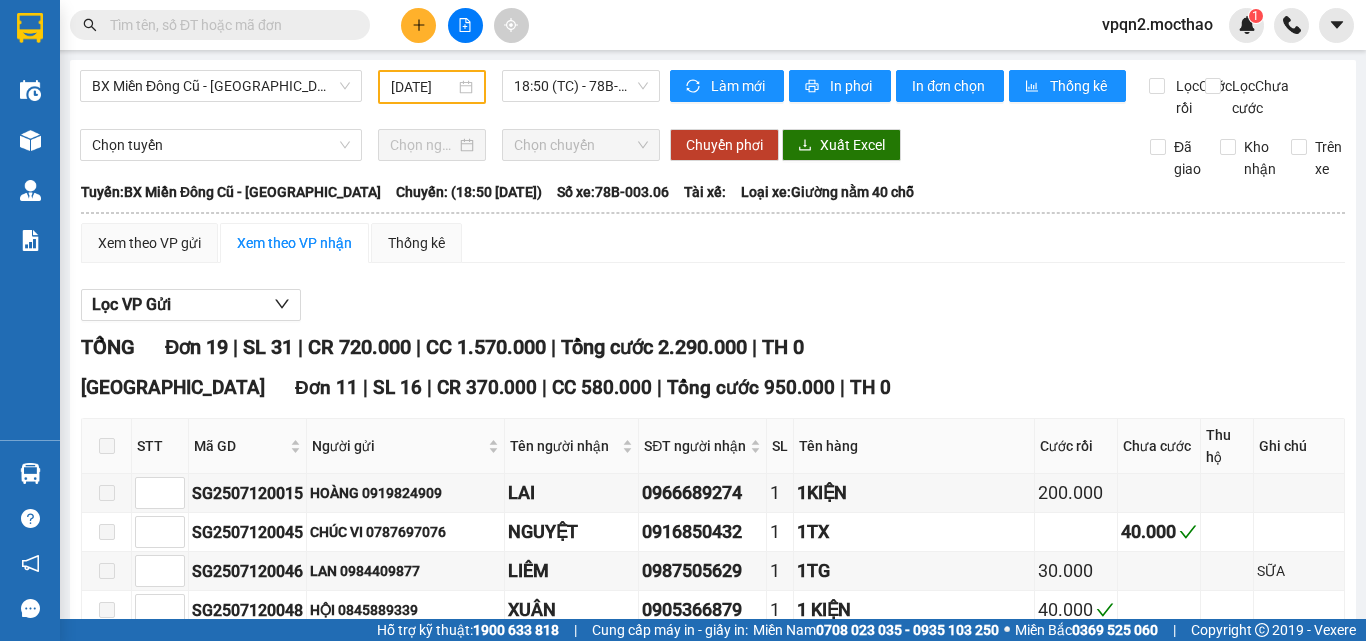 click on "Nhập kho nhận" at bounding box center [393, 1671] 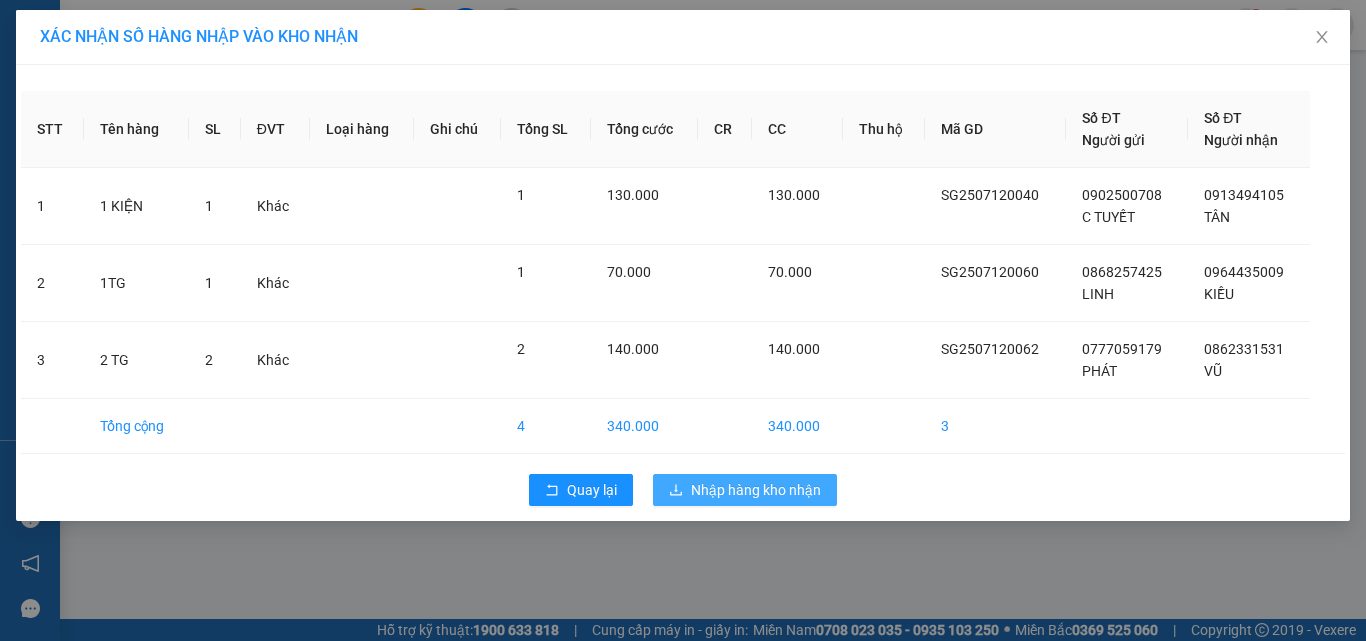 click on "Nhập hàng kho nhận" at bounding box center [756, 490] 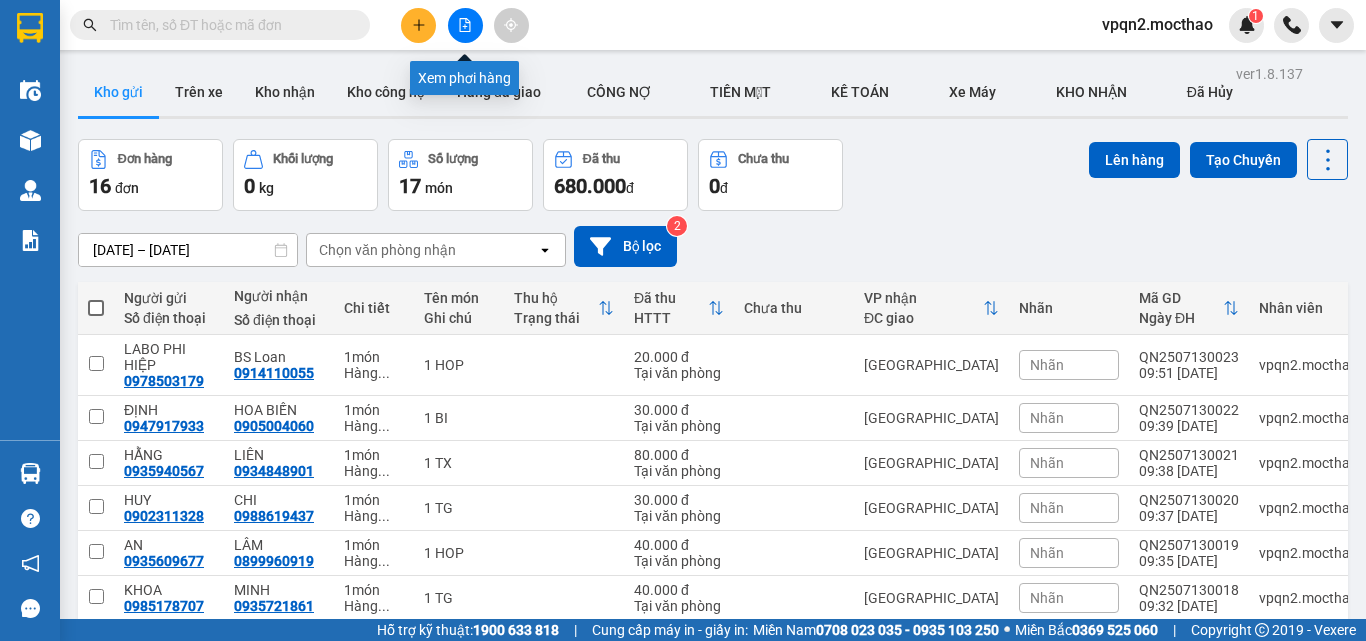 click 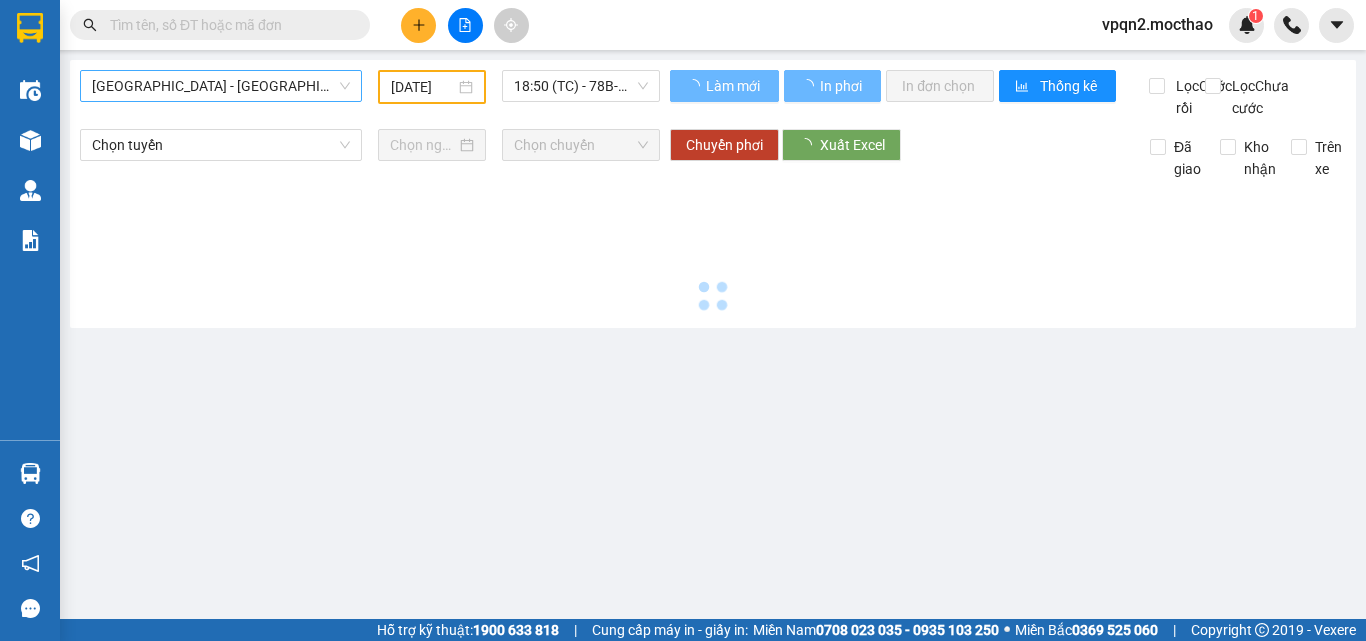 type on "[DATE]" 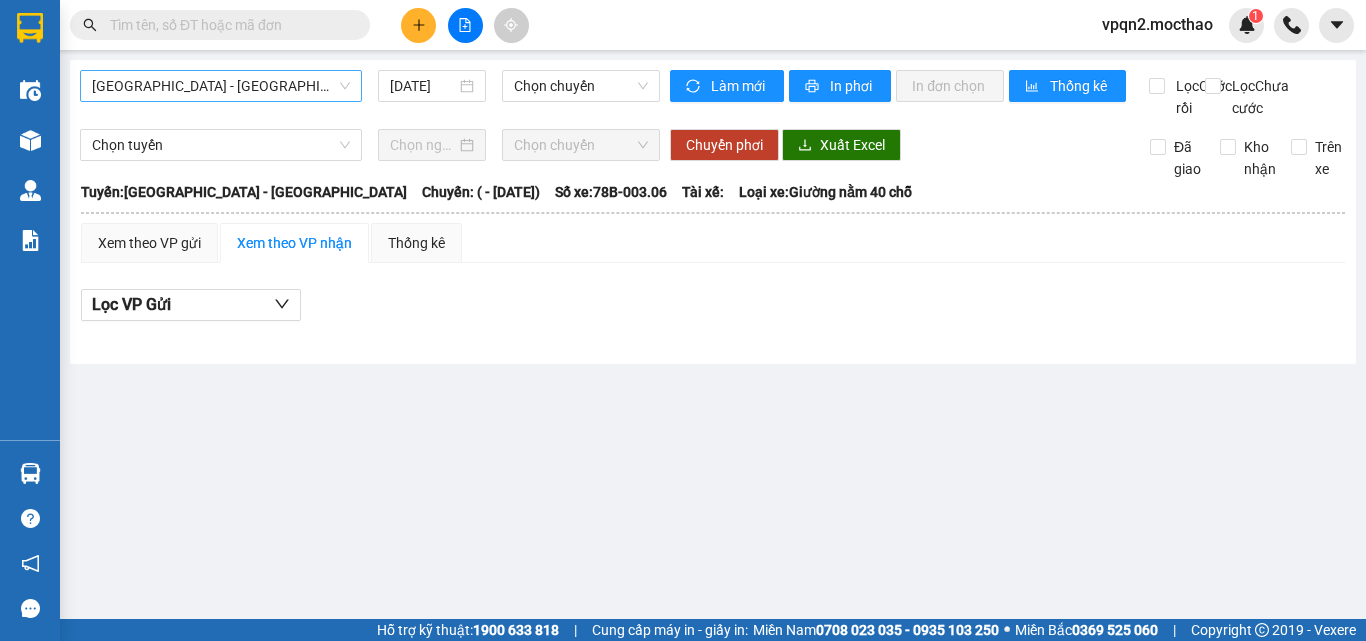 click on "[GEOGRAPHIC_DATA] - [GEOGRAPHIC_DATA]" at bounding box center (221, 86) 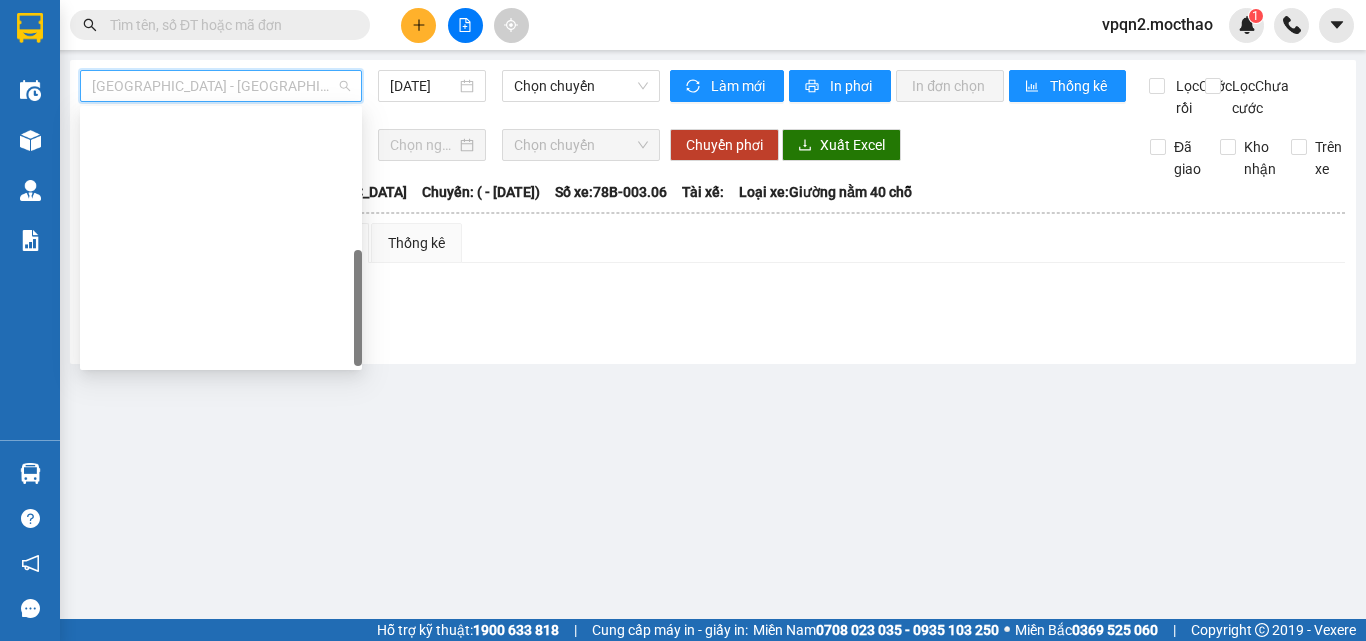 click on "Tuy Hòa - [GEOGRAPHIC_DATA]" at bounding box center (221, 734) 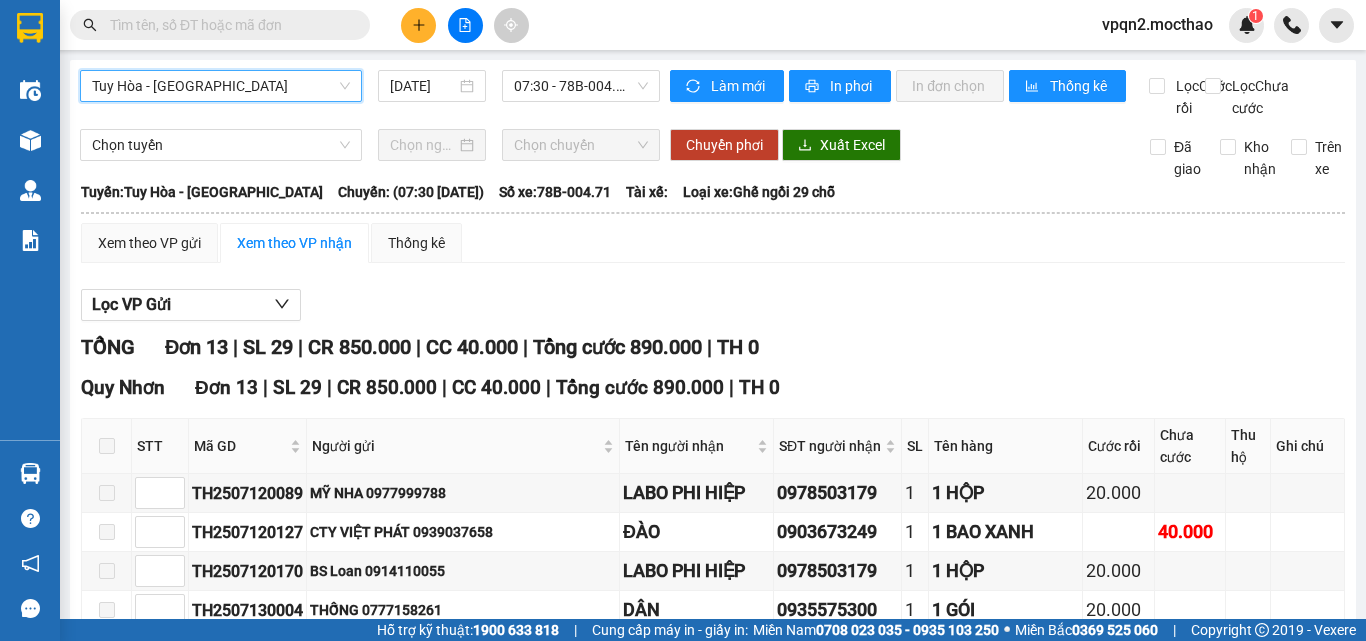 click at bounding box center [107, 446] 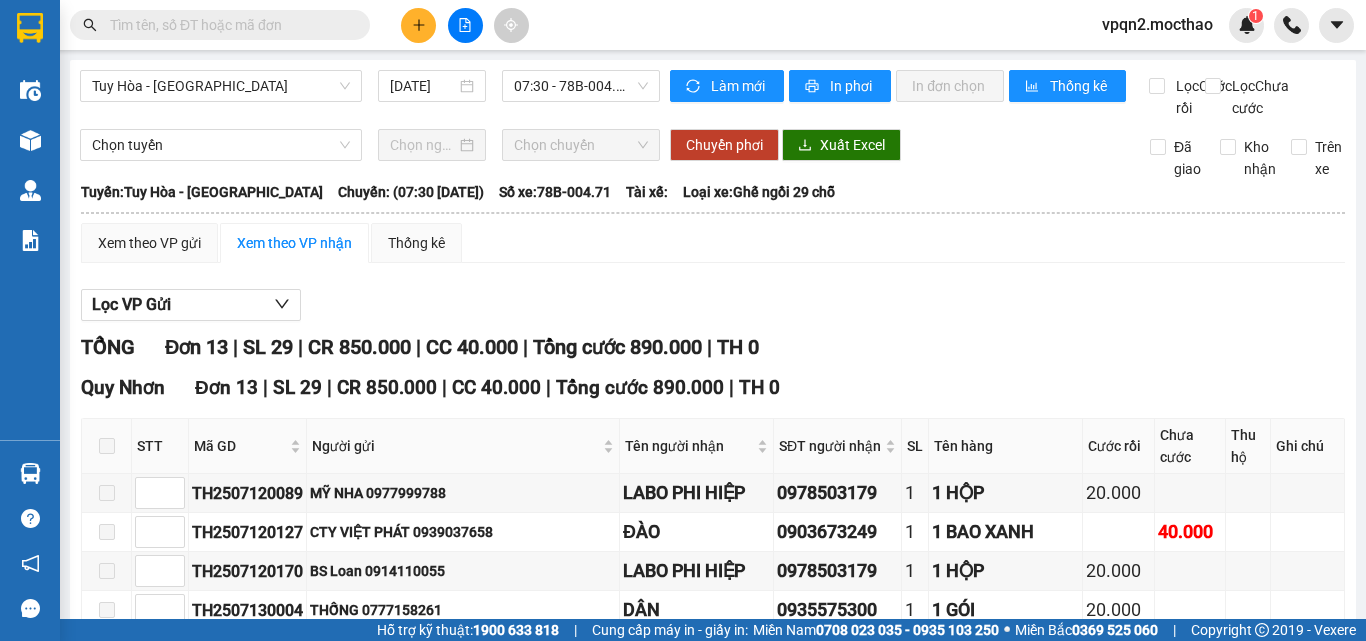 click at bounding box center [107, 446] 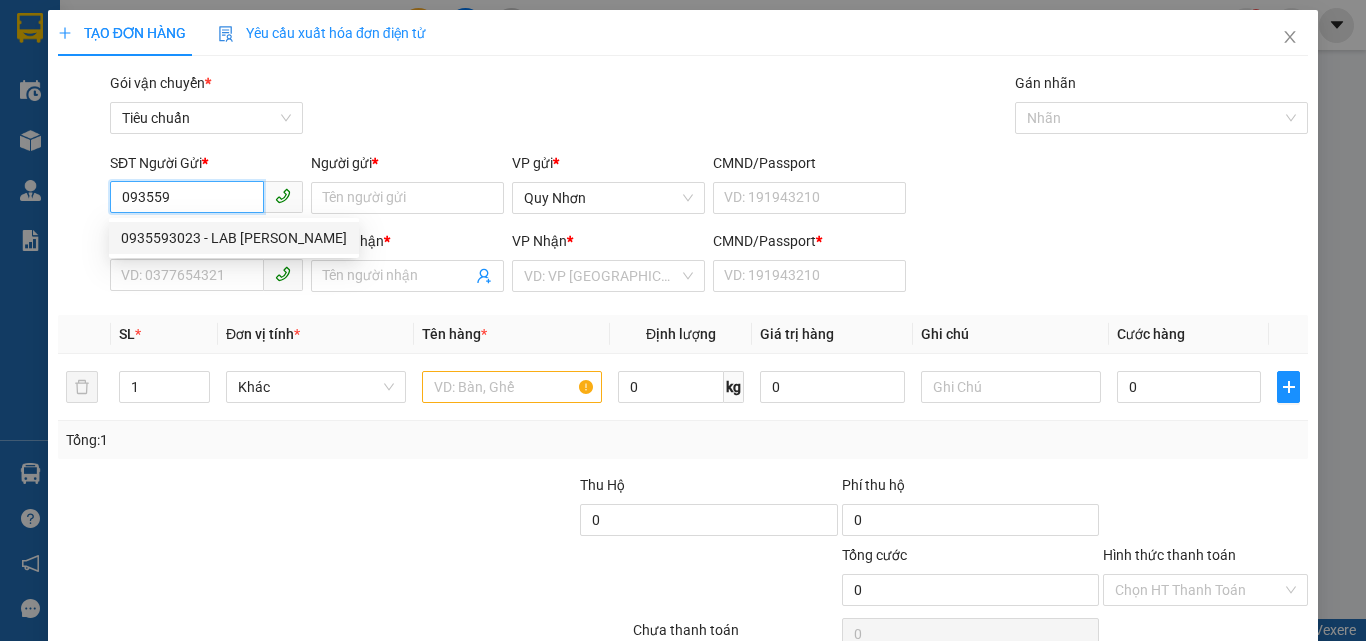click on "0935593023 - LAB [PERSON_NAME]" at bounding box center [234, 238] 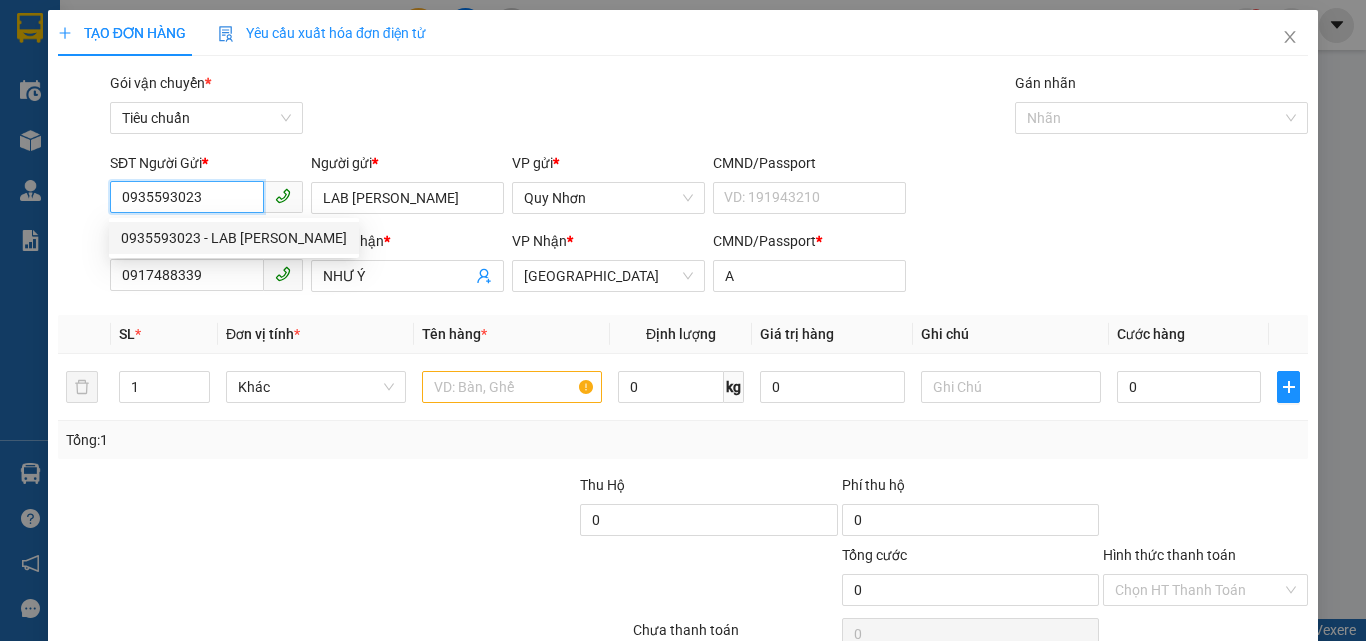 type on "20.000" 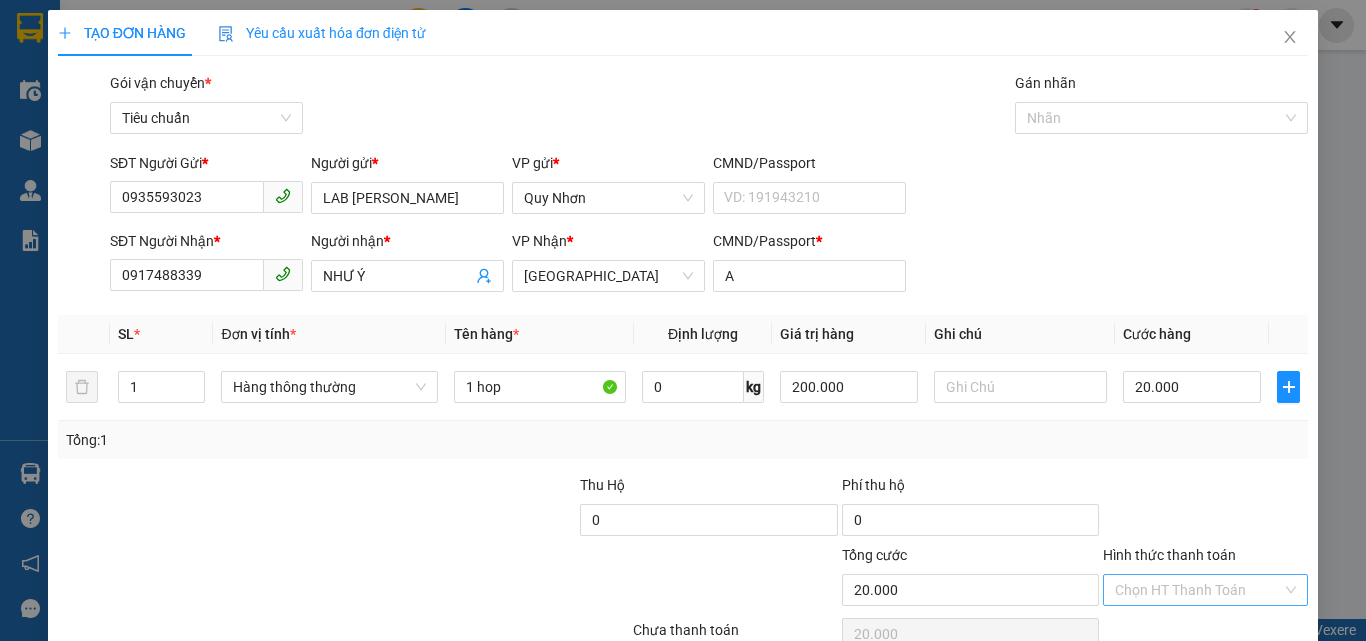 click on "Hình thức thanh toán" at bounding box center (1198, 590) 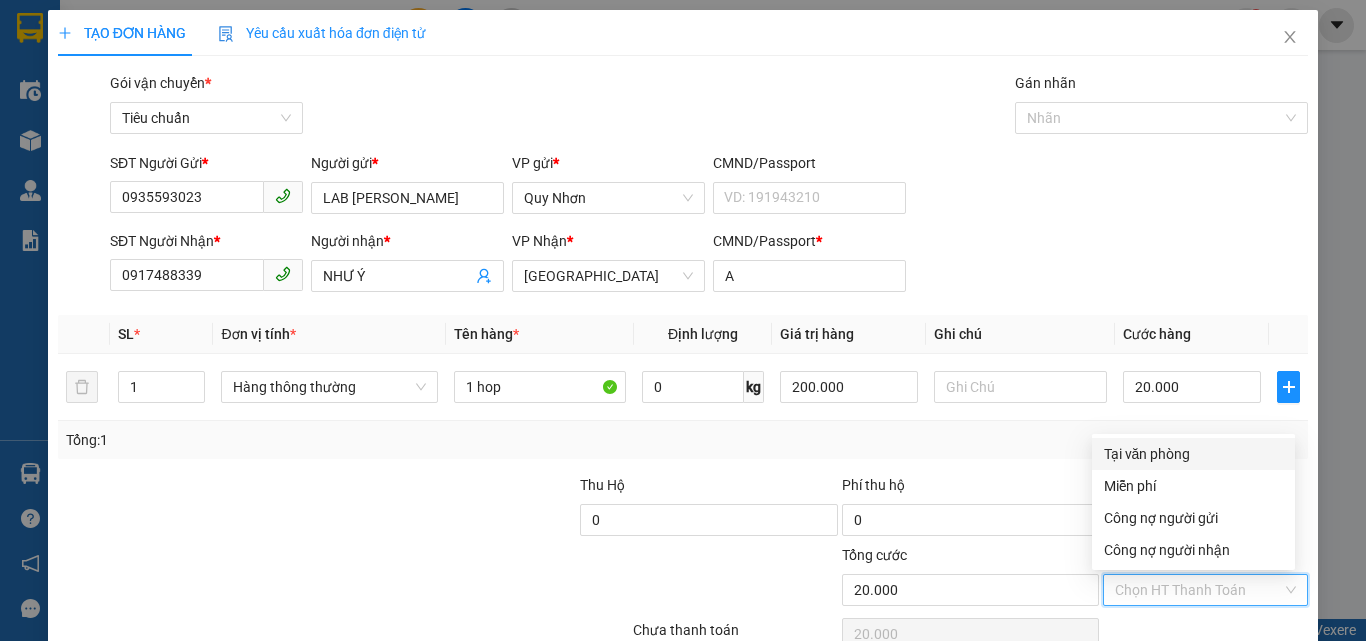 click on "Tại văn phòng" at bounding box center [1193, 454] 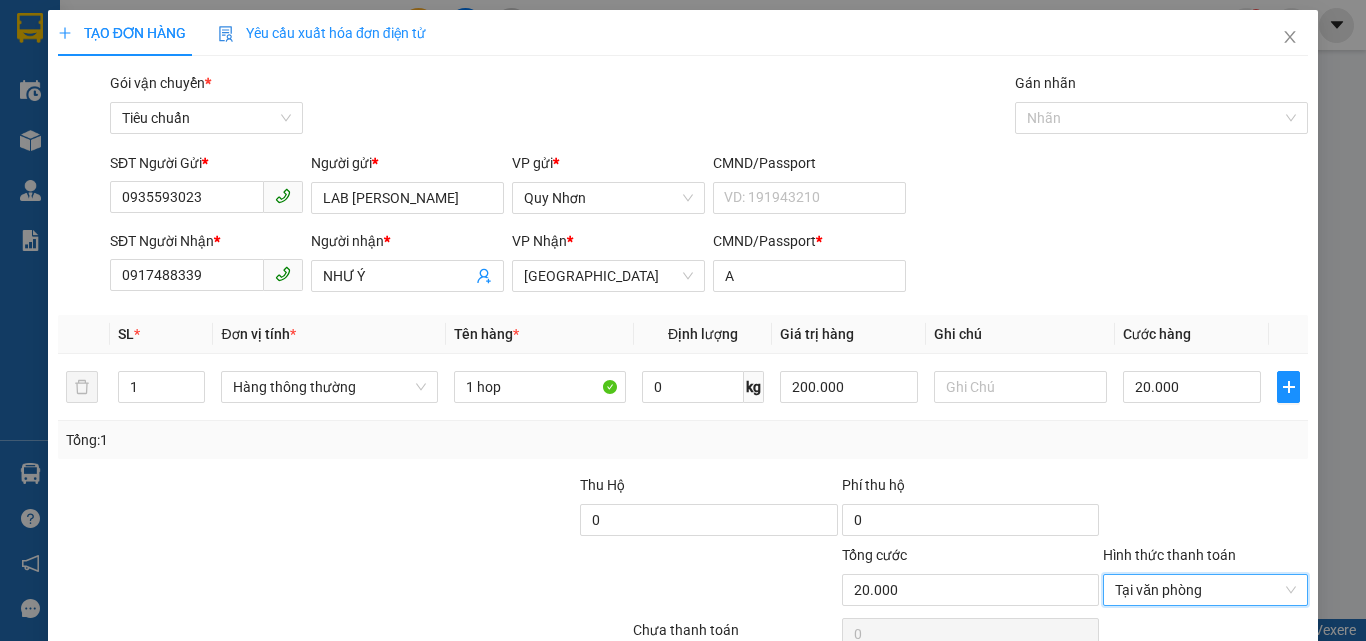 drag, startPoint x: 1163, startPoint y: 588, endPoint x: 1155, endPoint y: 568, distance: 21.540659 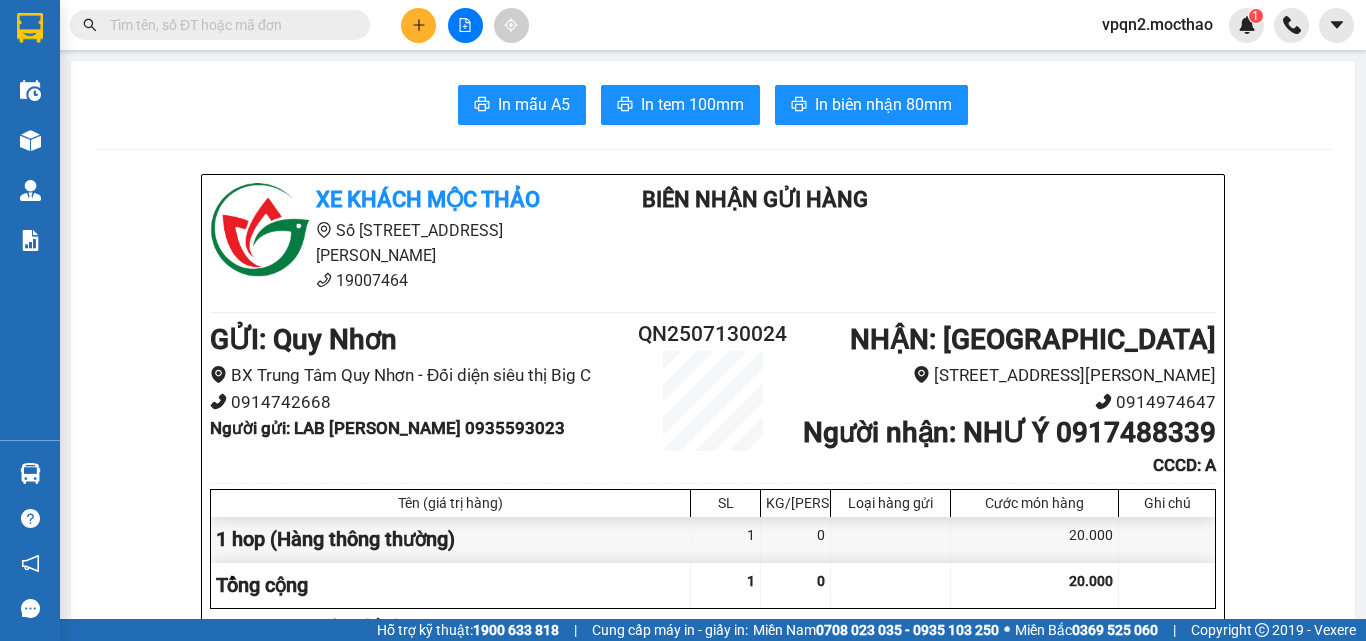 click on "In mẫu A5
In tem 100mm
In biên nhận 80mm Xe khách Mộc Thảo   Số 227 đường [PERSON_NAME]   19007464 Biên Nhận Gửi Hàng GỬI :   Quy Nhơn   BX Trung [GEOGRAPHIC_DATA] - Đối diện siêu thị Big C   0914742668 Người gửi :   LAB HOÀNG BẢO 0935593023 QN2507130024 NHẬN :   [GEOGRAPHIC_DATA]   227 [GEOGRAPHIC_DATA] - Phường 8   0914974647 Người nhận :   NHƯ Ý 0917488339 CCCD :   A Tên (giá trị hàng) SL KG/Món Loại hàng gửi Cước món hàng Ghi chú 1 hop (Hàng thông thường) 1 0 20.000 Tổng cộng 1 0 20.000 Loading... Cước rồi   : 20.000 Tổng phải thu: 0 Quy định nhận/gửi hàng : 1. Quý khách phải báo mã số “Biên nhận gửi hàng” khi nhận hàng, phải trình CMND hoặc giấy giới thiệu đối với hàng gửi bảo đảm, hàng có giá trị. 2. Hàng gửi có giá trị cao Quý khách phải khai báo để được gửi theo phương thức bảo đảm giá trị. TRACKING :    -" at bounding box center (713, 1779) 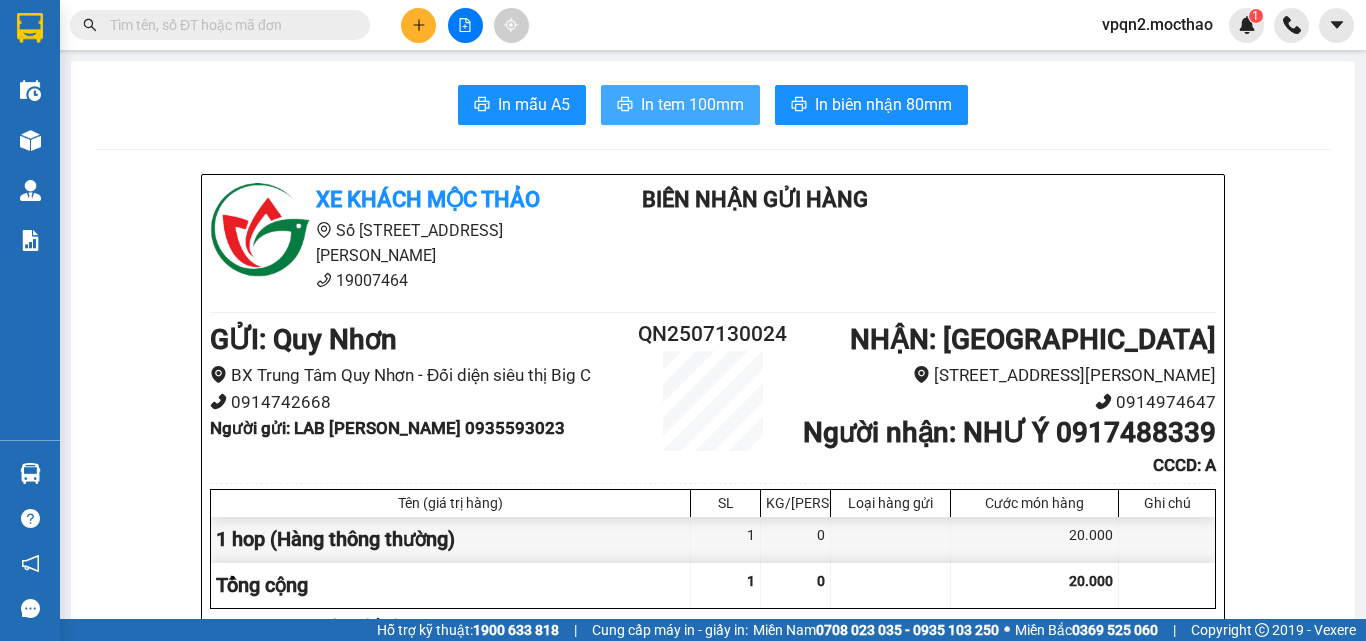 drag, startPoint x: 680, startPoint y: 117, endPoint x: 689, endPoint y: 112, distance: 10.29563 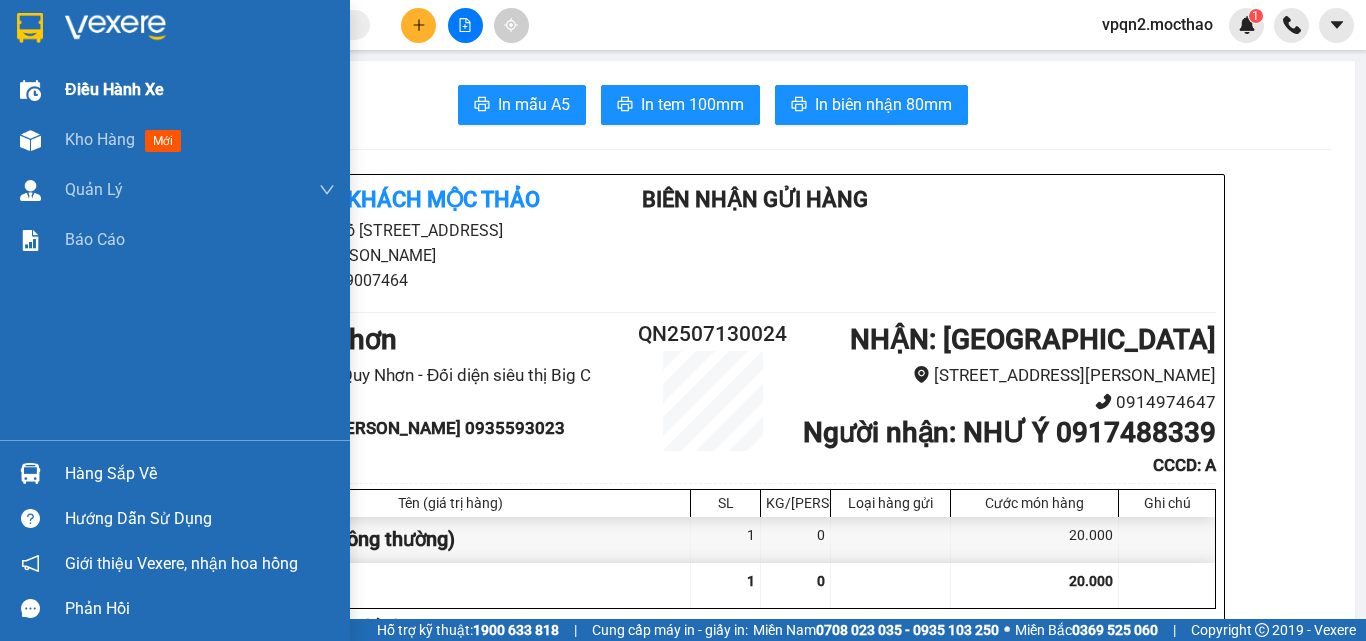 click on "Điều hành xe" at bounding box center (175, 90) 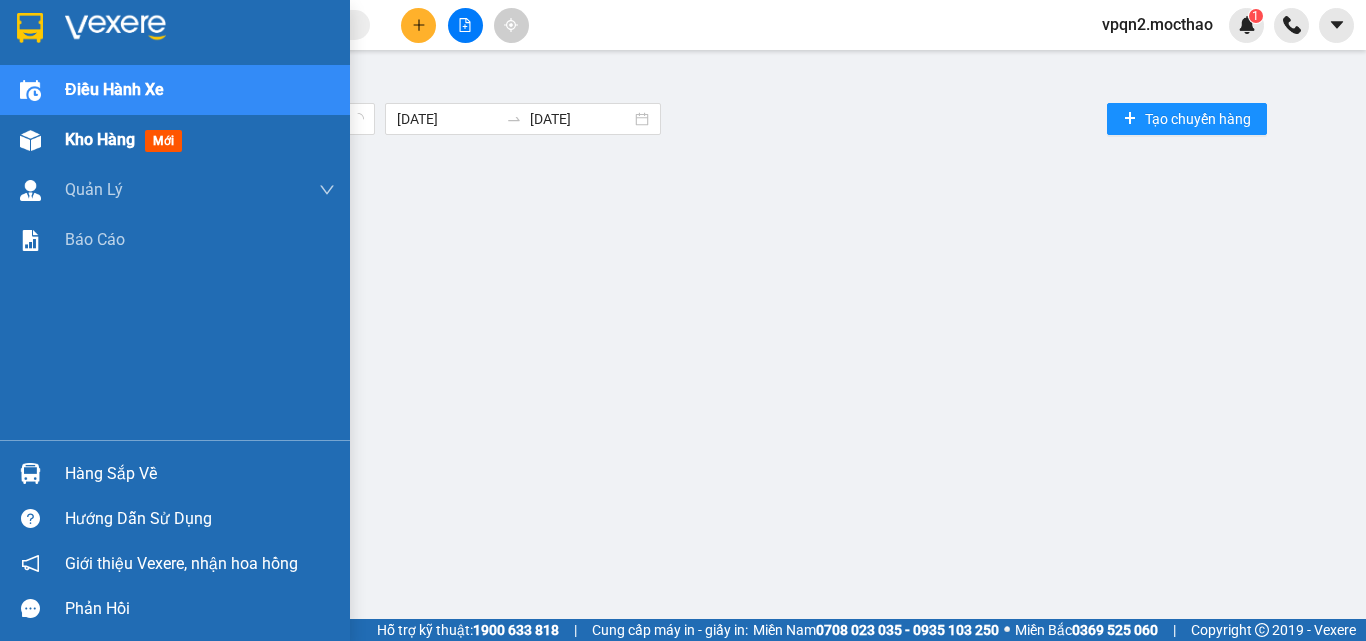 drag, startPoint x: 15, startPoint y: 139, endPoint x: 32, endPoint y: 135, distance: 17.464249 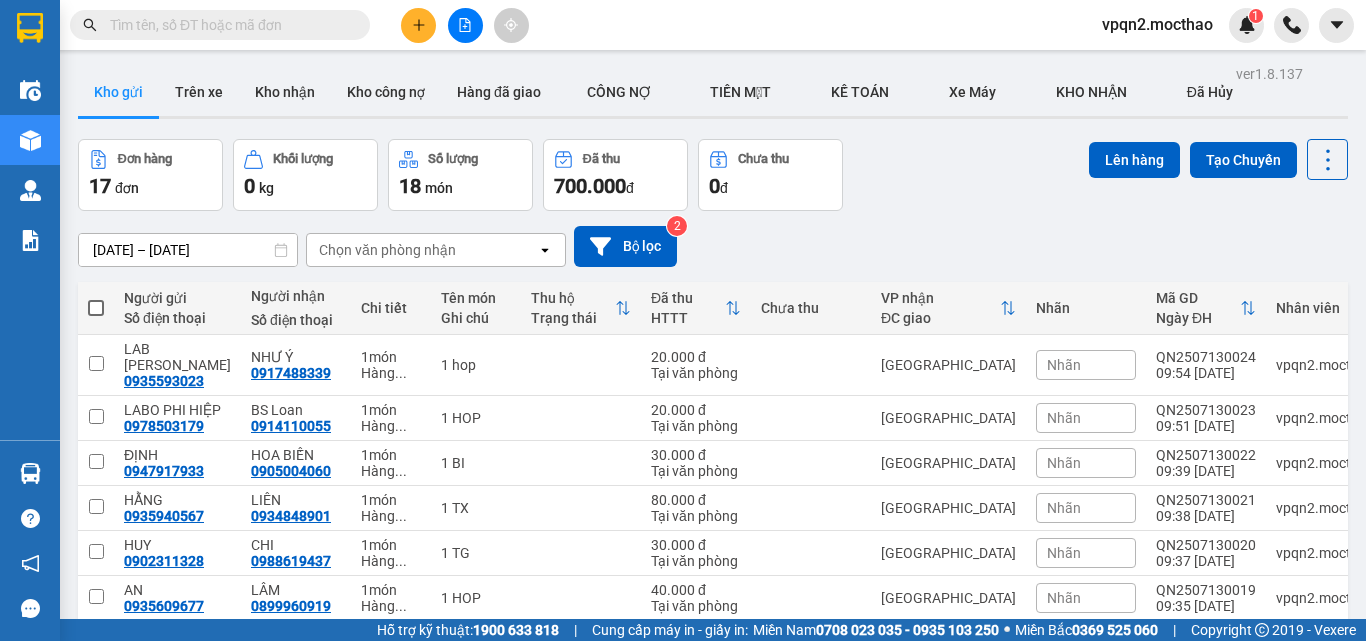 click at bounding box center (96, 308) 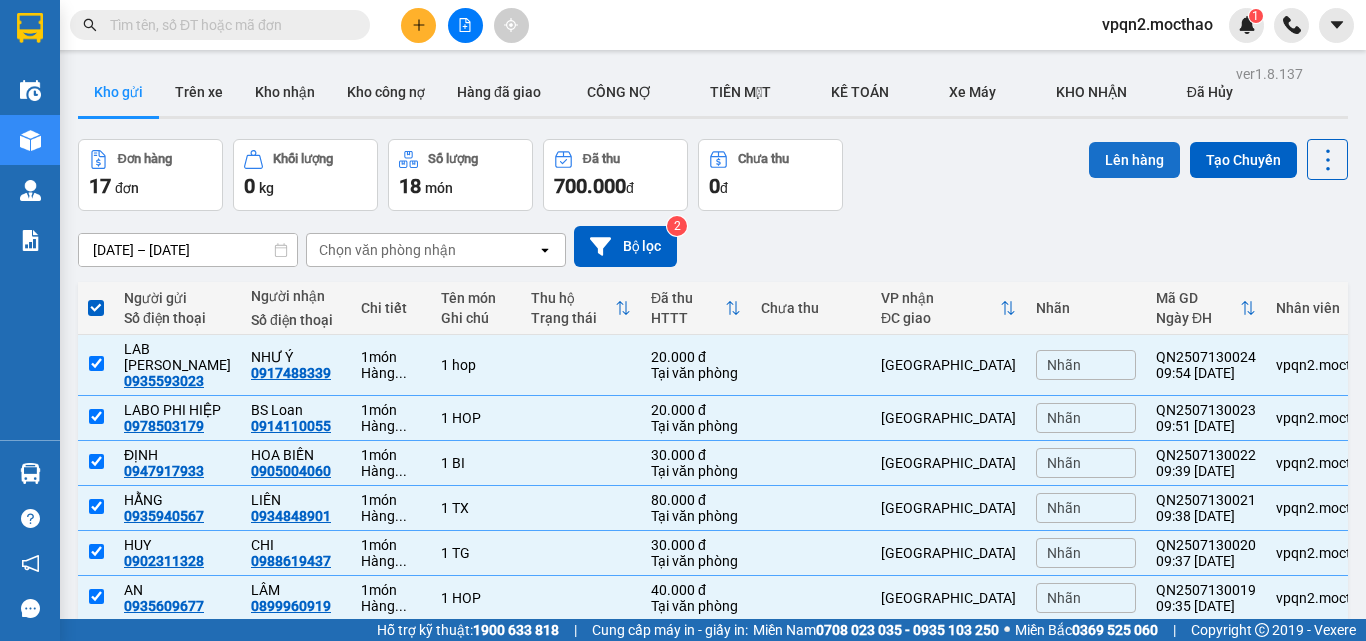click on "Lên hàng" at bounding box center (1134, 160) 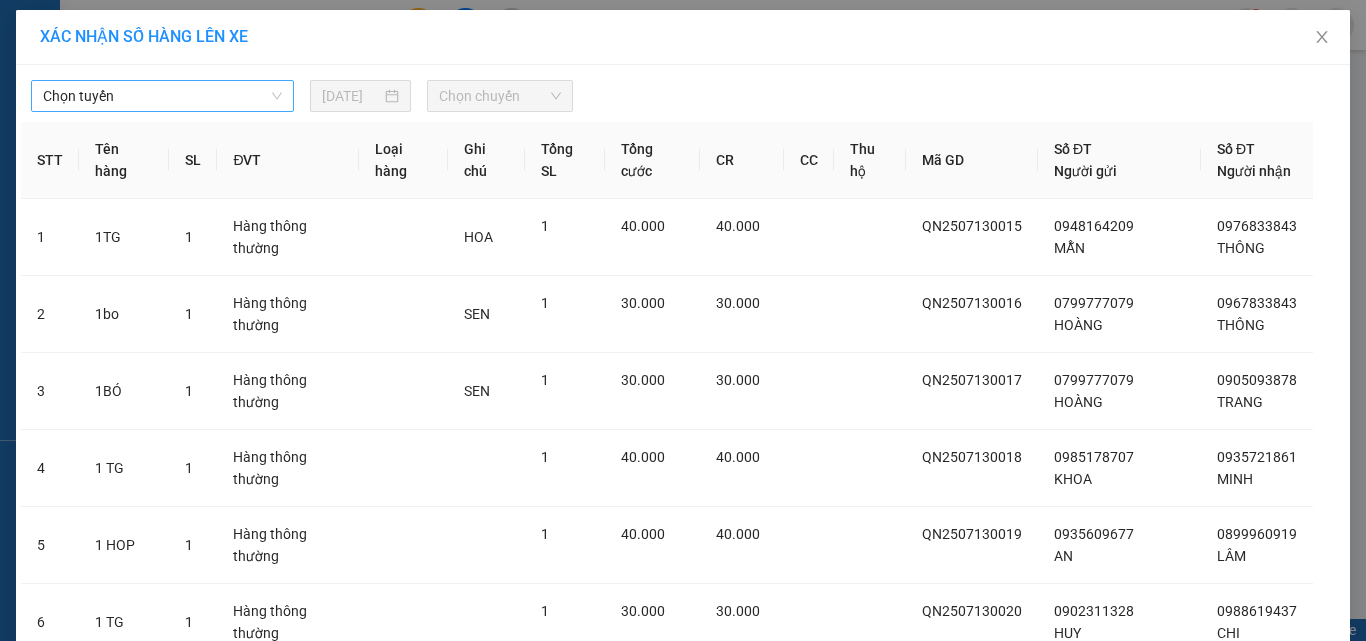 click on "Chọn tuyến" at bounding box center (162, 96) 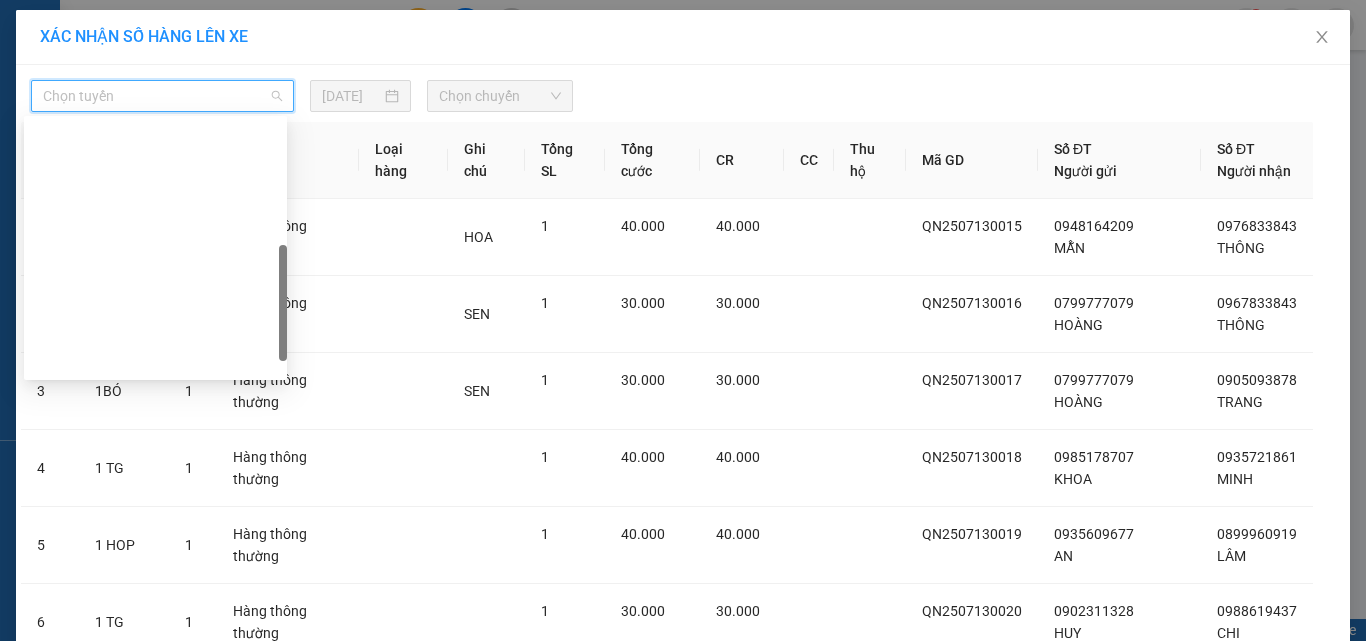 drag, startPoint x: 128, startPoint y: 308, endPoint x: 403, endPoint y: 184, distance: 301.66373 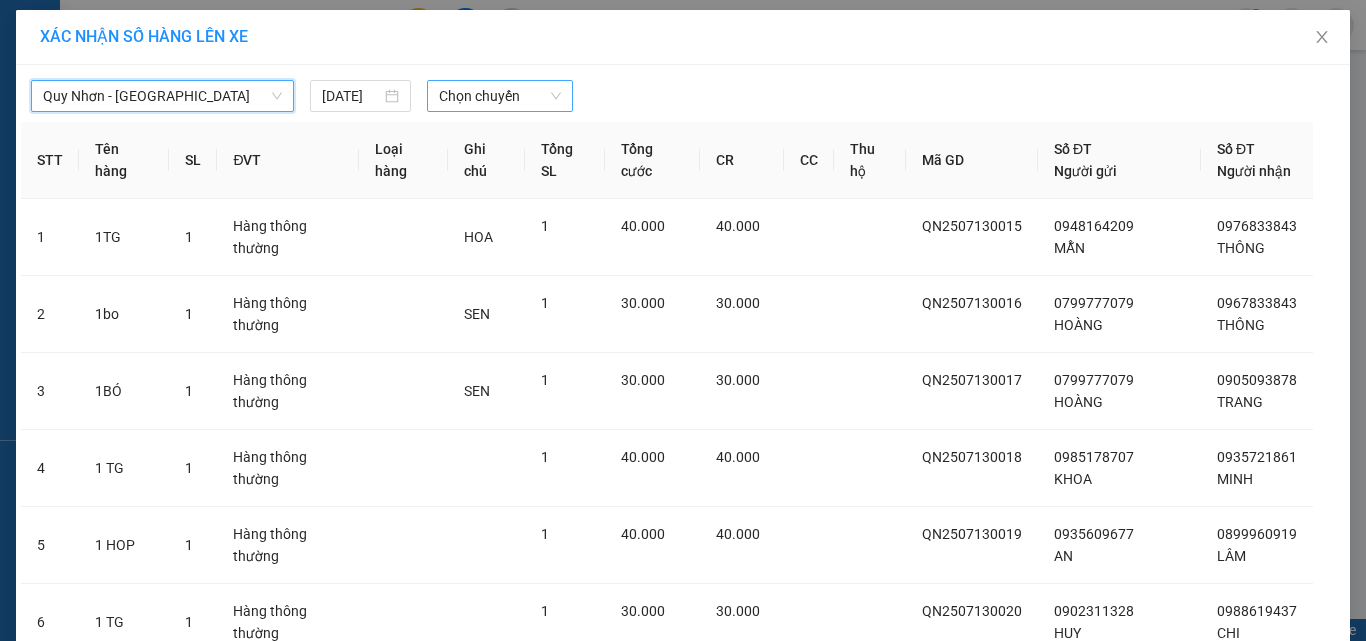 click on "Chọn chuyến" at bounding box center (500, 96) 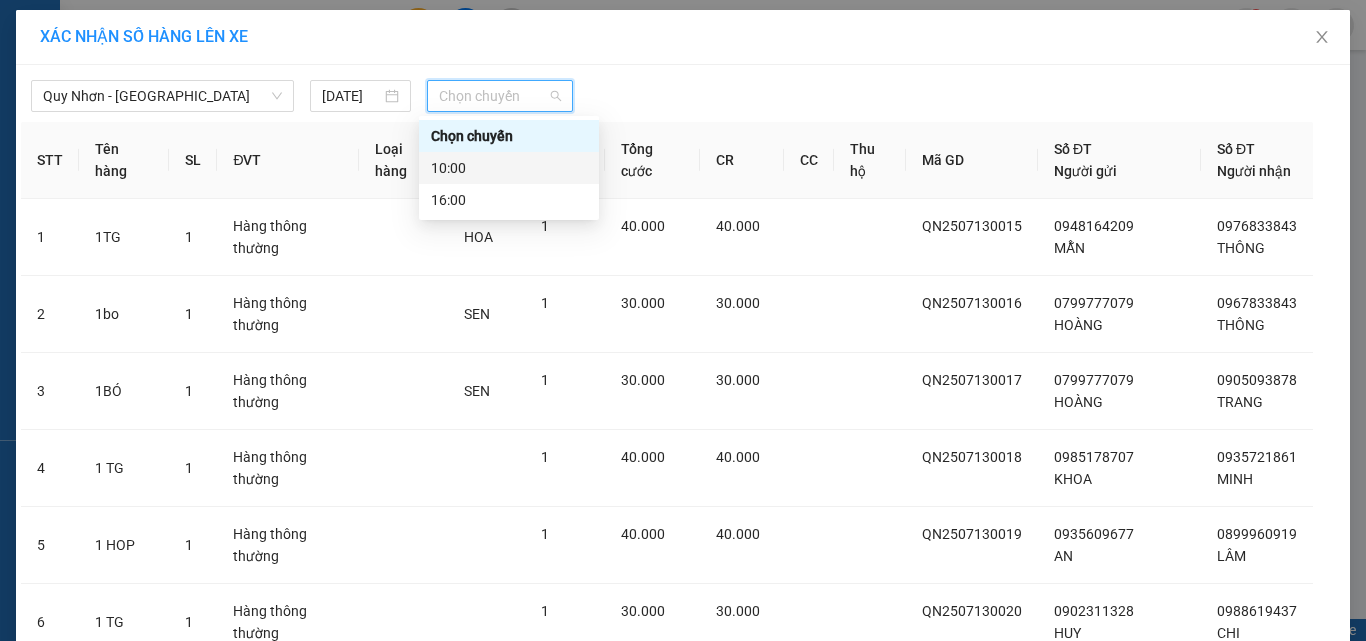 drag, startPoint x: 502, startPoint y: 175, endPoint x: 600, endPoint y: 150, distance: 101.13852 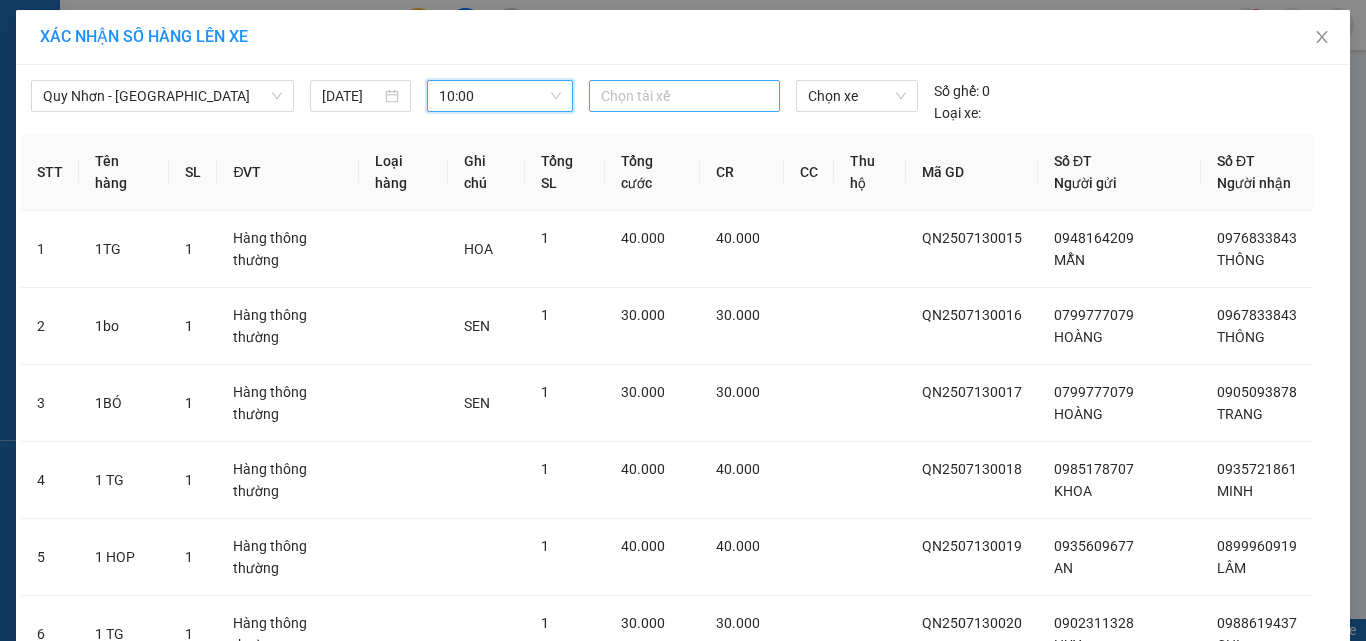 click at bounding box center (685, 96) 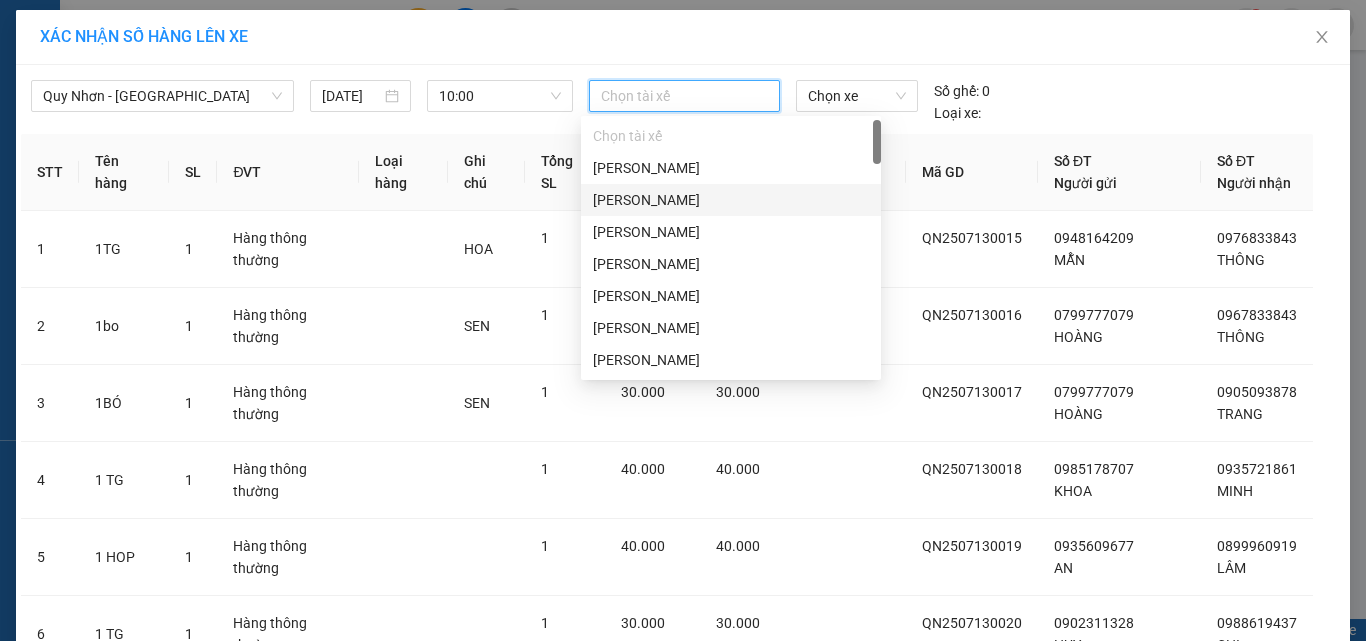 click on "[PERSON_NAME]" at bounding box center (731, 200) 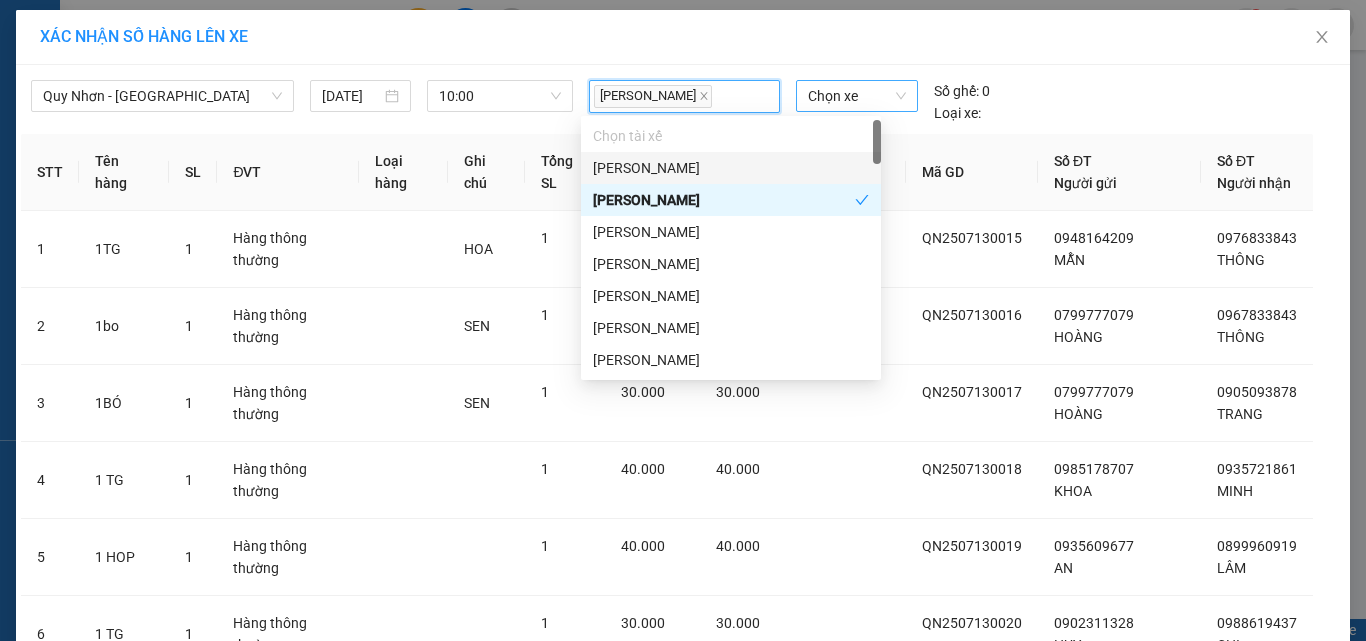 click on "Chọn xe" at bounding box center [857, 96] 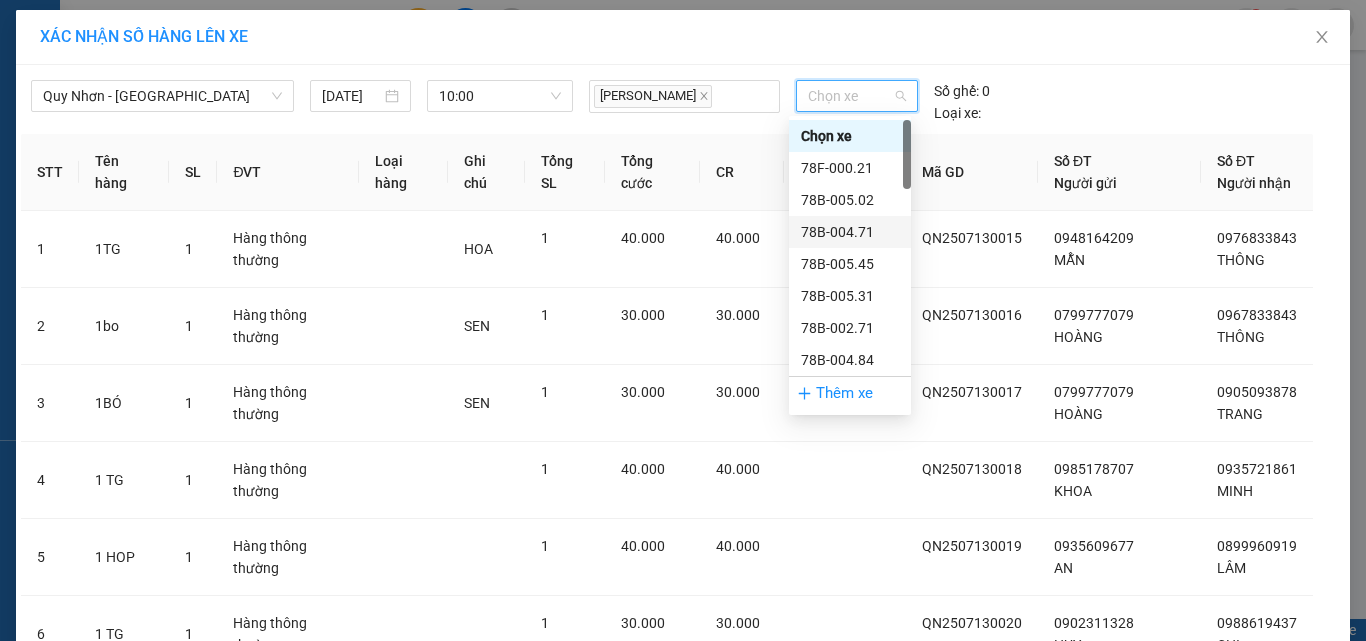 click on "78B-004.71" at bounding box center [850, 232] 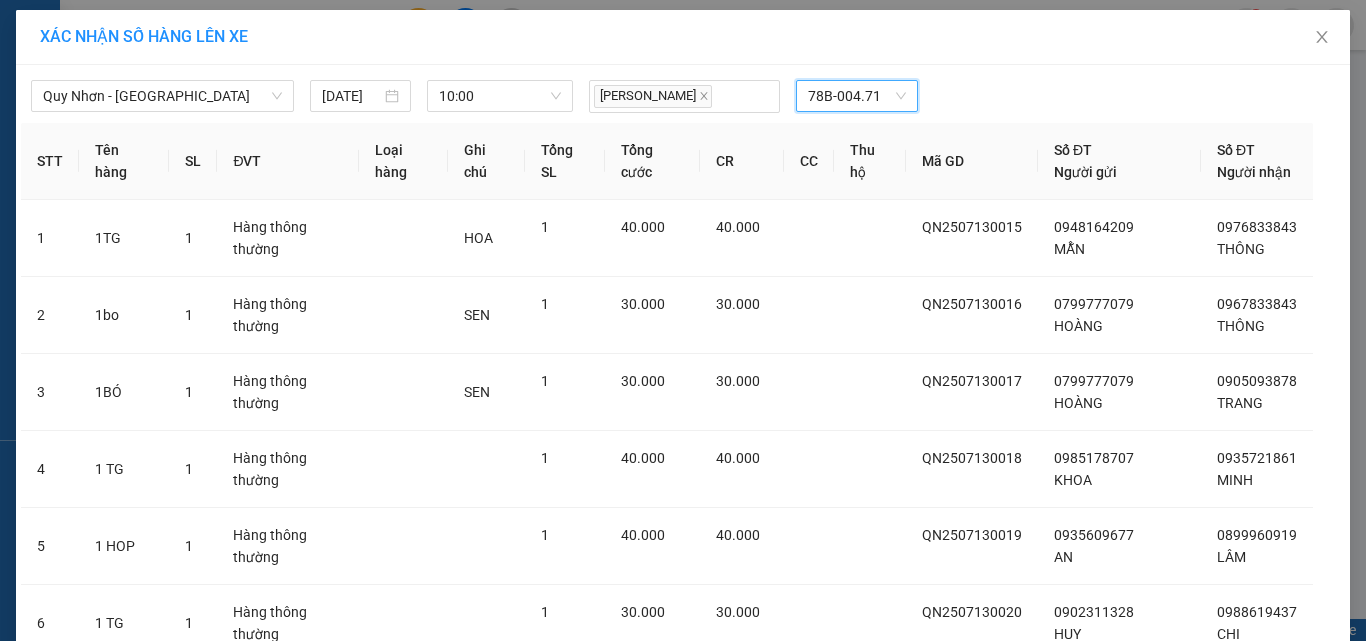click on "Lên hàng" at bounding box center (756, 1105) 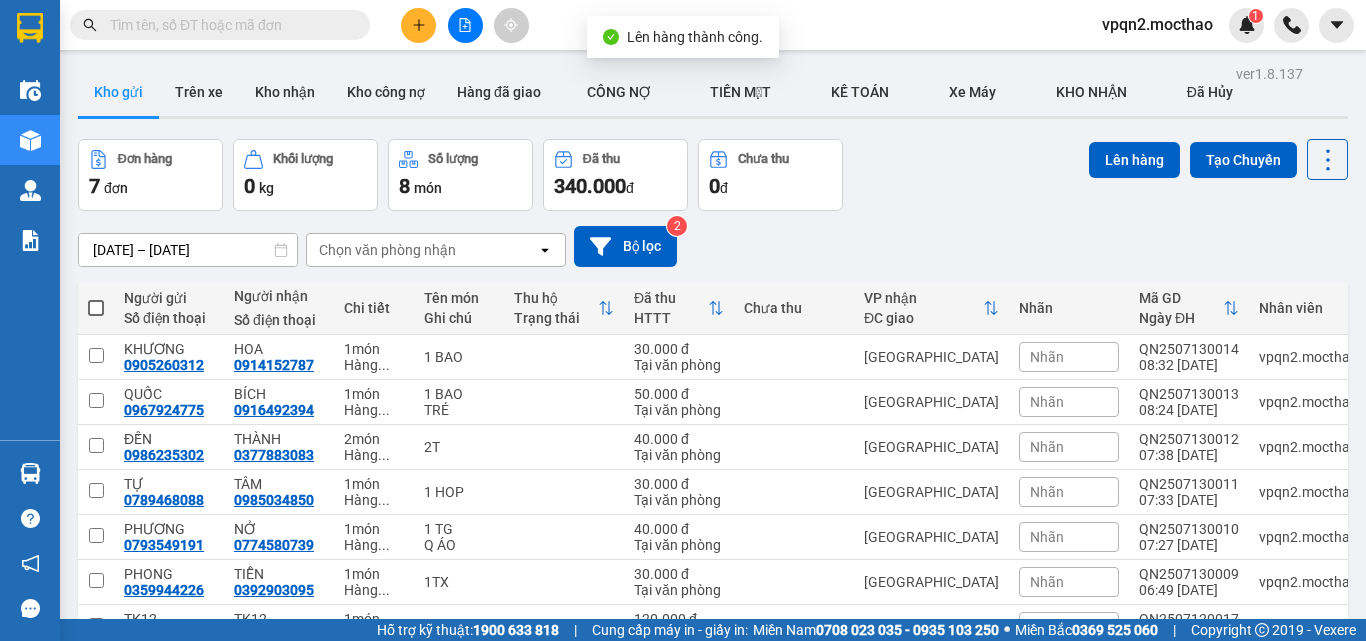 click at bounding box center (96, 308) 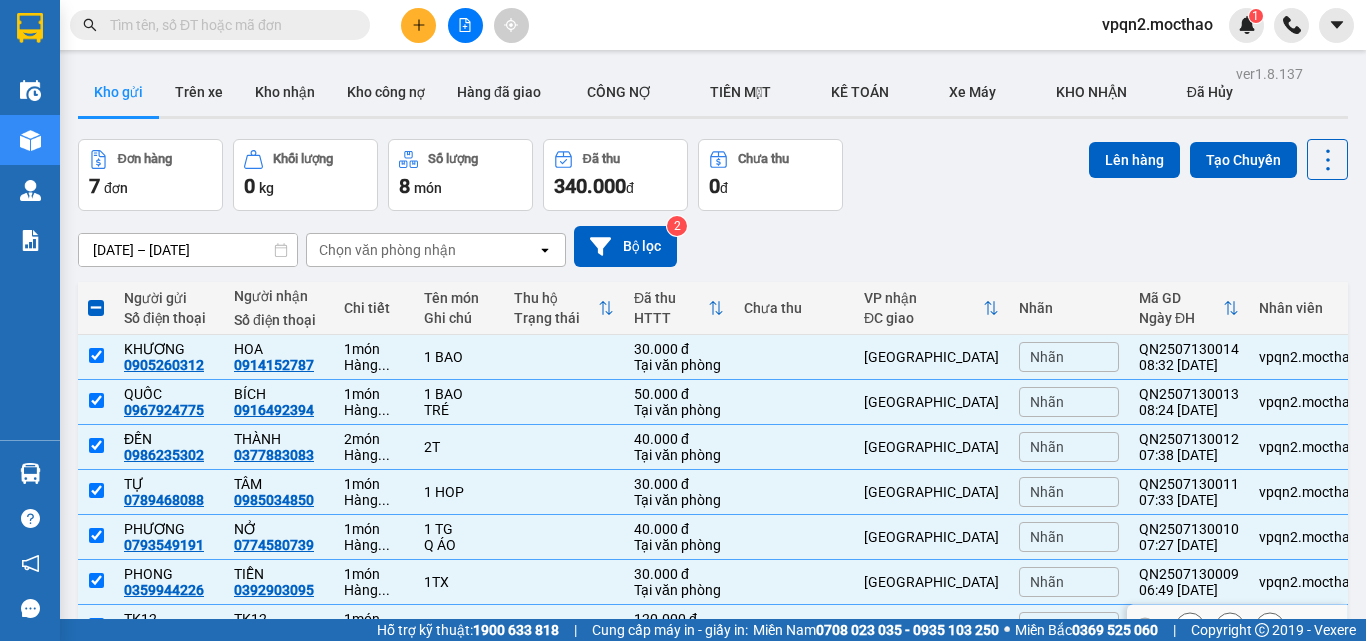 click on "[GEOGRAPHIC_DATA]" at bounding box center (931, 627) 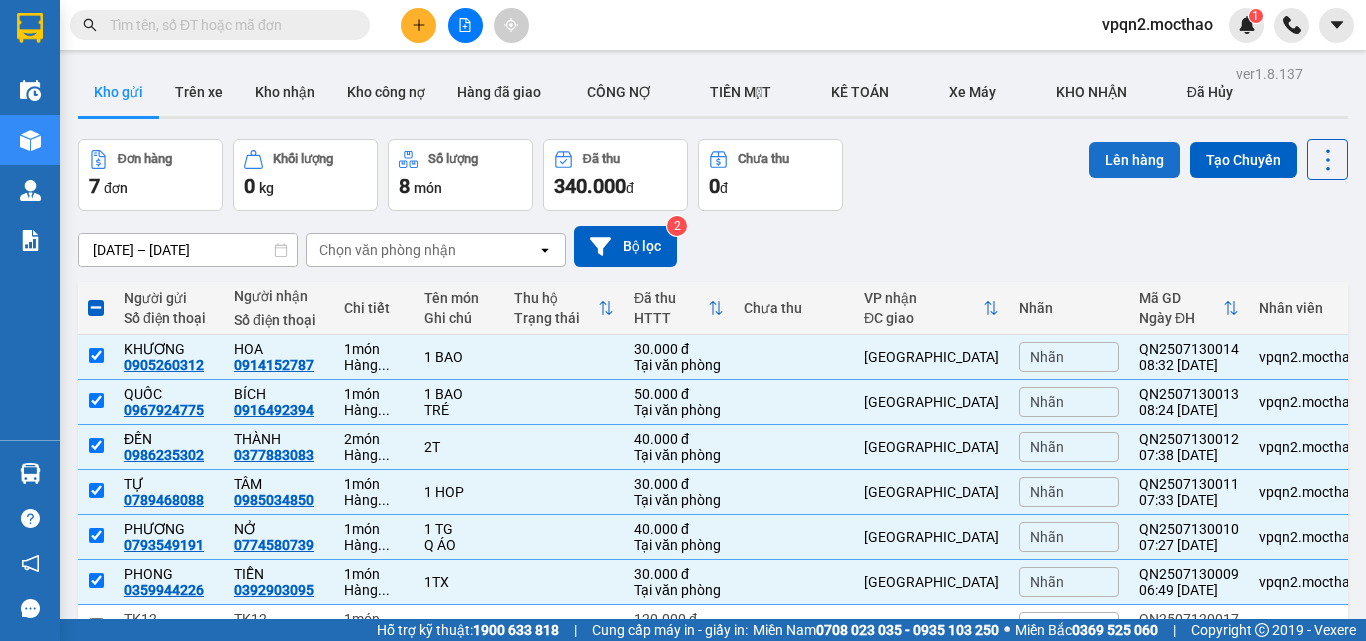 click on "Lên hàng" at bounding box center [1134, 160] 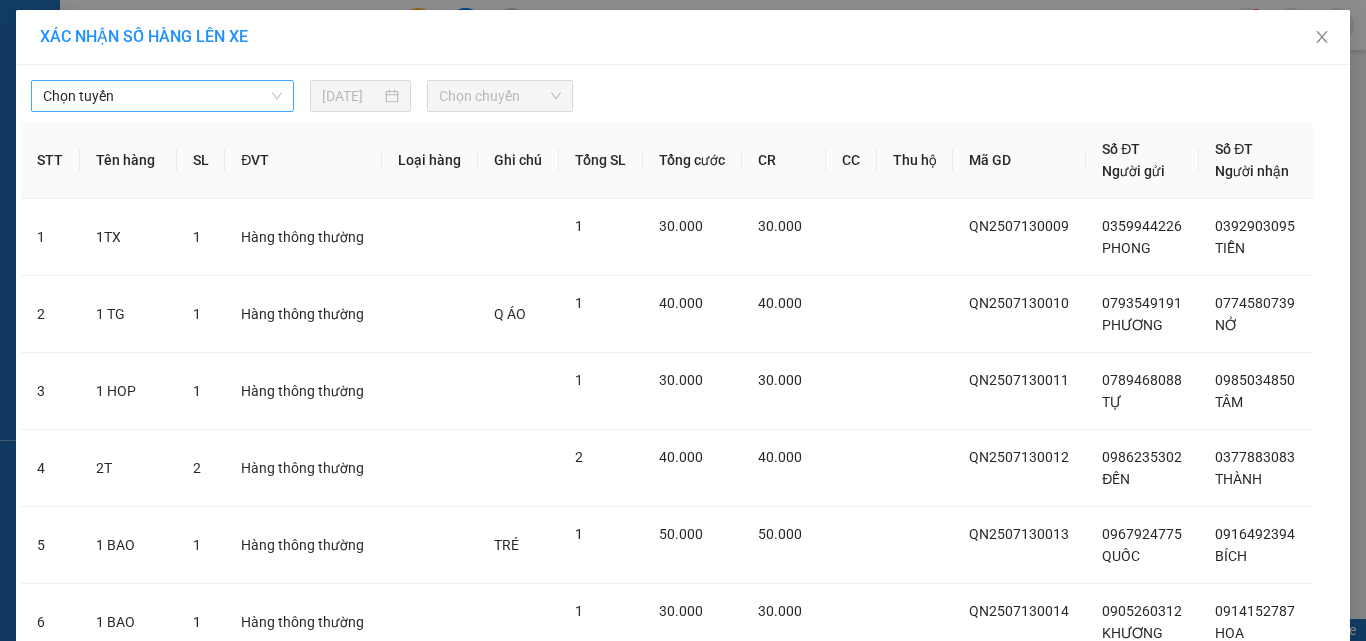 click on "Chọn tuyến" at bounding box center (162, 96) 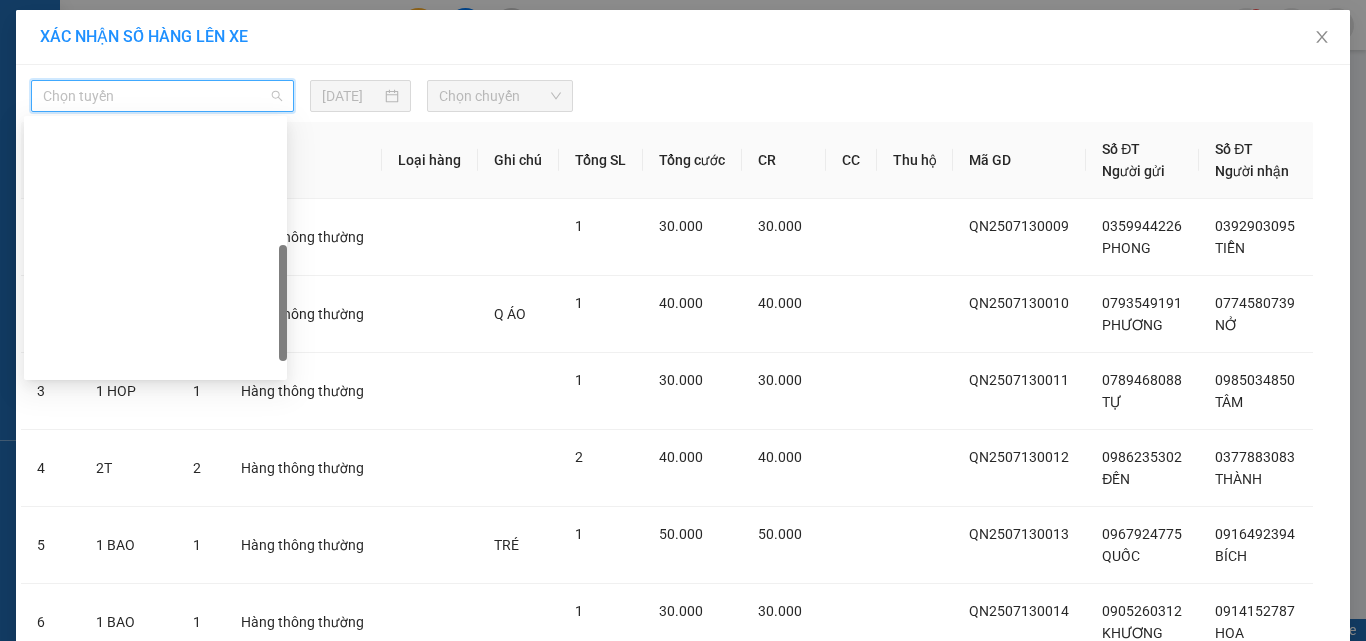 click on "Quy Nhơn - [GEOGRAPHIC_DATA]" at bounding box center (155, 712) 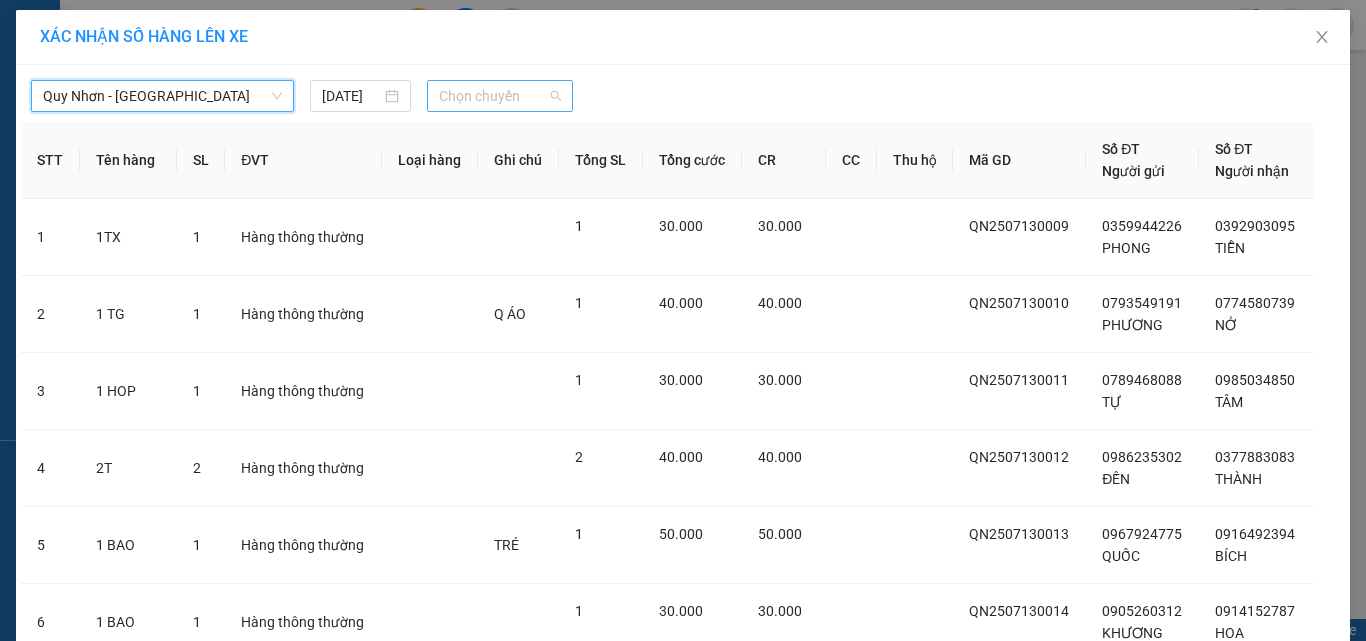 click on "Chọn chuyến" at bounding box center (500, 96) 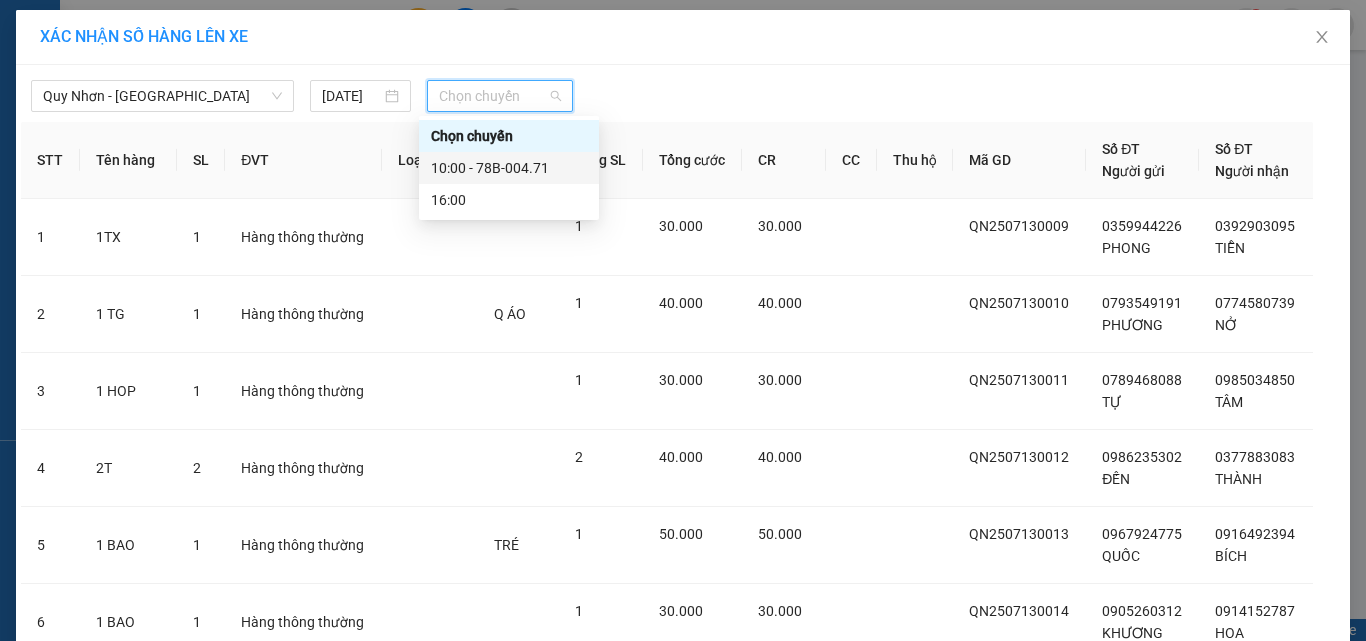 click on "10:00     - 78B-004.71" at bounding box center [509, 168] 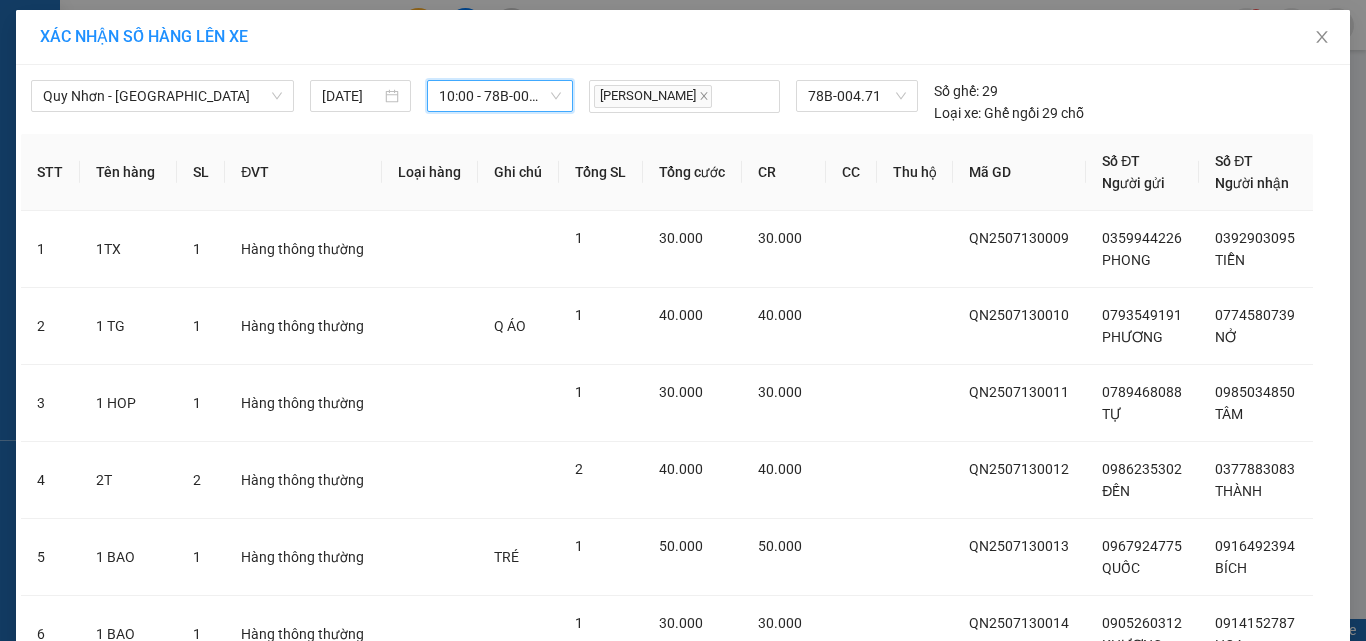 click on "Lên hàng" at bounding box center (745, 764) 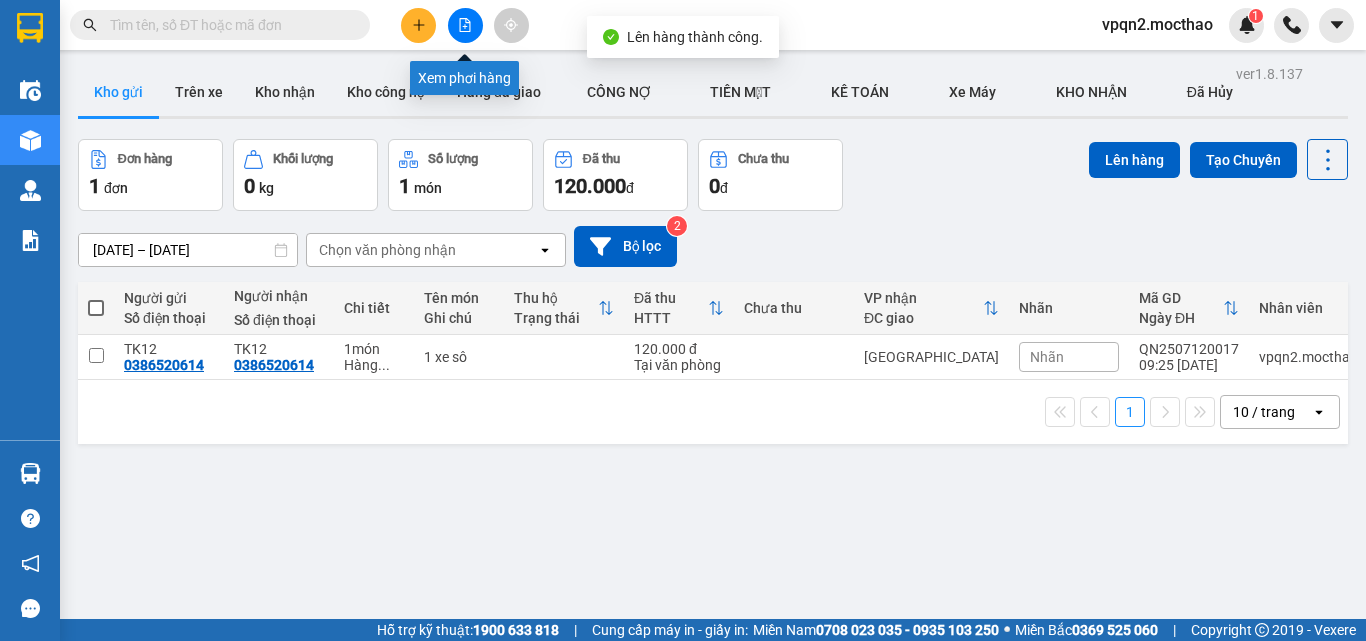 click at bounding box center (465, 25) 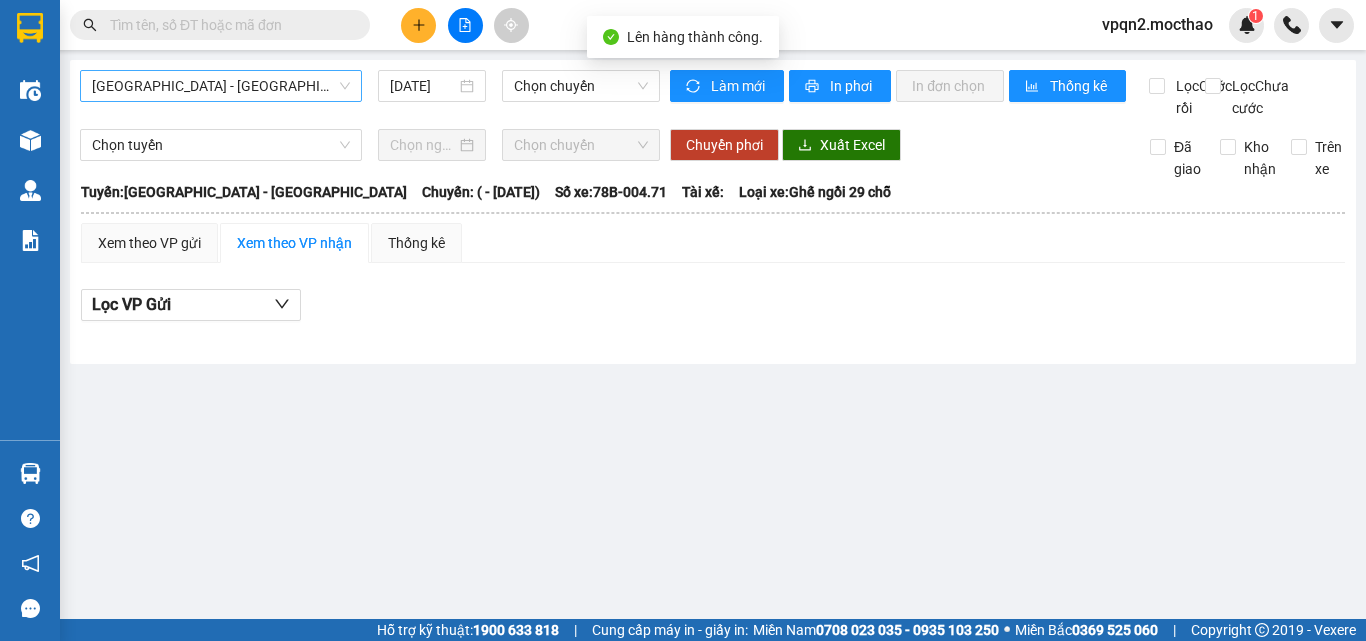 click on "[GEOGRAPHIC_DATA] - [GEOGRAPHIC_DATA]" at bounding box center [221, 86] 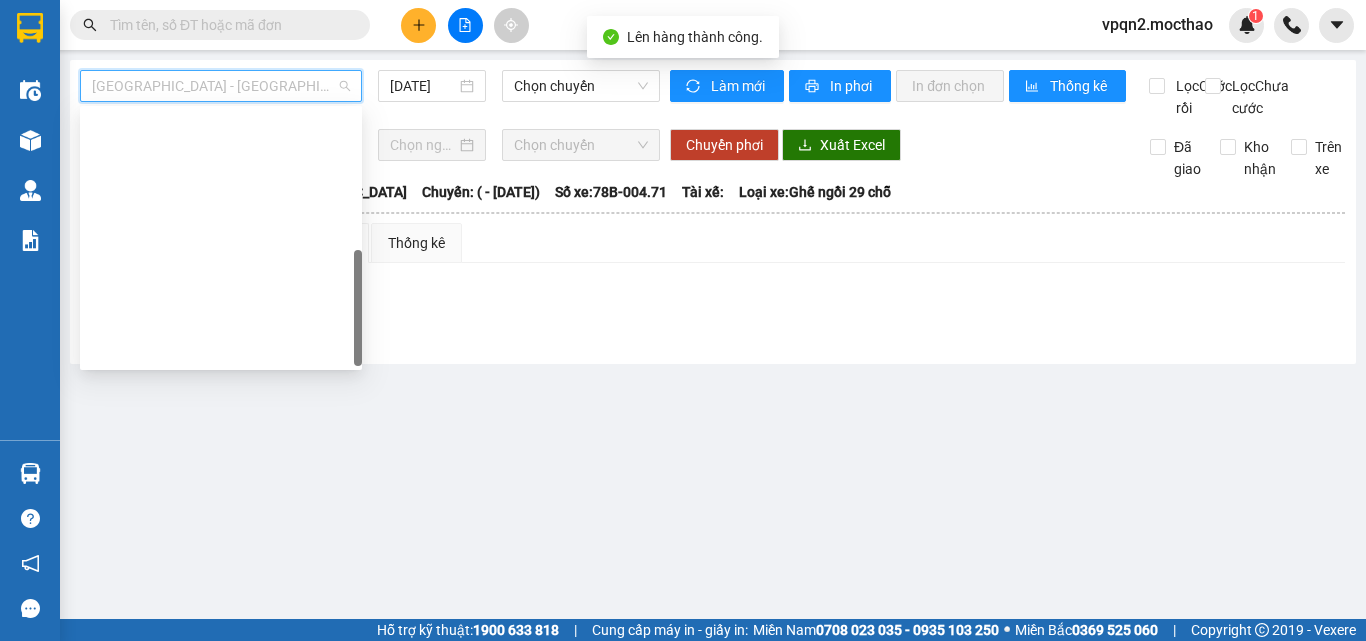 click on "Quy Nhơn - [GEOGRAPHIC_DATA]" at bounding box center (221, 702) 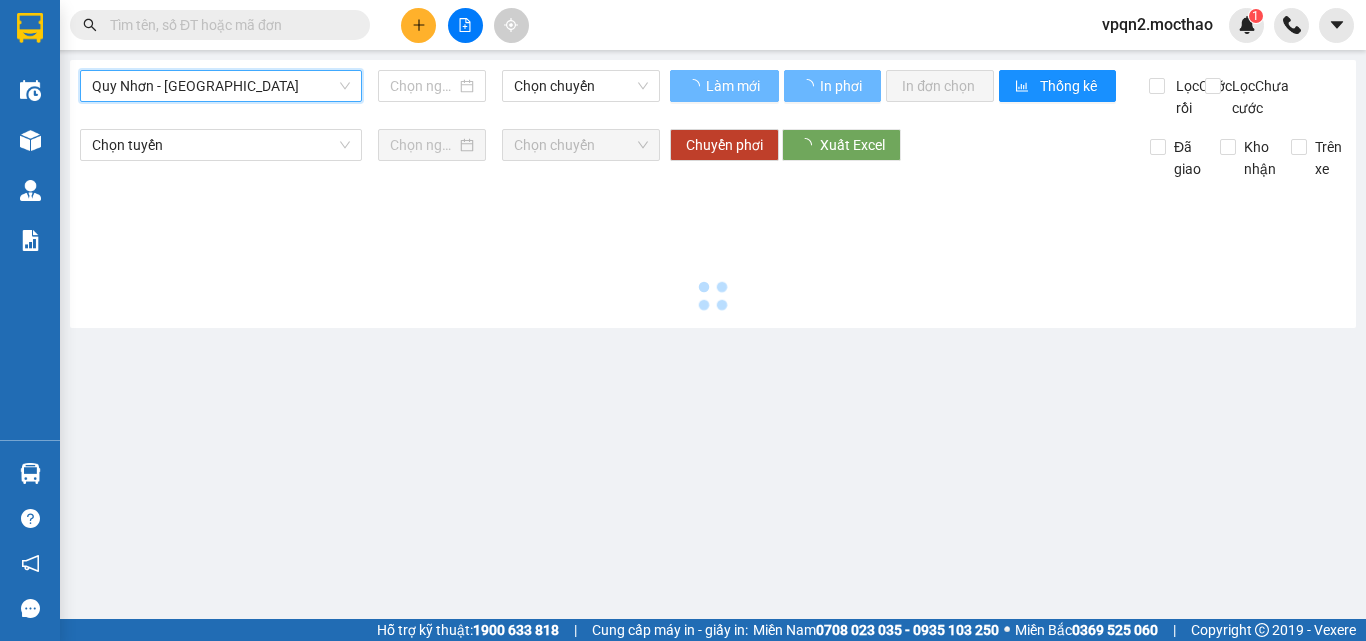 type on "[DATE]" 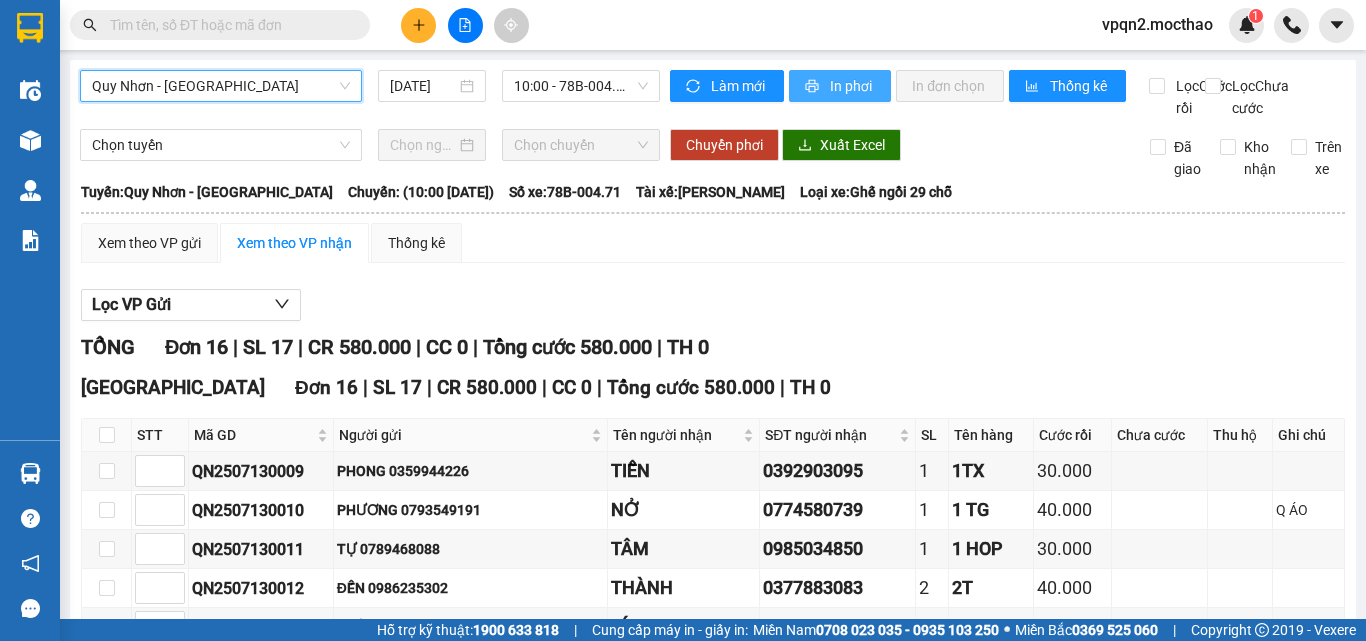 click on "In phơi" at bounding box center [852, 86] 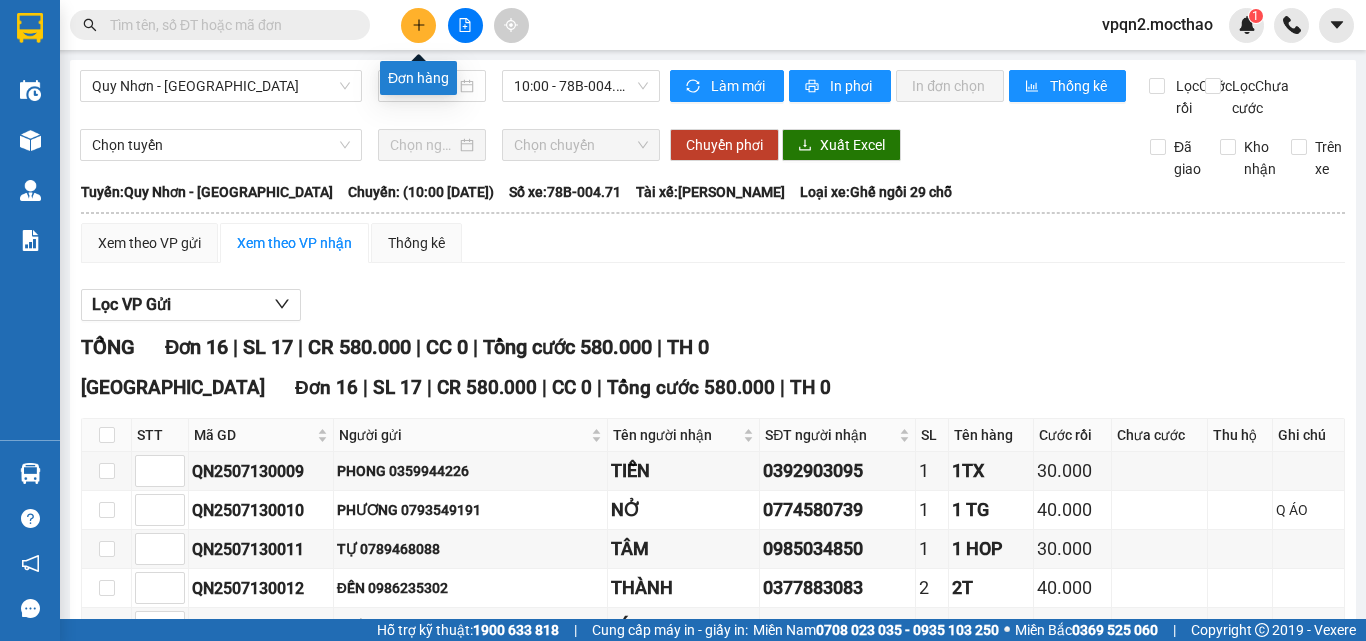 click at bounding box center (418, 25) 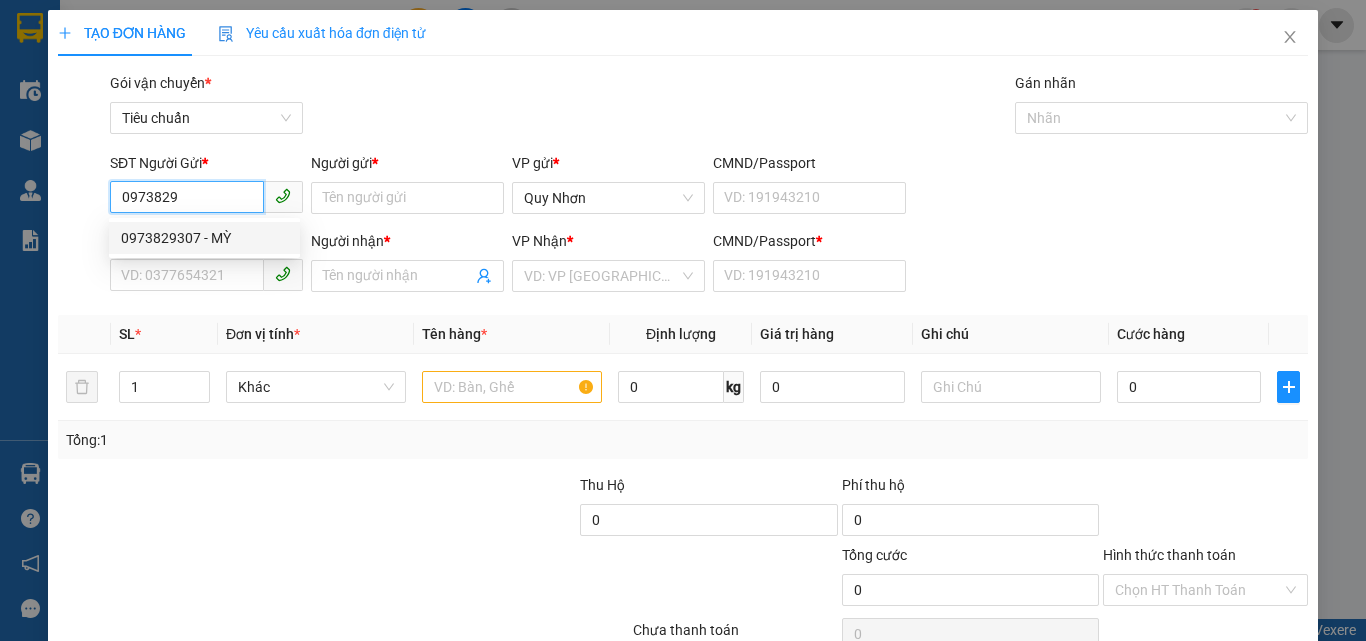 click on "0973829307 - MỲ" at bounding box center [204, 238] 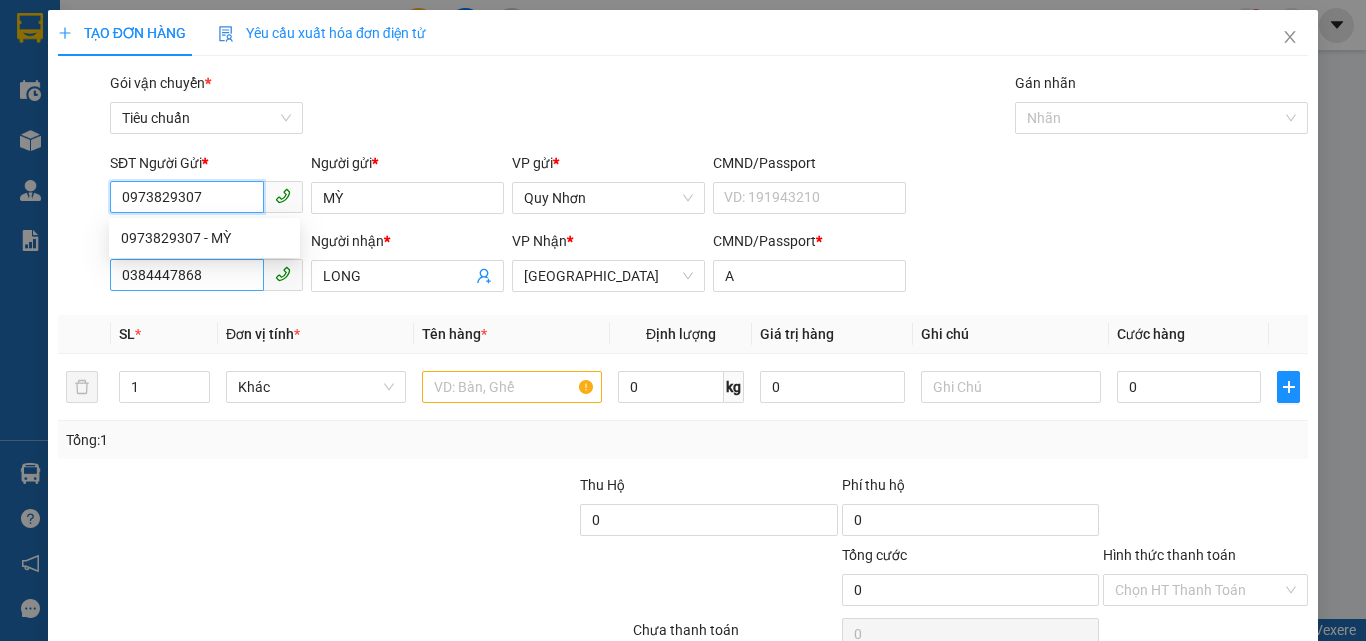 type on "30.000" 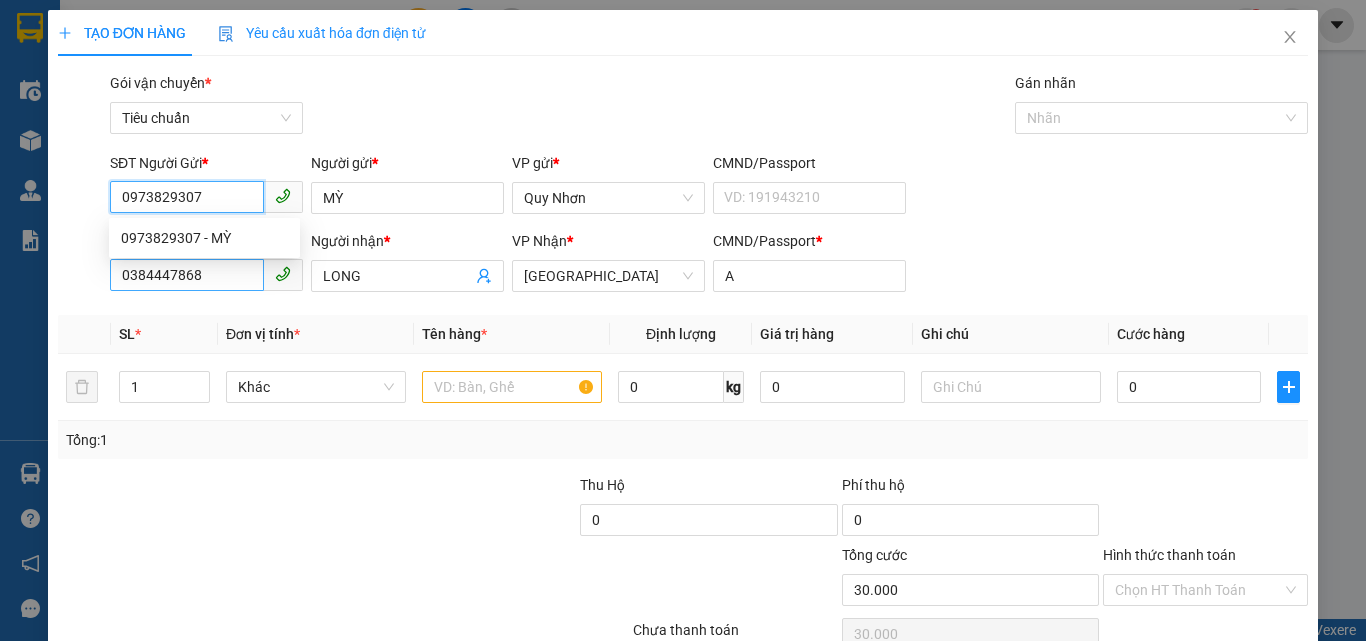 type on "0973829307" 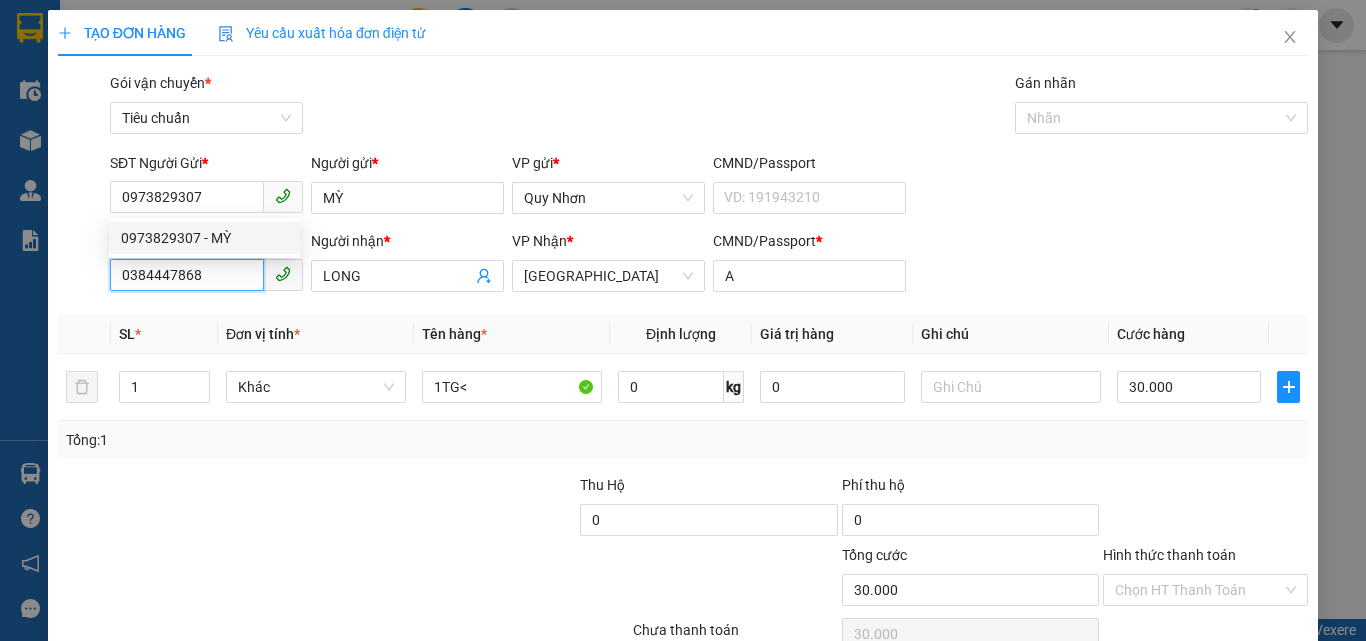 click on "0384447868" at bounding box center (187, 275) 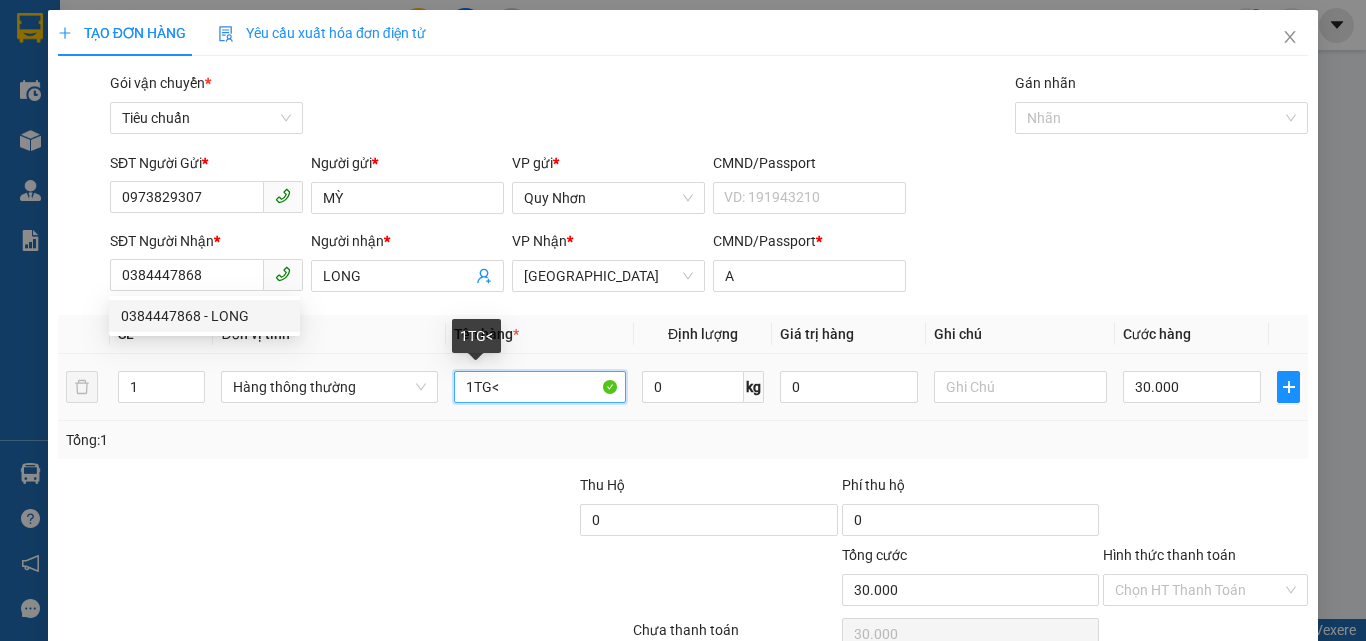 click on "1TG<" at bounding box center [540, 387] 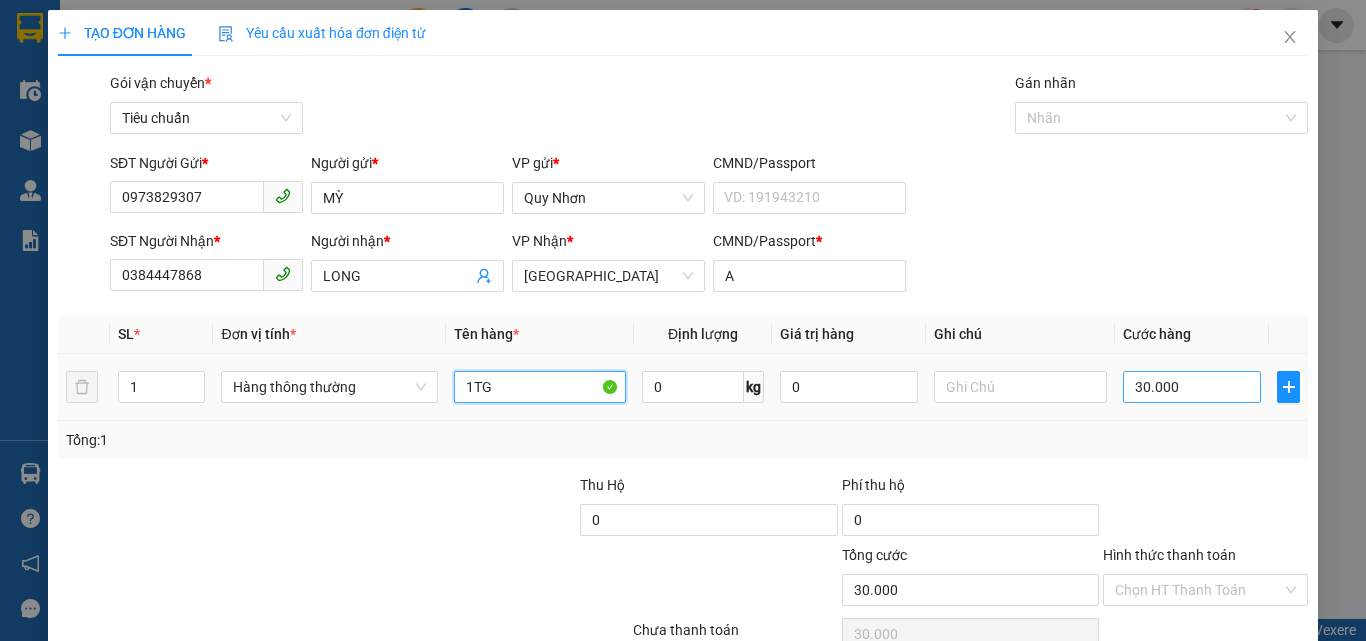 type on "1TG" 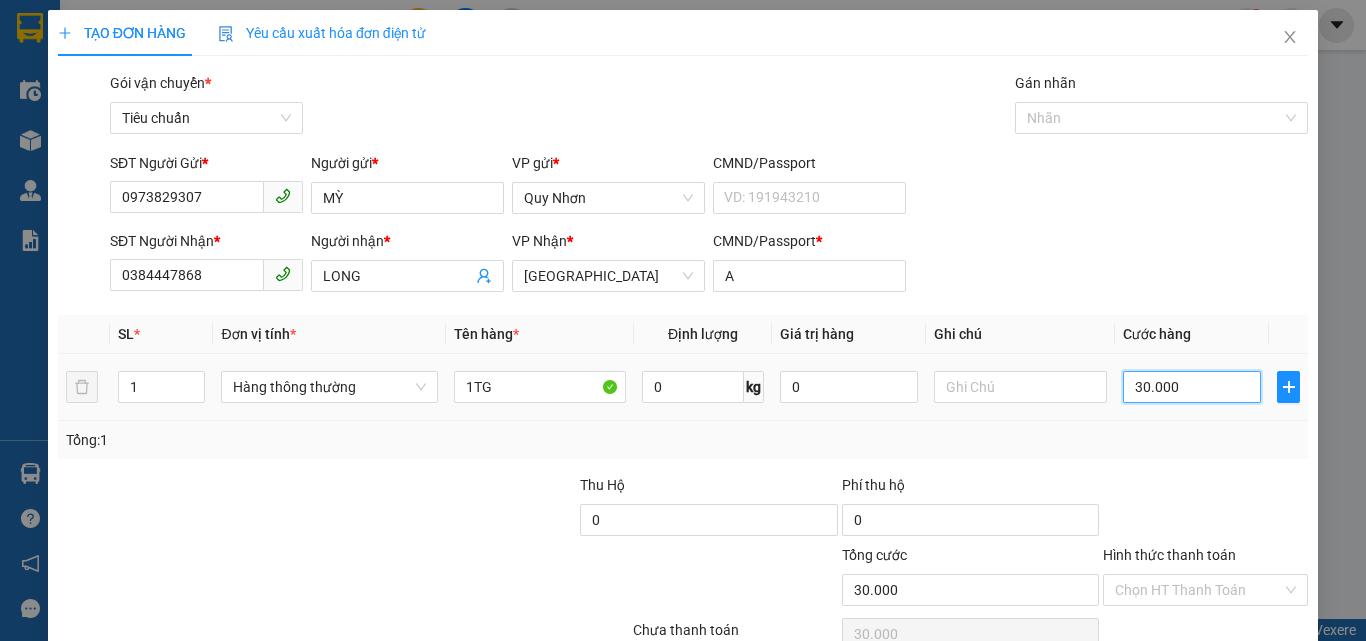 click on "30.000" at bounding box center [1192, 387] 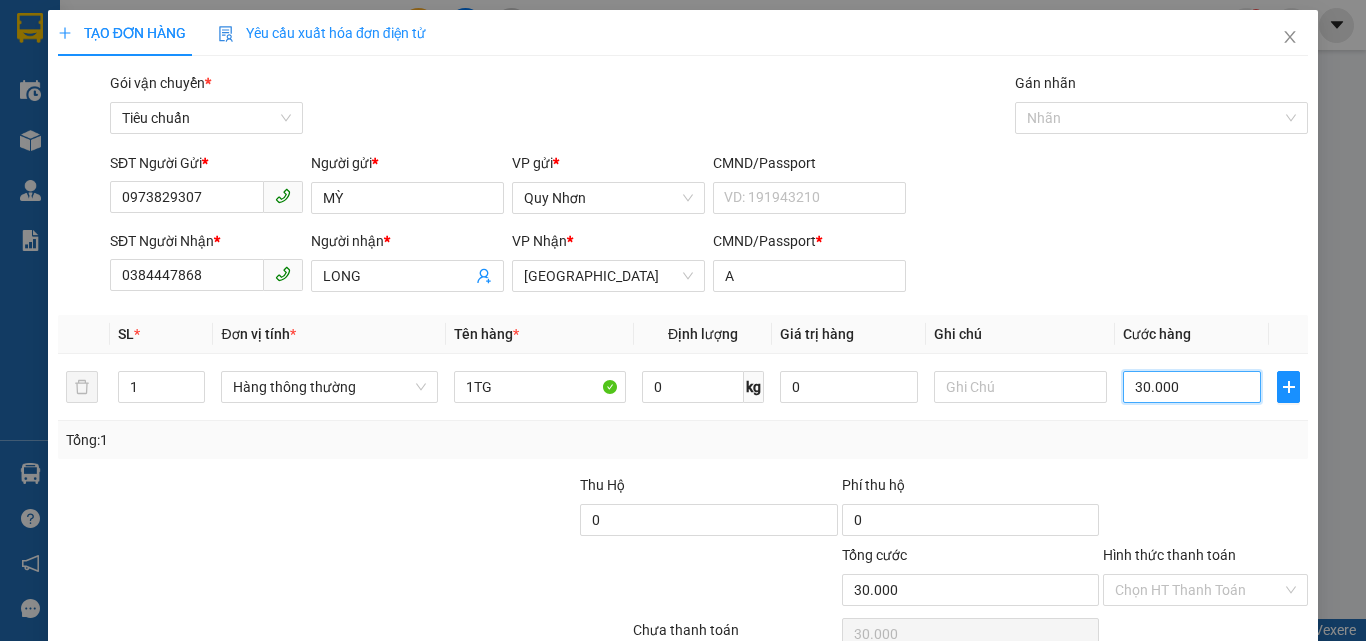 type on "4" 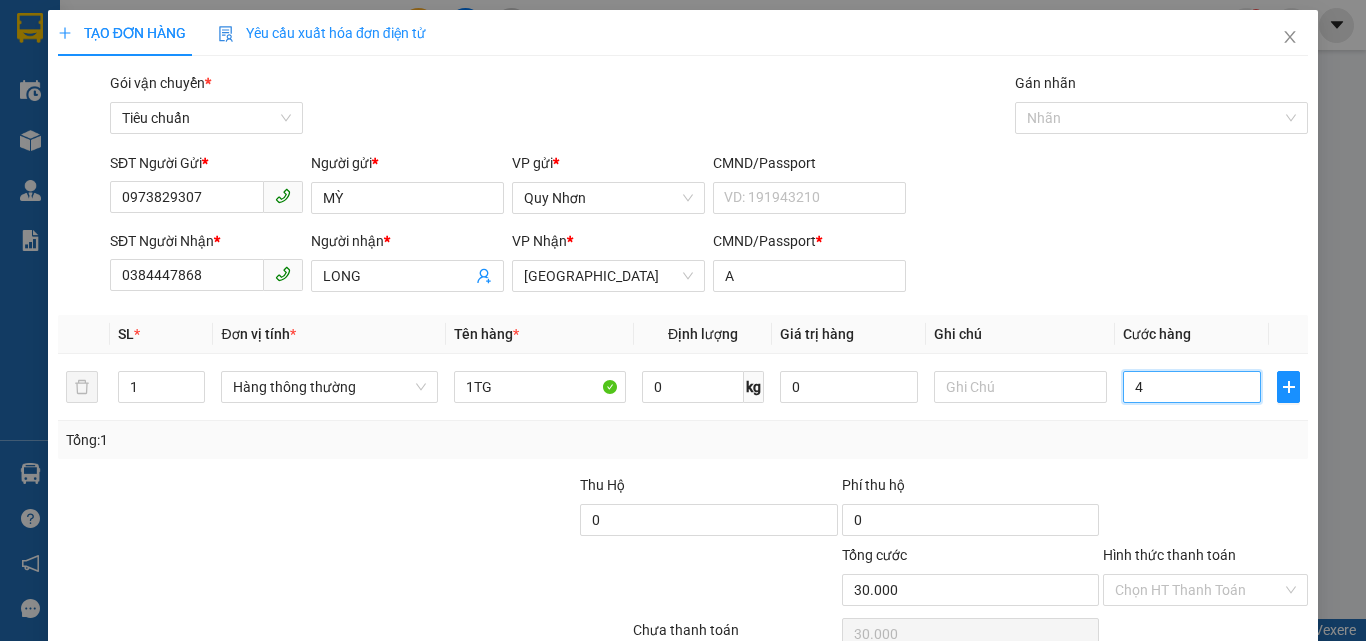 type on "4" 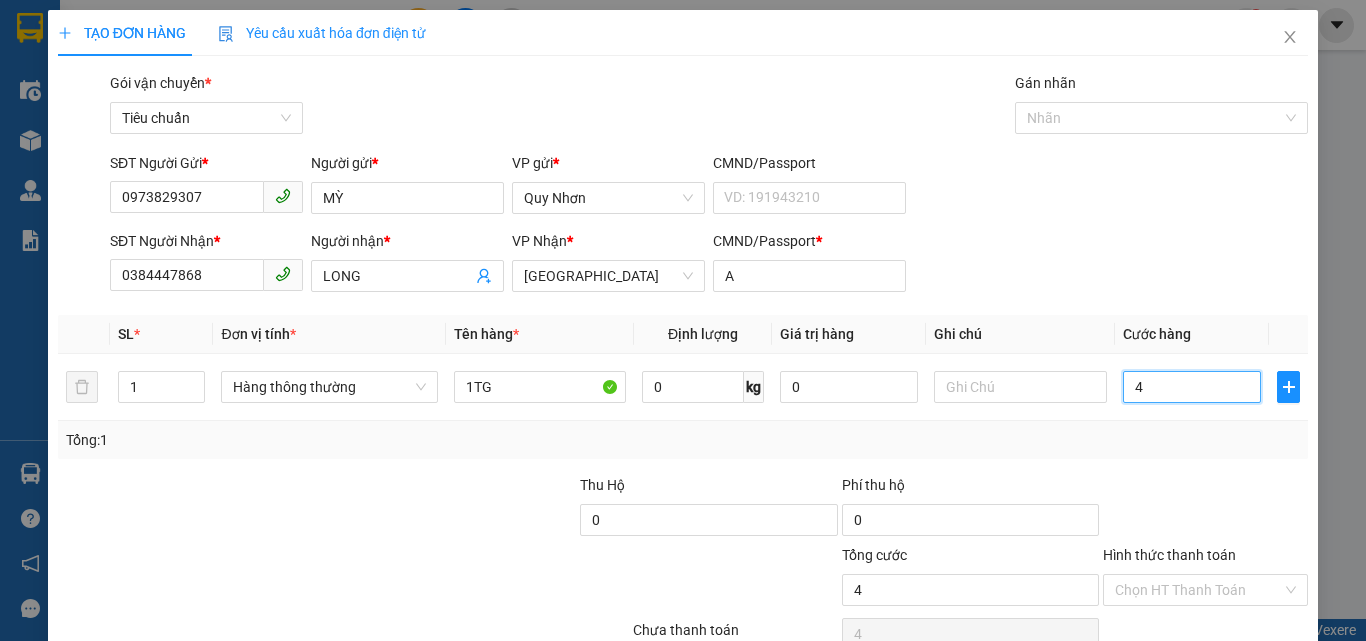 type on "40" 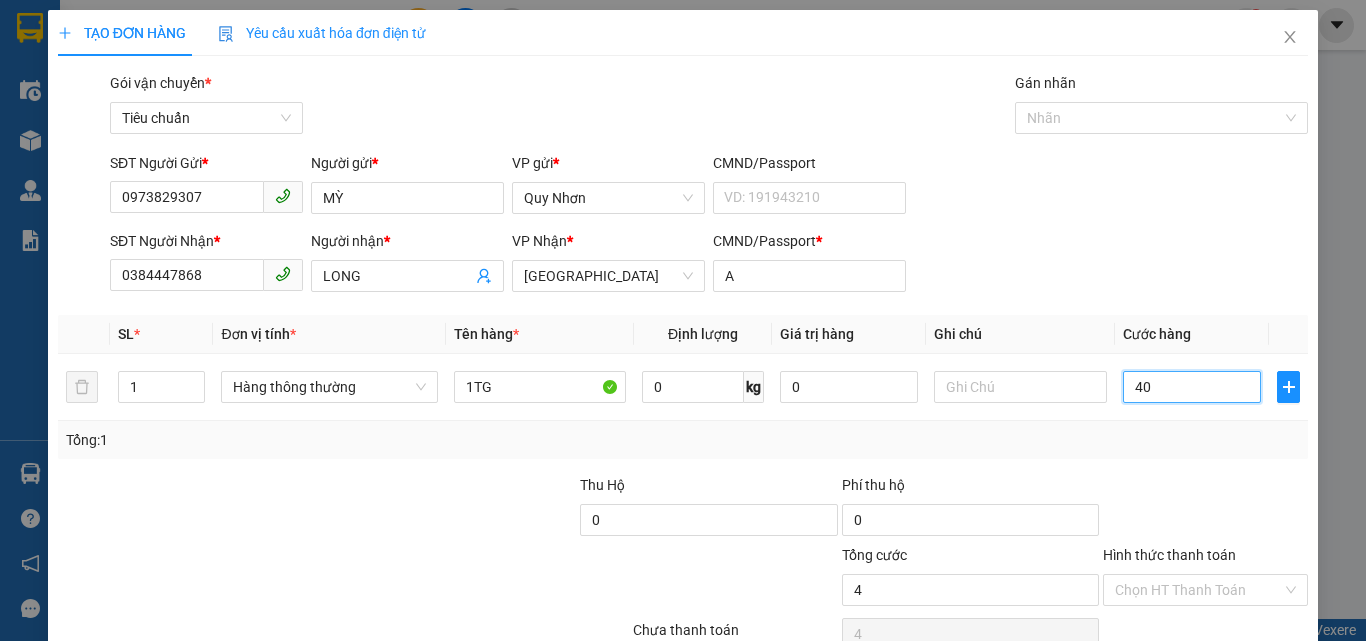 type on "40" 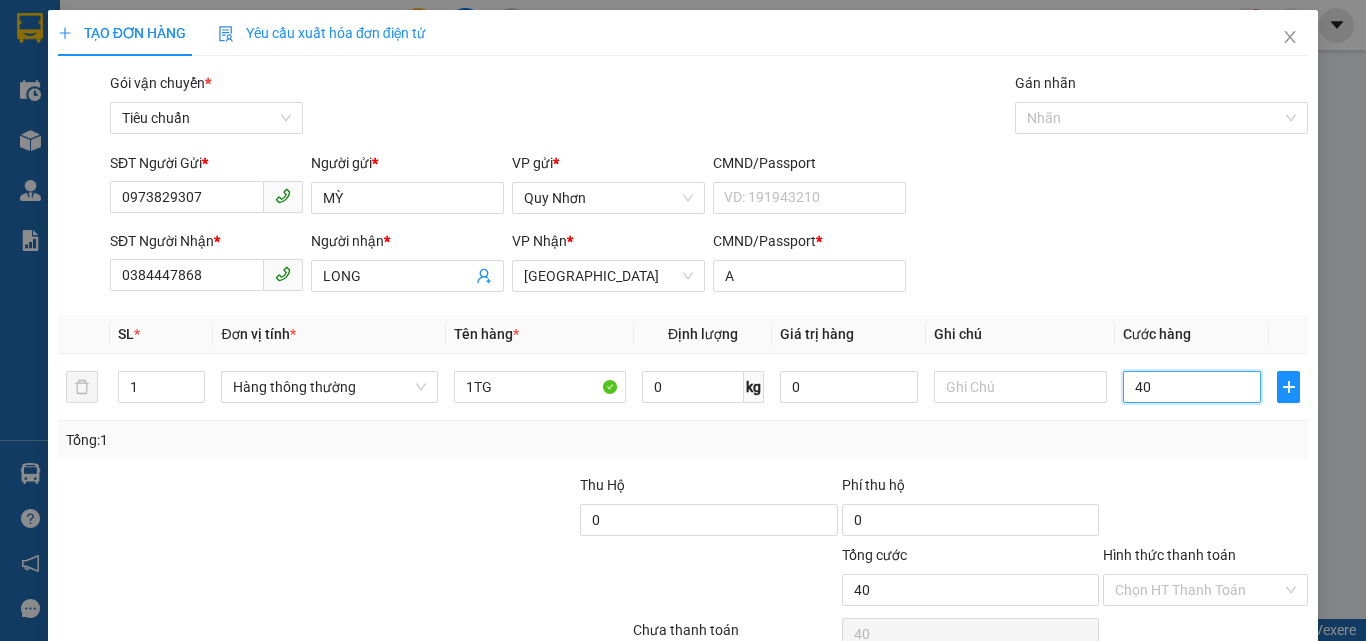 type on "400" 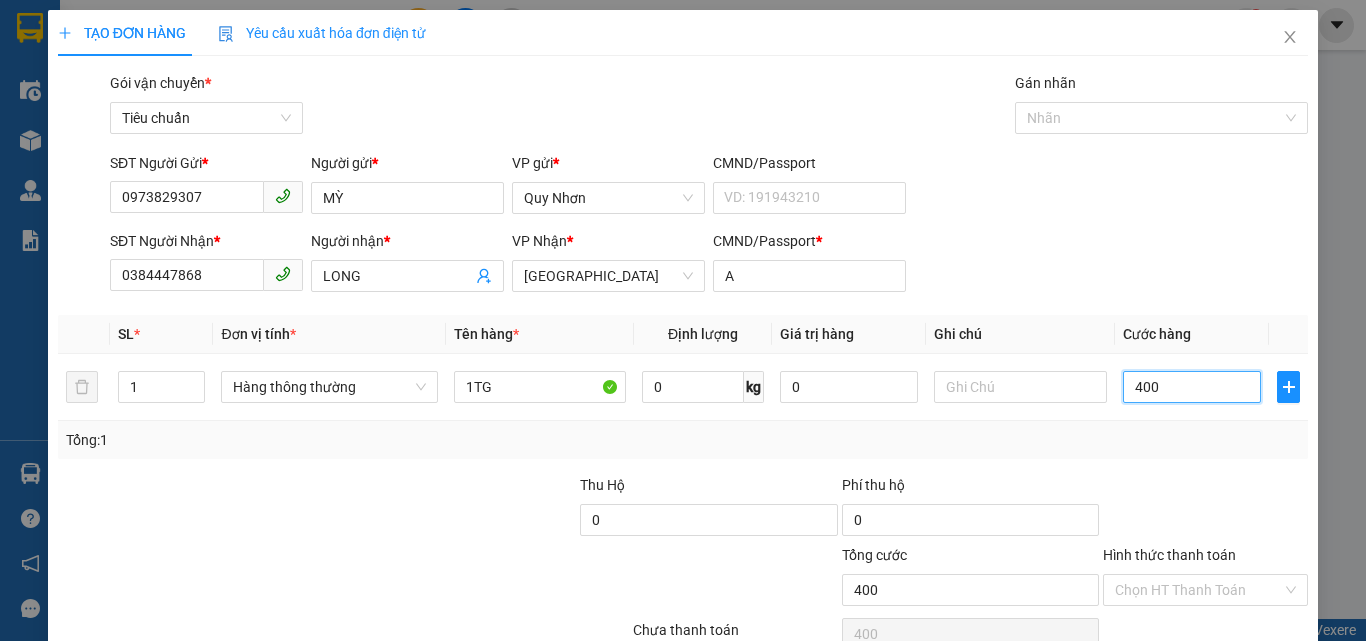 type on "4.000" 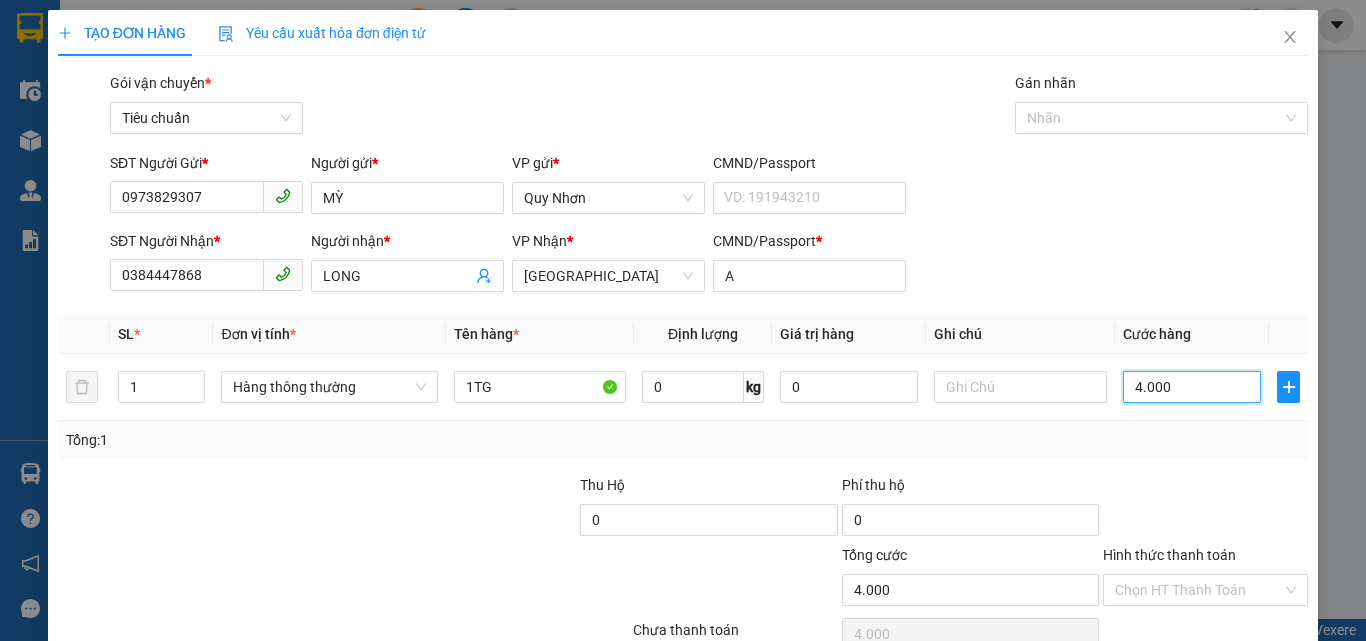 type on "40.000" 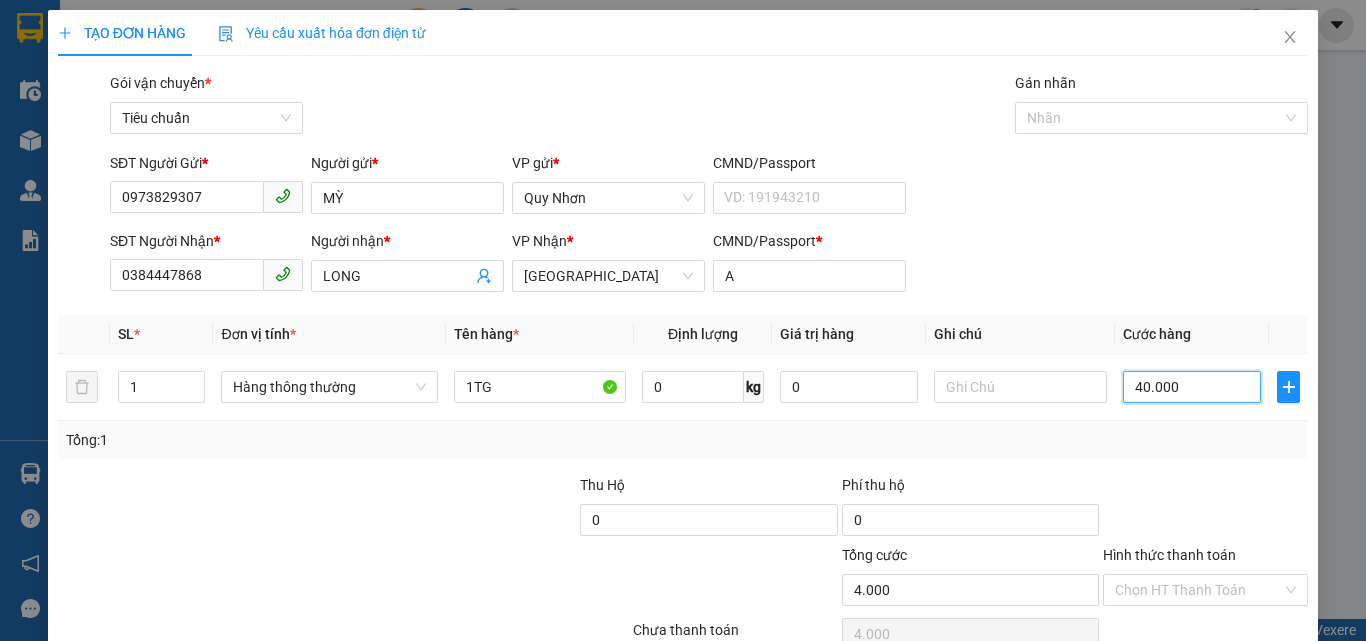 type on "40.000" 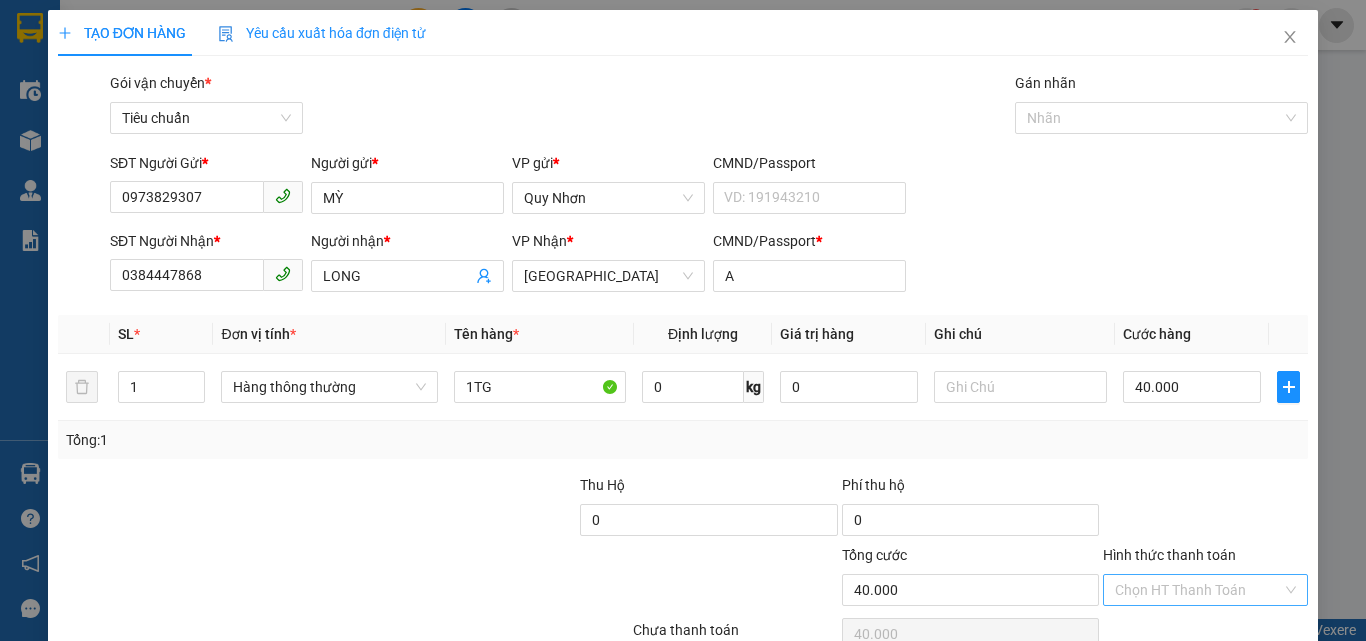 click on "Hình thức thanh toán" at bounding box center (1198, 590) 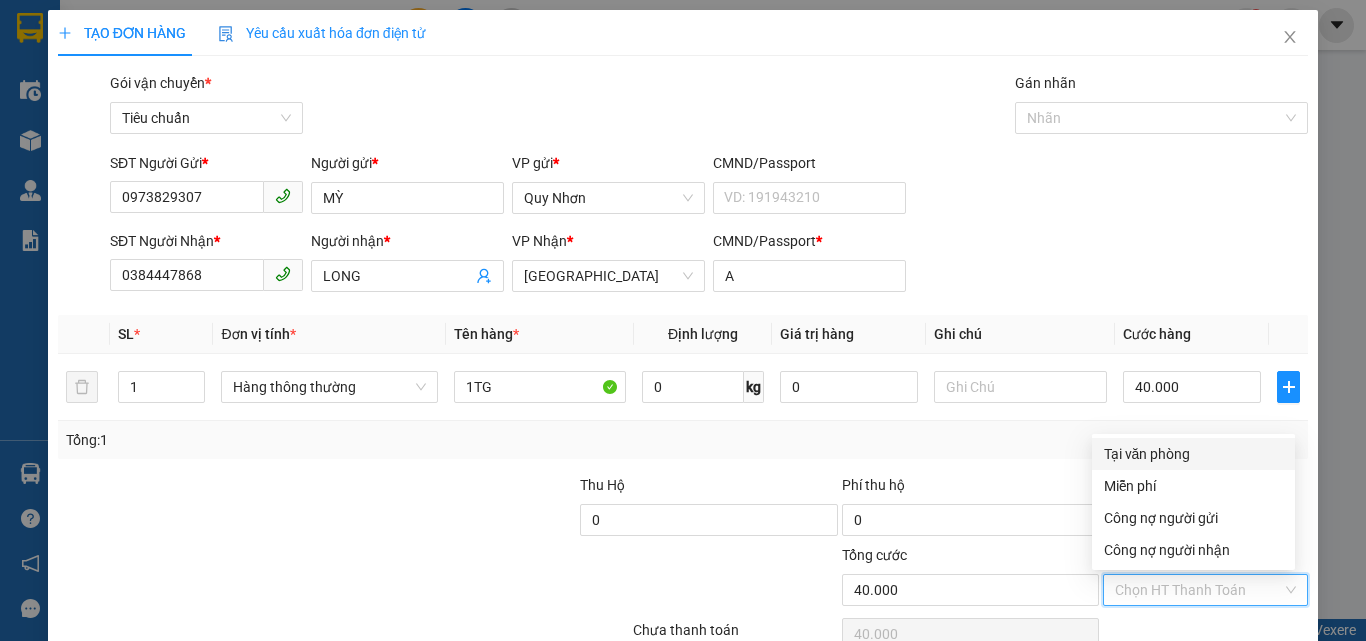 click on "Tại văn phòng" at bounding box center (1193, 454) 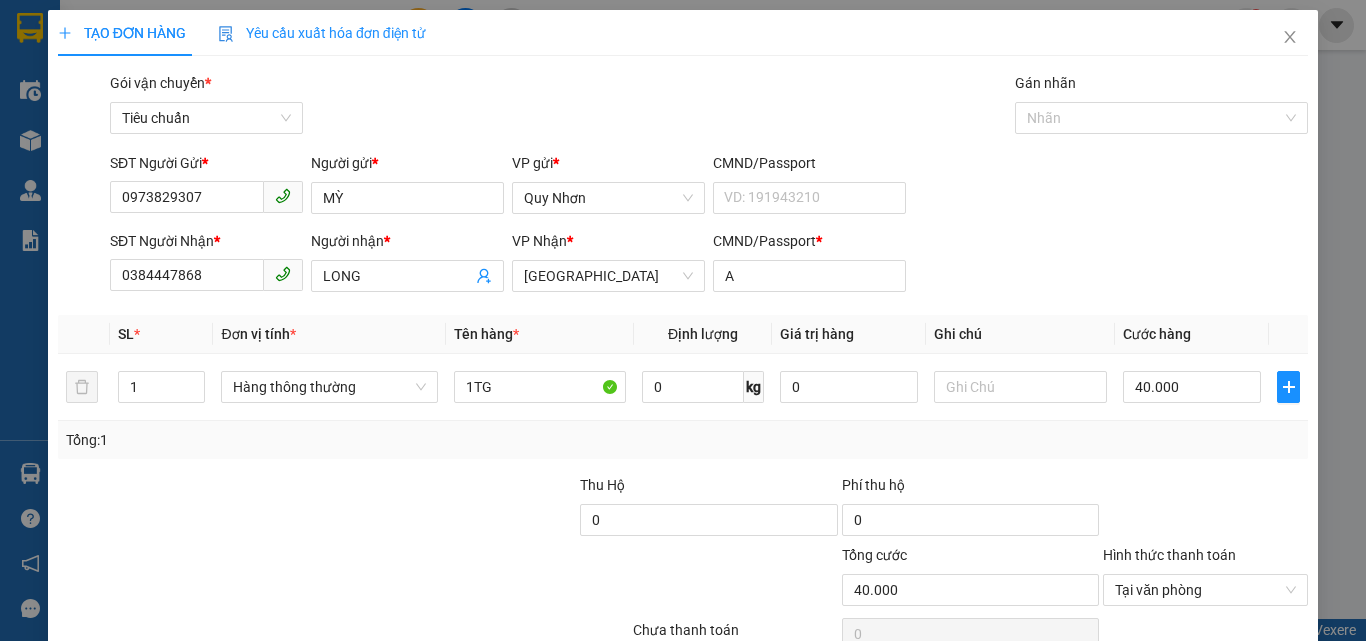 click on "[PERSON_NAME] và In" at bounding box center [1231, 685] 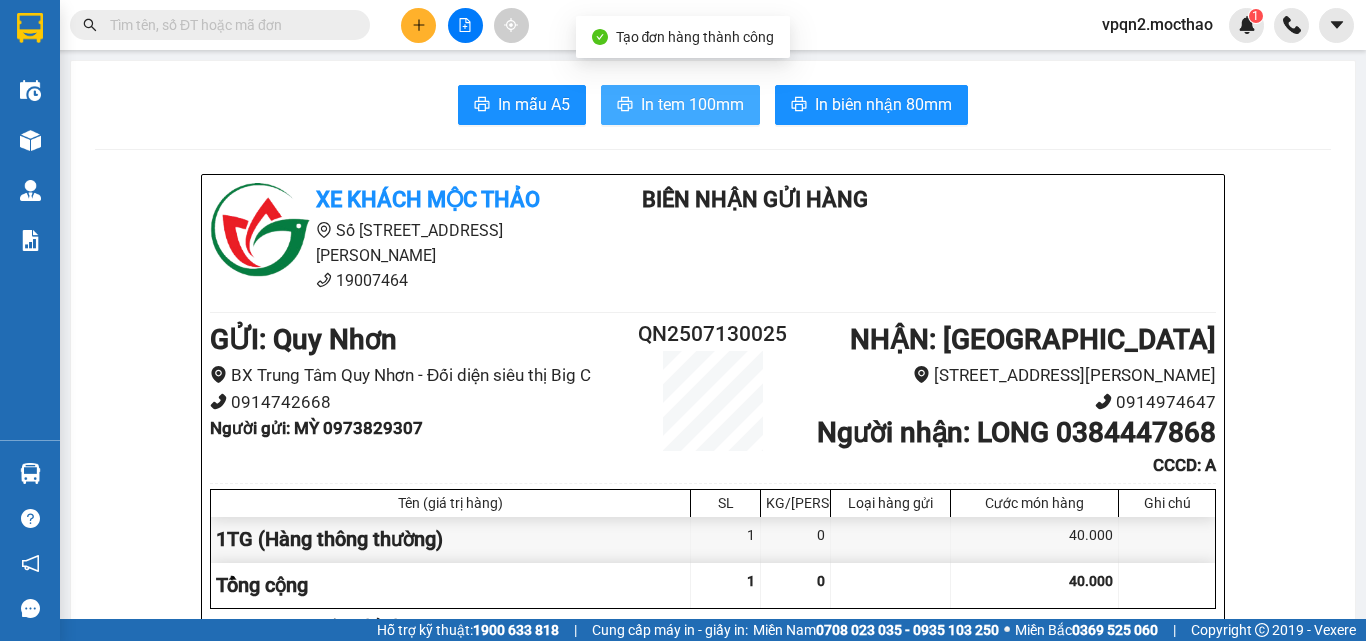 click on "In tem 100mm" at bounding box center [692, 104] 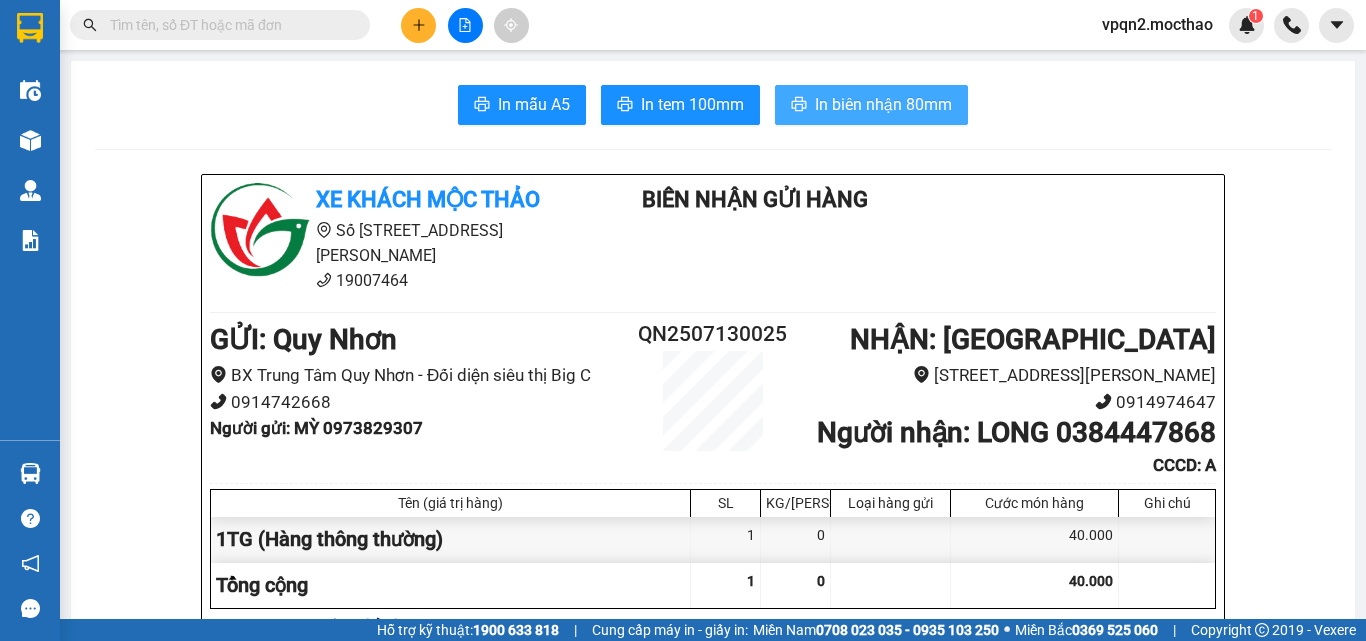 click on "In mẫu A5
In tem 100mm
In biên nhận 80mm Xe khách Mộc Thảo   Số 227 đường [PERSON_NAME]   19007464 Biên Nhận Gửi Hàng GỬI :   Quy Nhơn   BX Trung [GEOGRAPHIC_DATA] - Đối diện siêu thị Big C   0914742668 Người gửi :   MỲ 0973829307 QN2507130025 NHẬN :   [GEOGRAPHIC_DATA]   227 [GEOGRAPHIC_DATA] - Phường 8   0914974647 Người nhận :   LONG 0384447868 CCCD :   A Tên (giá trị hàng) SL KG/Món Loại hàng gửi Cước món hàng Ghi chú 1TG (Hàng thông thường) 1 0 40.000 Tổng cộng 1 0 40.000 Loading... Cước rồi   : 40.000 Tổng phải thu: 0 Quy định nhận/gửi hàng : 1. Quý khách phải báo mã số “Biên nhận gửi hàng” khi nhận hàng, phải trình CMND hoặc giấy giới thiệu đối với hàng gửi bảo đảm, hàng có giá trị. 2. Hàng gửi có giá trị cao Quý khách phải khai báo để được gửi theo phương thức bảo đảm giá trị. TRACKING :  [URL][DOMAIN_NAME]" at bounding box center (713, 1779) 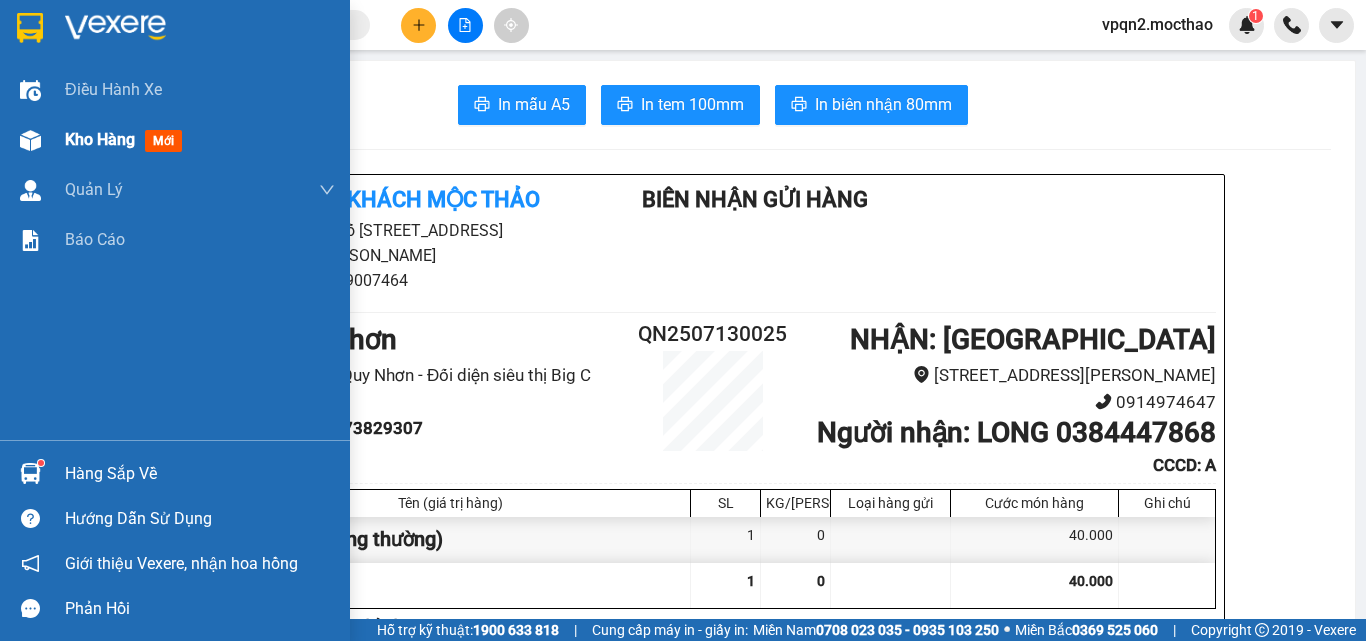 click at bounding box center [30, 140] 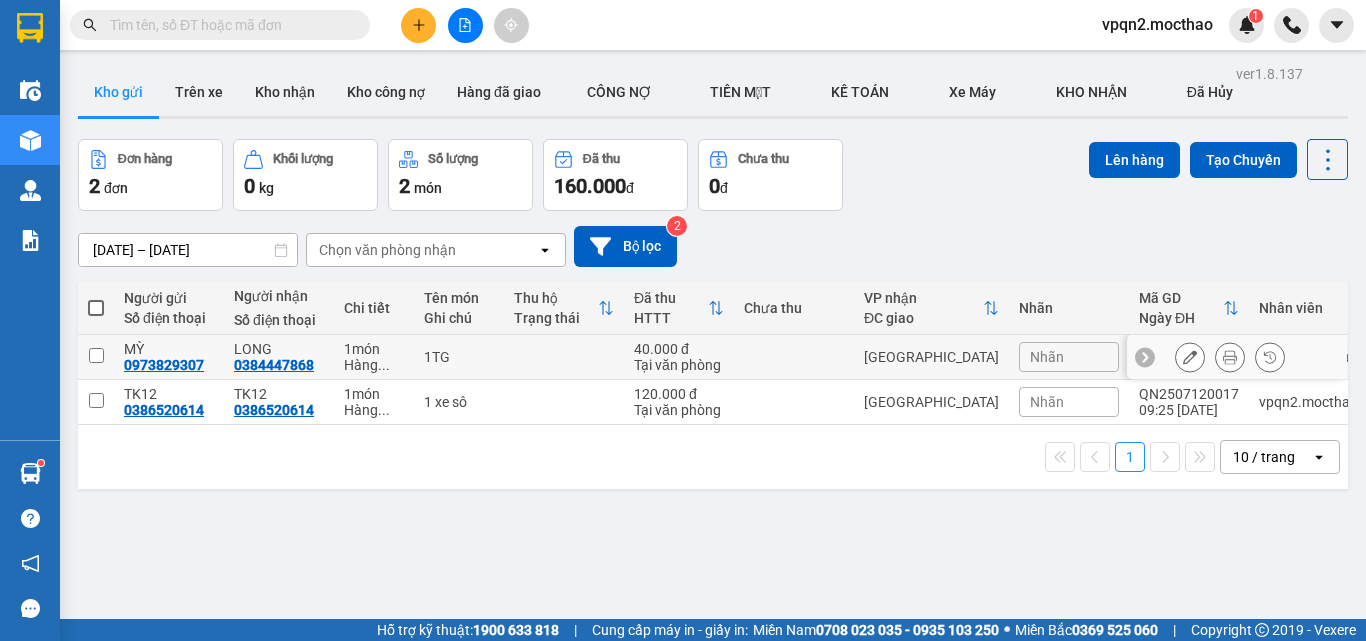 click on "[GEOGRAPHIC_DATA]" at bounding box center (931, 357) 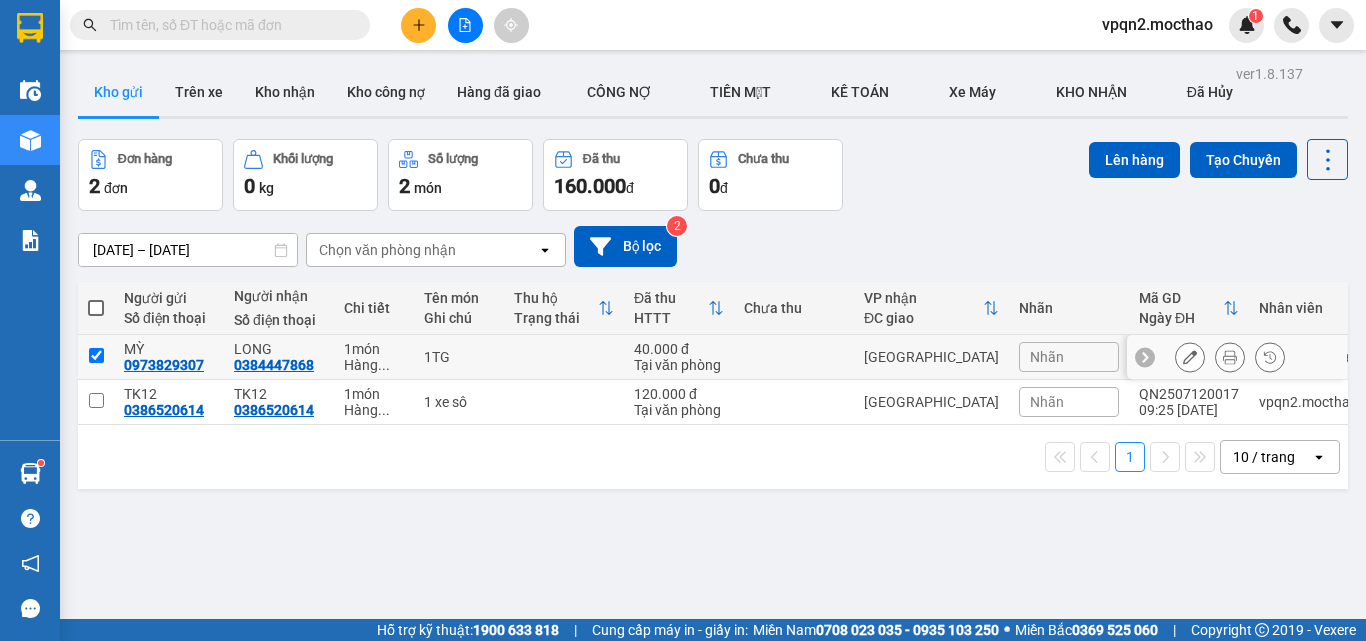 checkbox on "true" 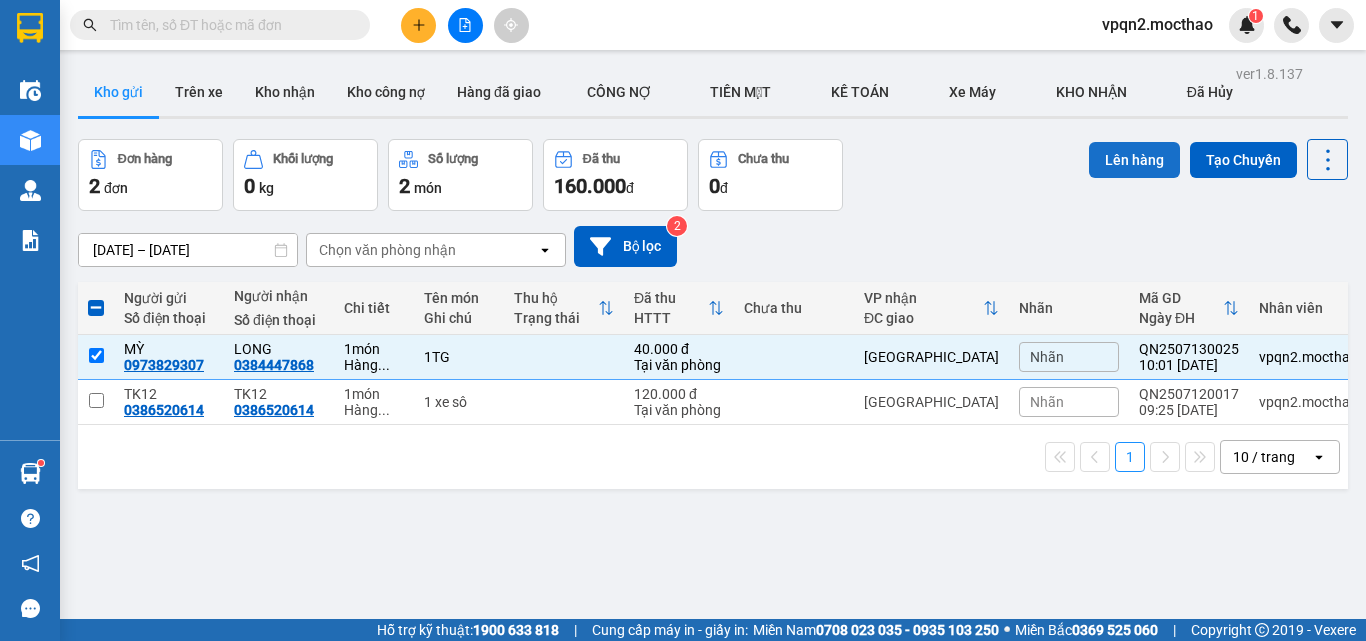 click on "Lên hàng" at bounding box center (1134, 160) 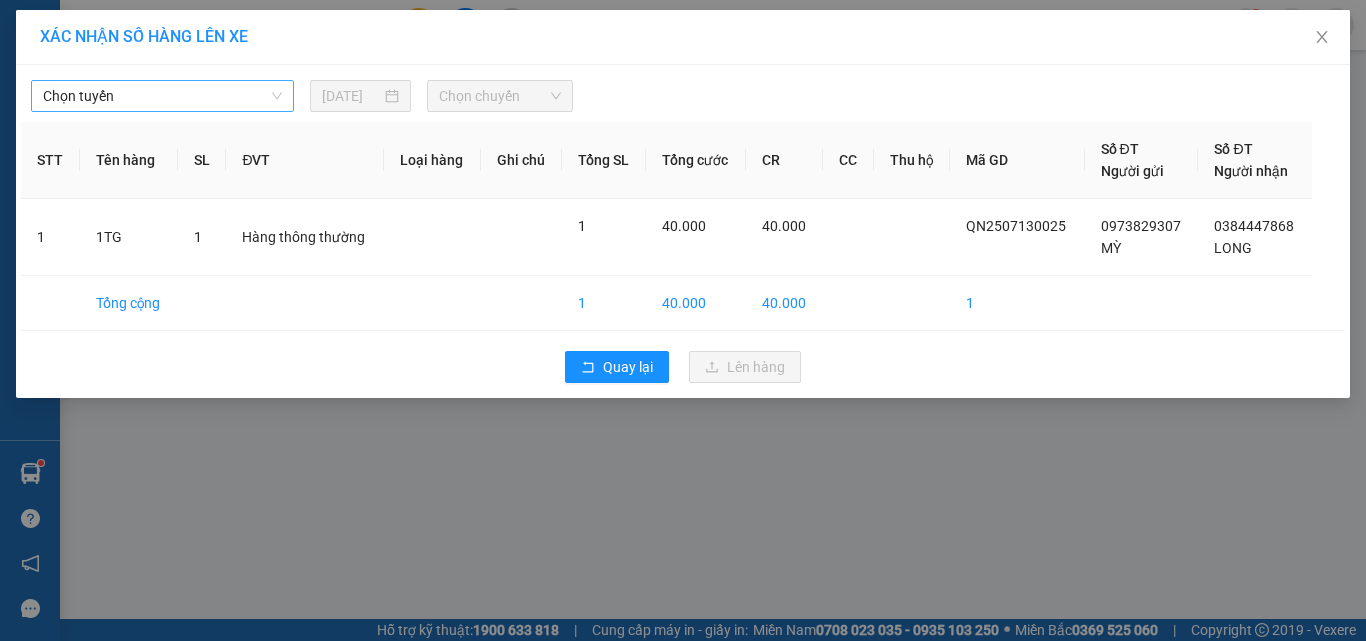 click on "Chọn tuyến" at bounding box center [162, 96] 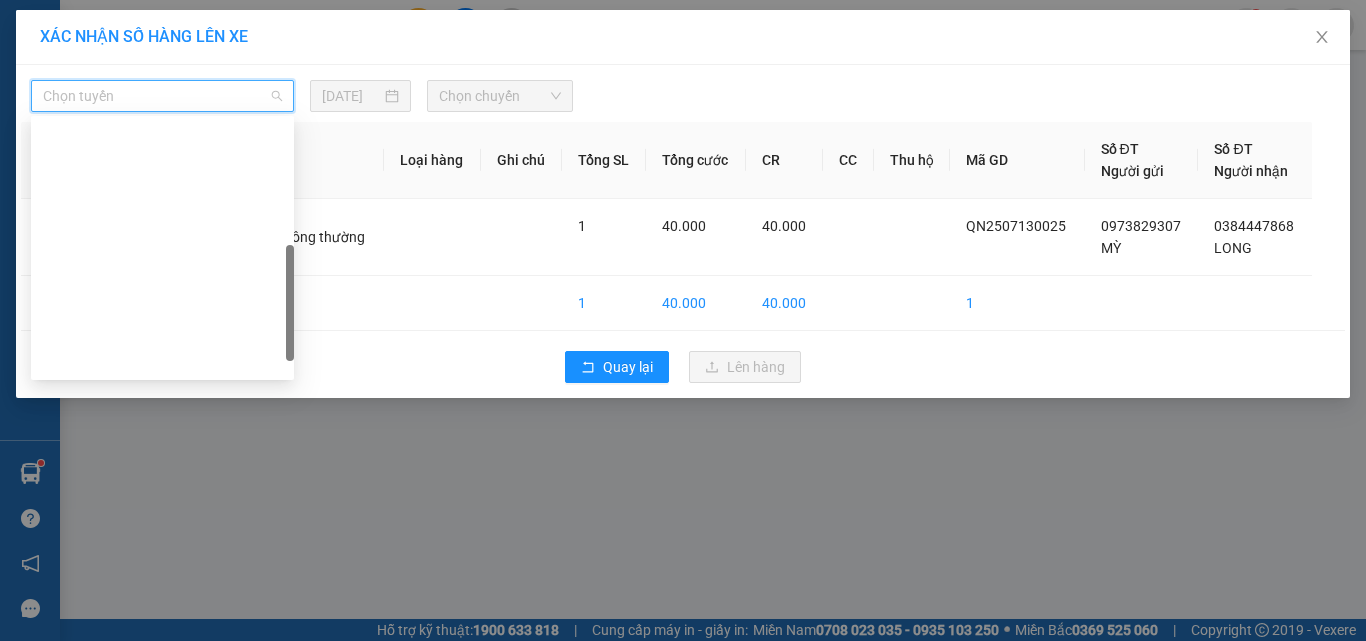 click on "Quy Nhơn - [GEOGRAPHIC_DATA]" at bounding box center [162, 712] 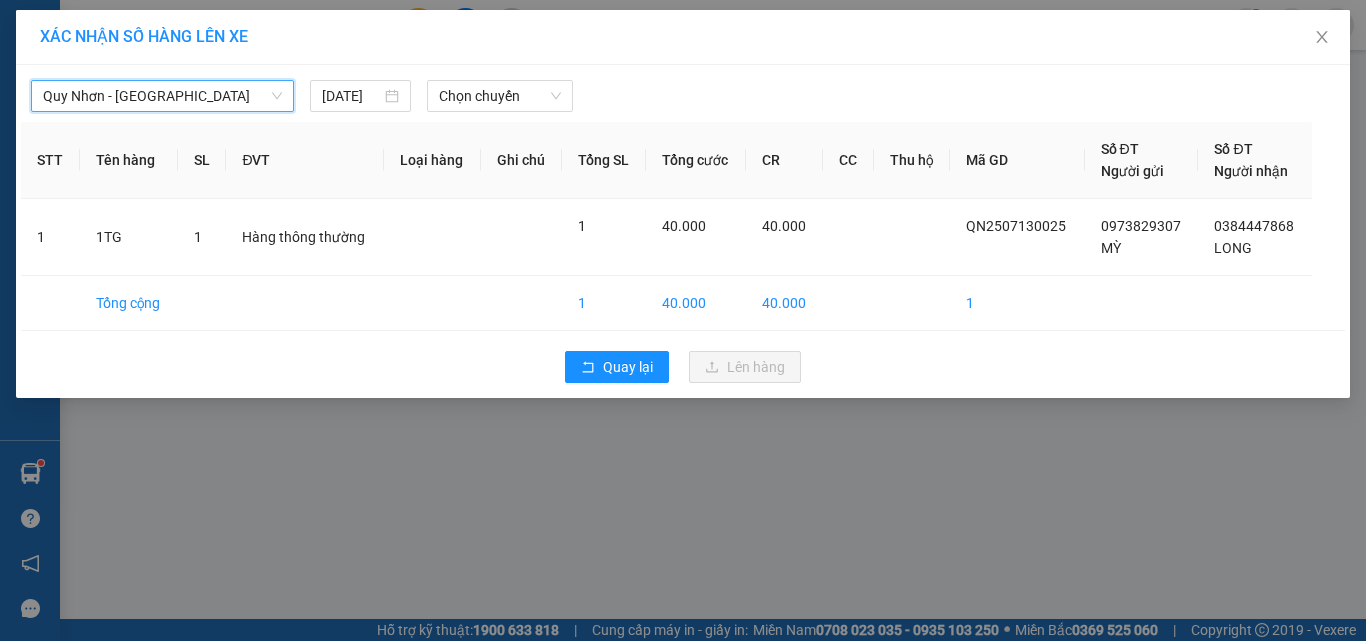 click on "Quy Nhơn - [GEOGRAPHIC_DATA] - [GEOGRAPHIC_DATA] [DATE] Chọn chuyến STT Tên hàng SL ĐVT Loại hàng Ghi chú Tổng SL Tổng cước CR CC Thu hộ Mã GD Số ĐT Người gửi Số ĐT Người nhận 1 1TG 1 Hàng thông thường 1 40.000 40.000 QN2507130025 0973829307 MỲ 0384447868 LONG Tổng cộng 1 40.000 40.000 1 Quay lại Lên hàng" at bounding box center [683, 231] 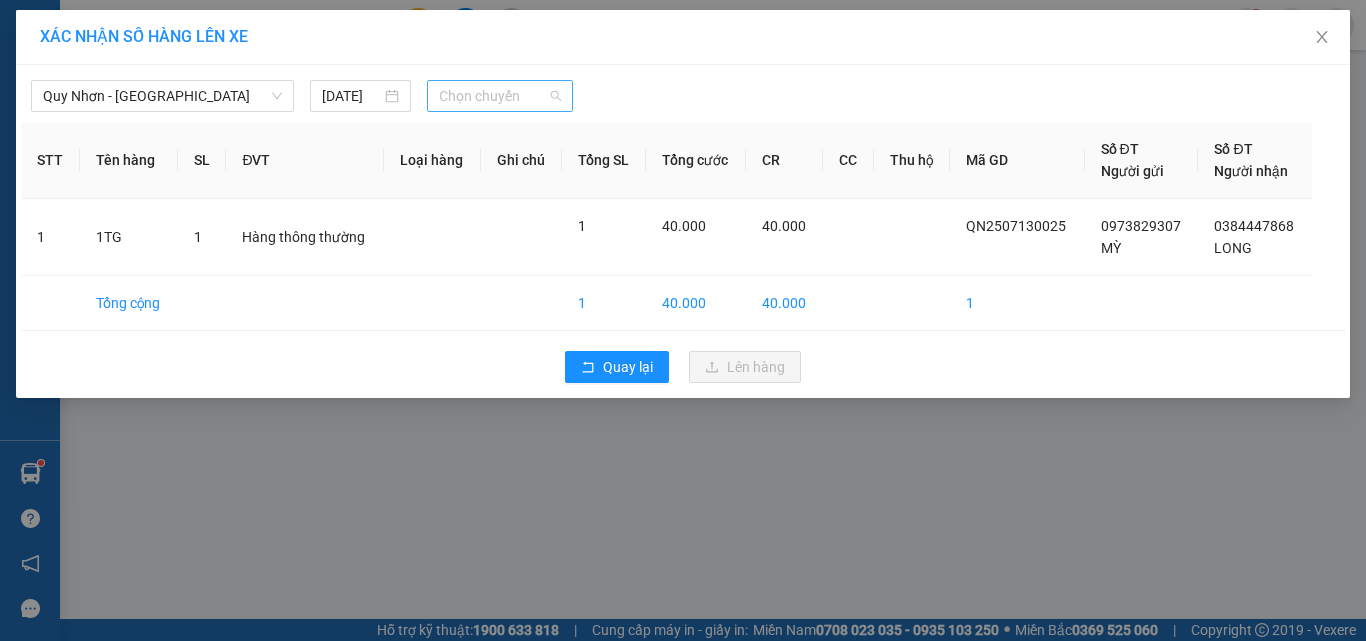 click on "Chọn chuyến" at bounding box center (500, 96) 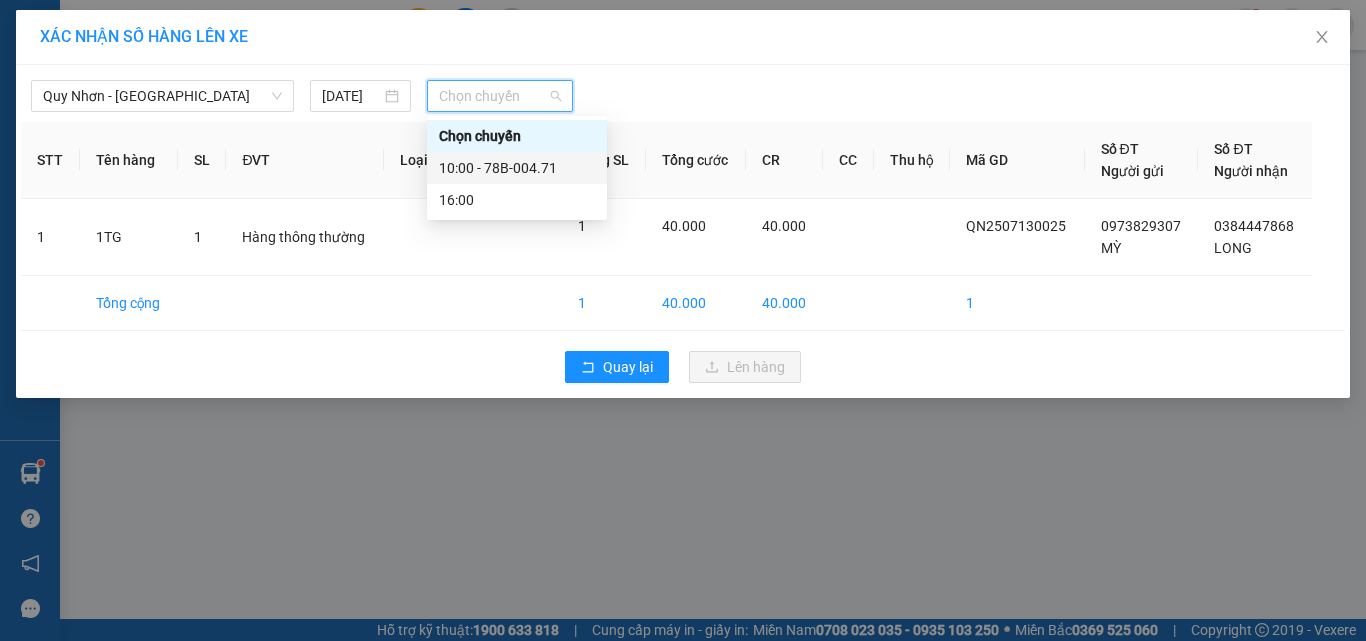 drag, startPoint x: 524, startPoint y: 168, endPoint x: 603, endPoint y: 208, distance: 88.54942 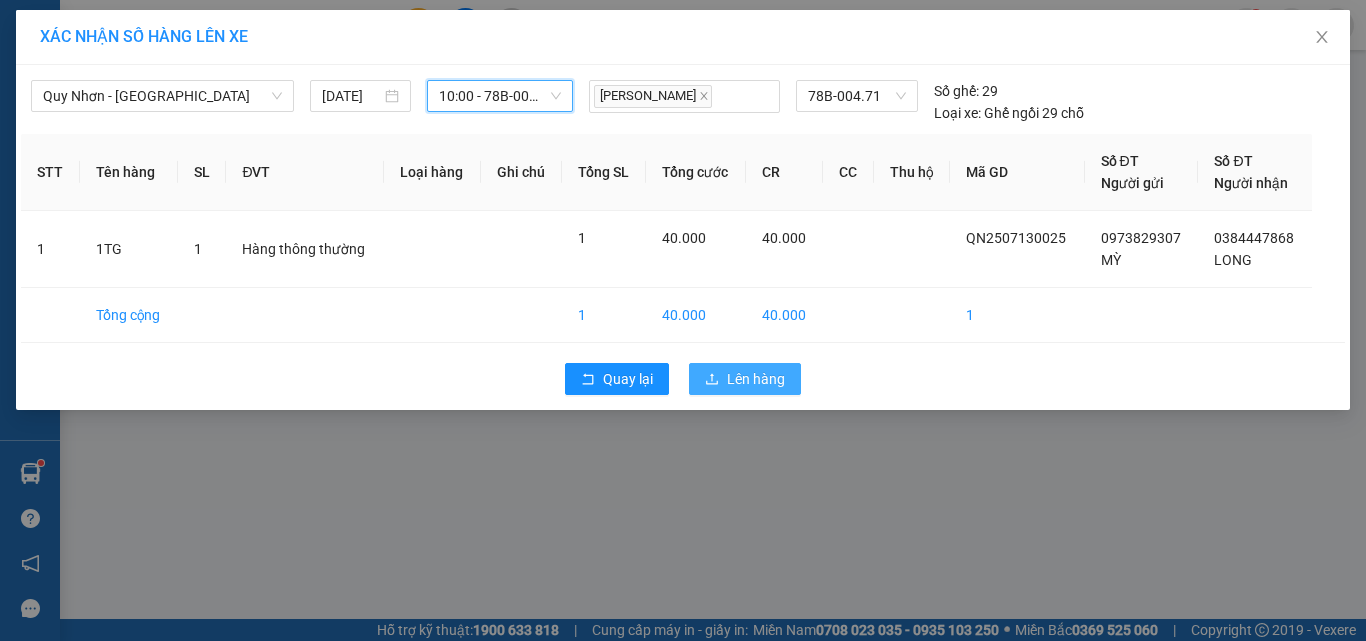 click on "Lên hàng" at bounding box center [745, 379] 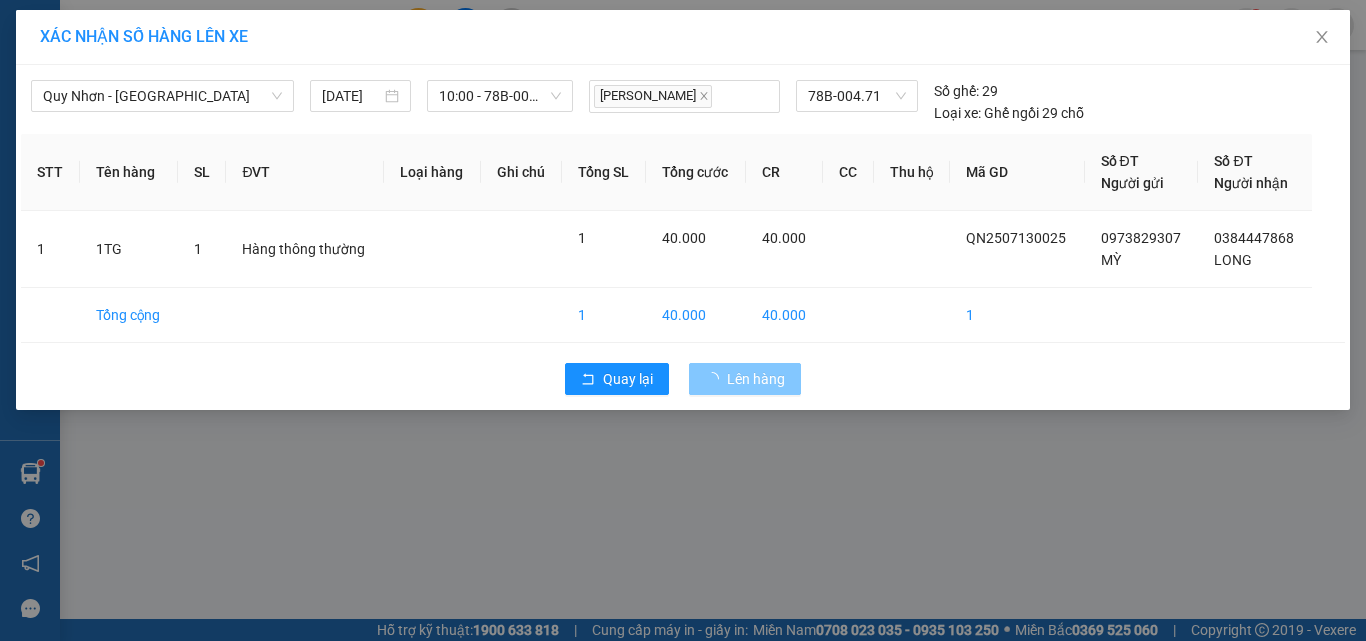 click on "Lên hàng" at bounding box center [745, 379] 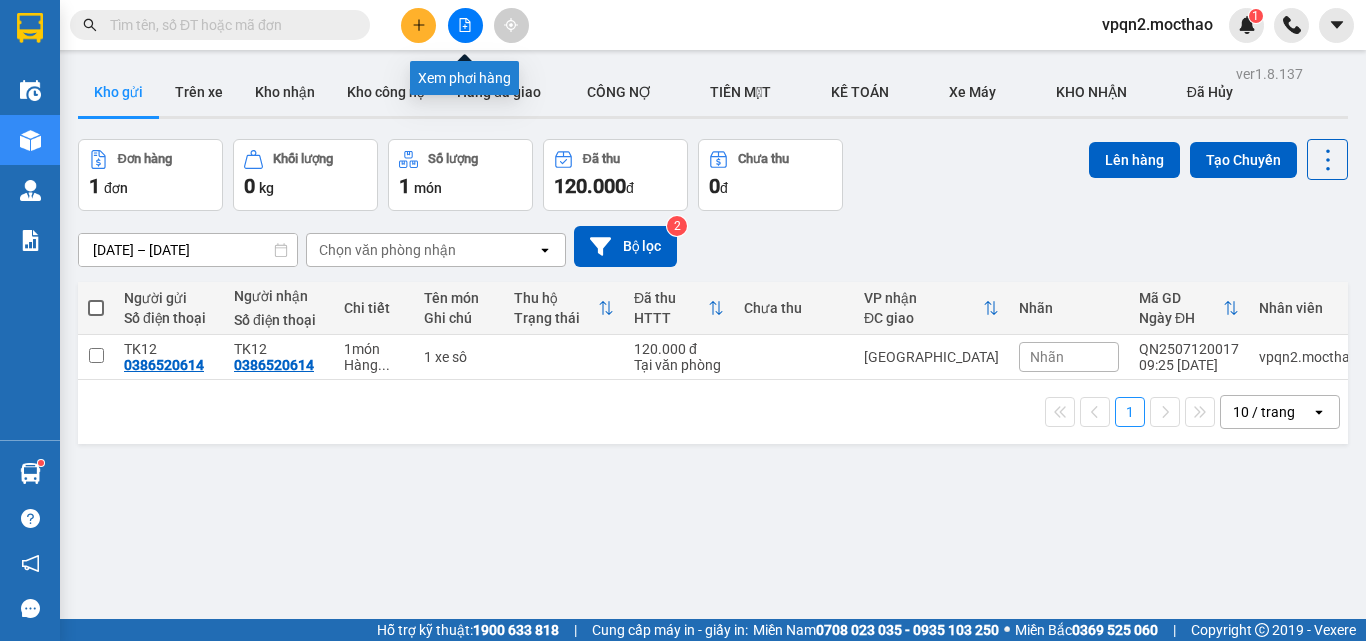 click at bounding box center (465, 25) 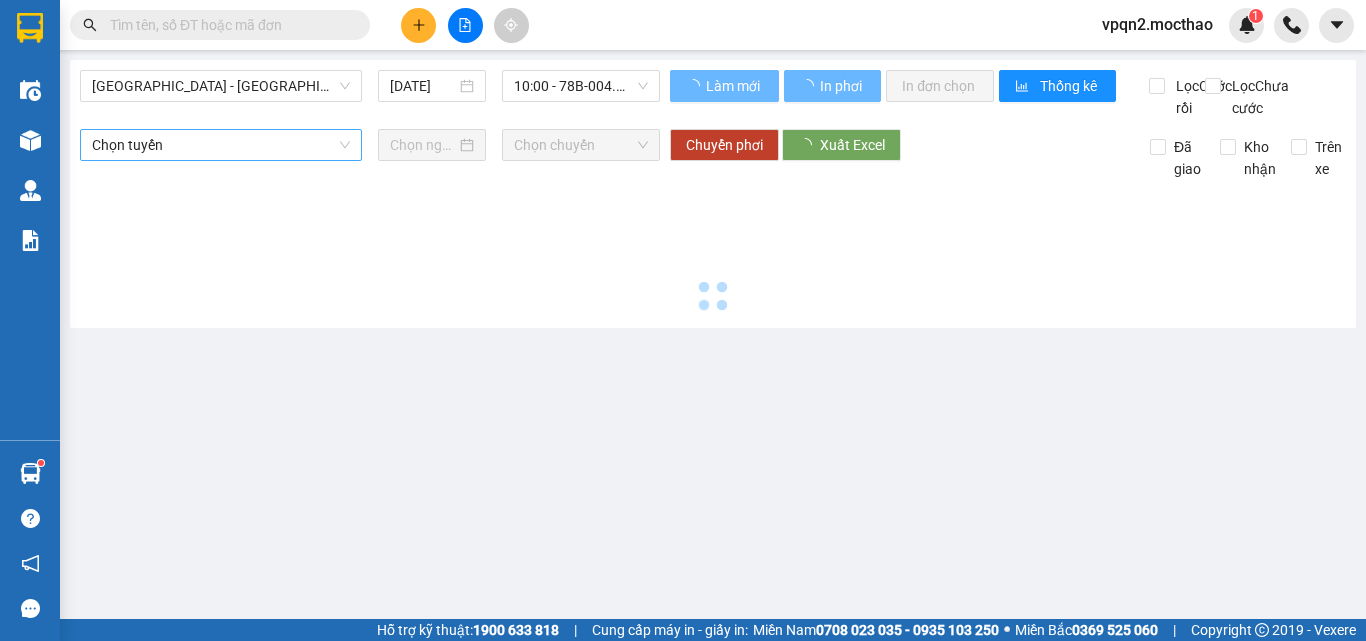 click on "[GEOGRAPHIC_DATA] - [GEOGRAPHIC_DATA]" at bounding box center (221, 86) 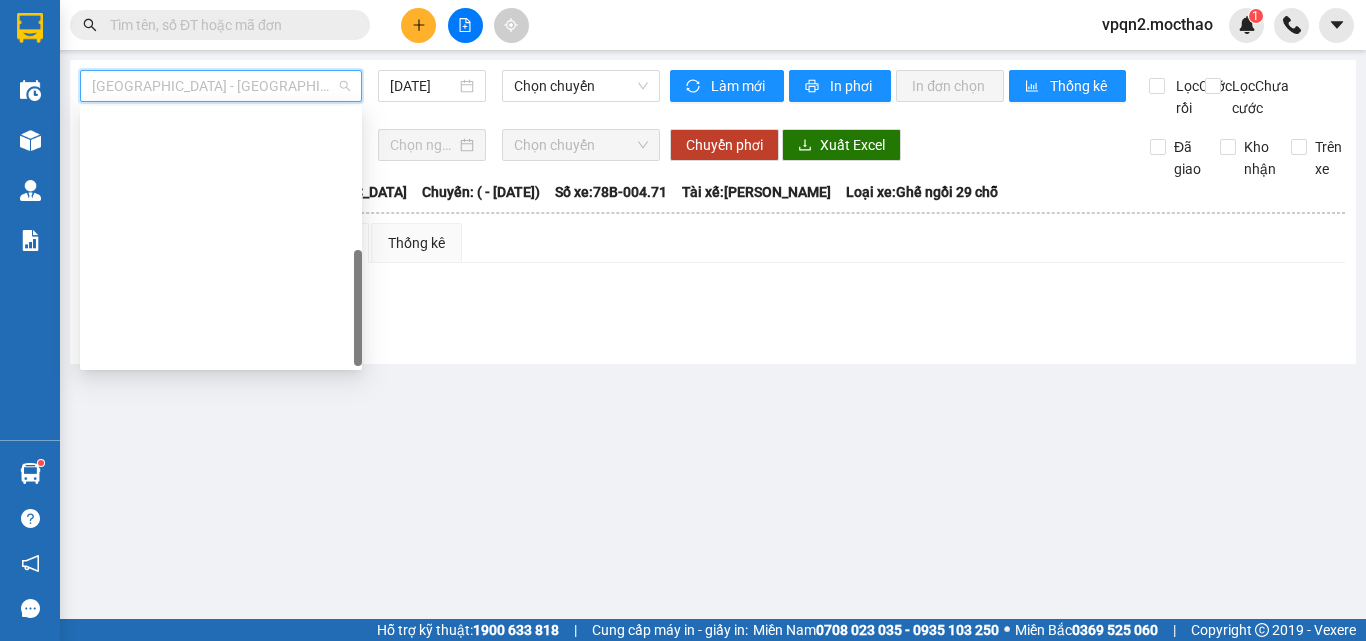 click on "Quy Nhơn - [GEOGRAPHIC_DATA]" at bounding box center [221, 702] 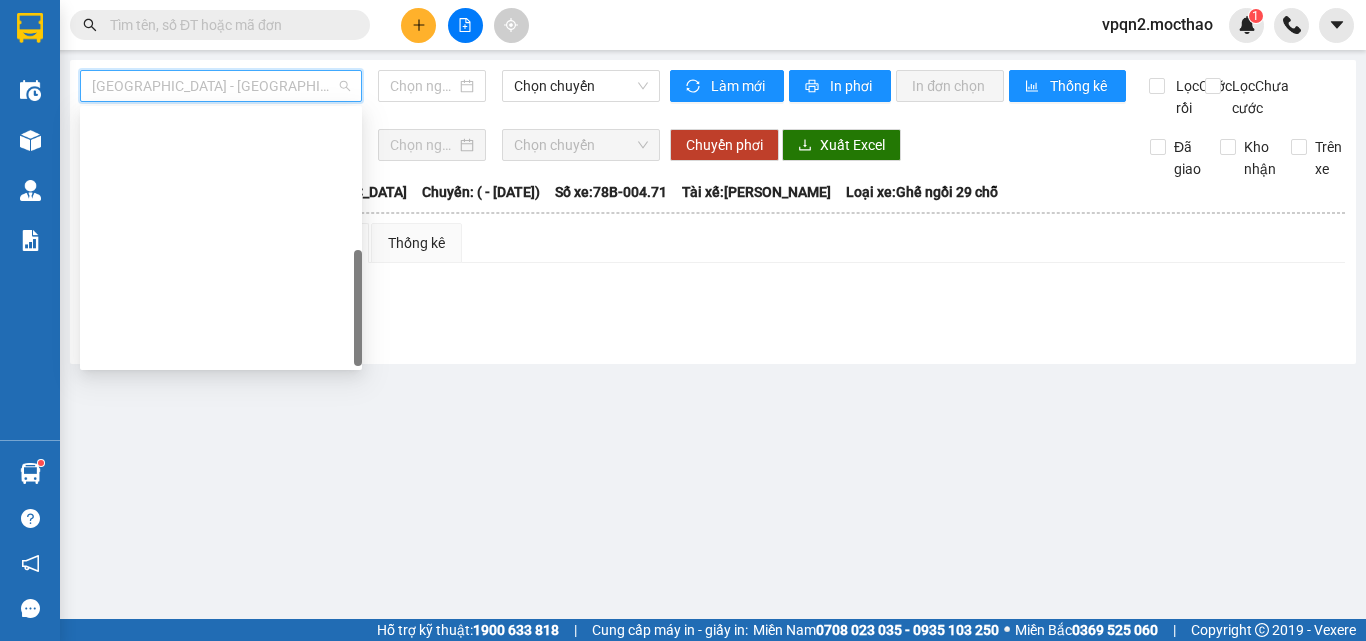 type on "[DATE]" 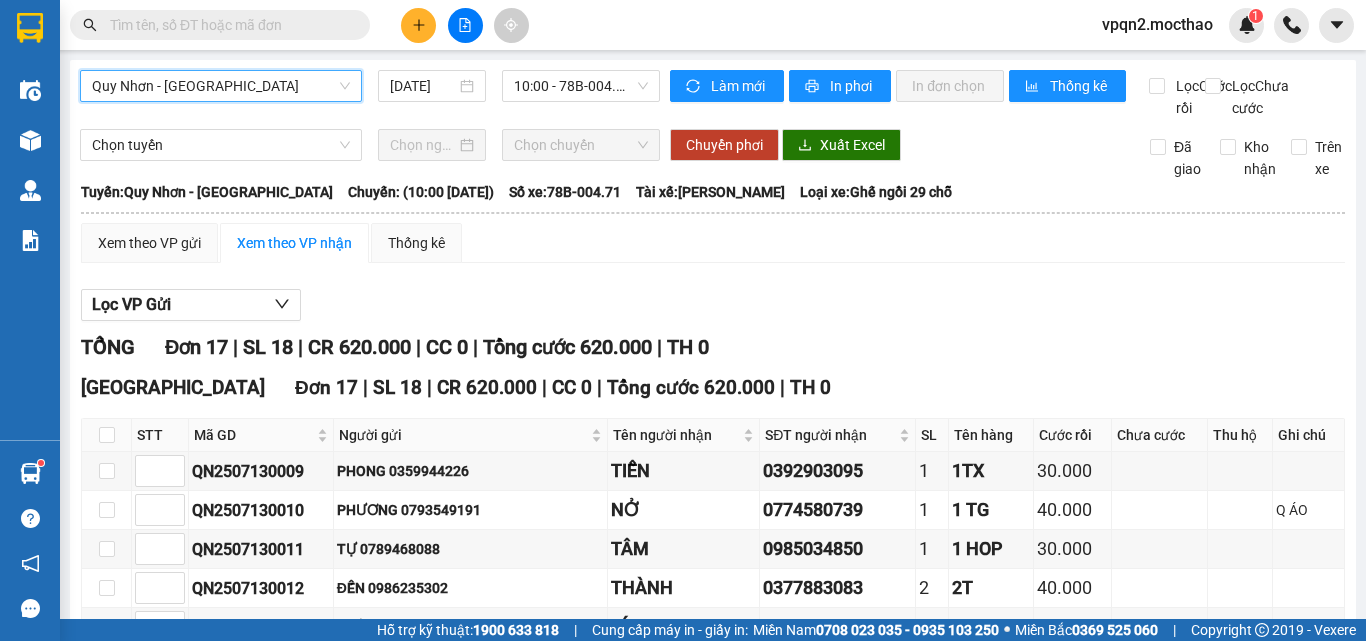 click at bounding box center [228, 25] 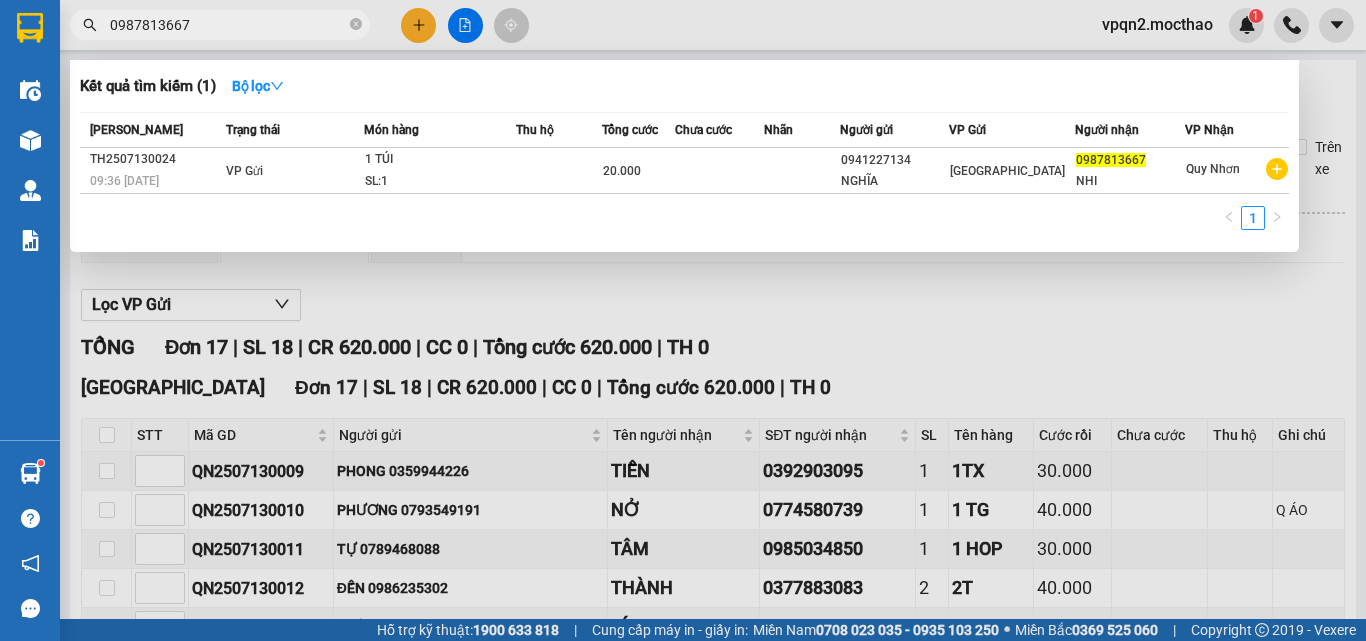 type on "0987813667" 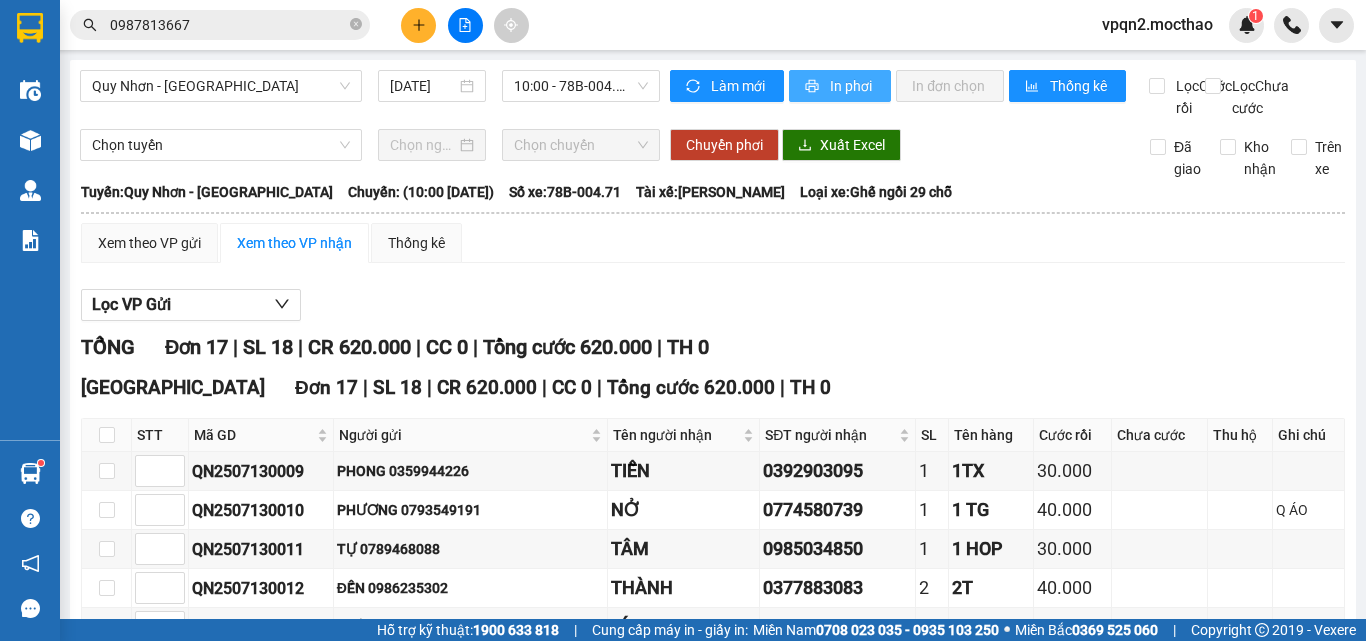 click on "In phơi" at bounding box center [852, 86] 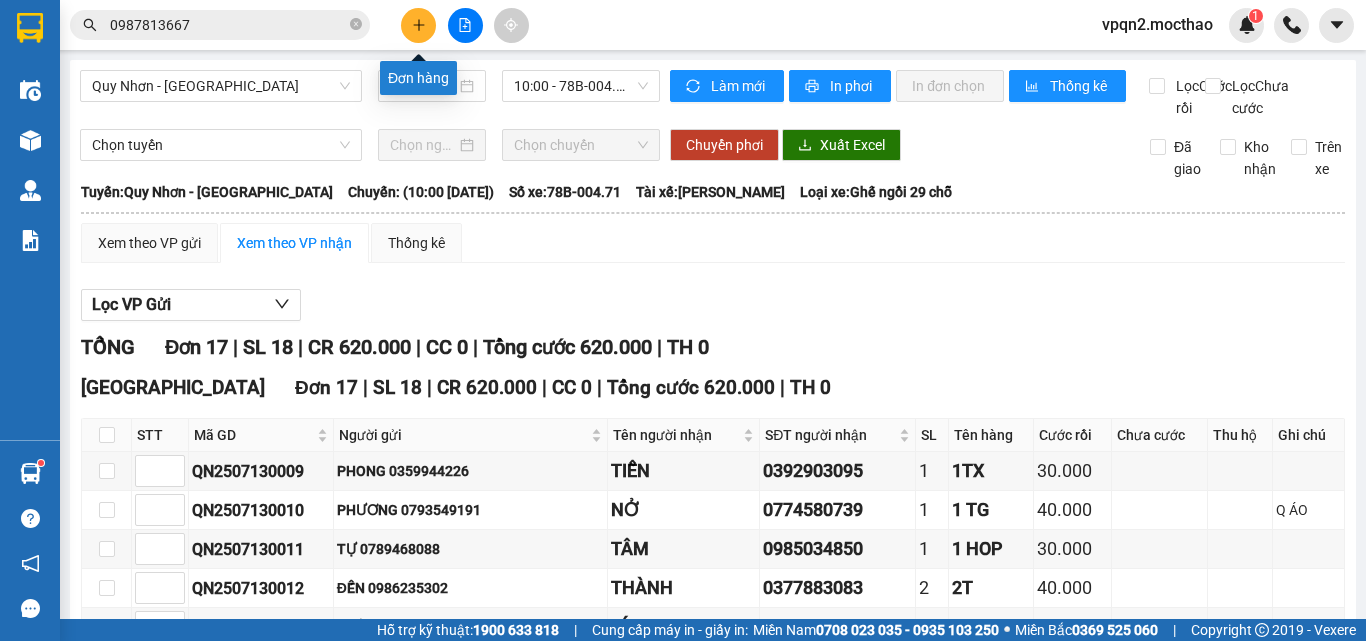 click 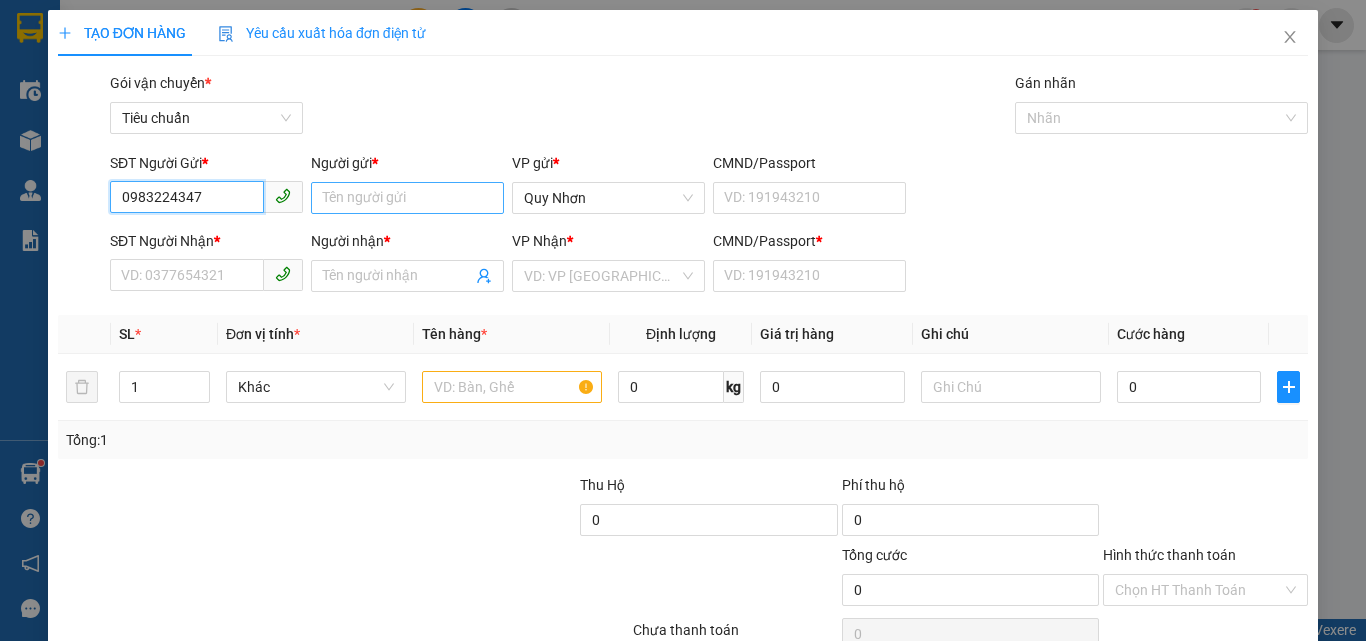 type on "0983224347" 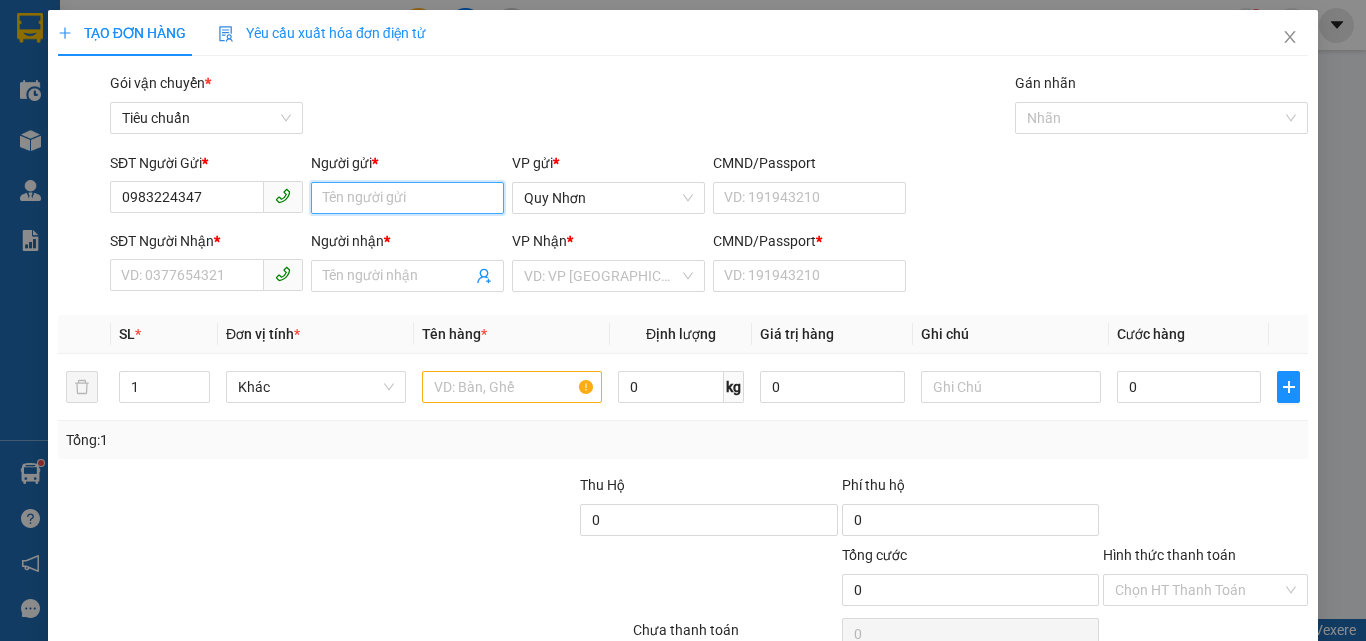 click on "Người gửi  *" at bounding box center [407, 198] 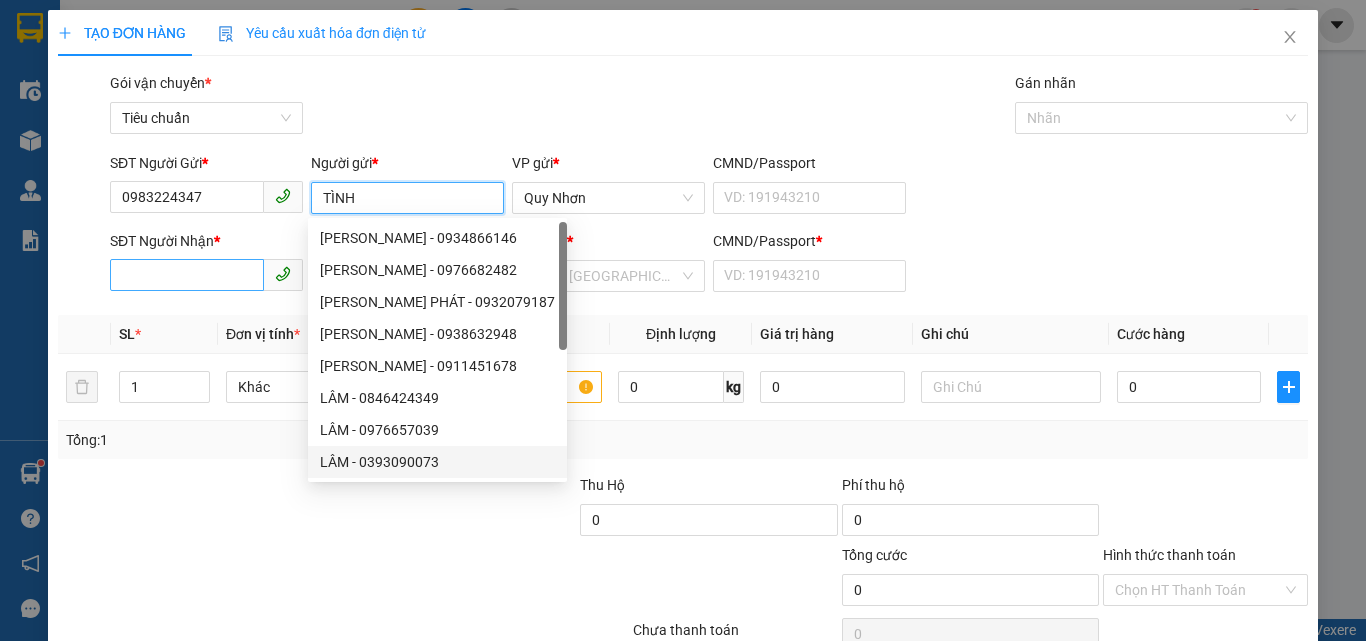 type on "TÌNH" 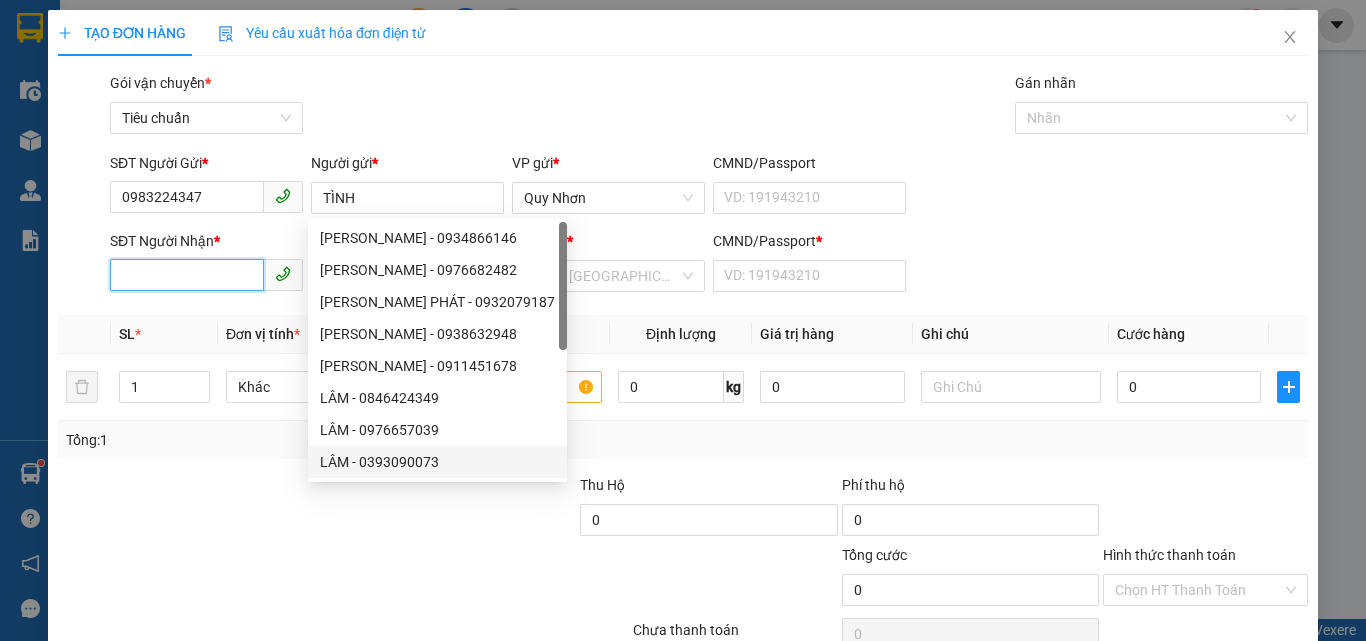 click on "SĐT Người Nhận  *" at bounding box center (187, 275) 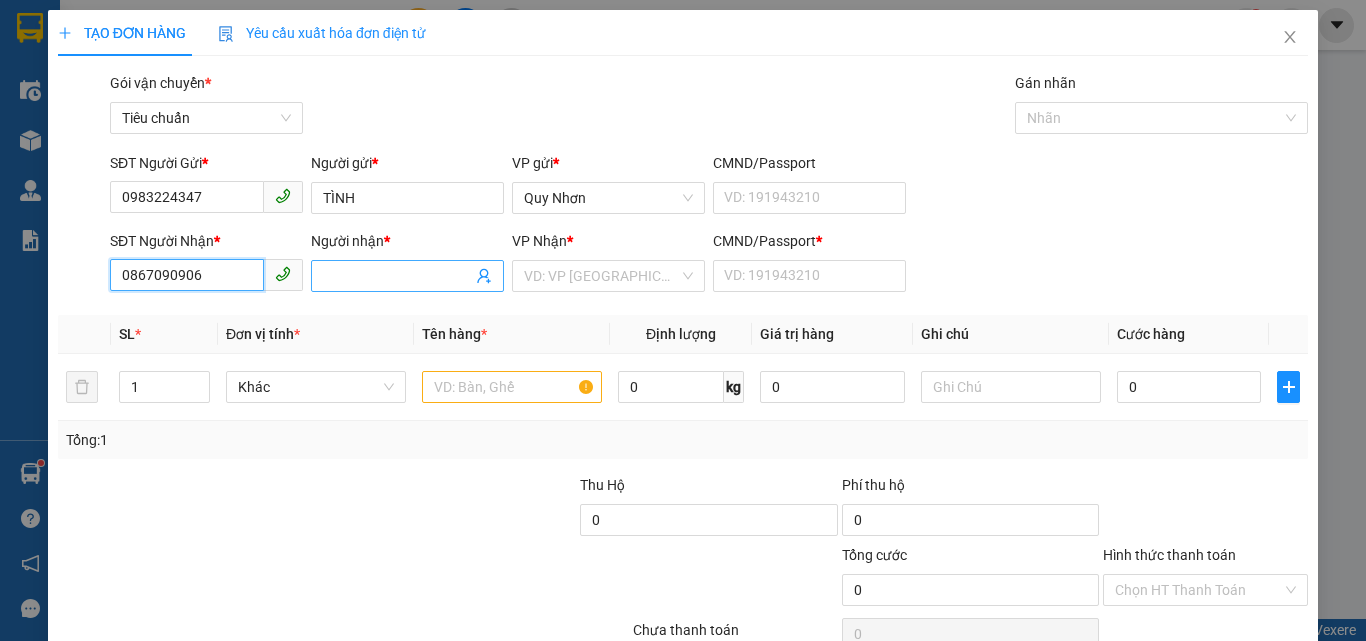 type on "0867090906" 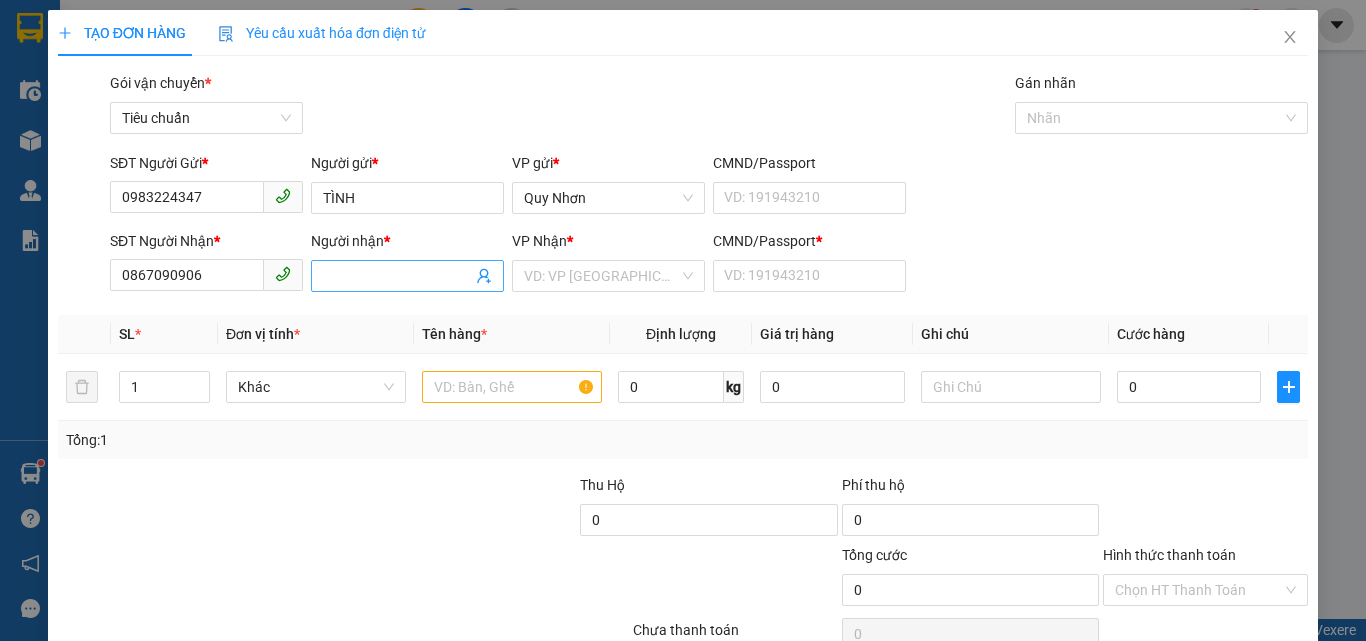 click on "Người nhận  *" at bounding box center [397, 276] 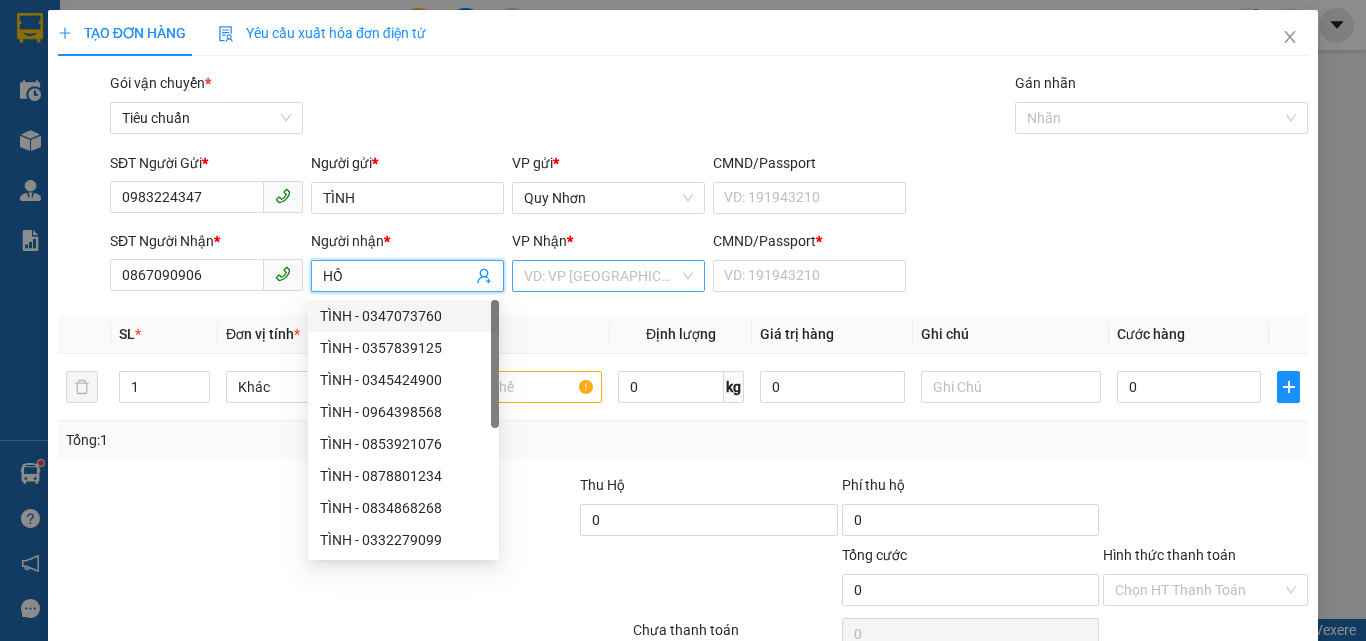 type on "HỒ" 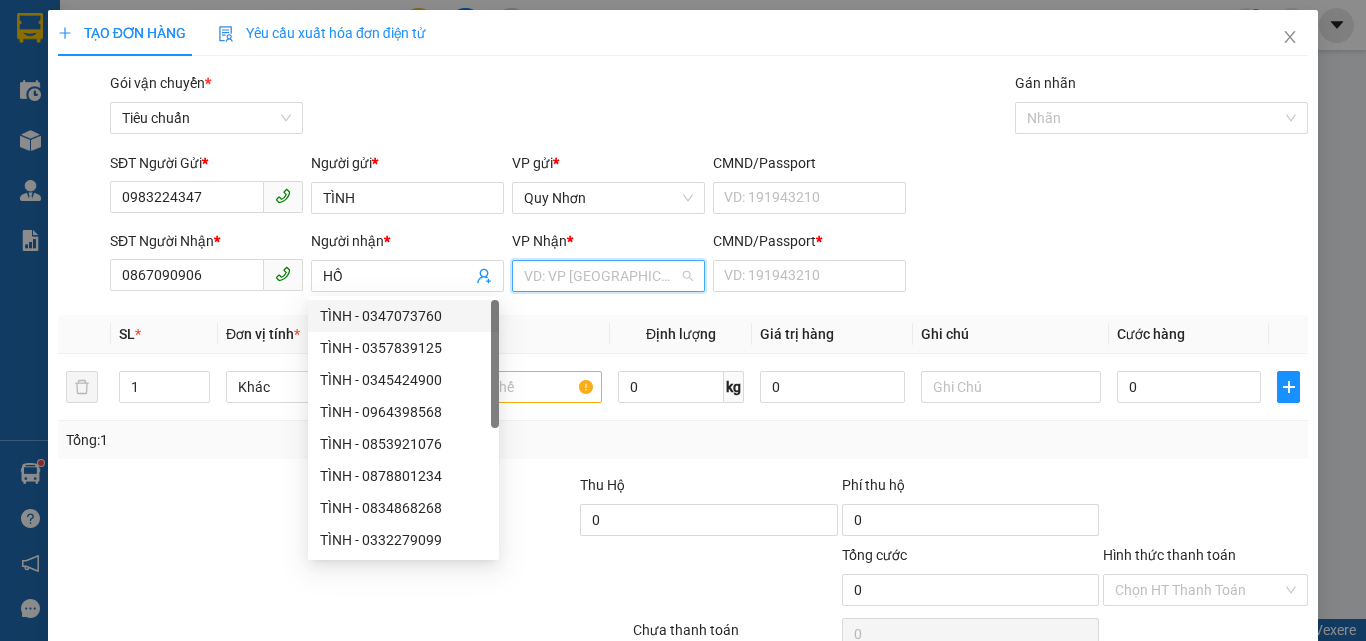 click at bounding box center [601, 276] 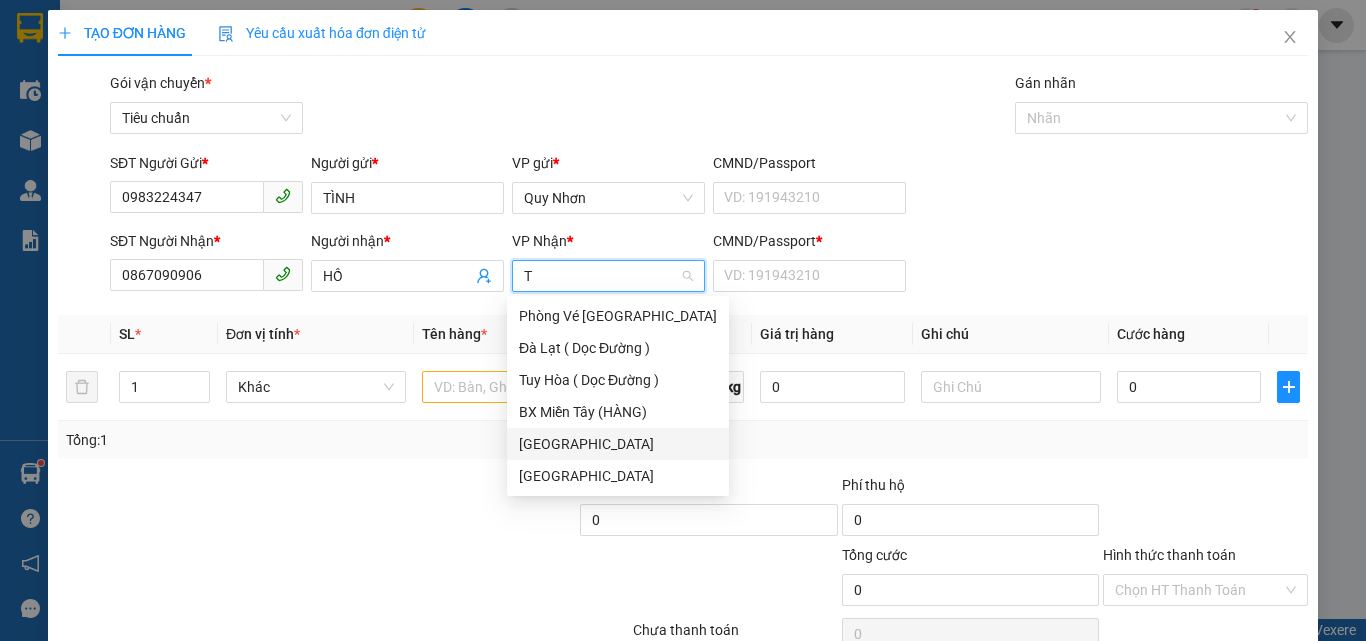 drag, startPoint x: 564, startPoint y: 437, endPoint x: 761, endPoint y: 302, distance: 238.81792 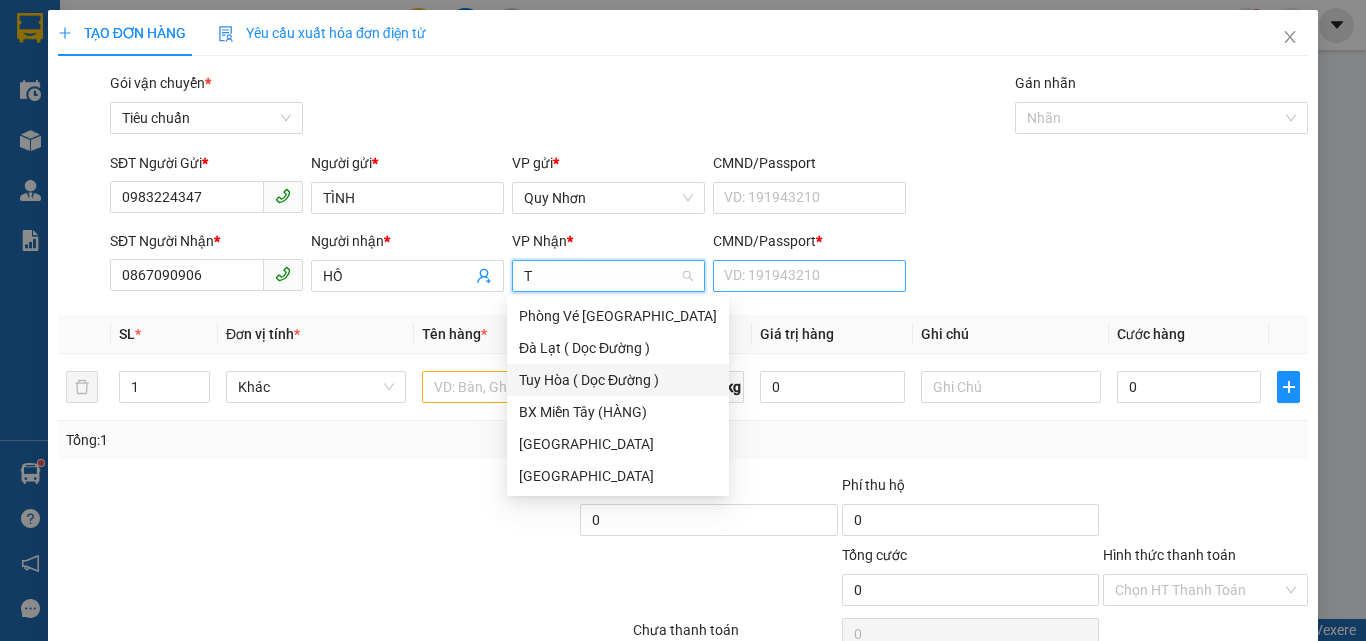 type on "T" 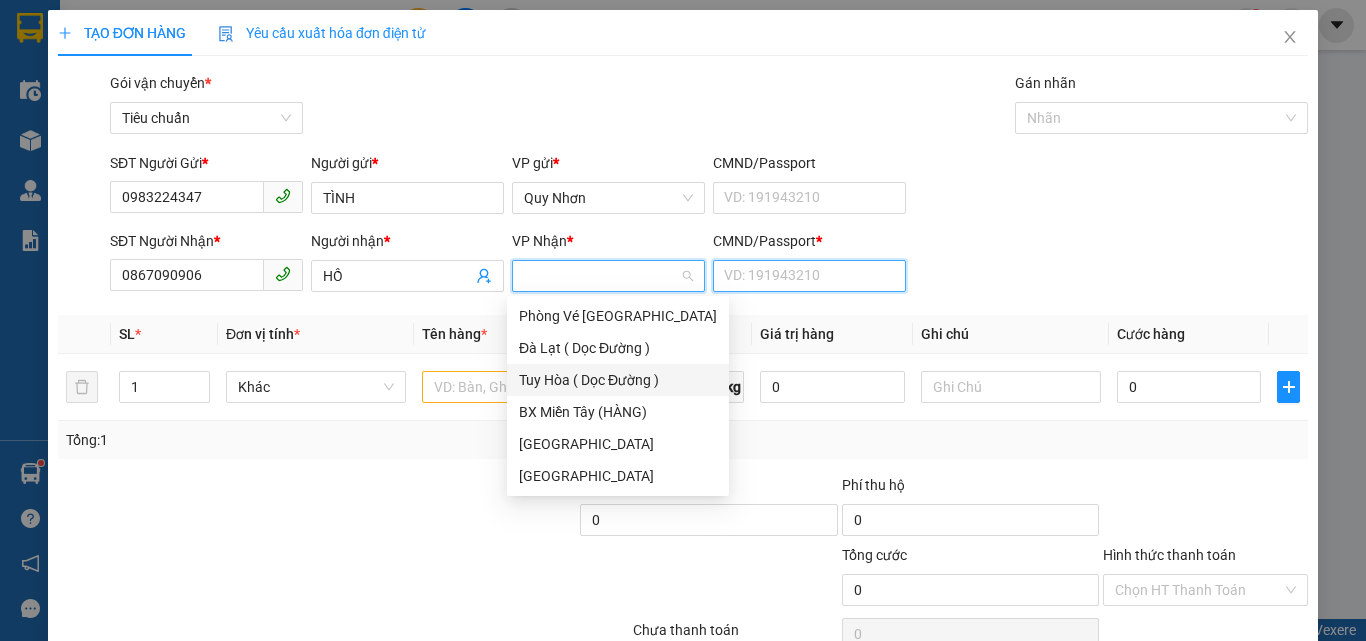 click on "CMND/Passport  *" at bounding box center [809, 276] 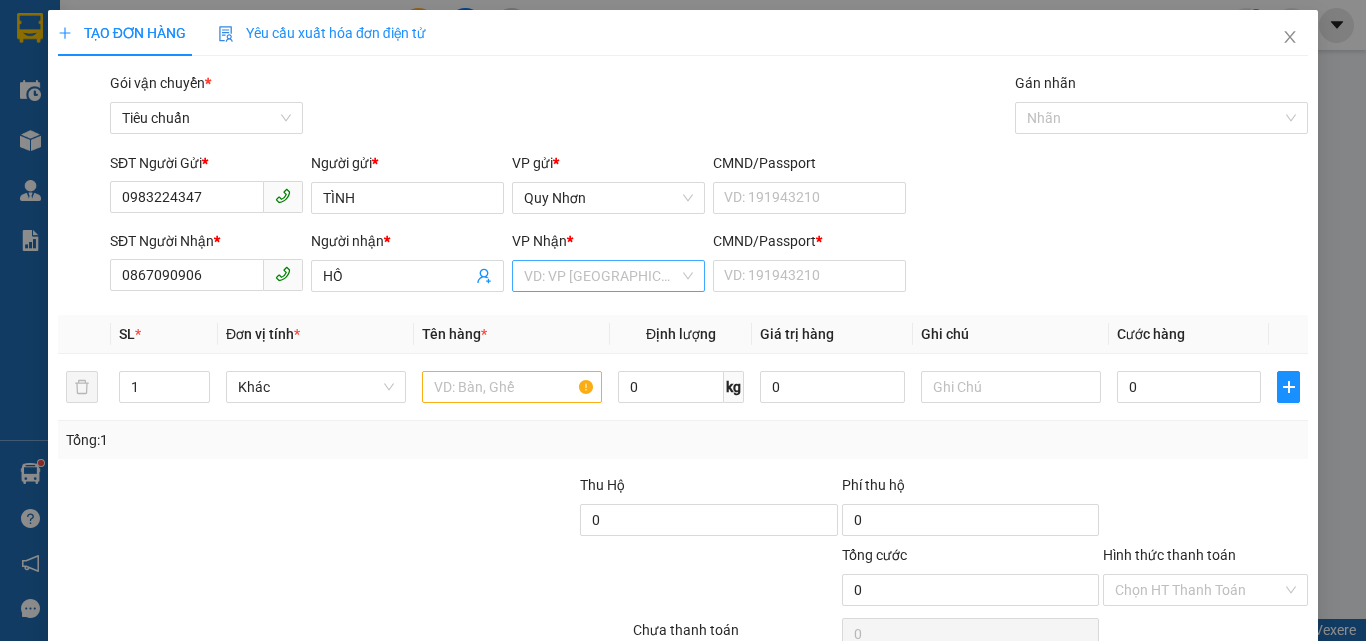 click at bounding box center [601, 276] 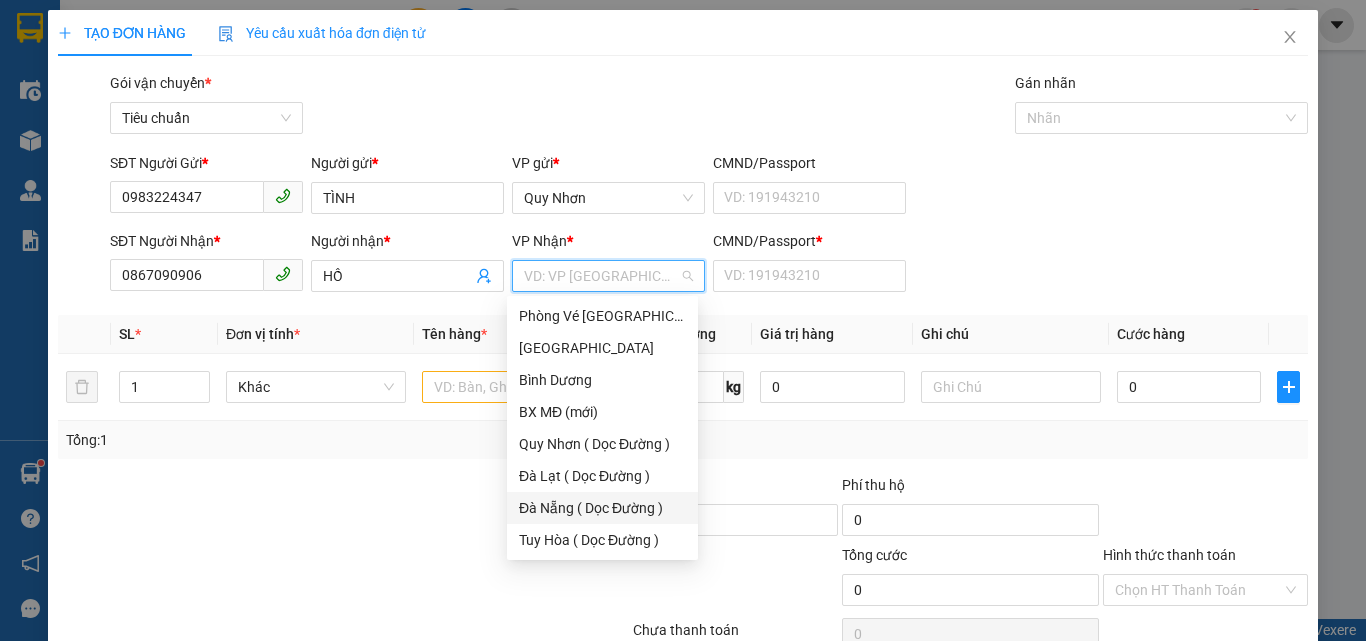 type on "T" 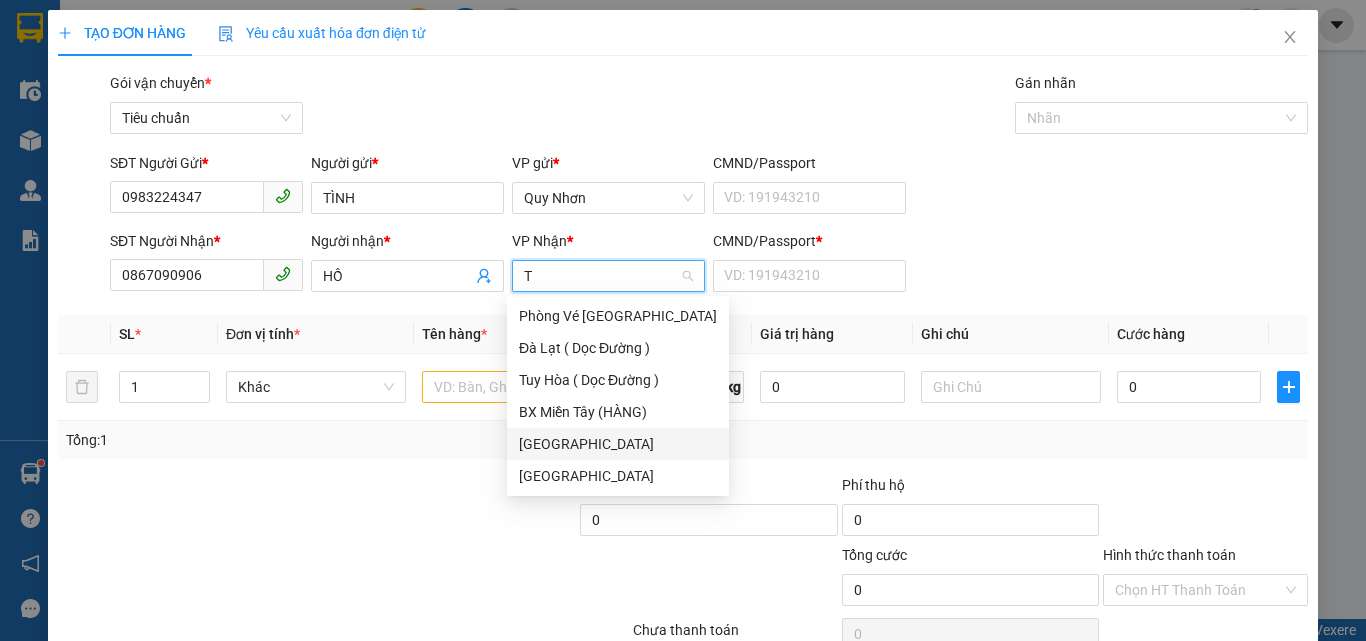drag, startPoint x: 596, startPoint y: 448, endPoint x: 663, endPoint y: 381, distance: 94.75231 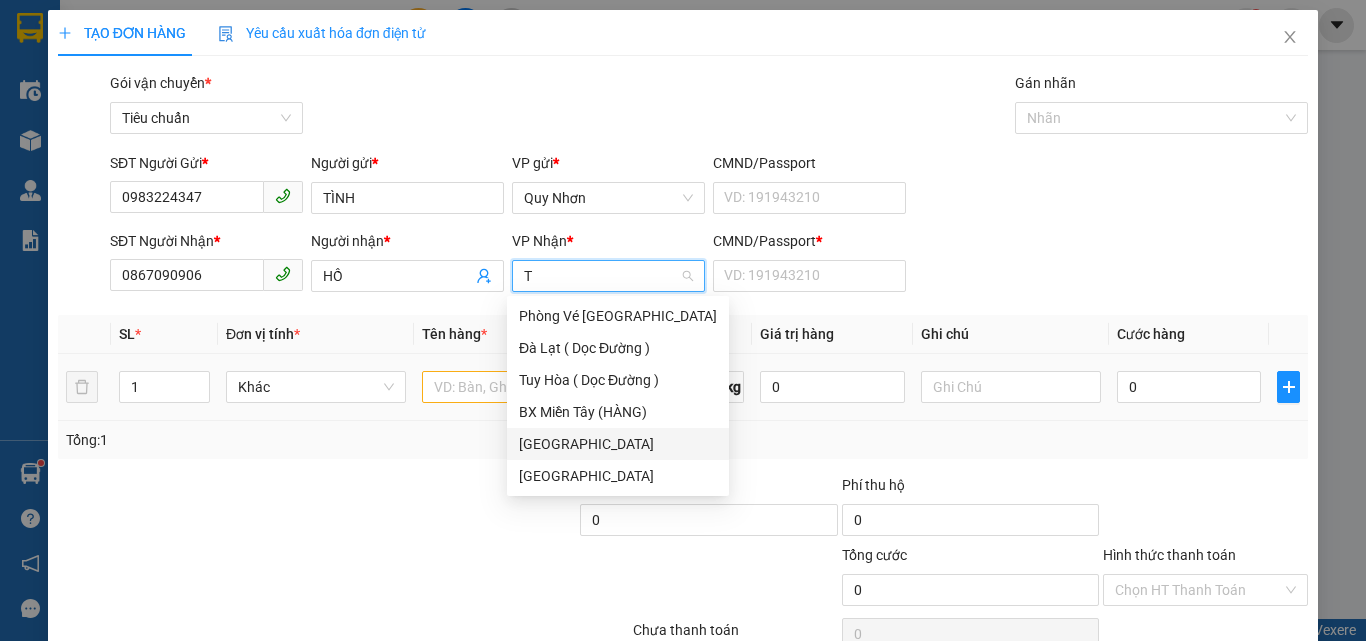 click on "[GEOGRAPHIC_DATA]" at bounding box center [618, 444] 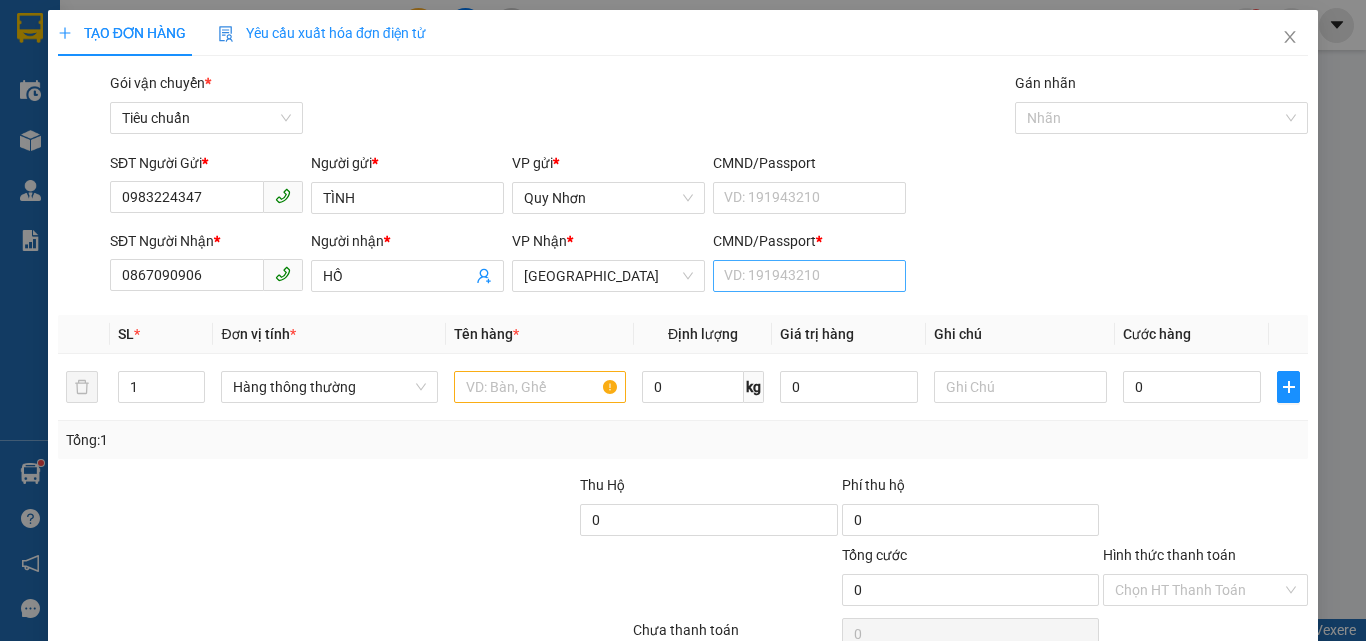 drag, startPoint x: 772, startPoint y: 256, endPoint x: 764, endPoint y: 271, distance: 17 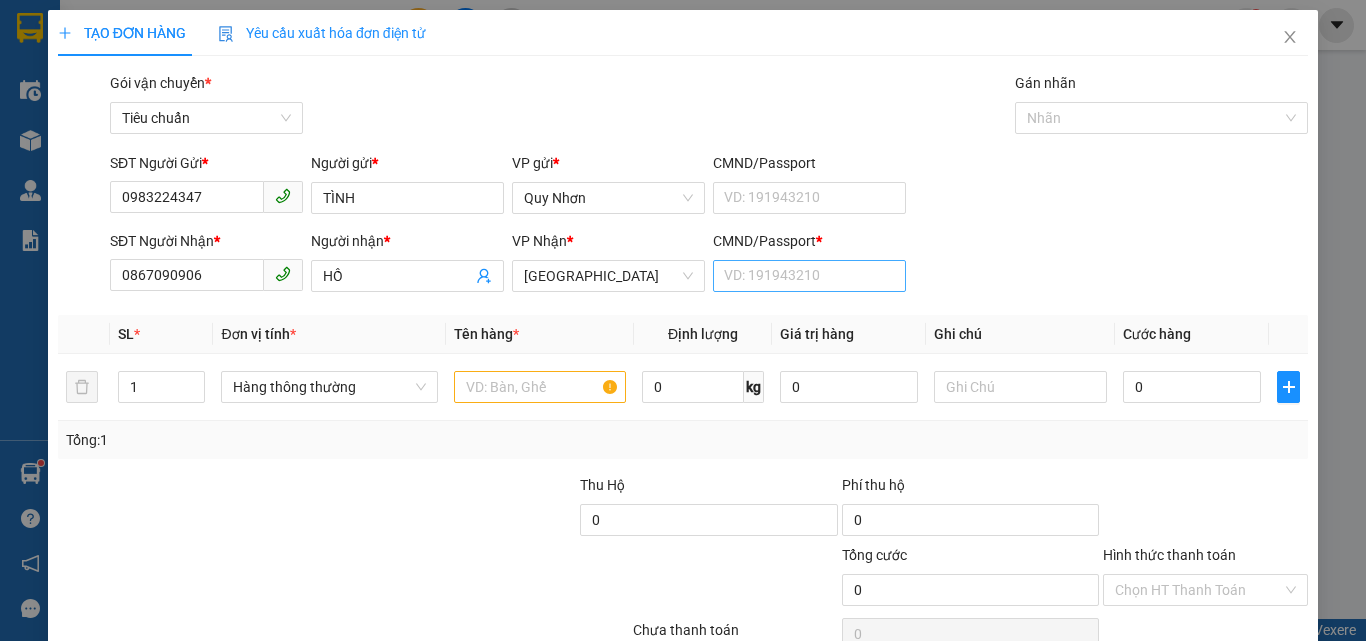 drag, startPoint x: 750, startPoint y: 295, endPoint x: 761, endPoint y: 260, distance: 36.687874 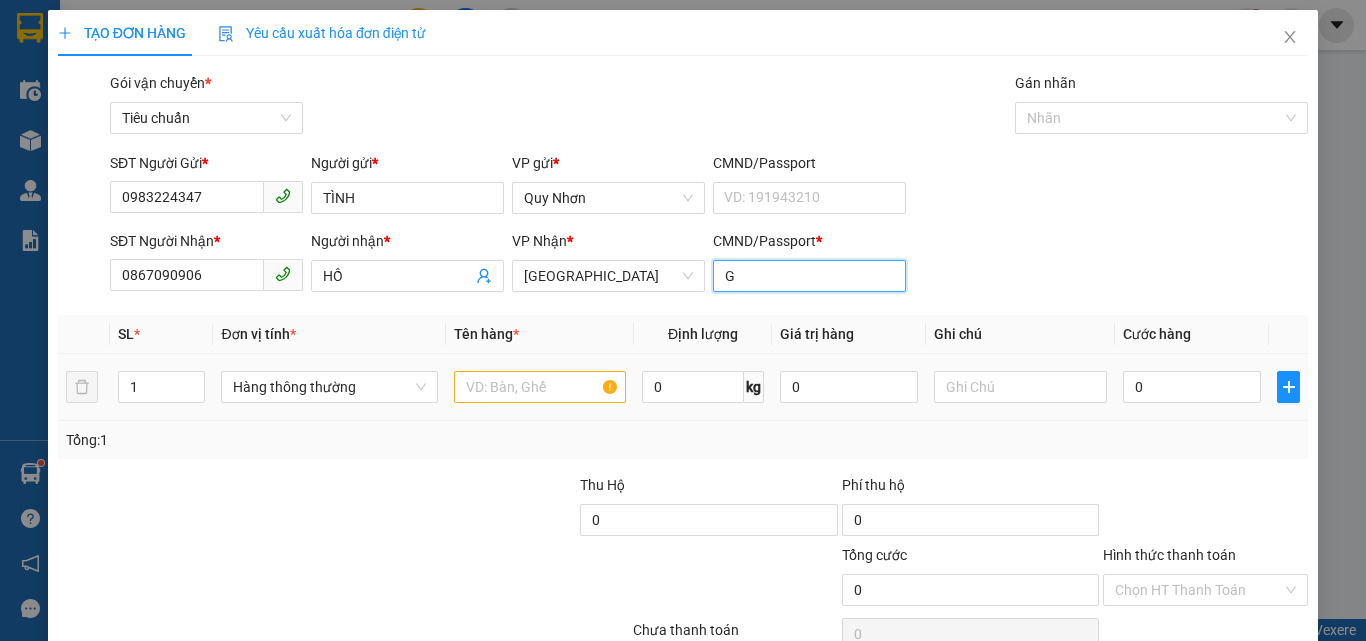 type on "G" 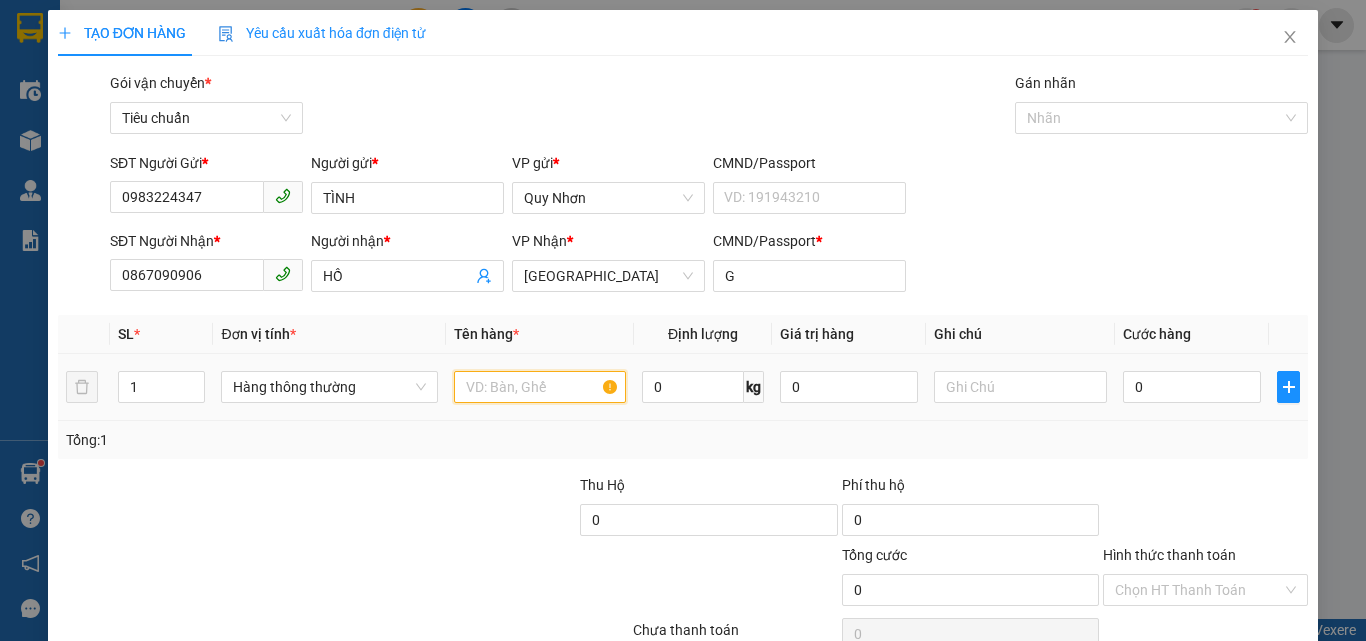 click at bounding box center (540, 387) 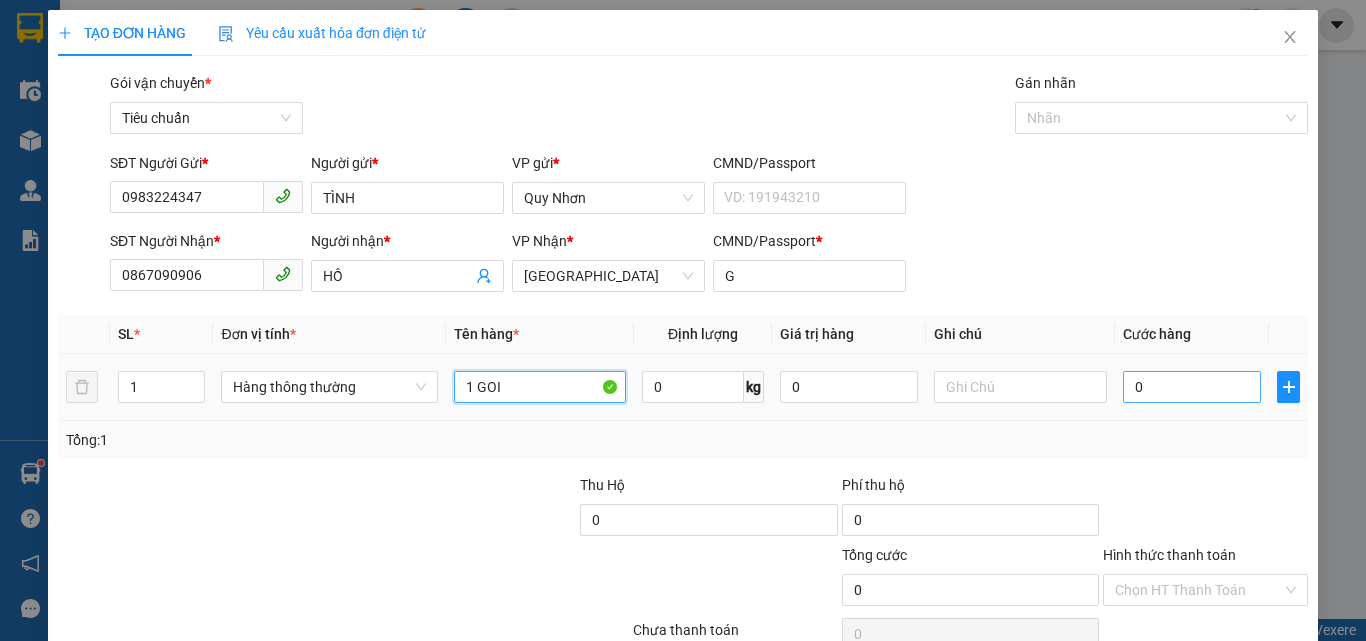 type on "1 GOI" 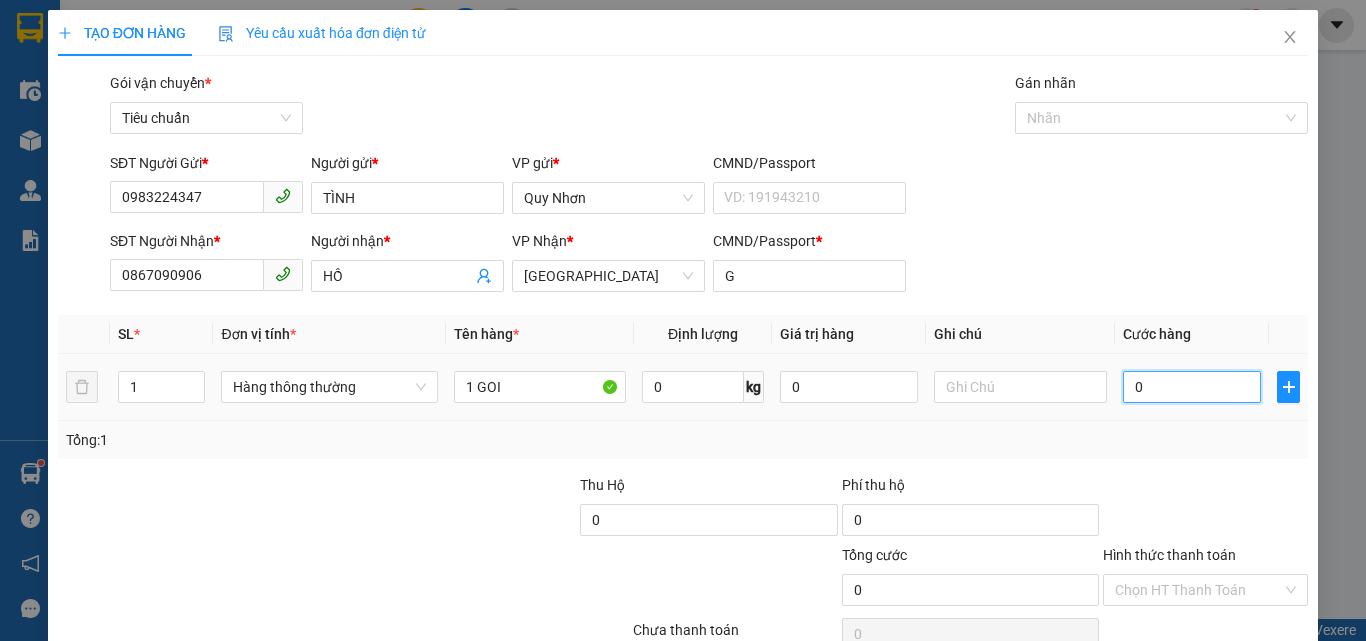click on "0" at bounding box center [1192, 387] 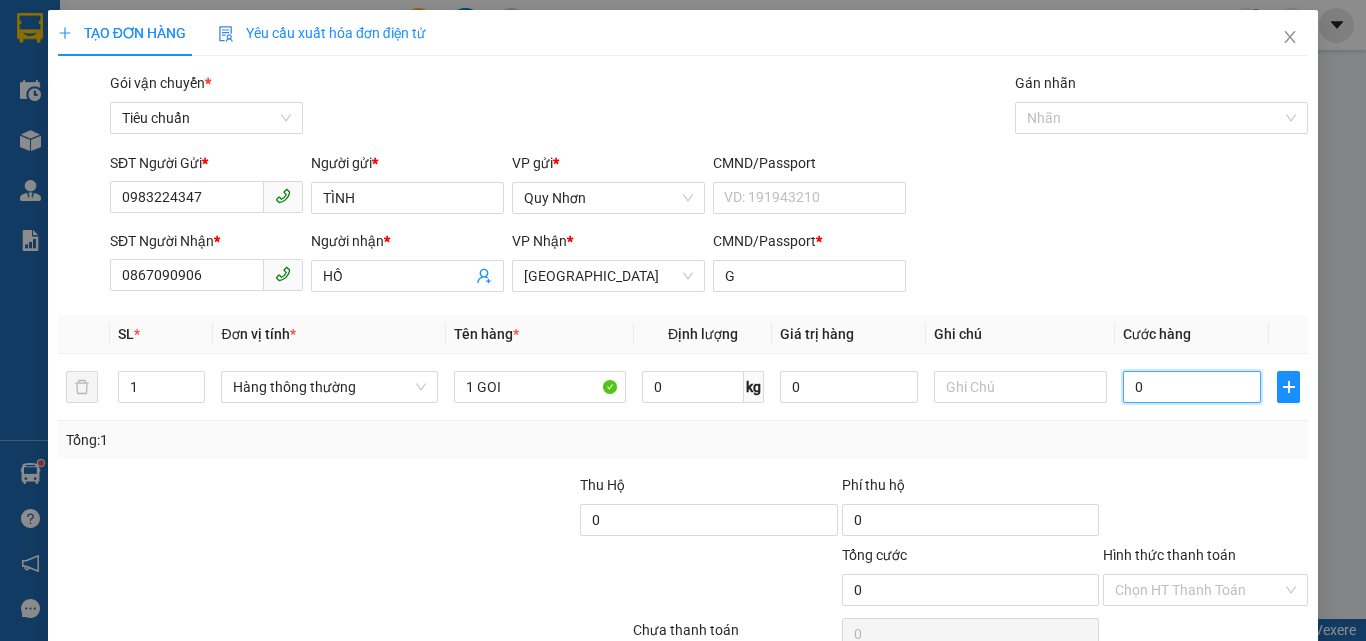 type on "2" 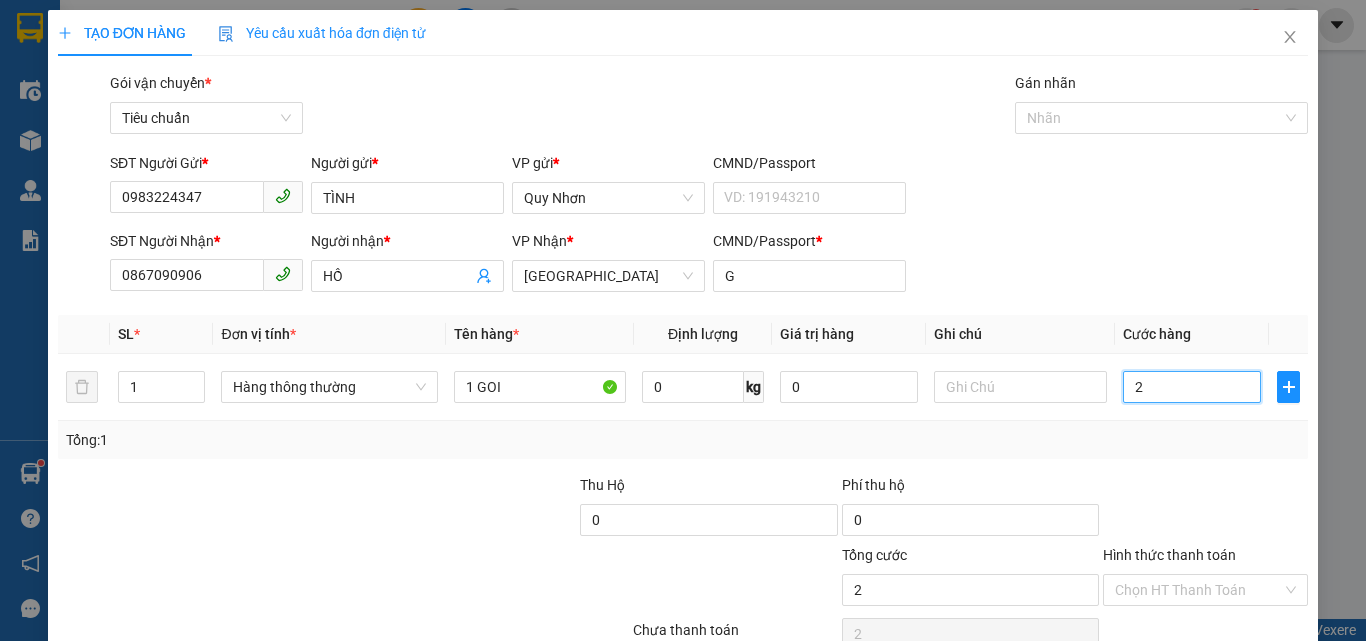 type on "20" 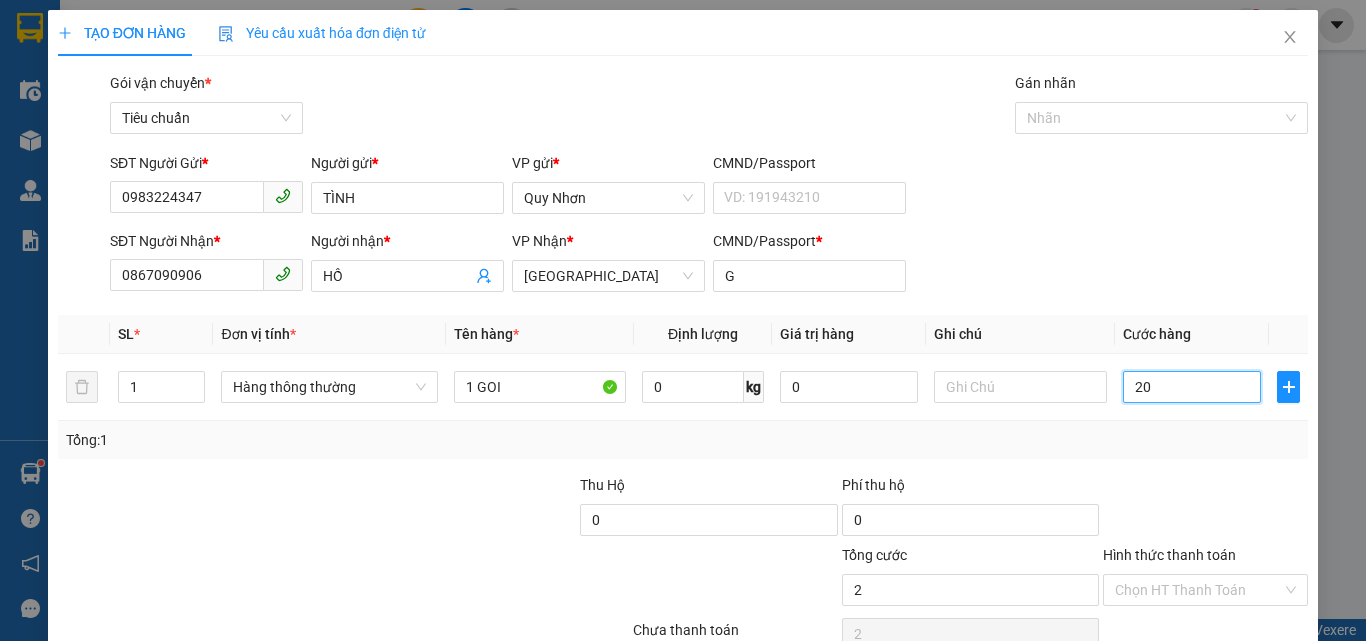 type on "20" 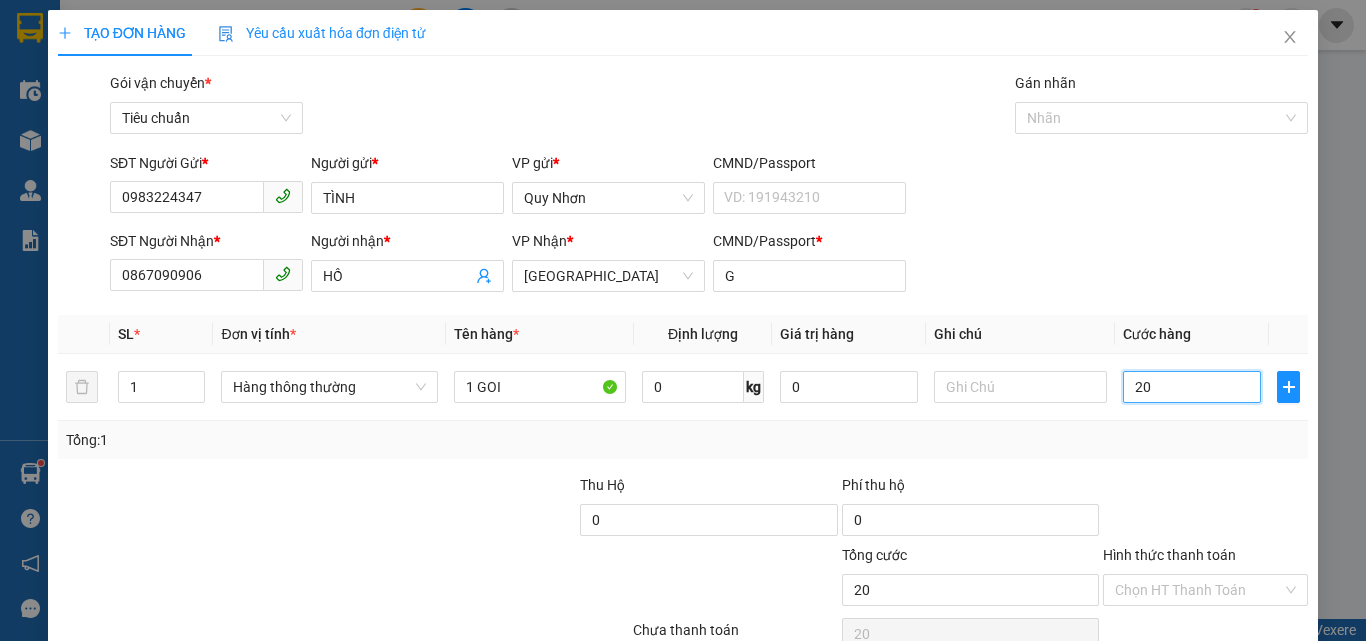 type on "200" 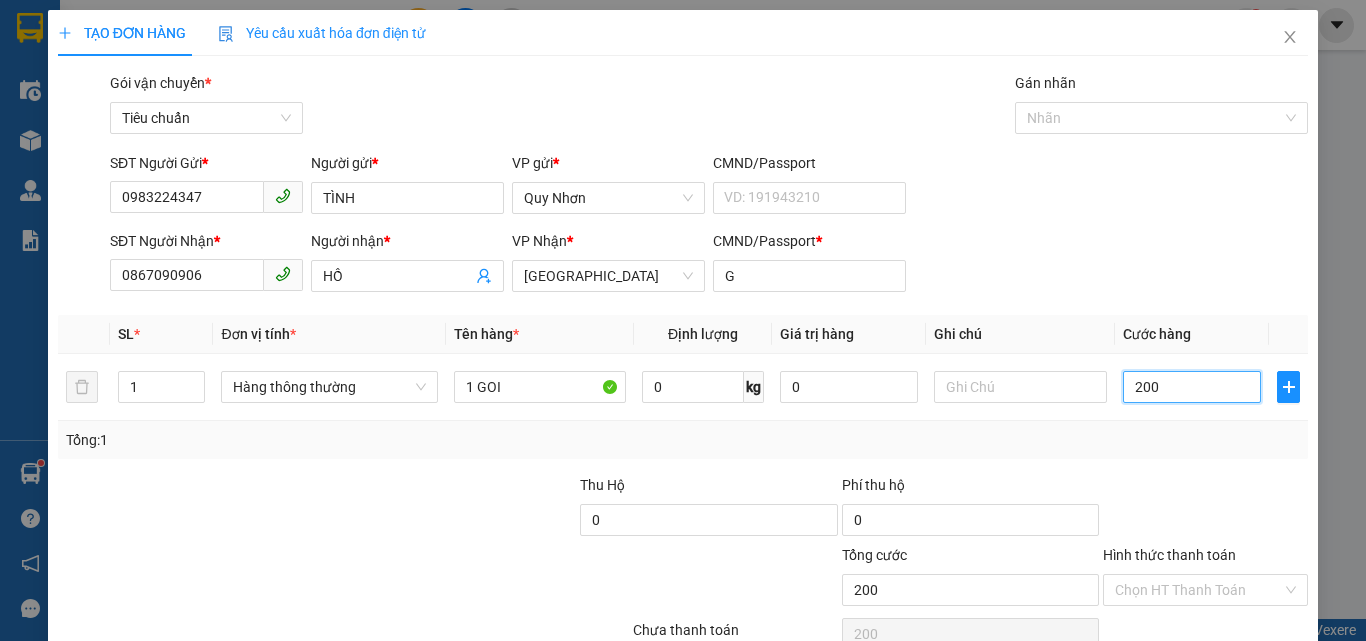 type on "2.000" 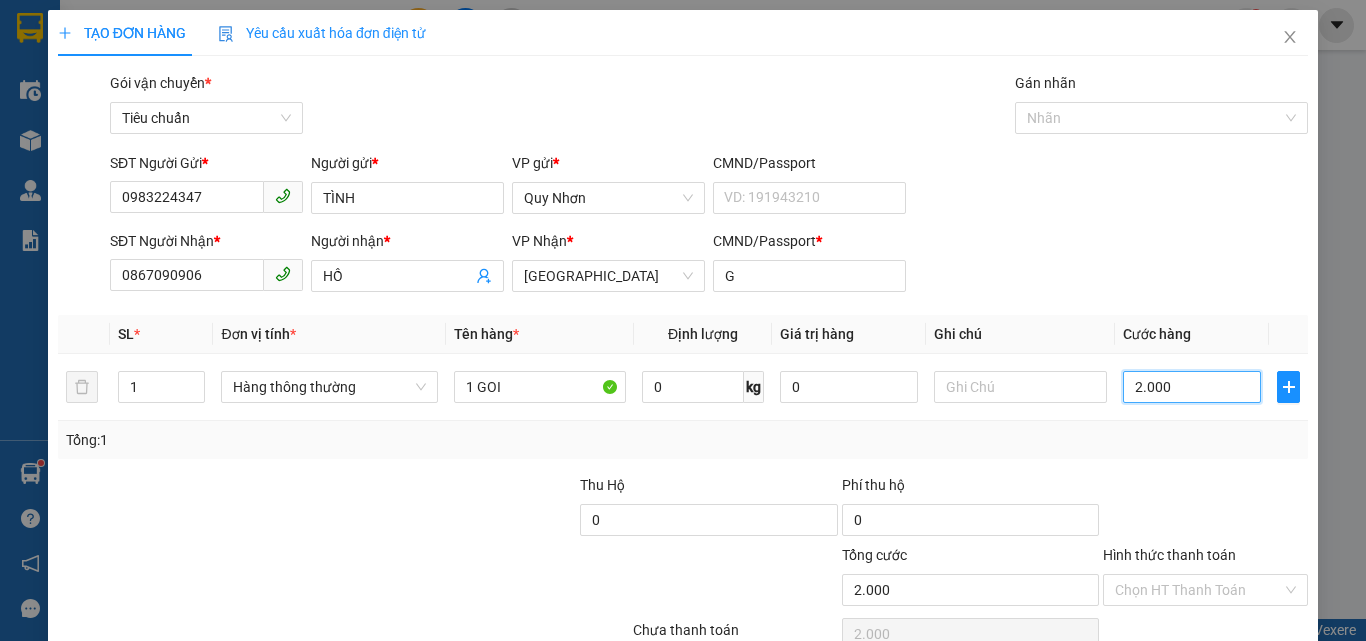 type on "20.000" 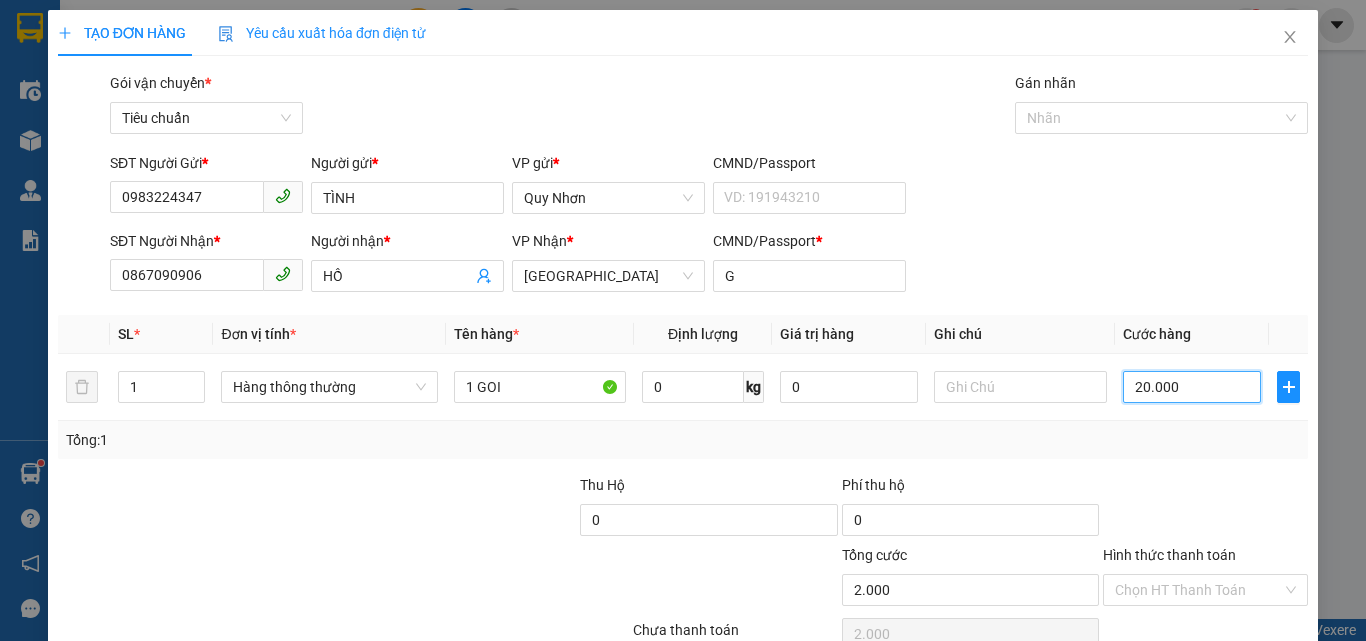 type on "20.000" 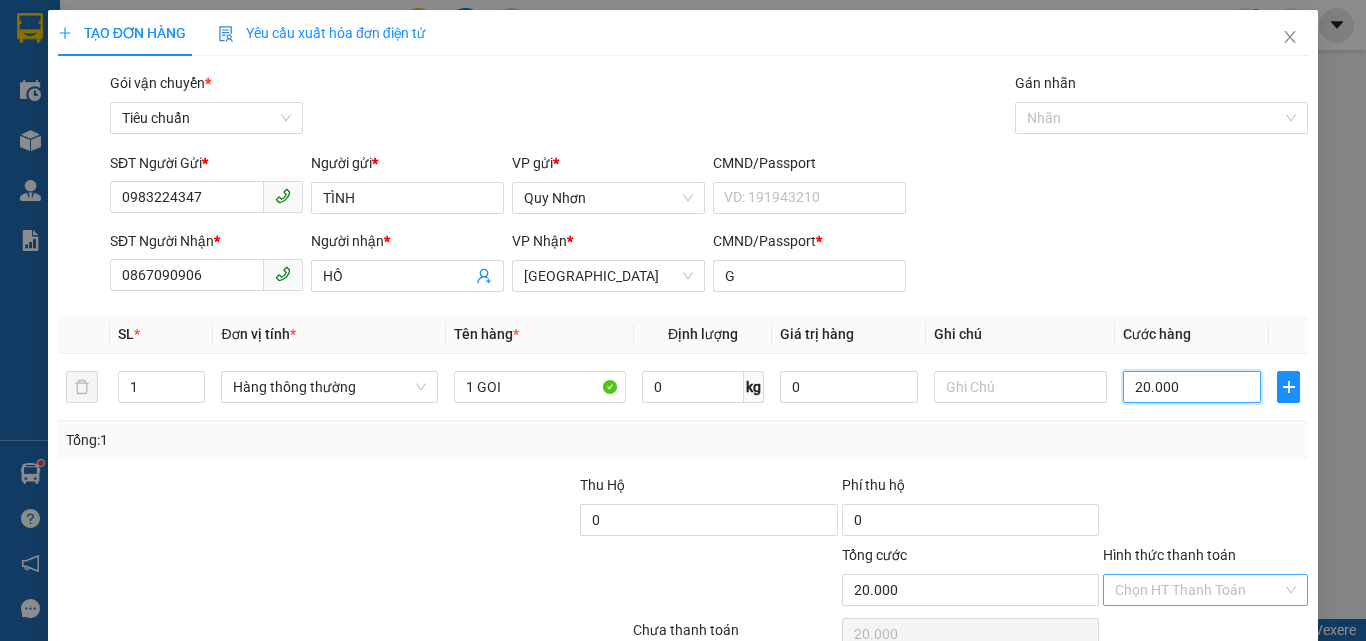 type on "20.000" 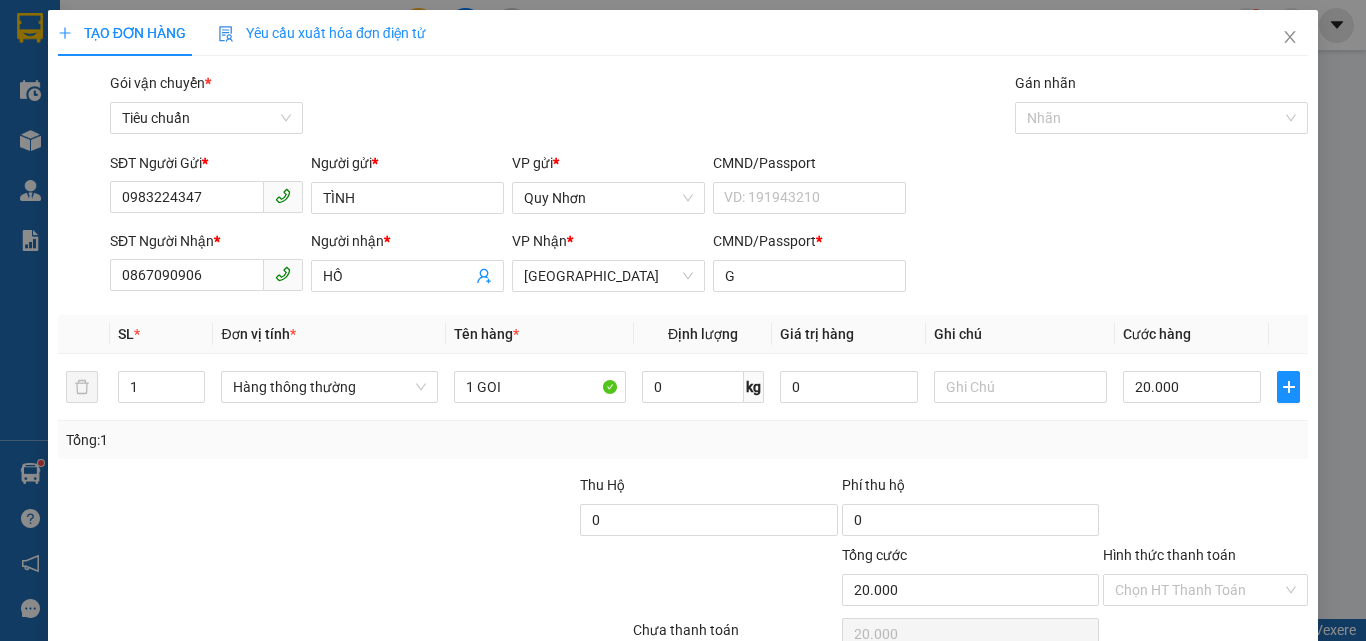 drag, startPoint x: 1201, startPoint y: 491, endPoint x: 1184, endPoint y: 408, distance: 84.723076 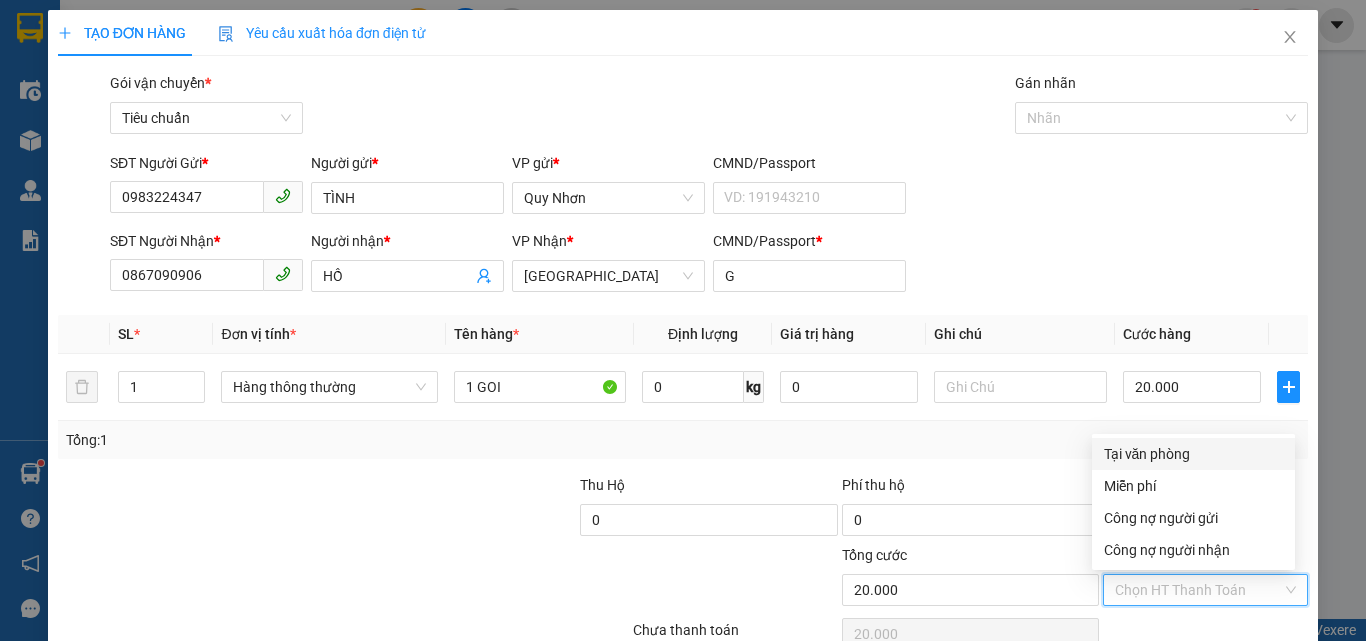 click on "Tại văn phòng" at bounding box center (1193, 454) 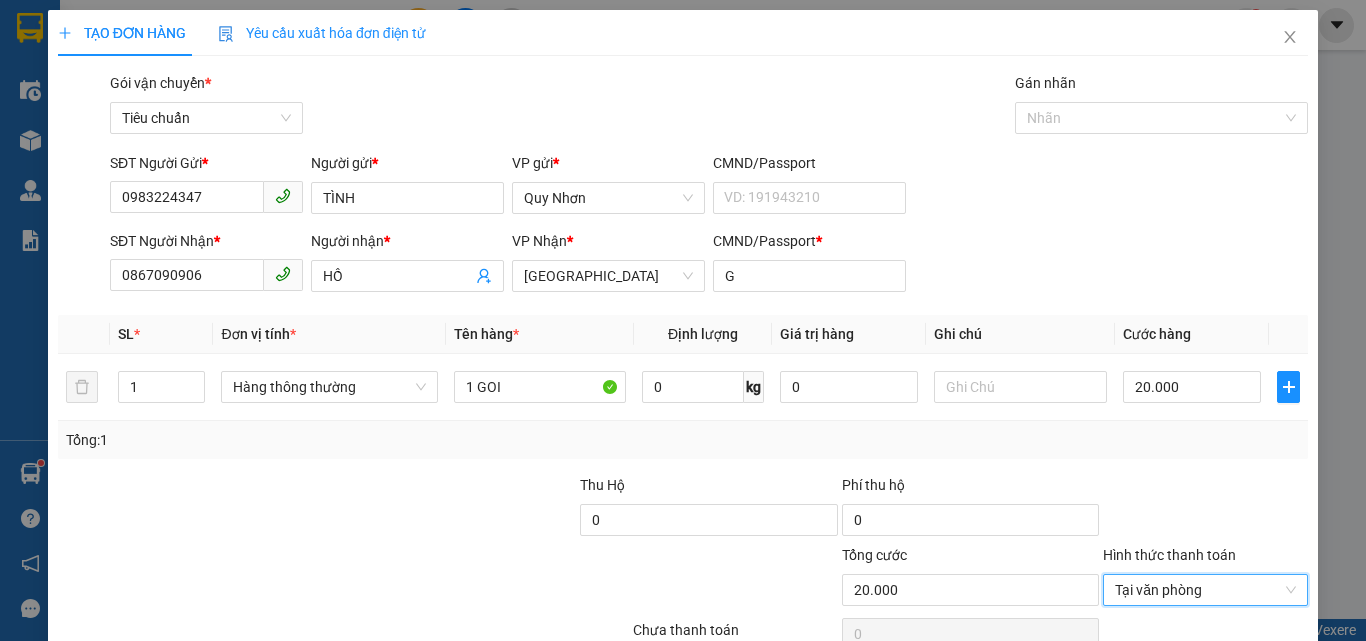 click on "[PERSON_NAME] và In" at bounding box center (1263, 685) 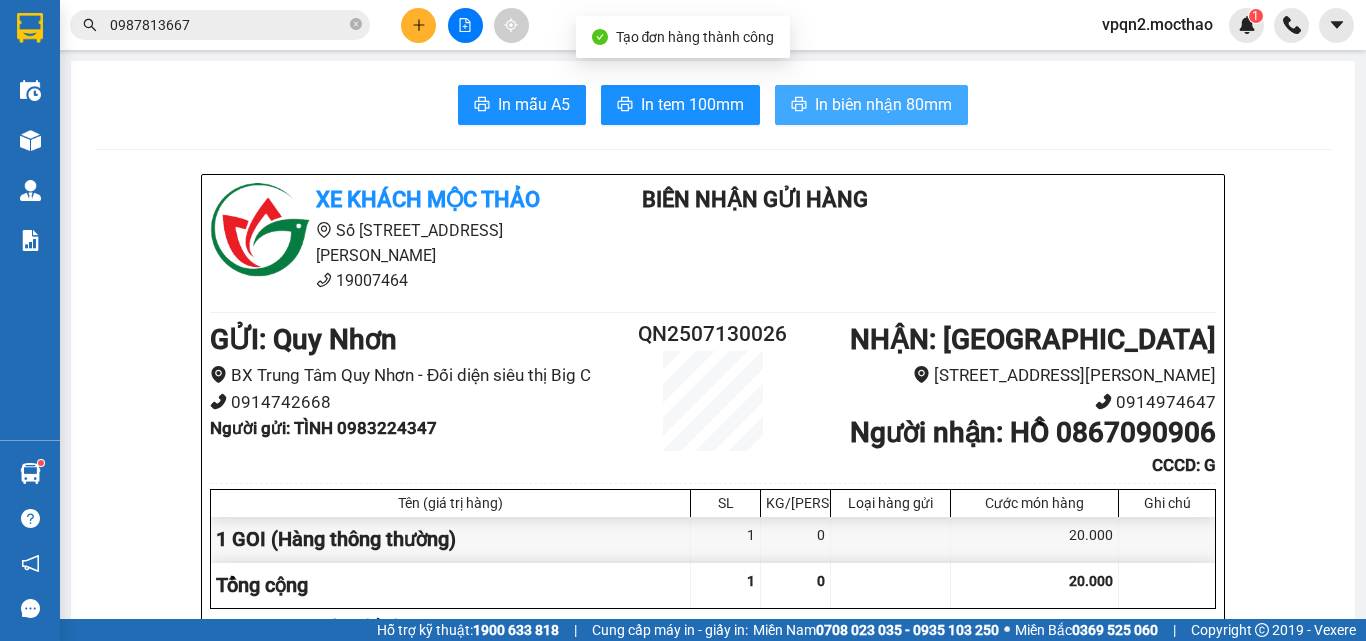 click on "In biên nhận 80mm" at bounding box center [883, 104] 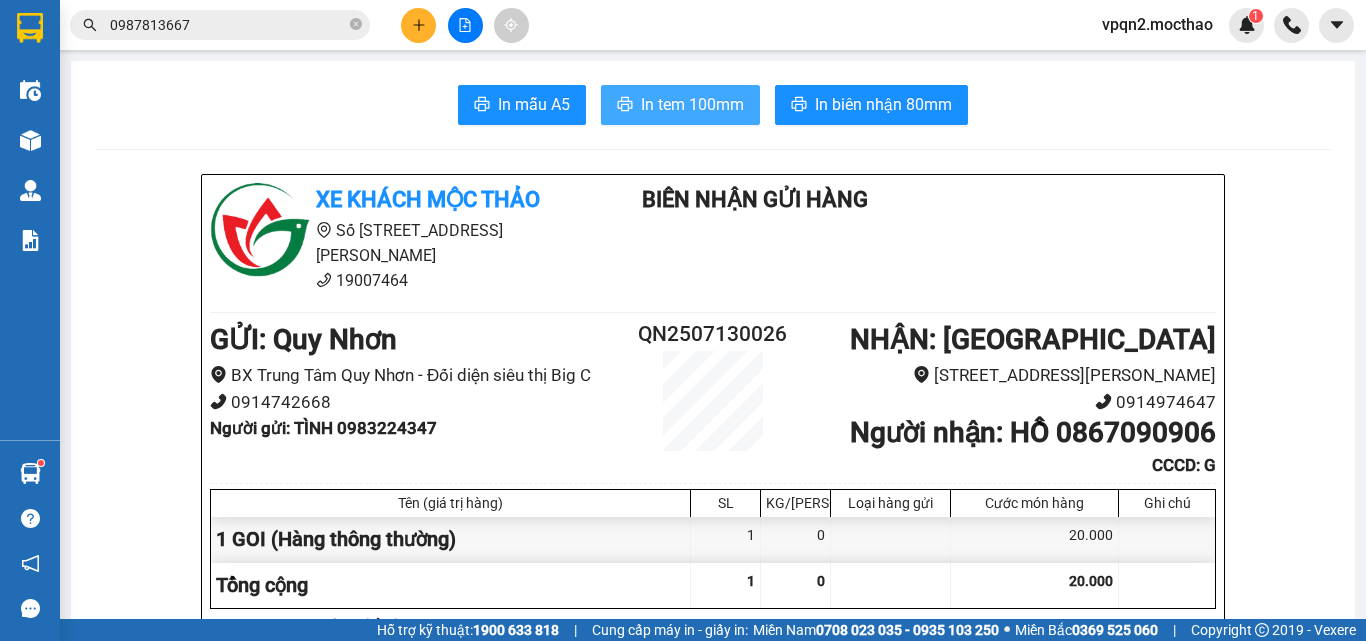 click on "In tem 100mm" at bounding box center (692, 104) 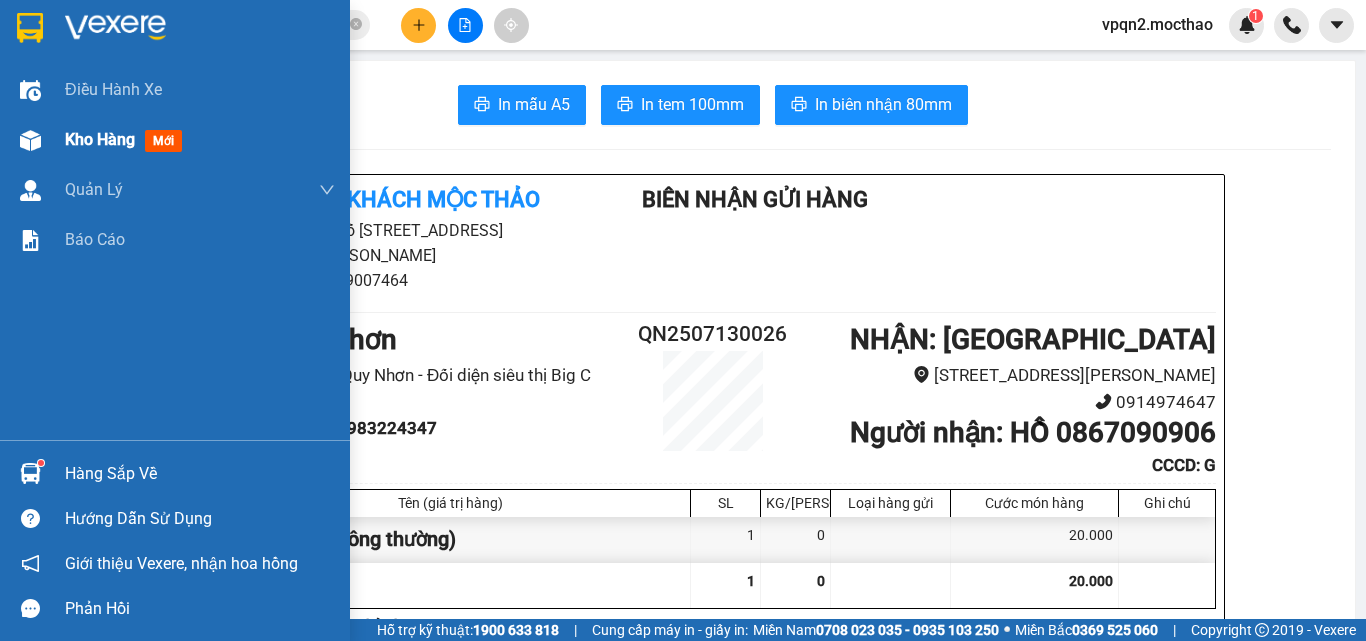 click on "Kho hàng mới" at bounding box center (175, 140) 